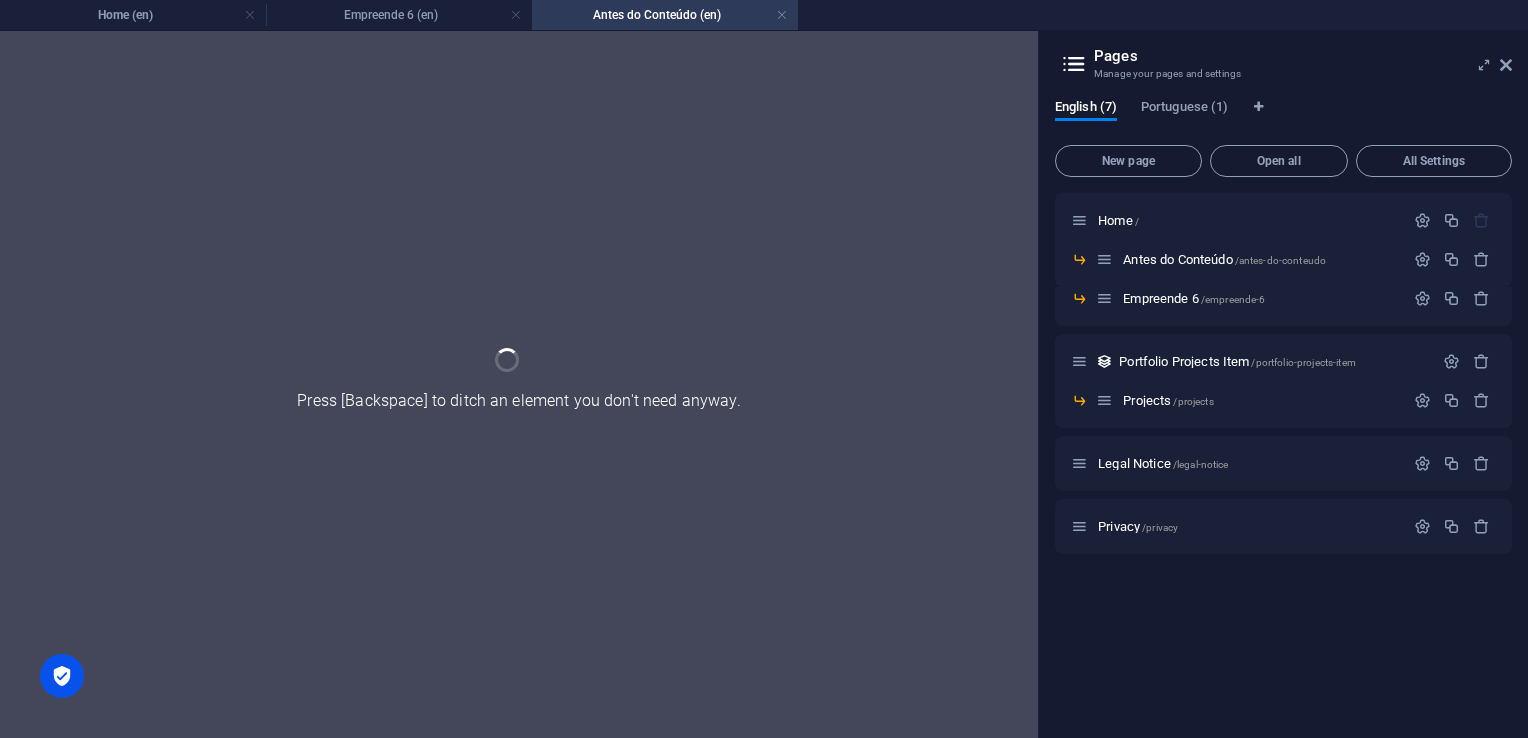 scroll, scrollTop: 0, scrollLeft: 0, axis: both 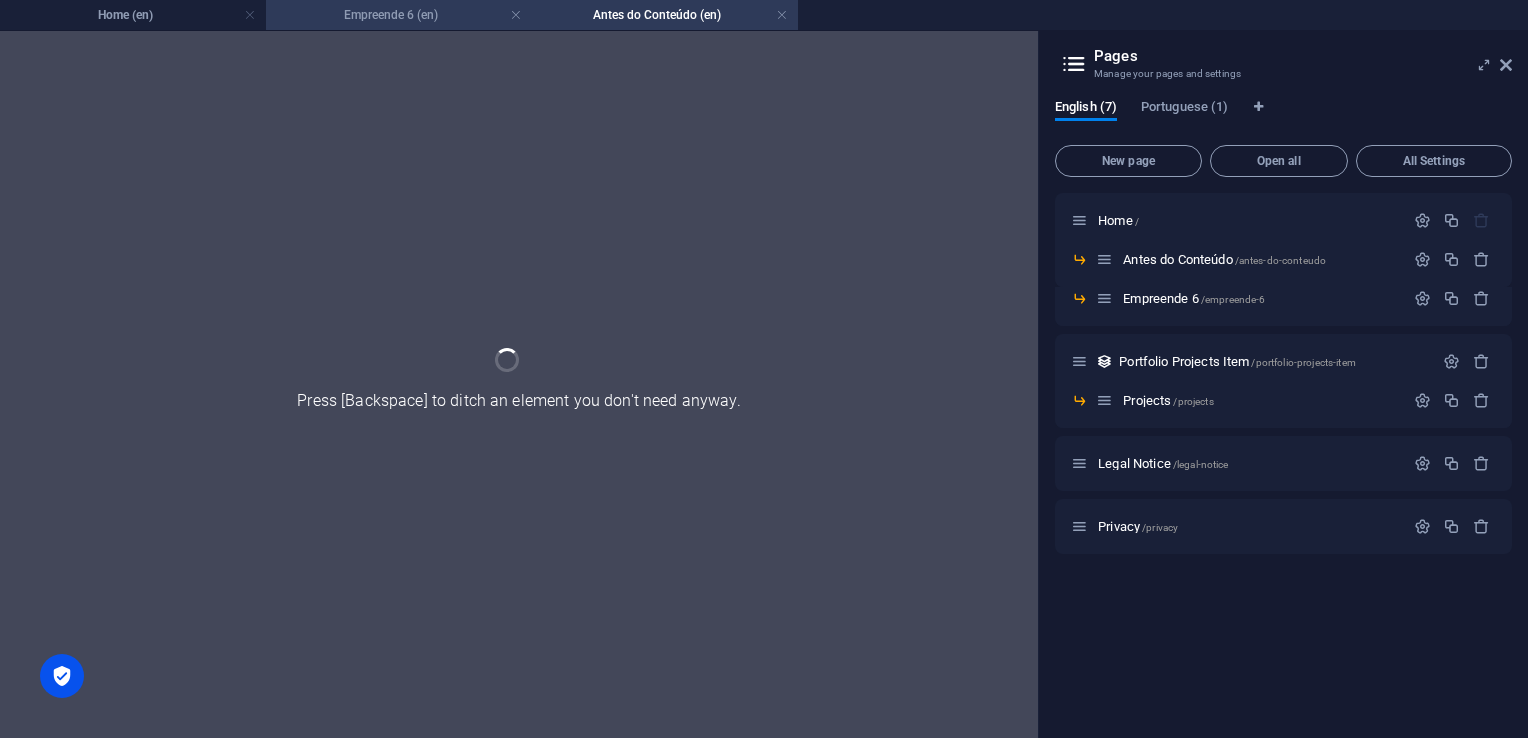 click on "Empreende 6  (en)" at bounding box center (399, 15) 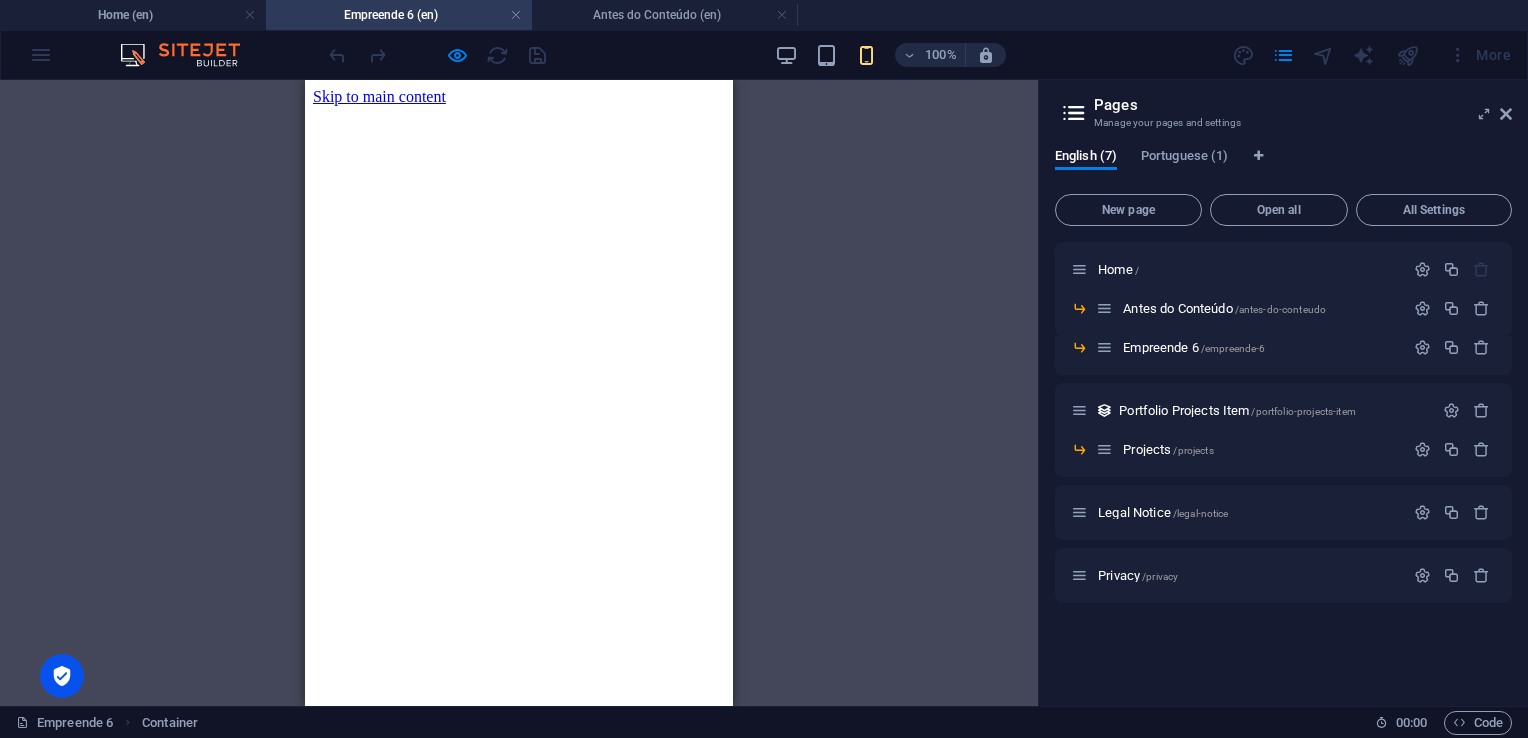 click on "Skip to main content
Drop content here or  Add elements  Paste clipboard" at bounding box center (519, 97) 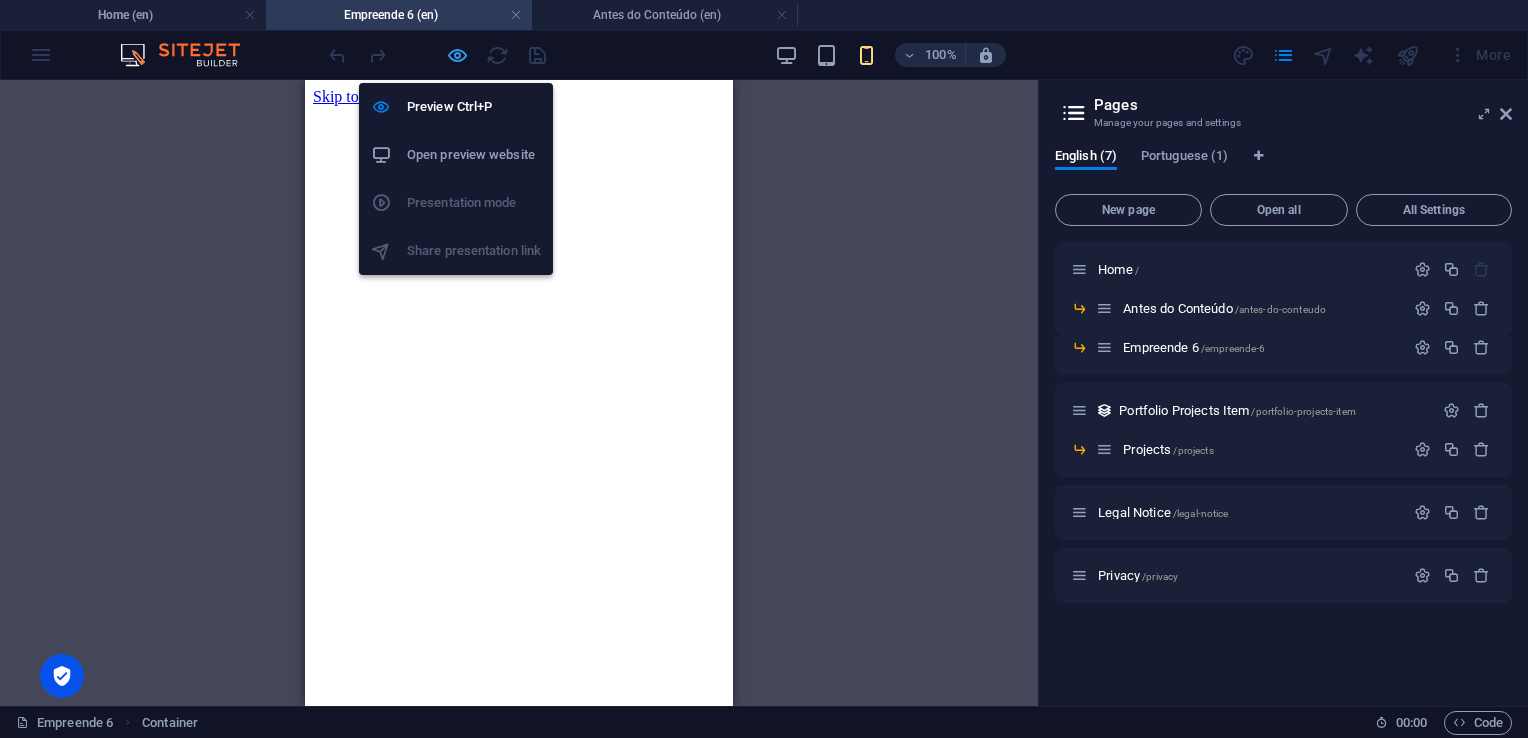 click at bounding box center [457, 55] 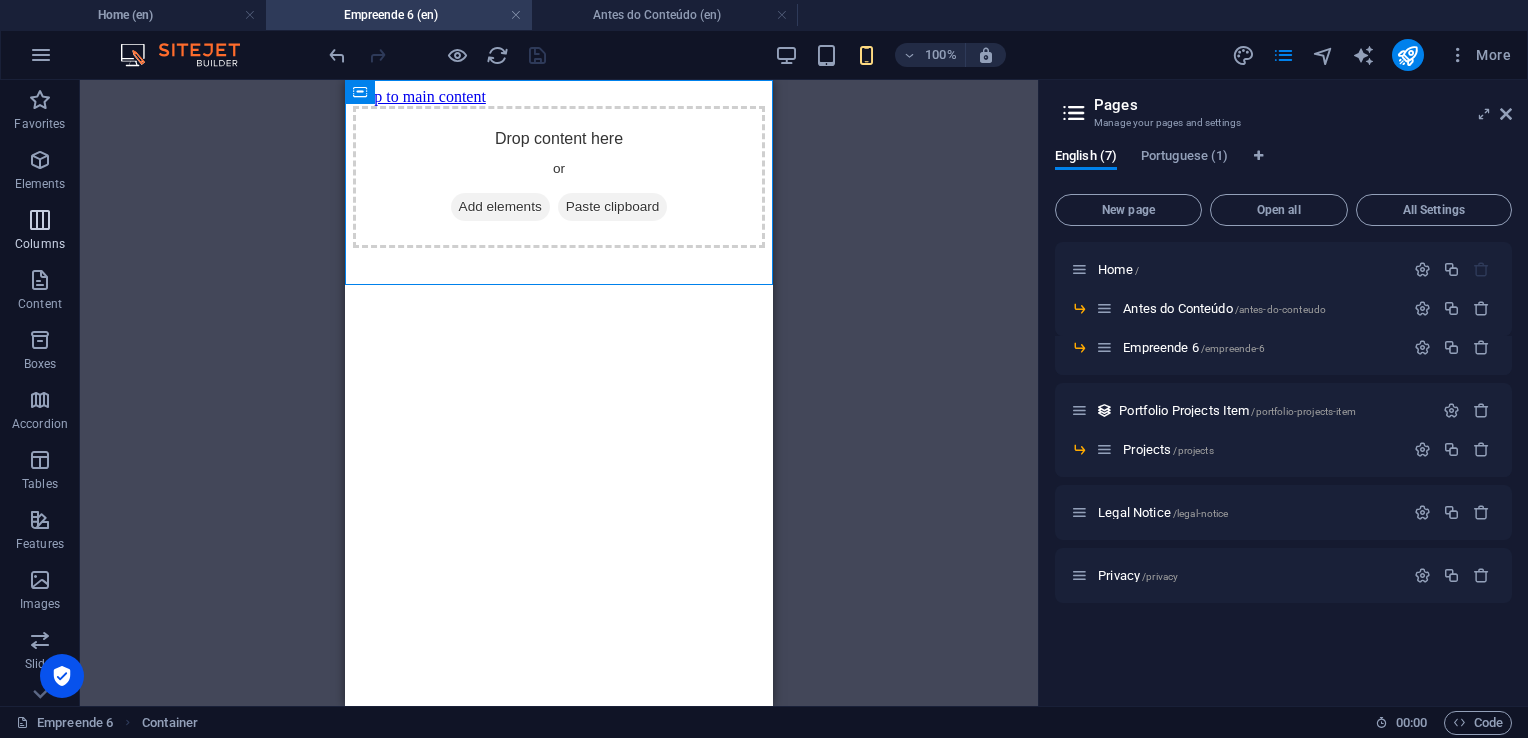 click at bounding box center [40, 220] 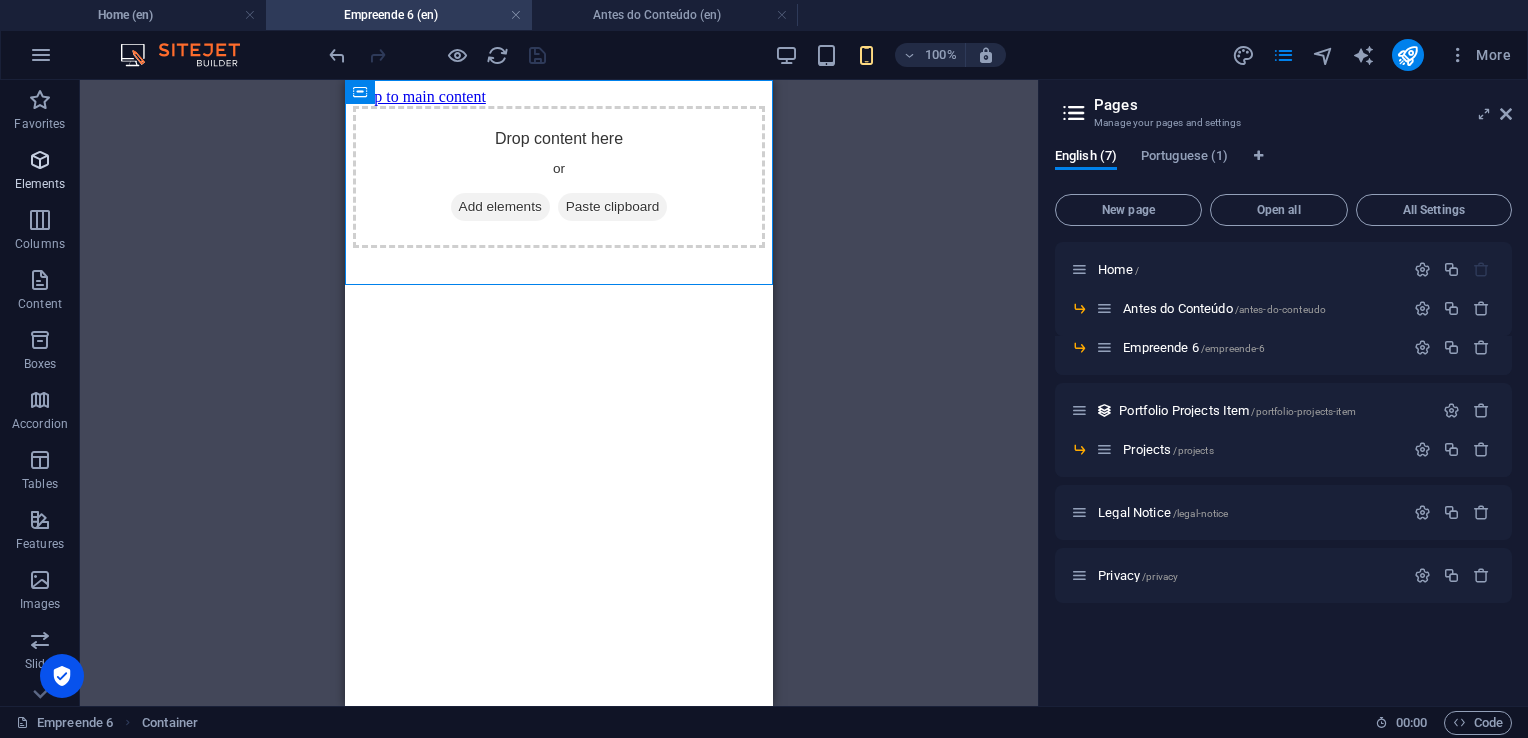 click at bounding box center [40, 160] 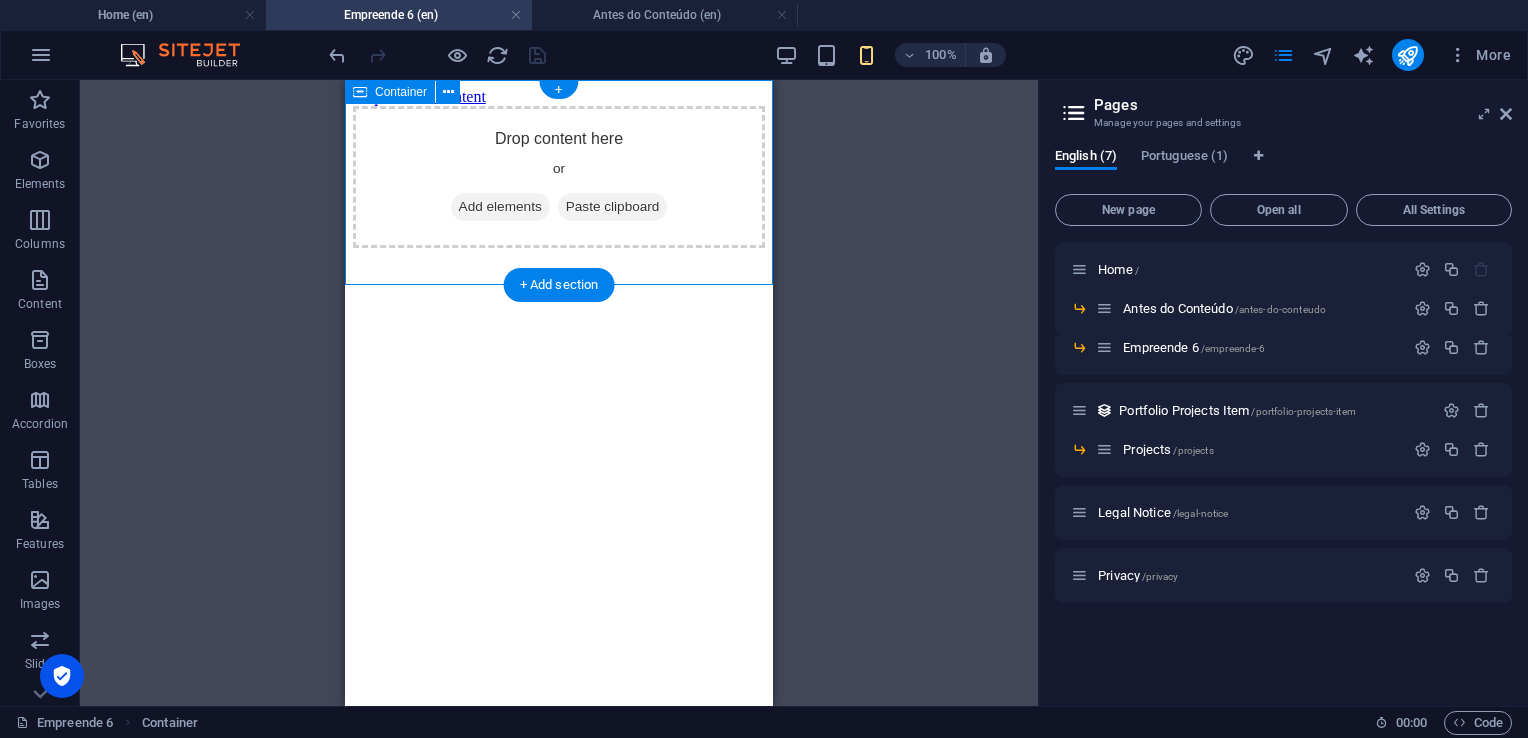 click on "Drop content here or  Add elements  Paste clipboard" at bounding box center [559, 177] 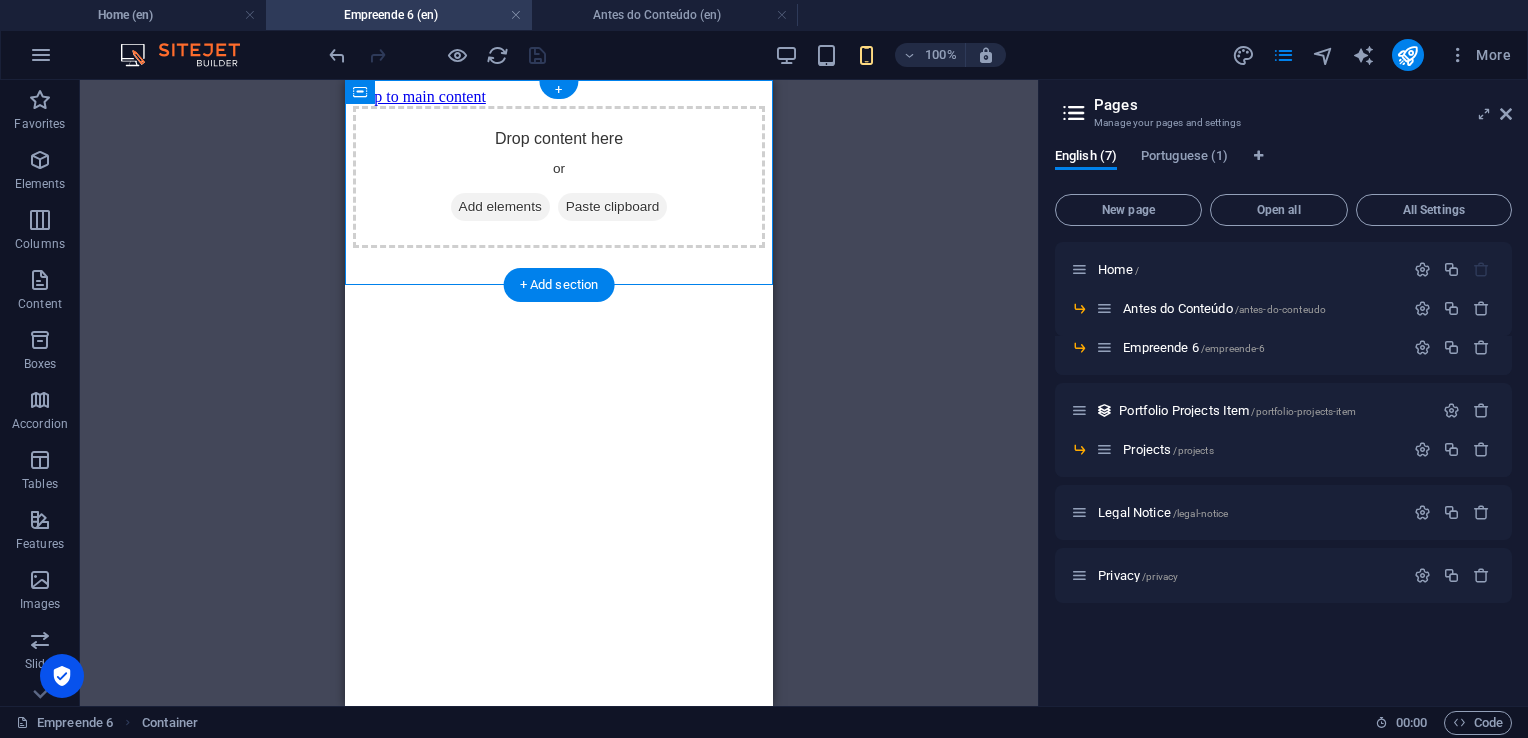 click on "+ Add section" at bounding box center (559, 285) 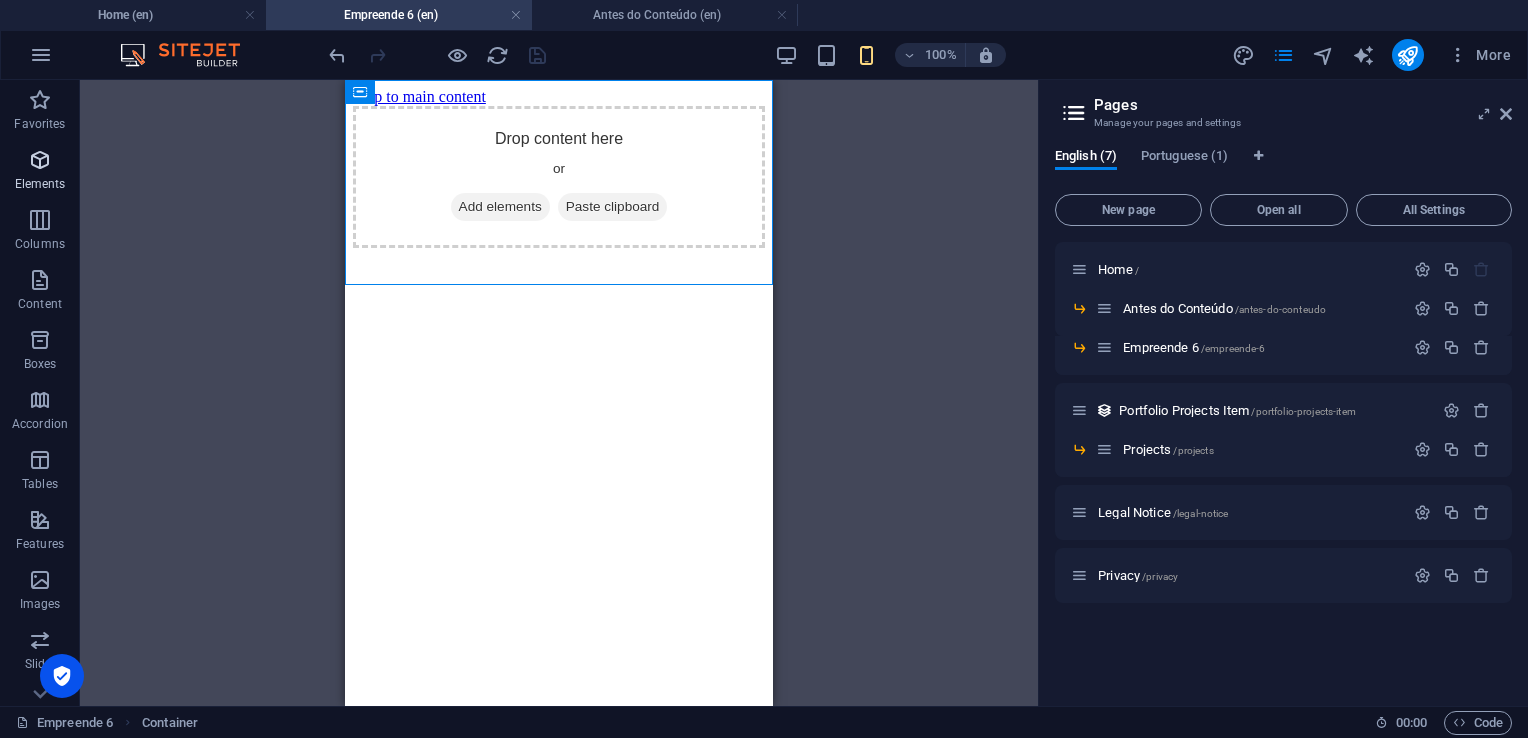 click at bounding box center [40, 160] 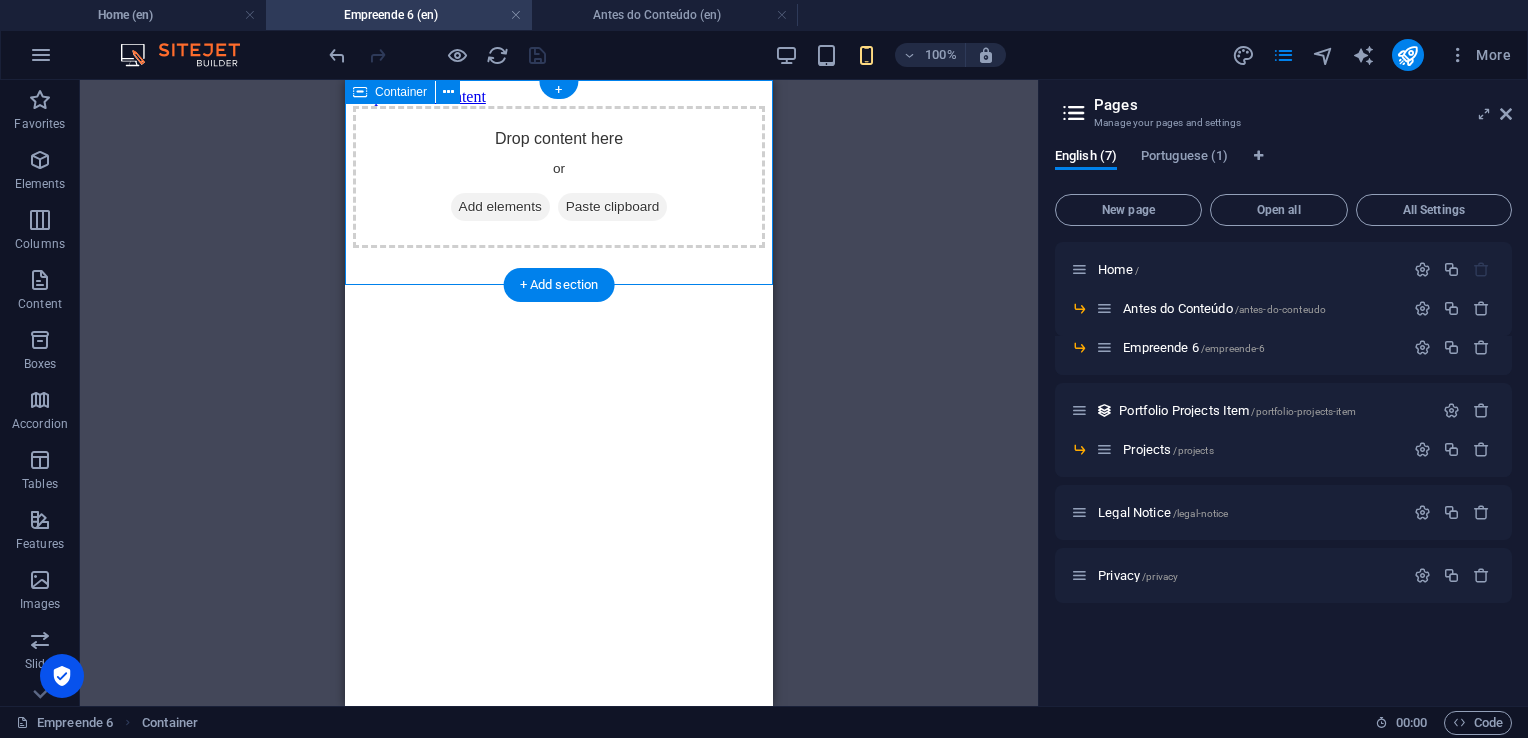 click on "Drop content here or  Add elements  Paste clipboard" at bounding box center [559, 177] 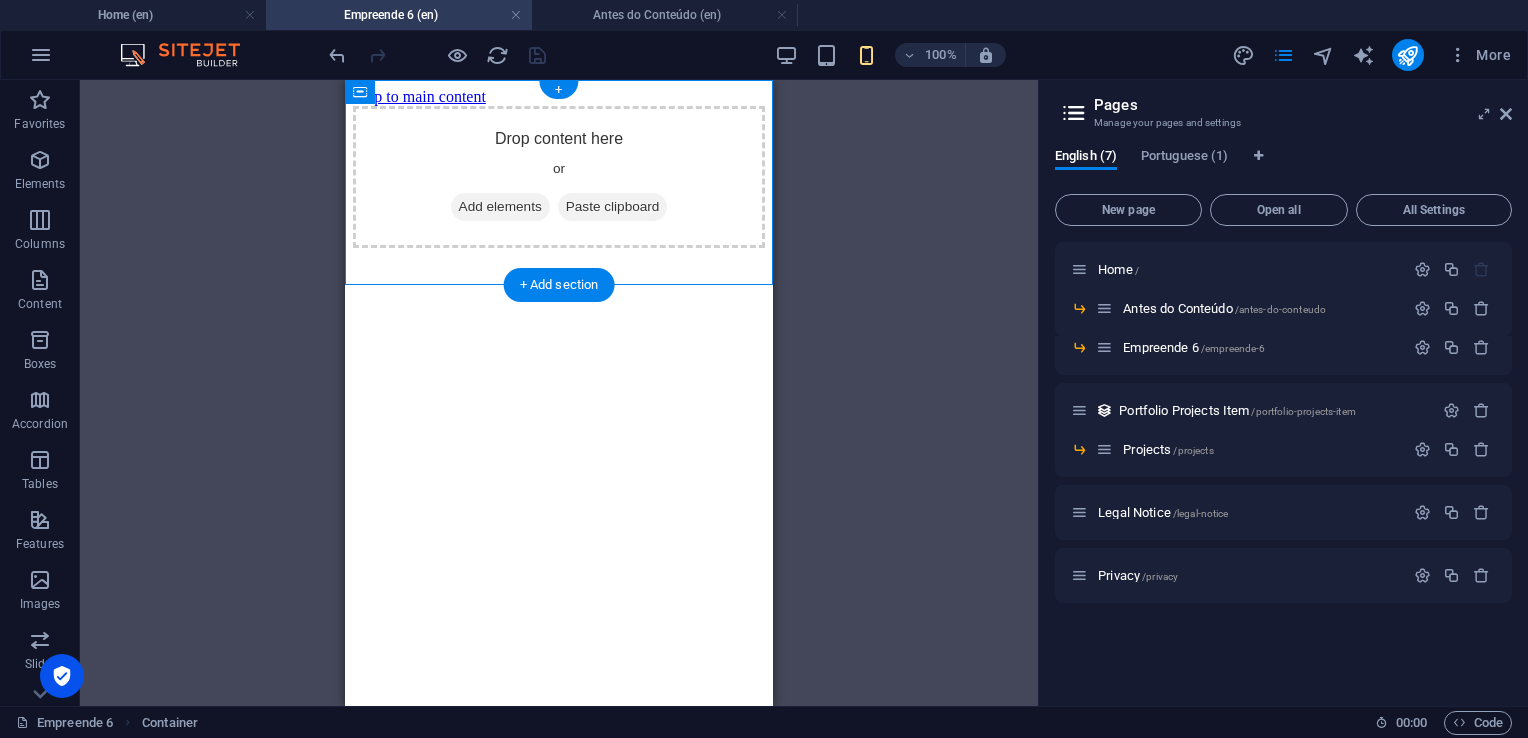 click on "+ Add section" at bounding box center [559, 285] 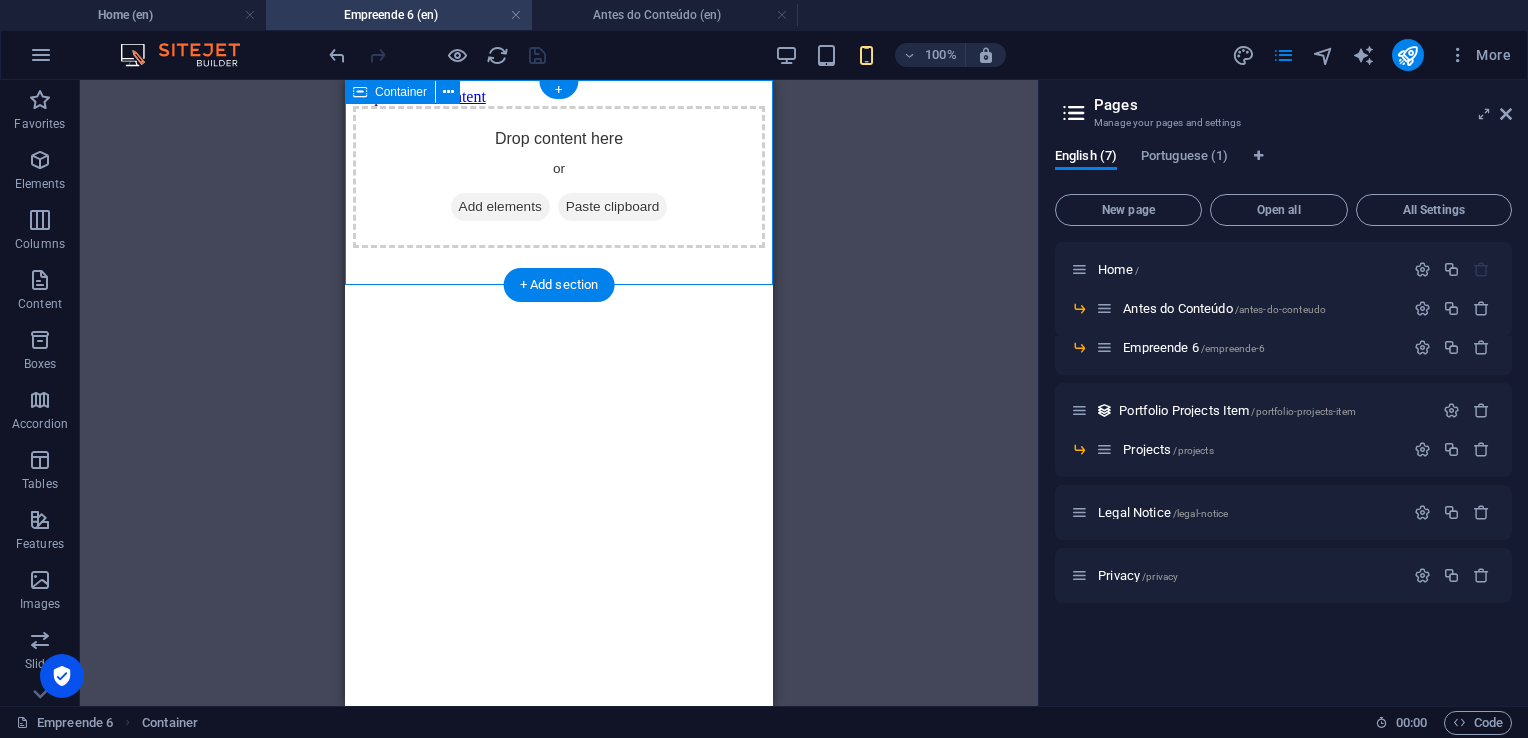 click on "Drop content here or  Add elements  Paste clipboard" at bounding box center [559, 177] 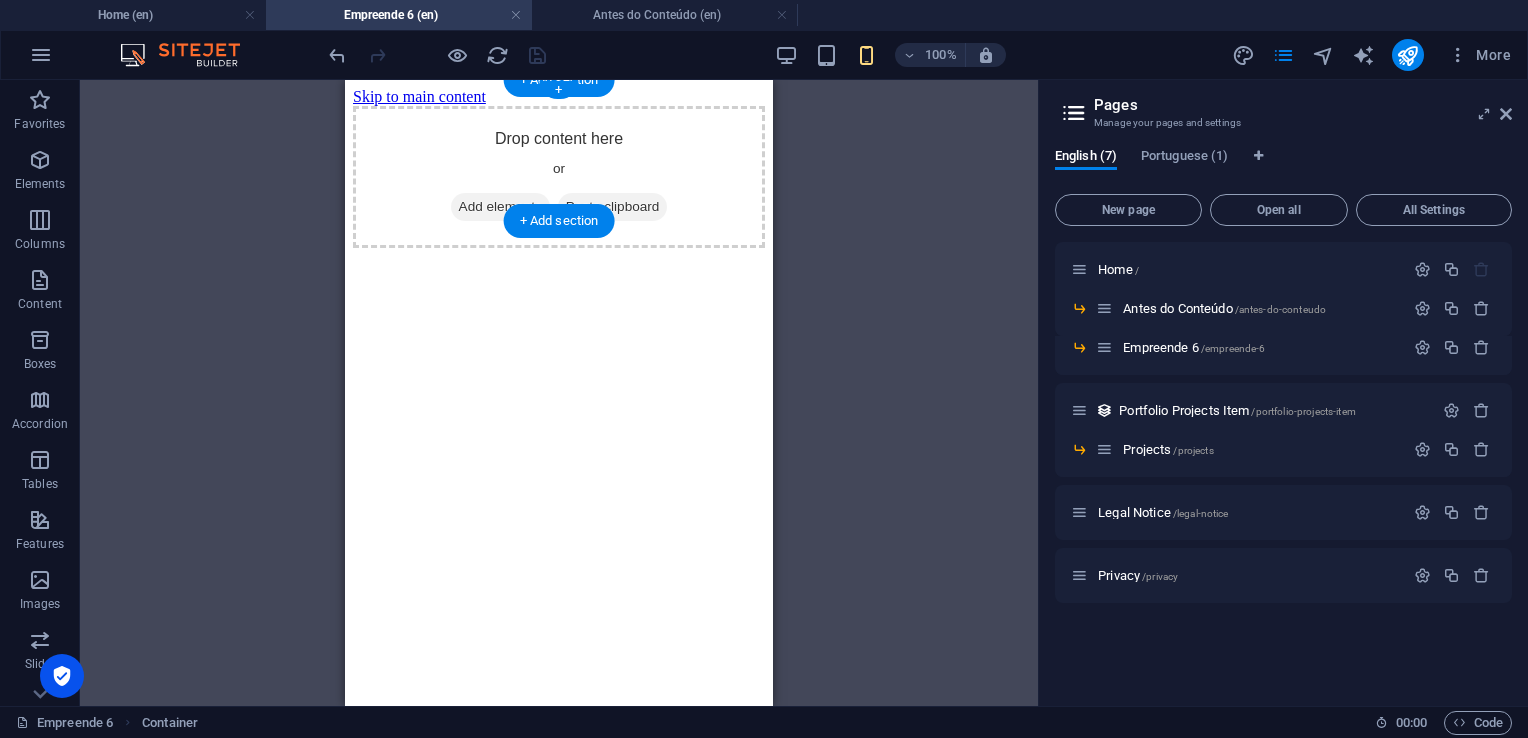 click on "Paste clipboard" at bounding box center [613, 207] 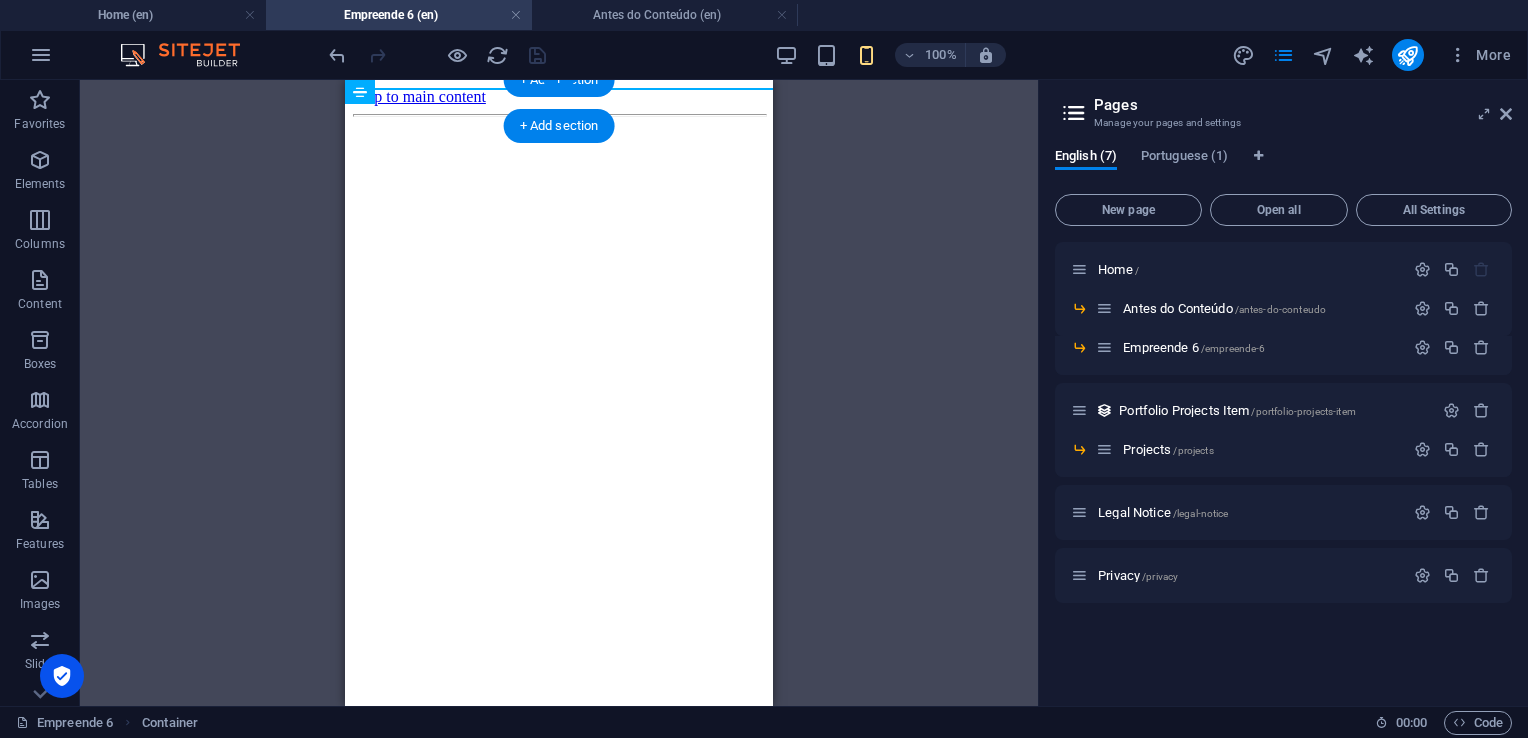 click on "Drag here to replace the existing content. Press “Ctrl” if you want to create a new element.
Container   Placeholder + + Add section   Placeholder + + Add section   Separator" at bounding box center [559, 393] 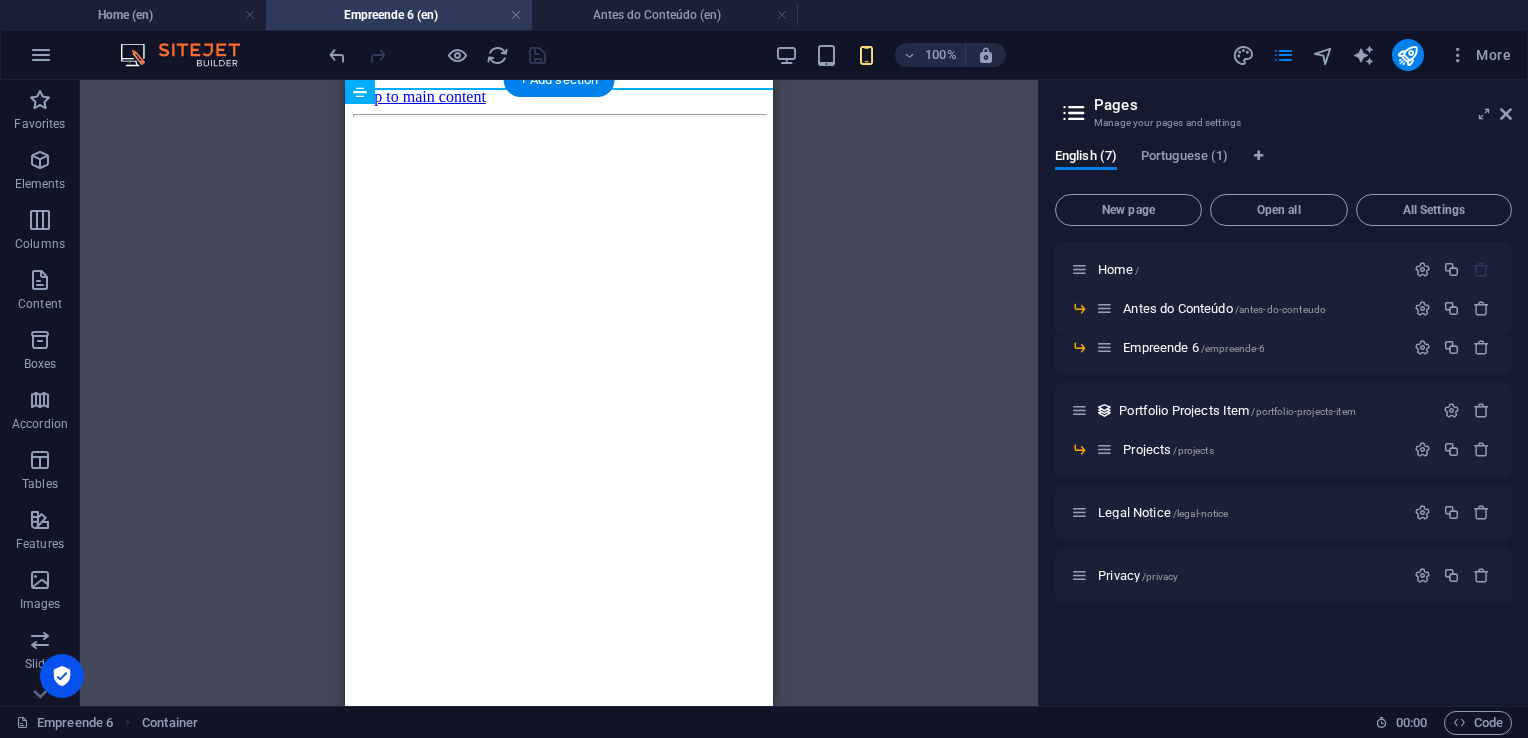 drag, startPoint x: 921, startPoint y: 194, endPoint x: 590, endPoint y: 97, distance: 344.9203 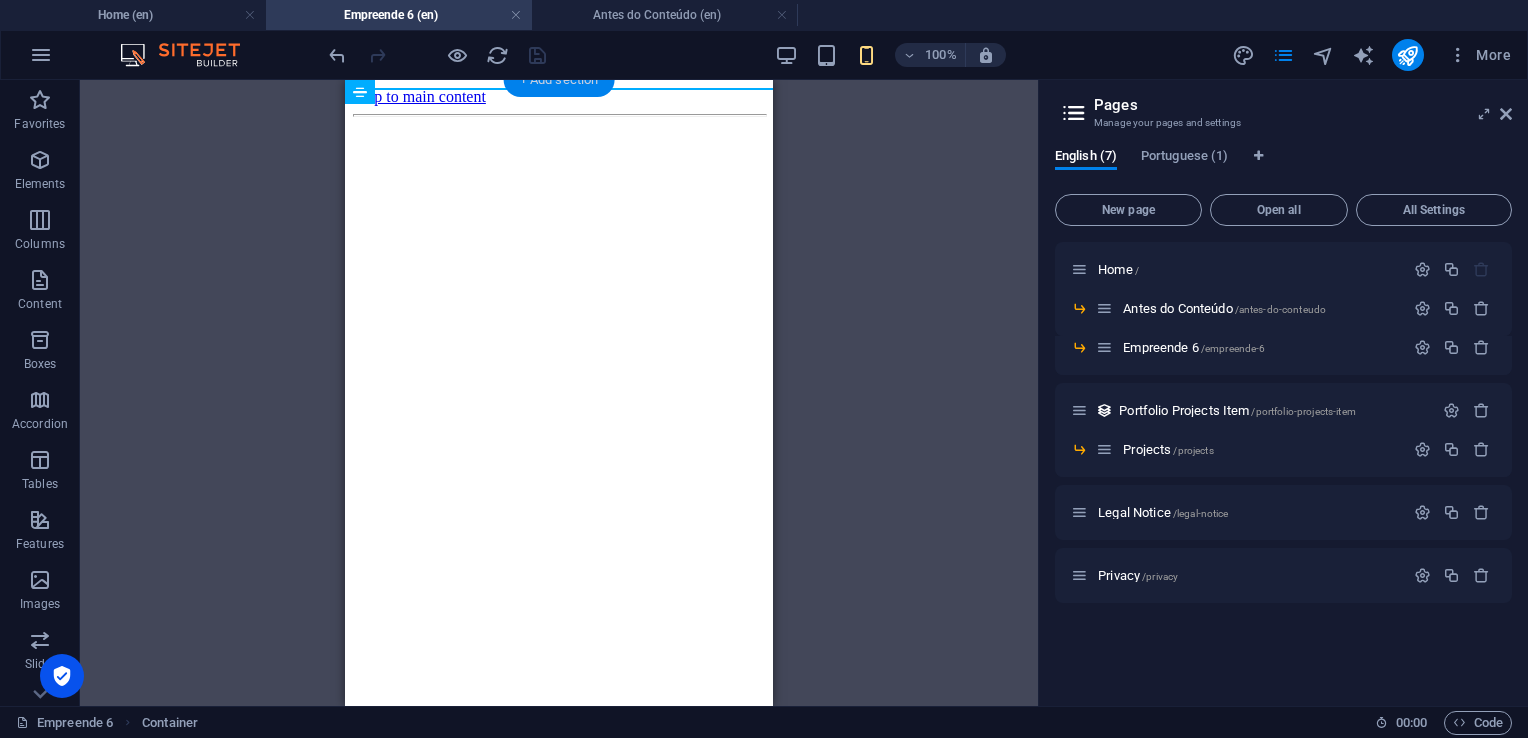 drag, startPoint x: 244, startPoint y: 17, endPoint x: 584, endPoint y: 90, distance: 347.74847 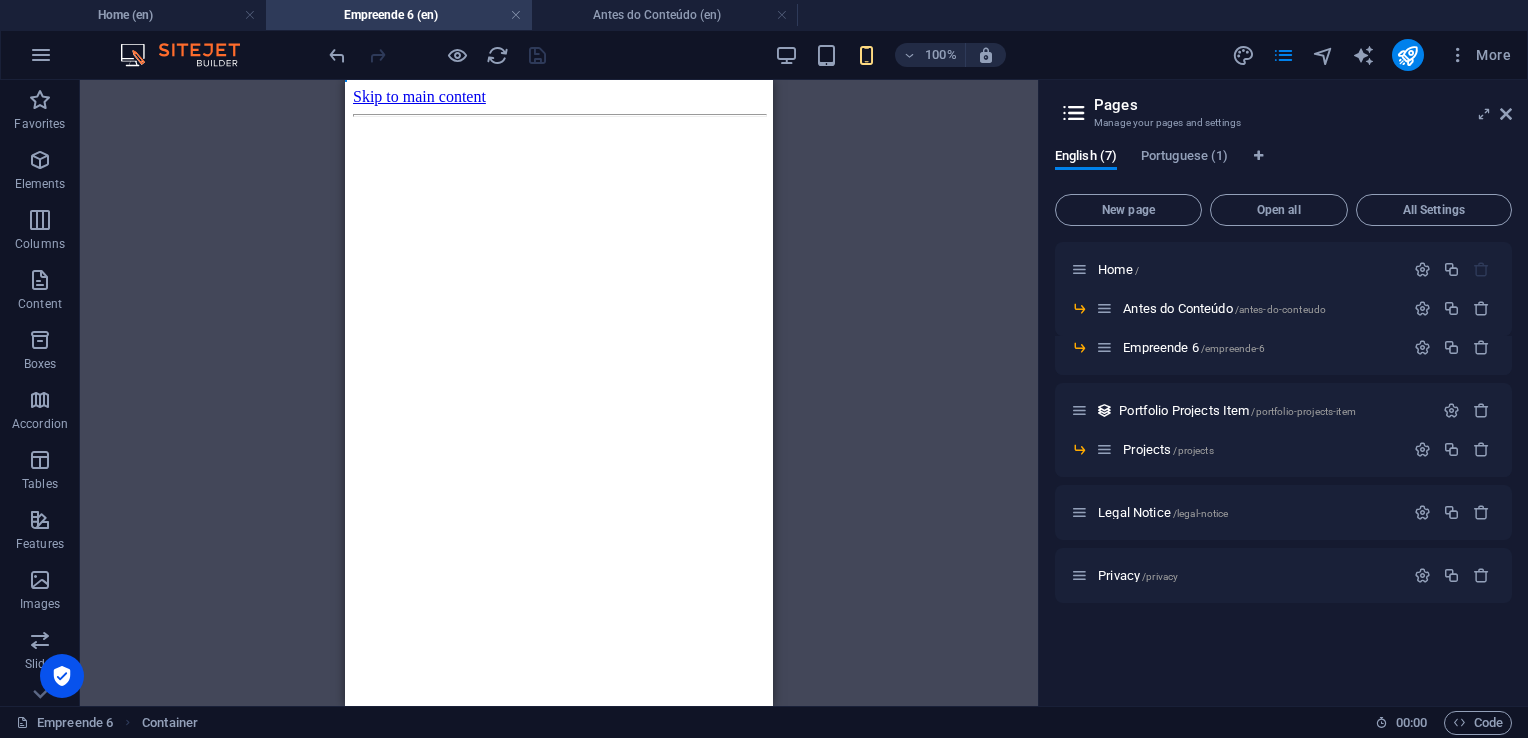 drag, startPoint x: 581, startPoint y: 134, endPoint x: 580, endPoint y: 93, distance: 41.01219 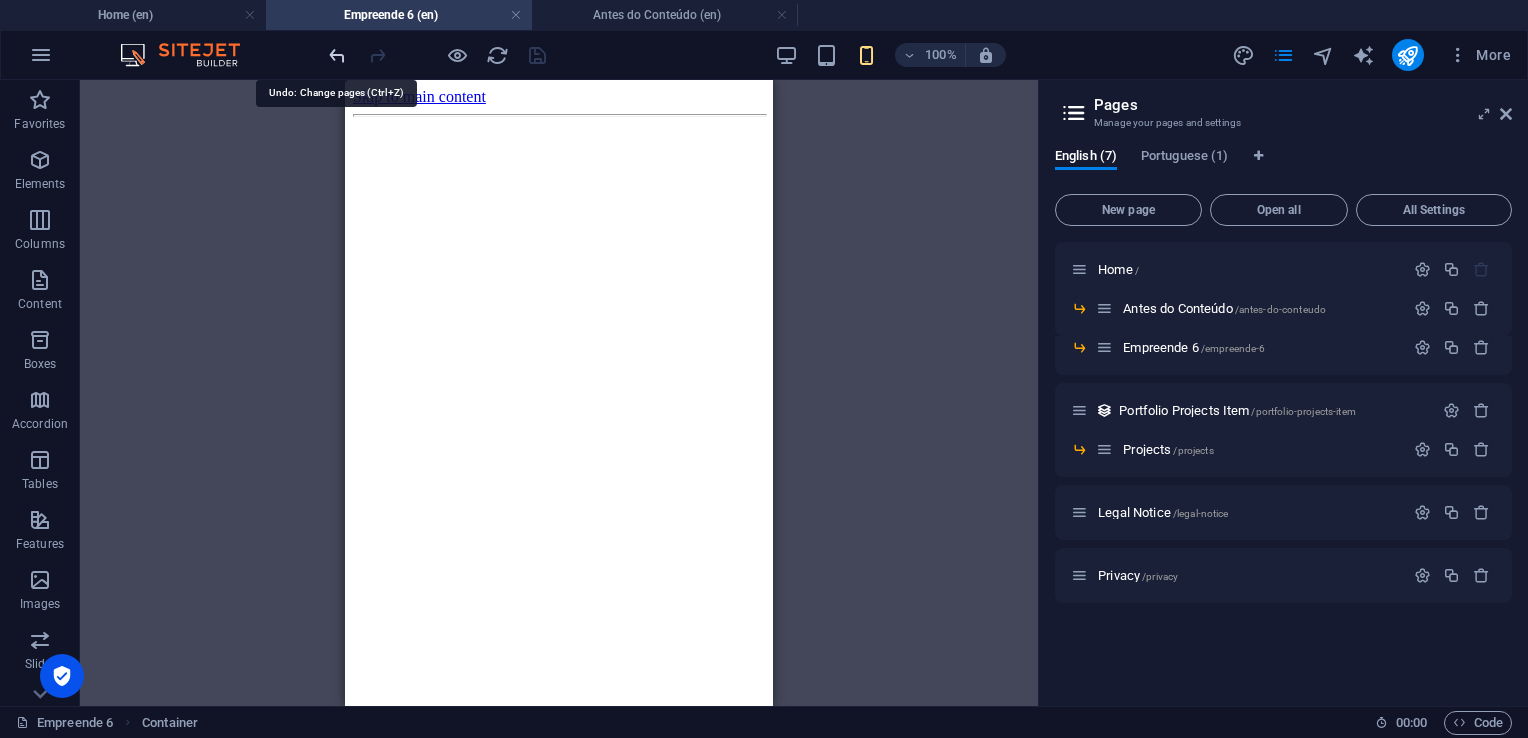 click at bounding box center (337, 55) 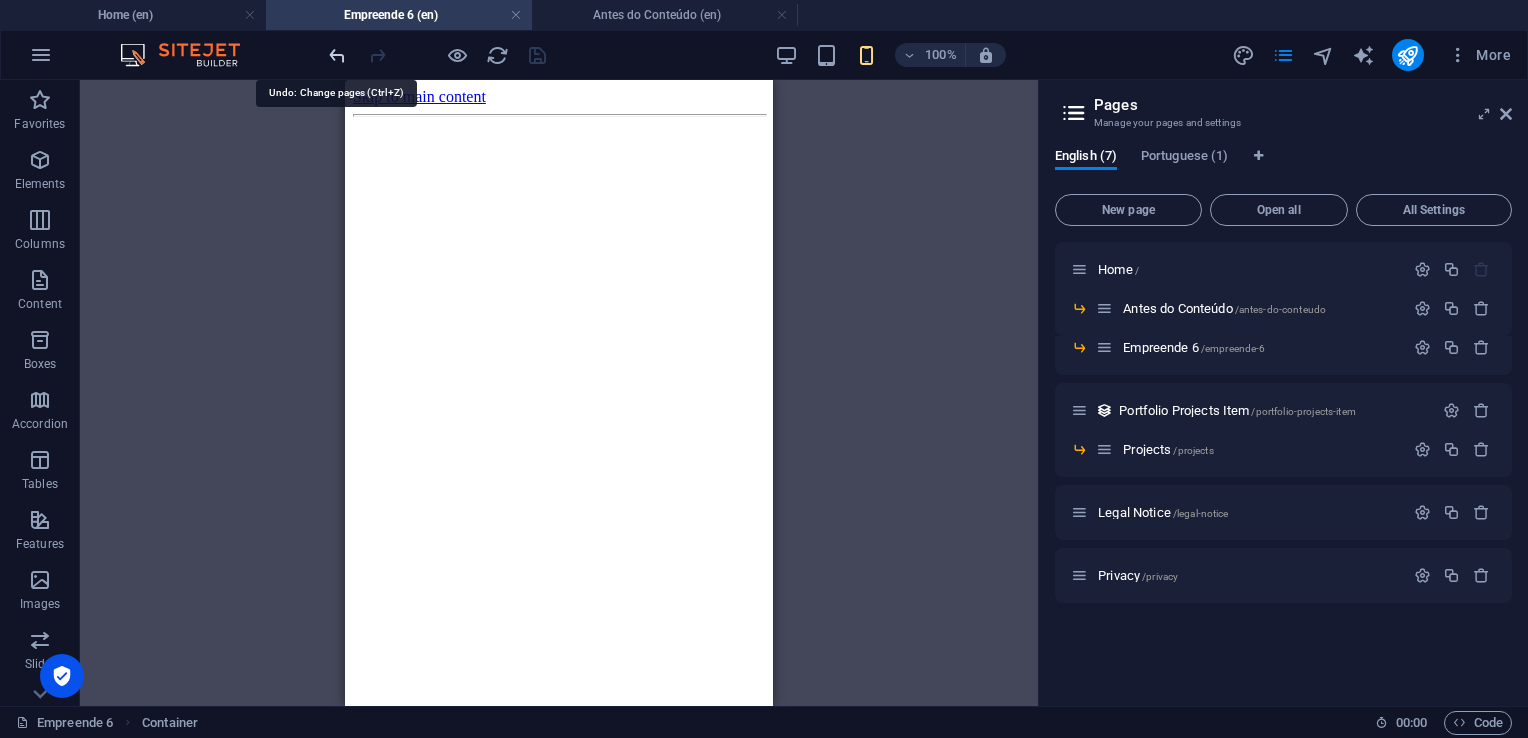 click at bounding box center [337, 55] 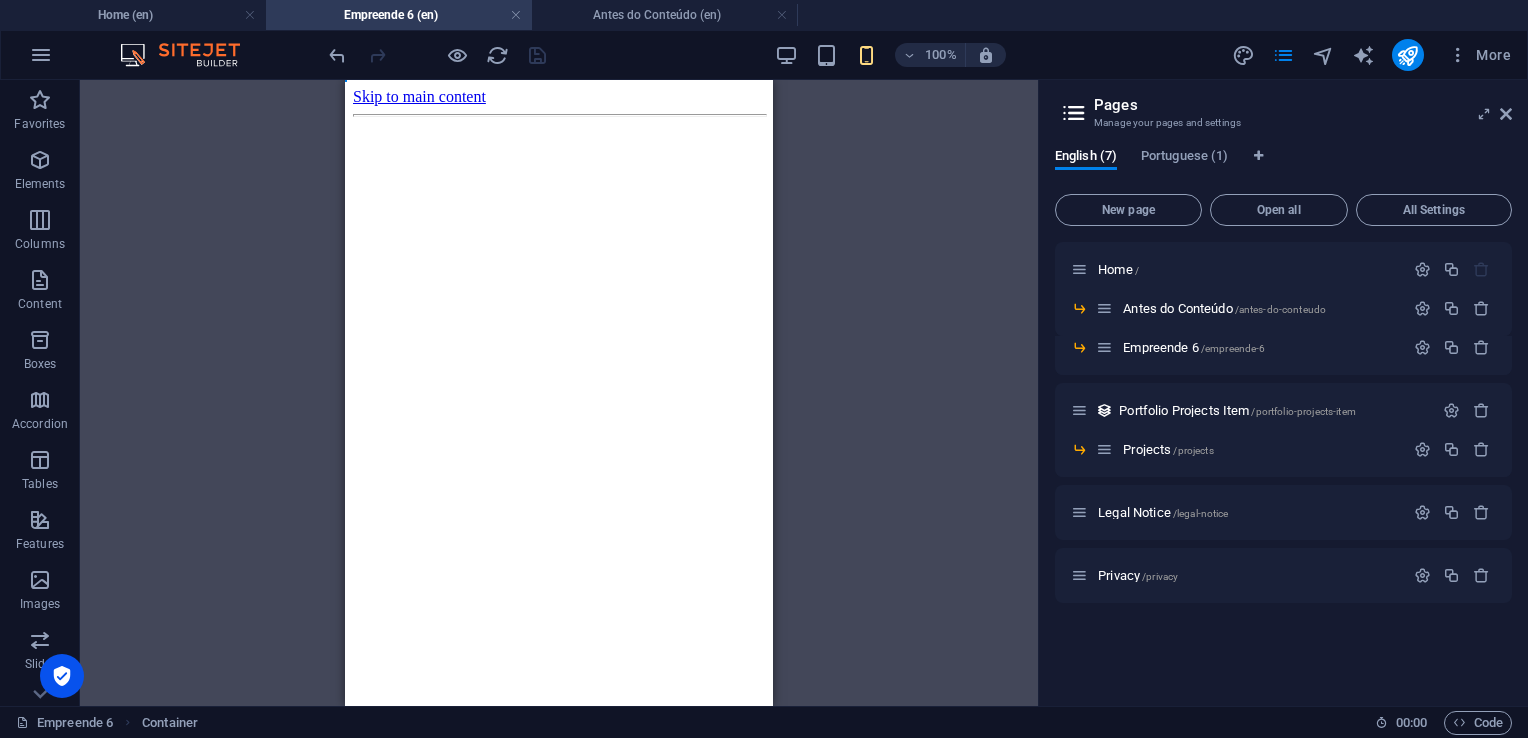 drag, startPoint x: 480, startPoint y: 145, endPoint x: 745, endPoint y: 158, distance: 265.31866 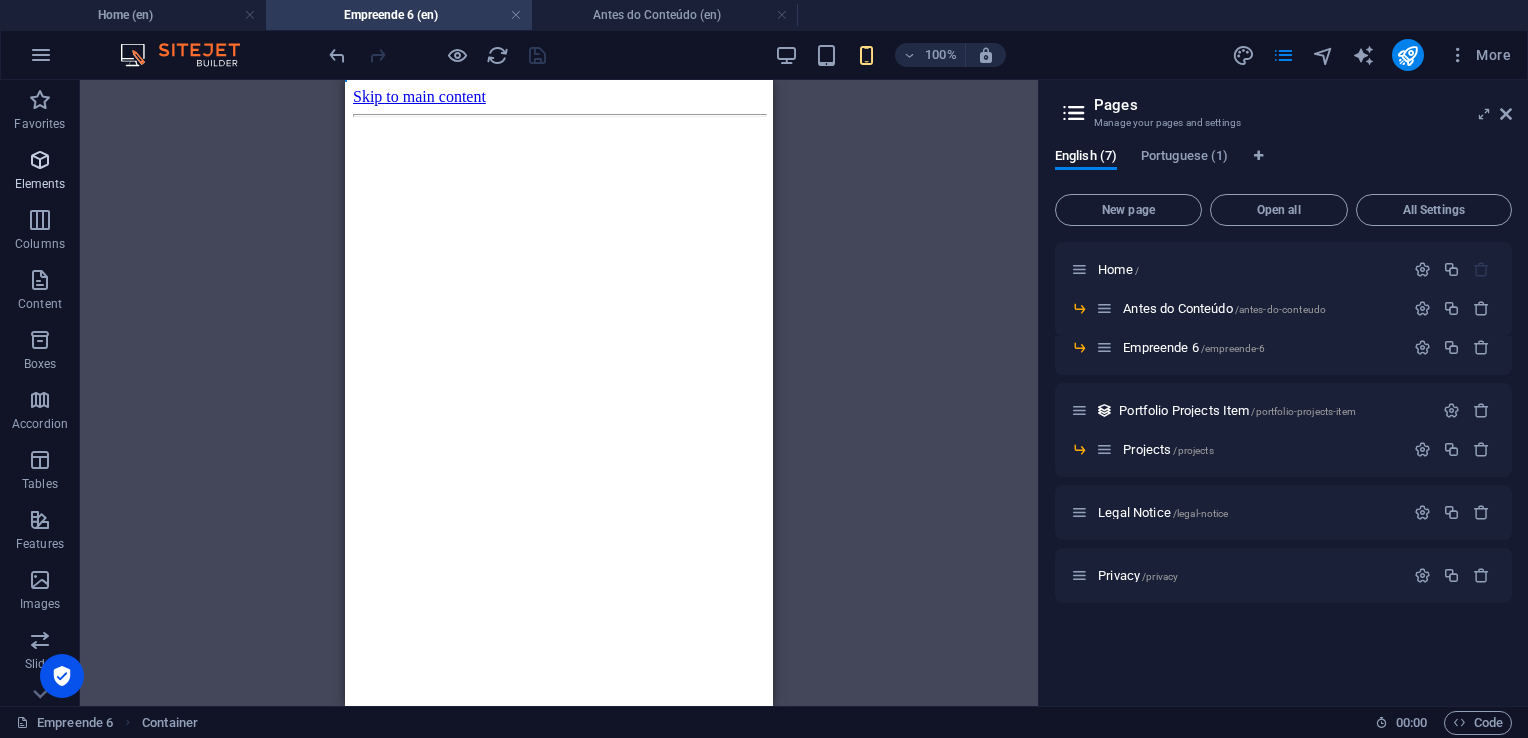click at bounding box center [40, 160] 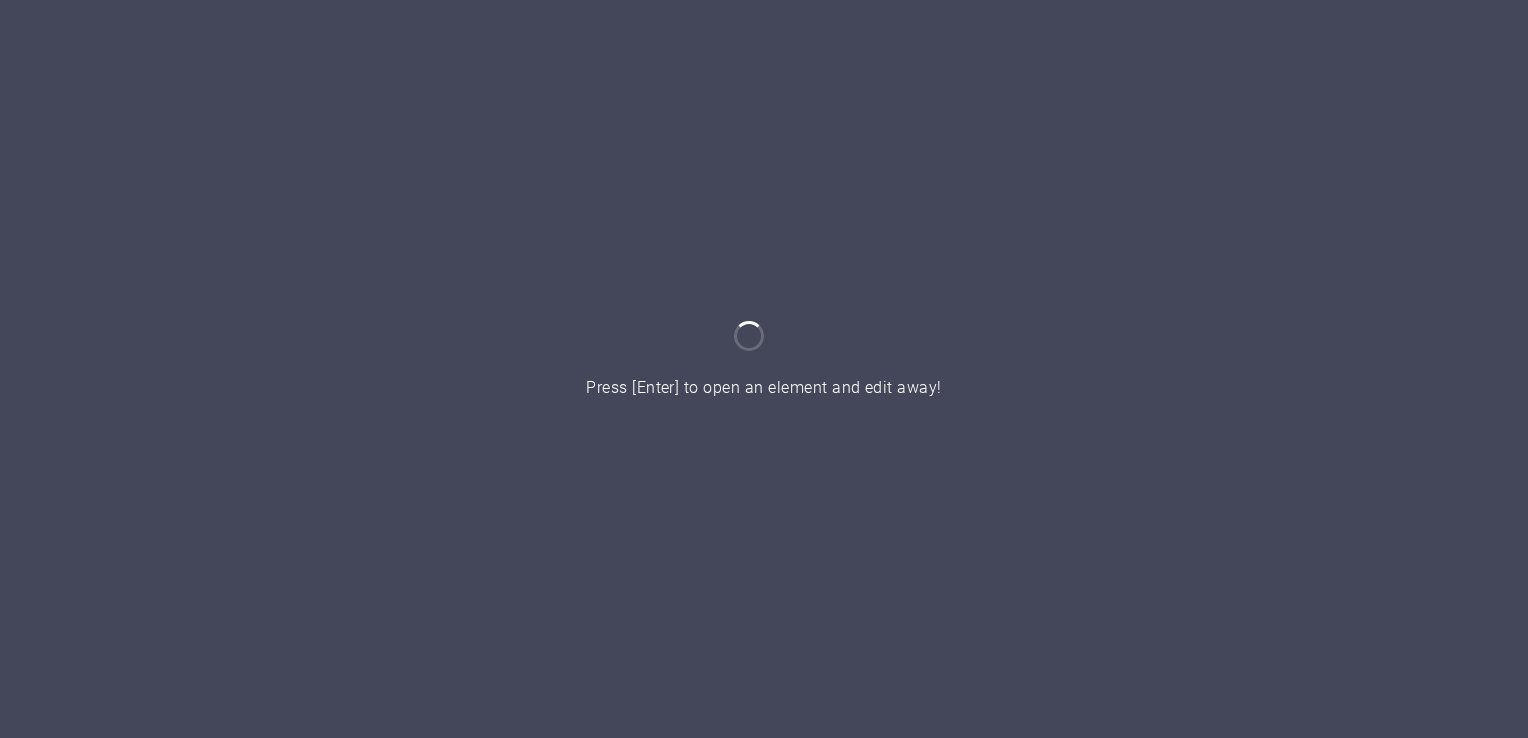 scroll, scrollTop: 0, scrollLeft: 0, axis: both 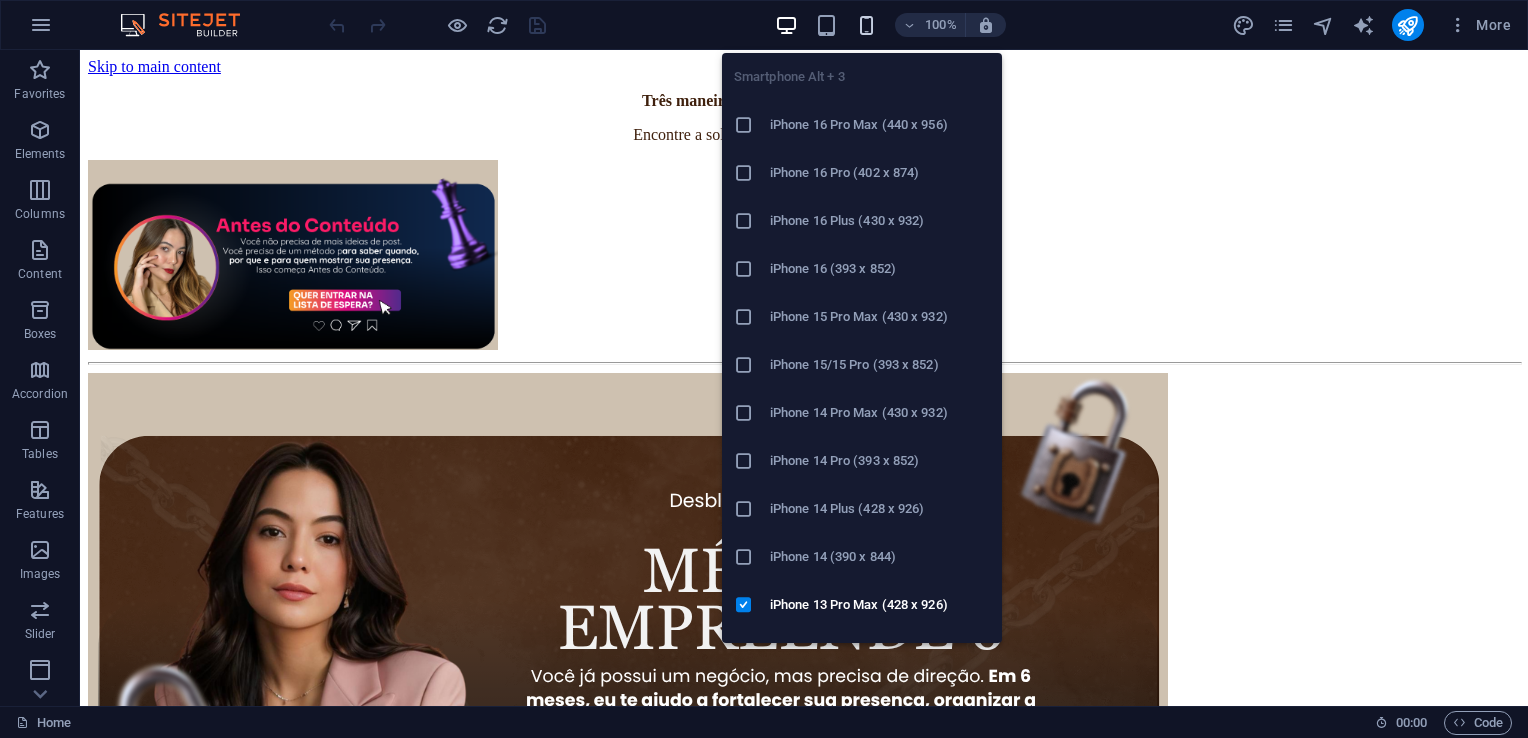 click at bounding box center (866, 25) 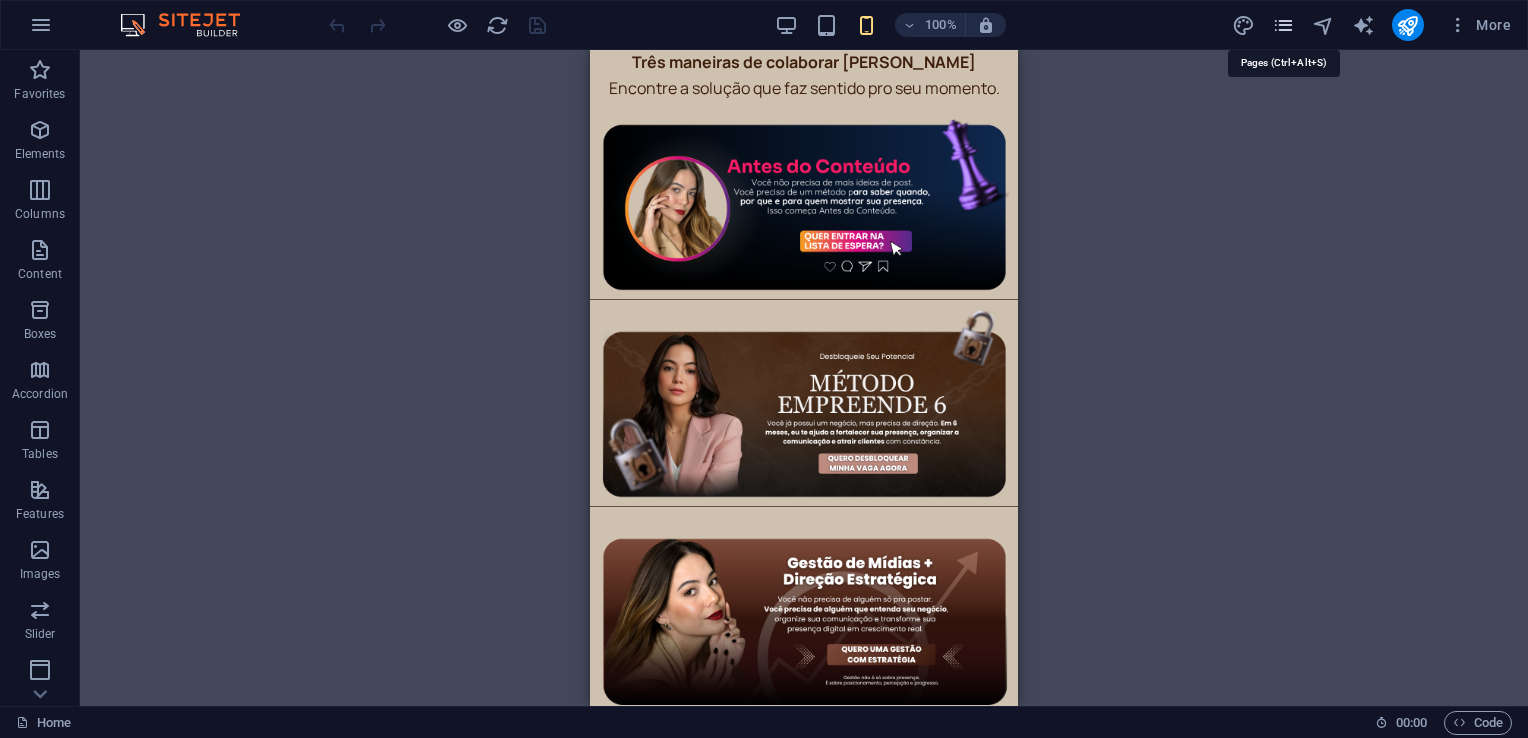 click at bounding box center (1283, 25) 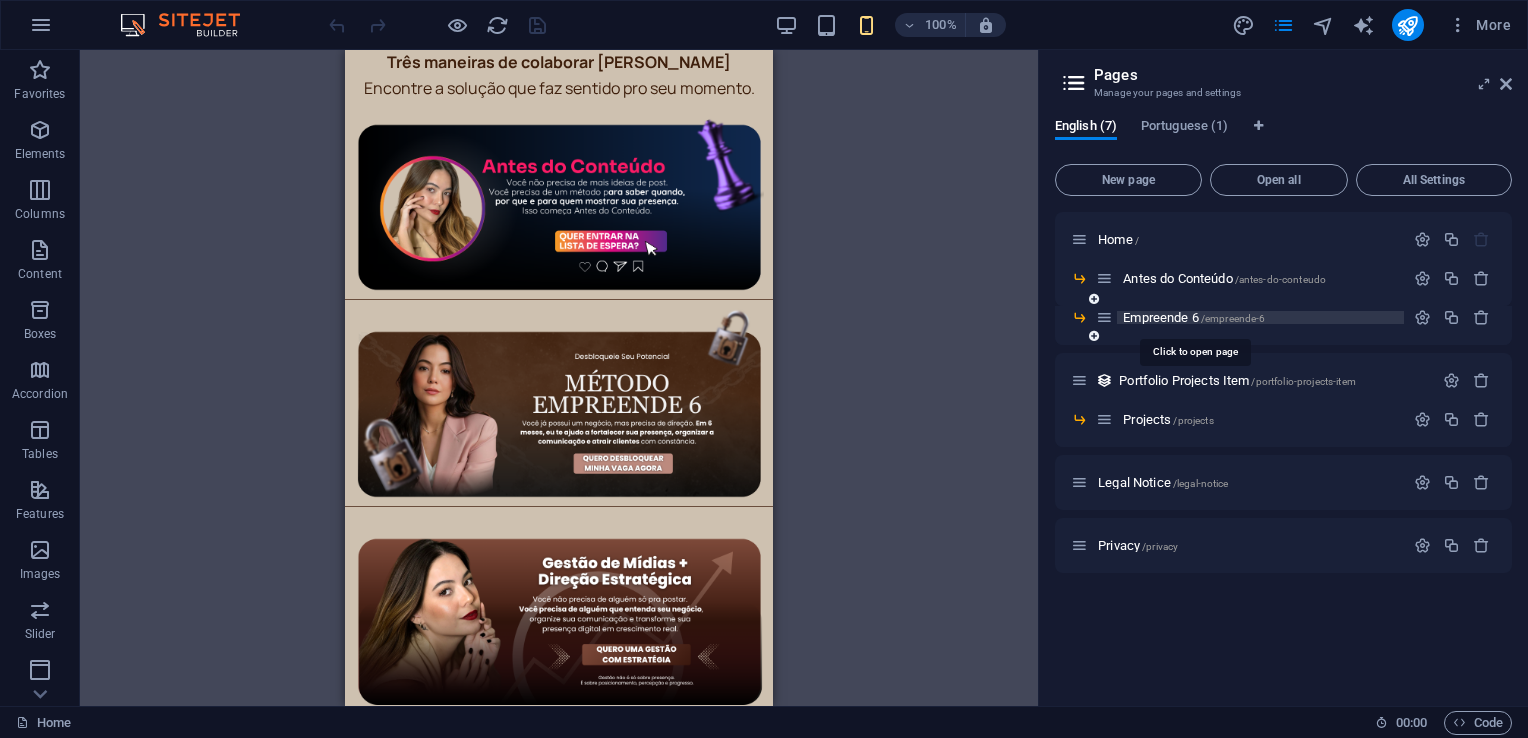 click on "Empreende 6  /empreende-6" at bounding box center (1194, 317) 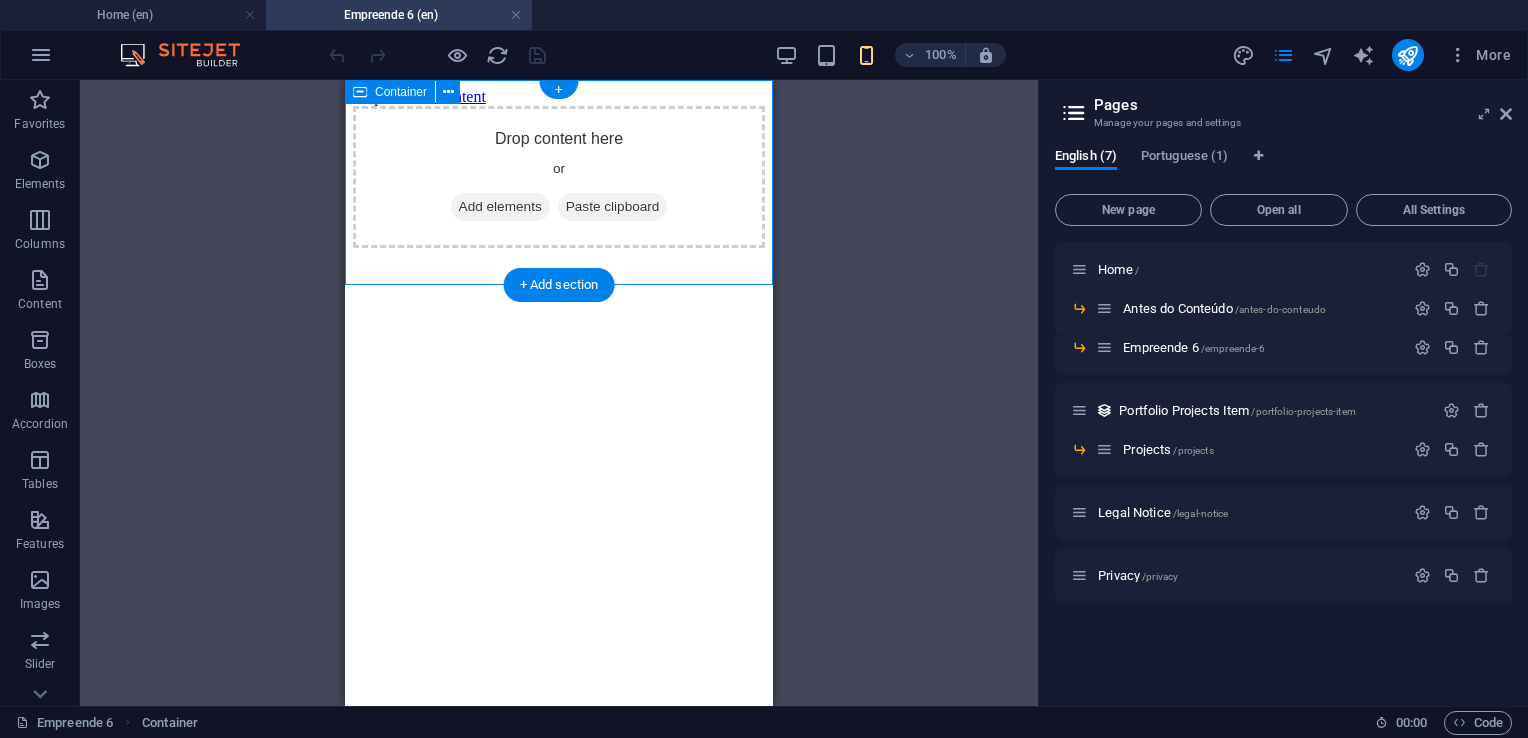 scroll, scrollTop: 0, scrollLeft: 0, axis: both 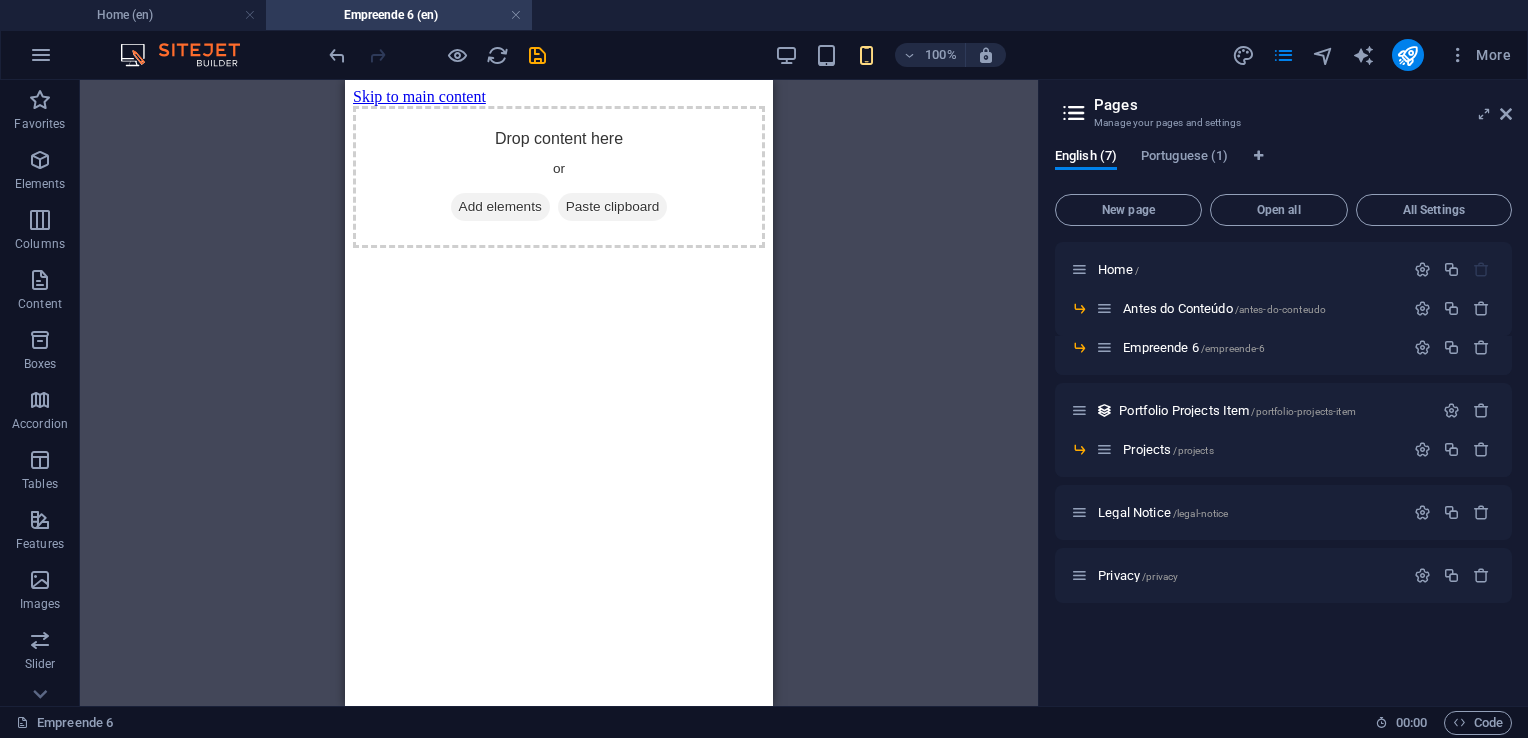 click on "Skip to main content
Drop content here or  Add elements  Paste clipboard" at bounding box center [559, 168] 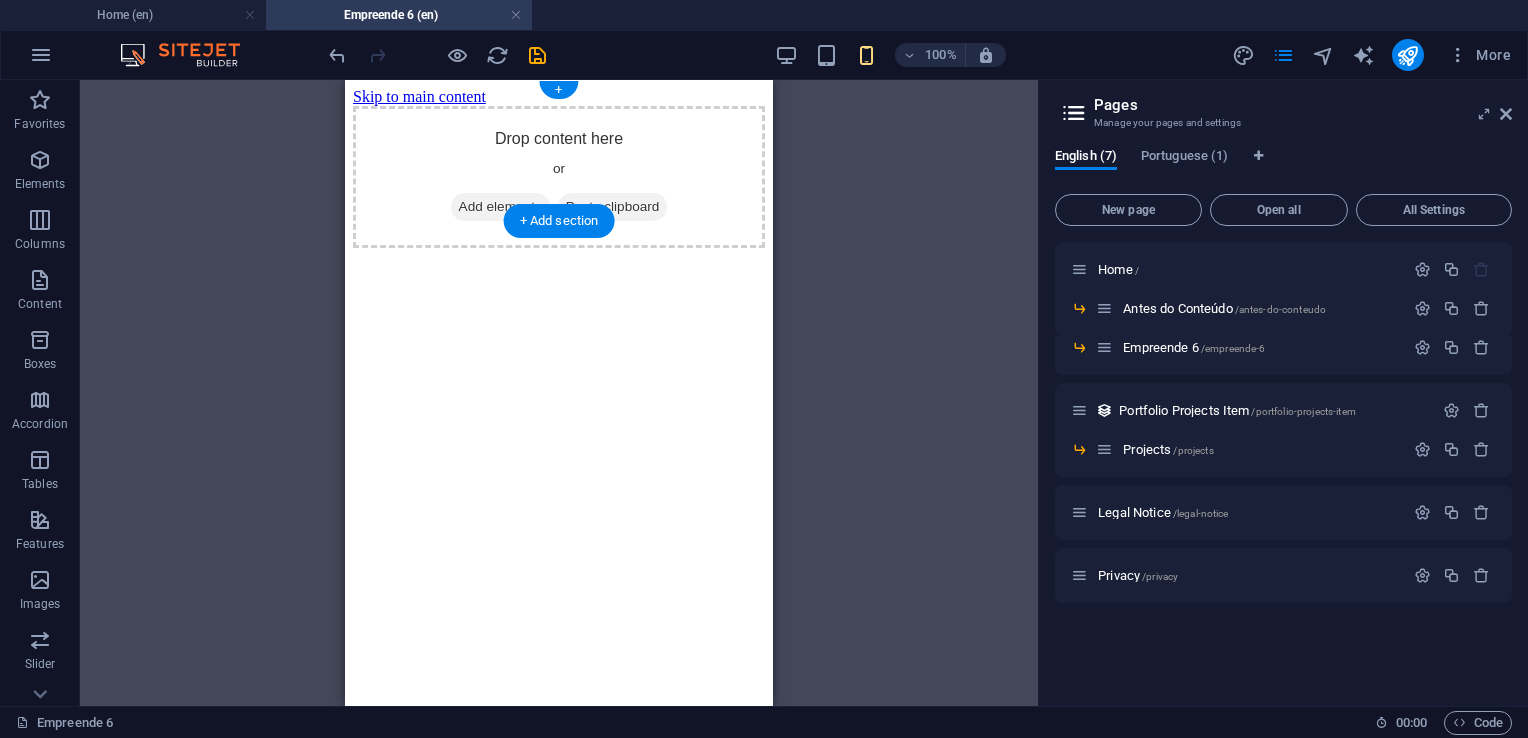 click on "Drop content here or  Add elements  Paste clipboard" at bounding box center [559, 177] 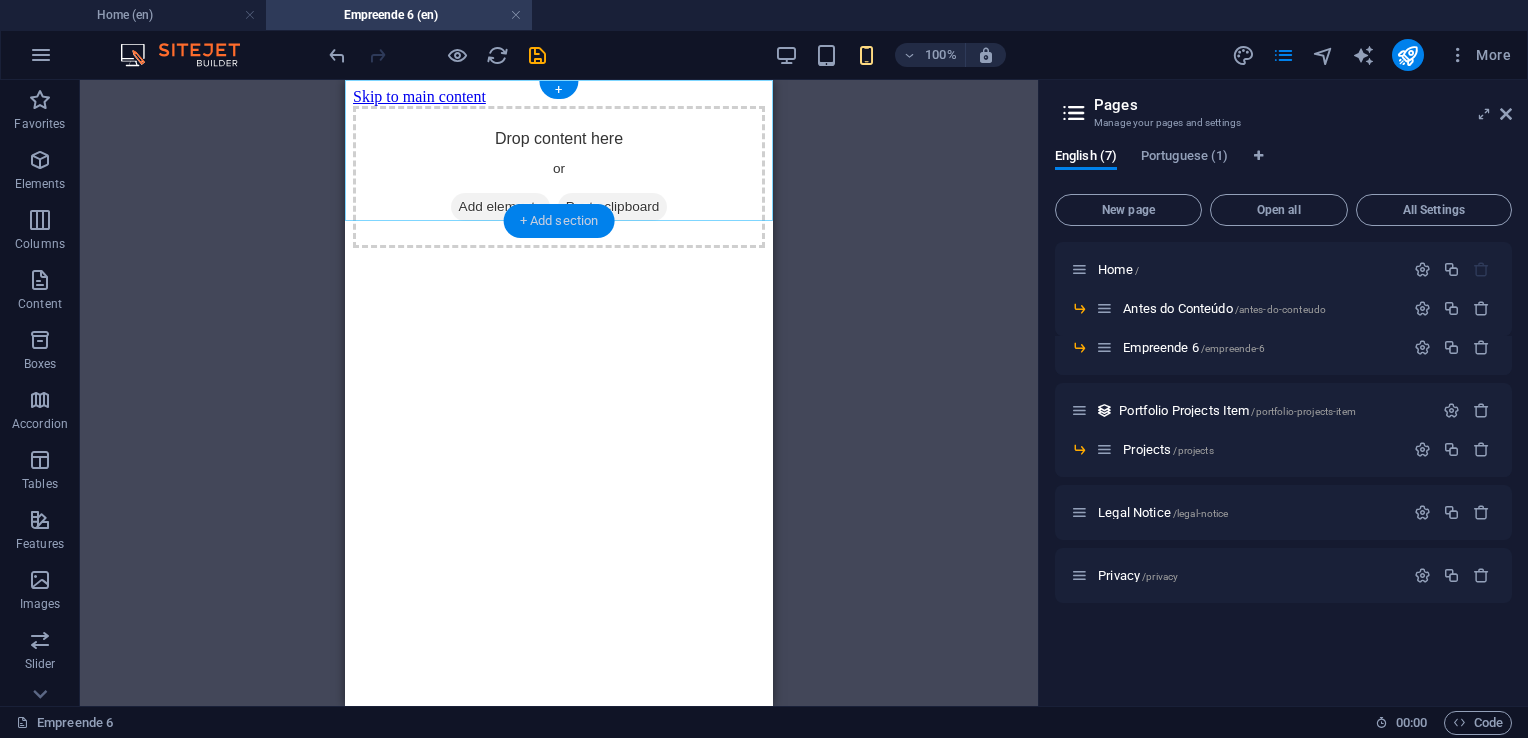 click on "+ Add section" at bounding box center [559, 221] 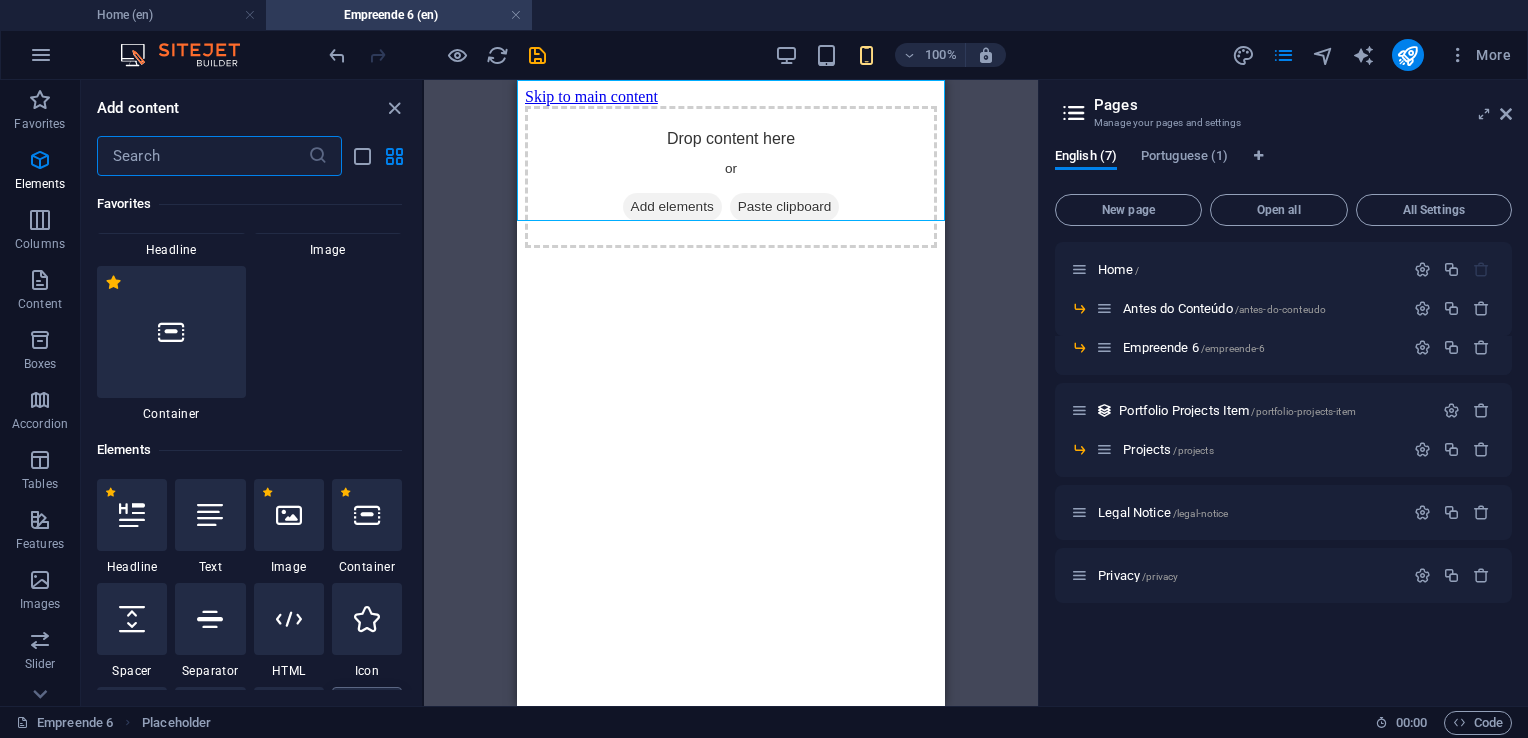 scroll, scrollTop: 0, scrollLeft: 0, axis: both 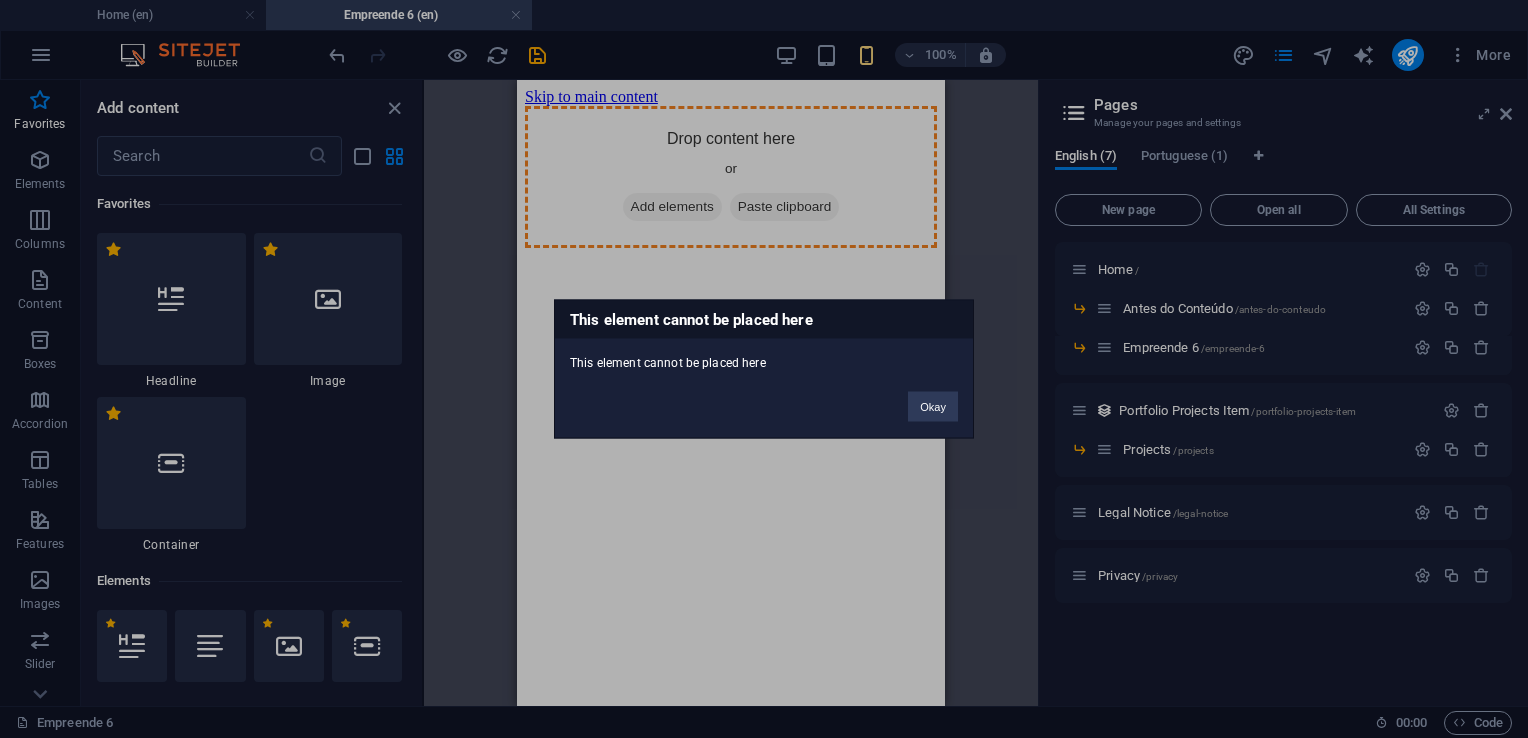 click on "Okay" at bounding box center [933, 407] 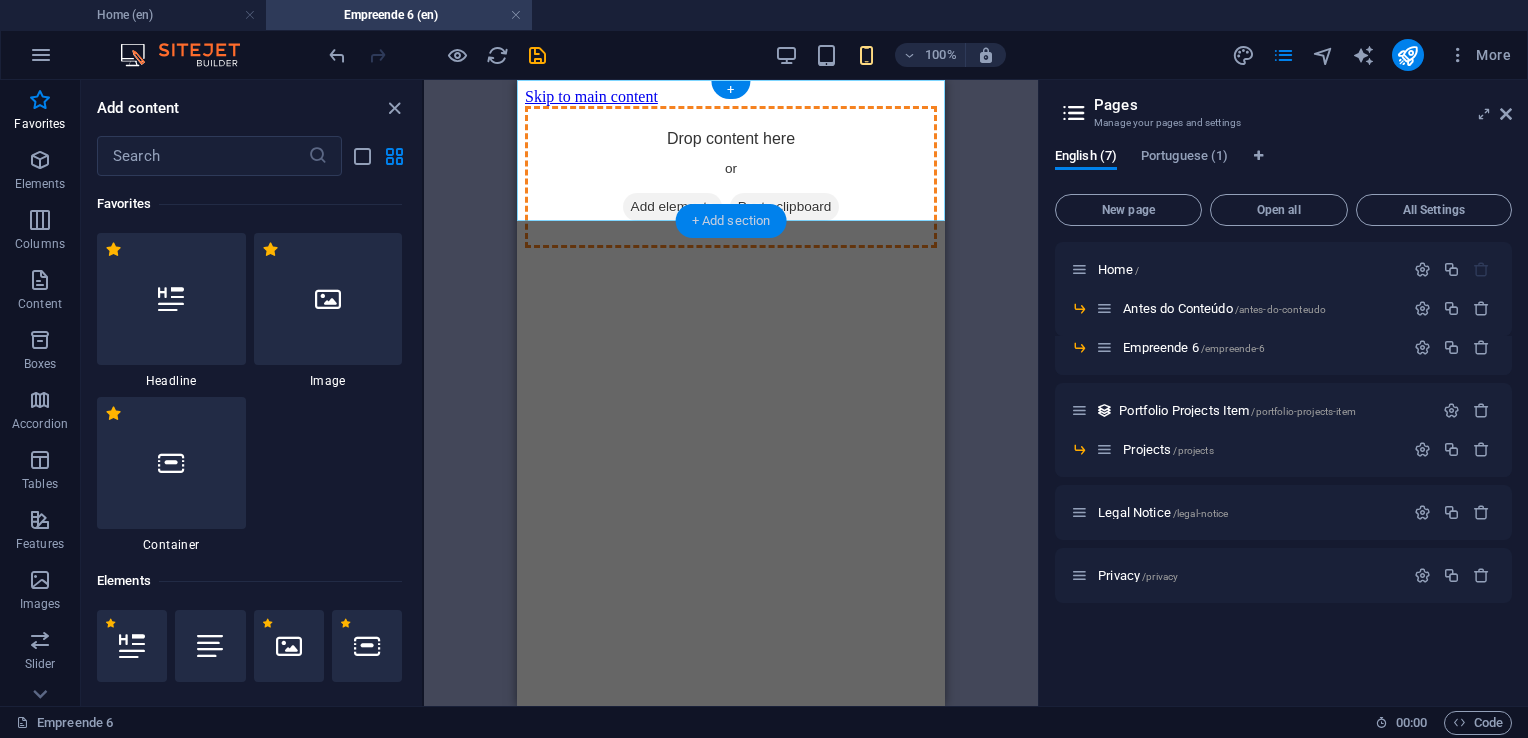 click on "+ Add section" at bounding box center (731, 221) 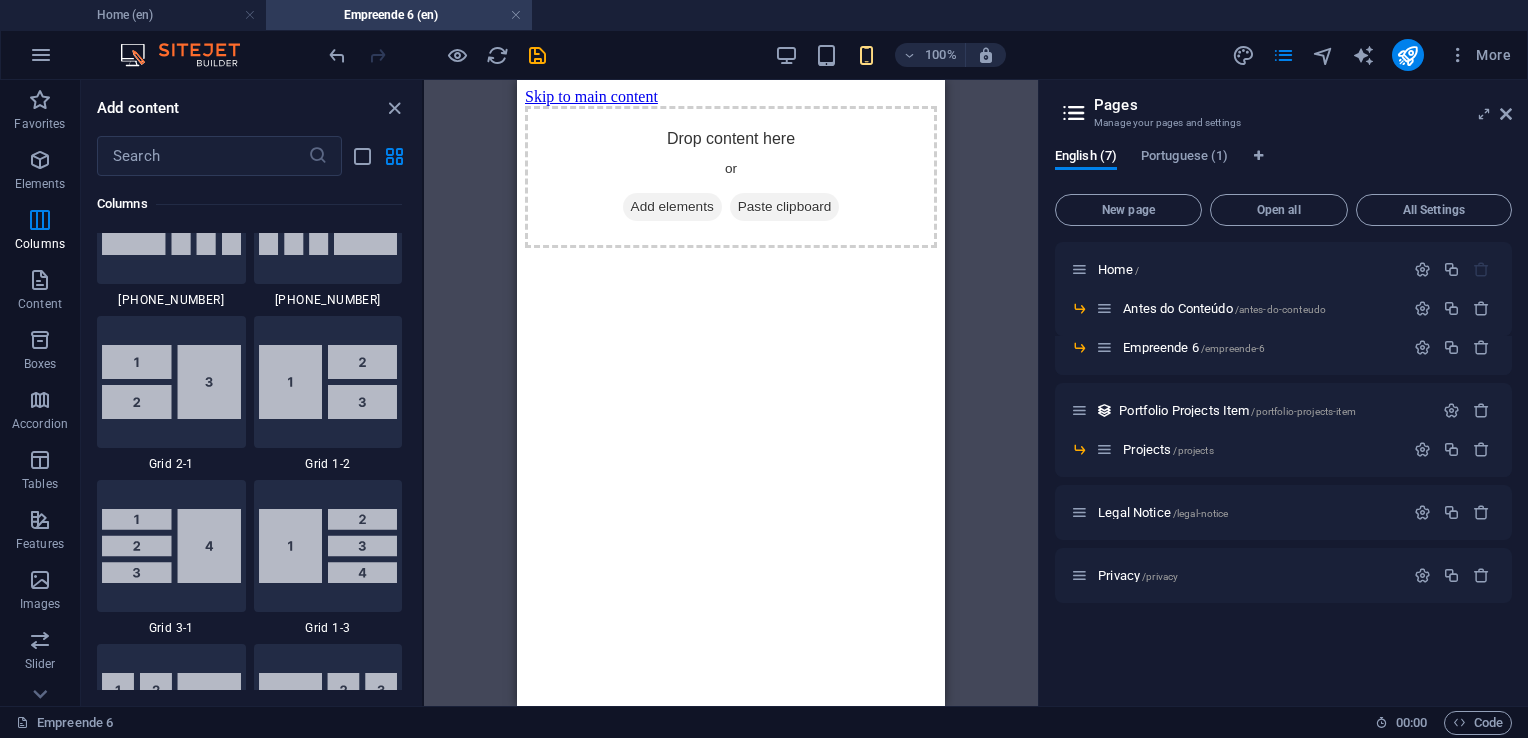 scroll, scrollTop: 2363, scrollLeft: 0, axis: vertical 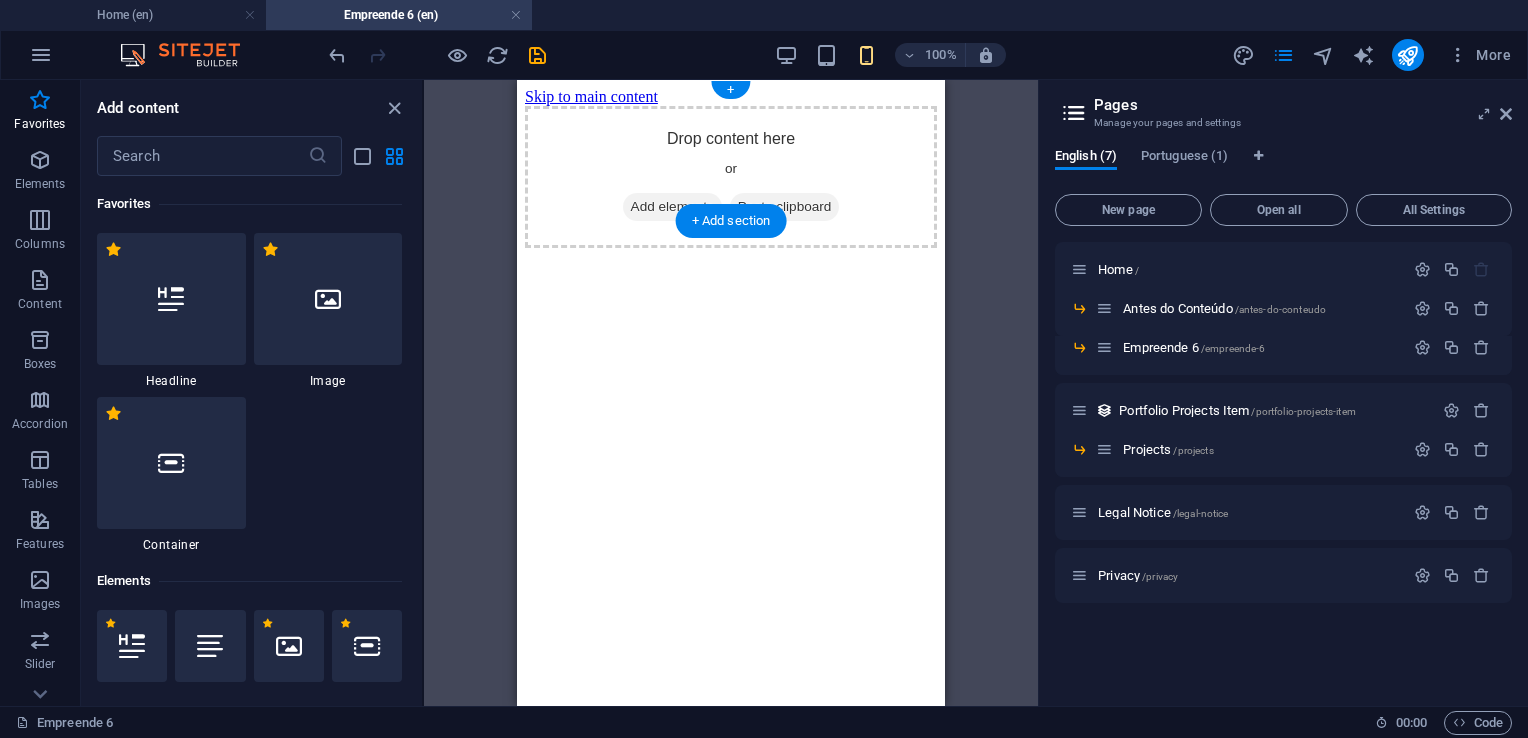 click on "Drop content here or  Add elements  Paste clipboard" at bounding box center [731, 177] 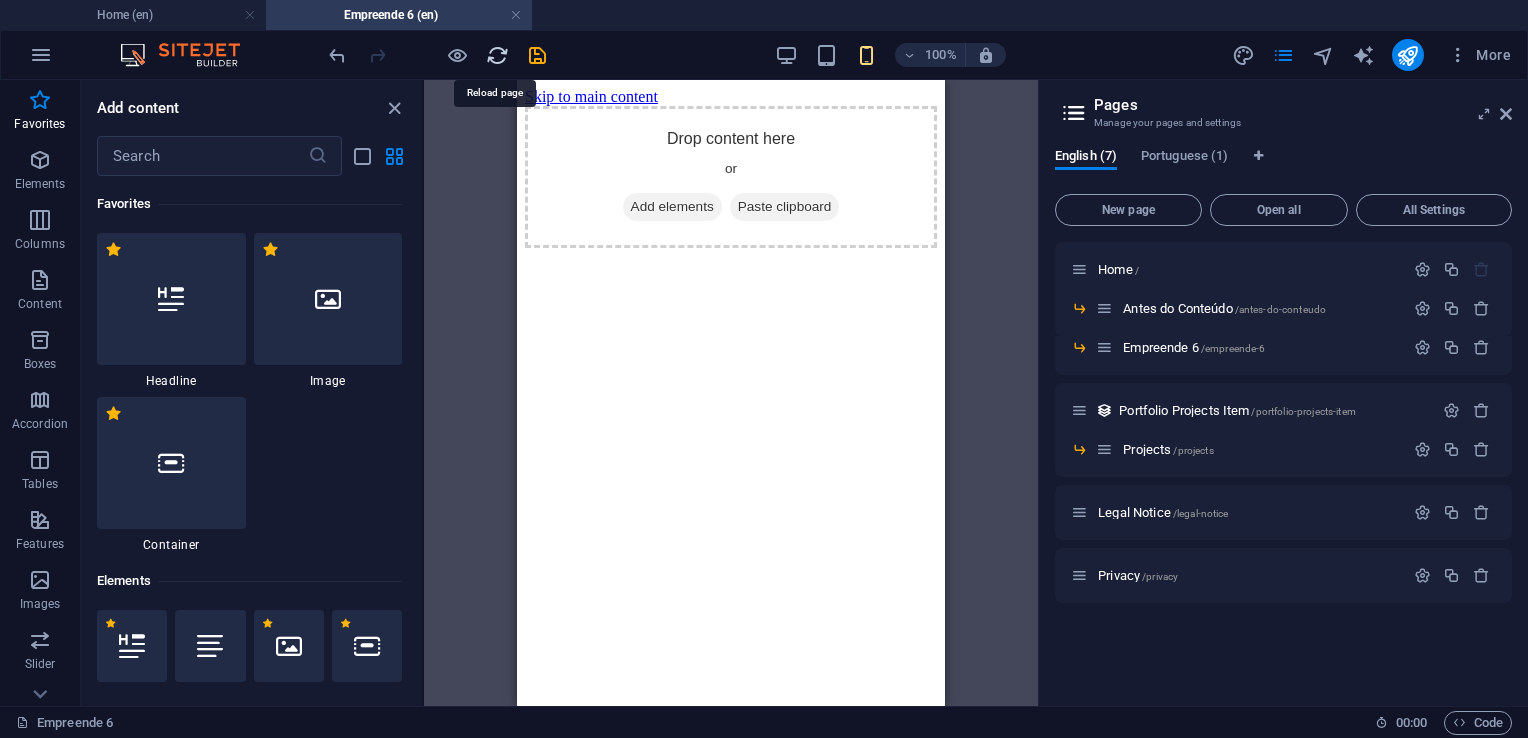 click at bounding box center [497, 55] 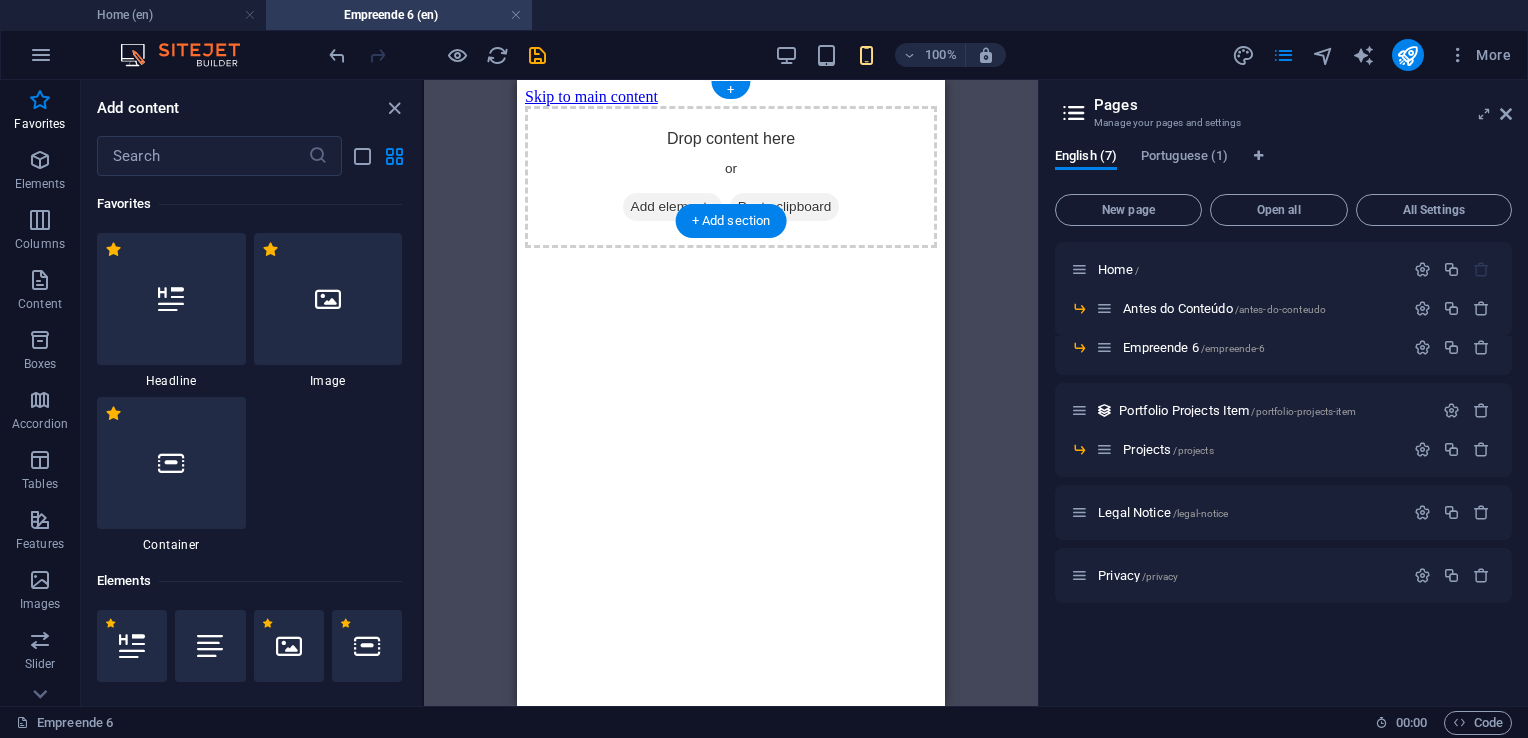 click on "Paste clipboard" at bounding box center (785, 207) 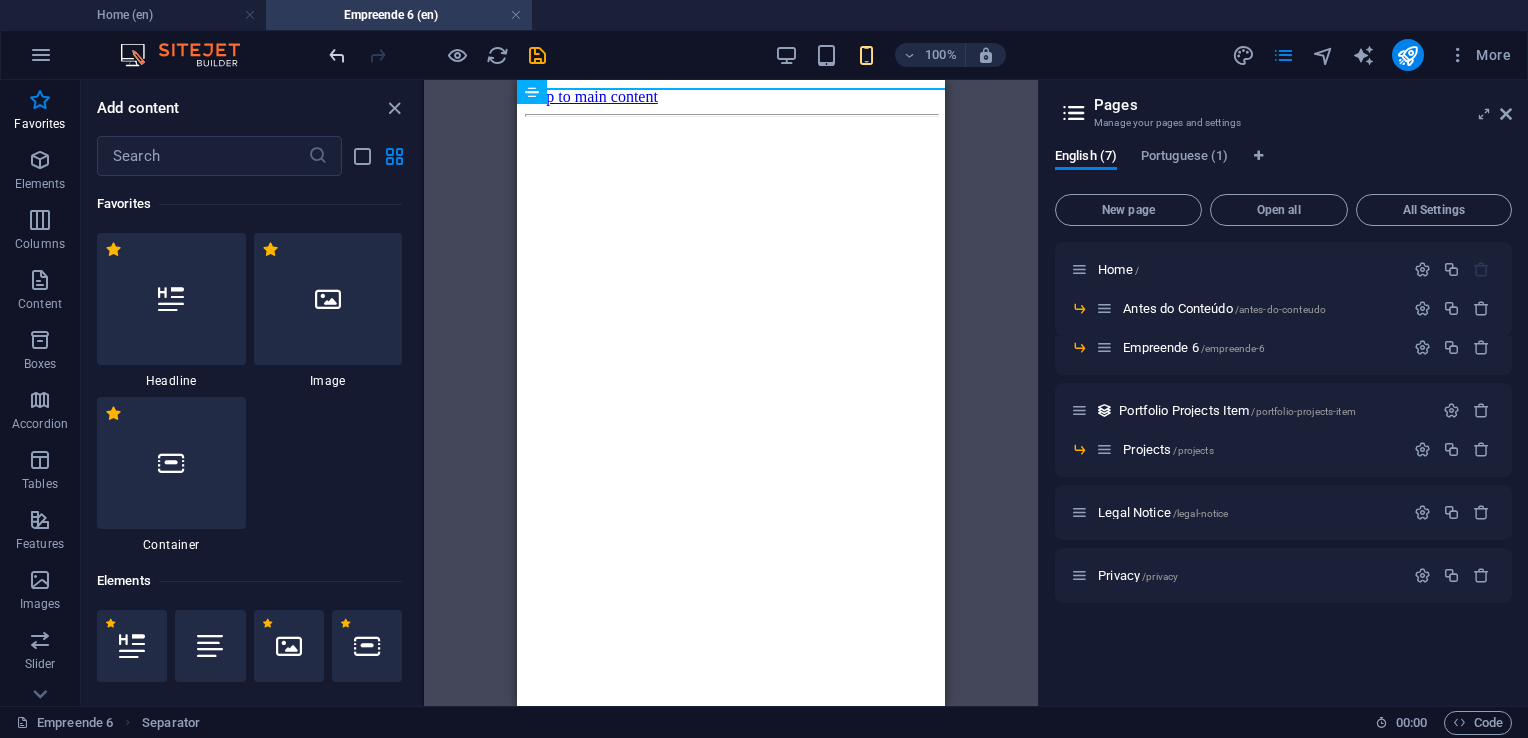 click at bounding box center [337, 55] 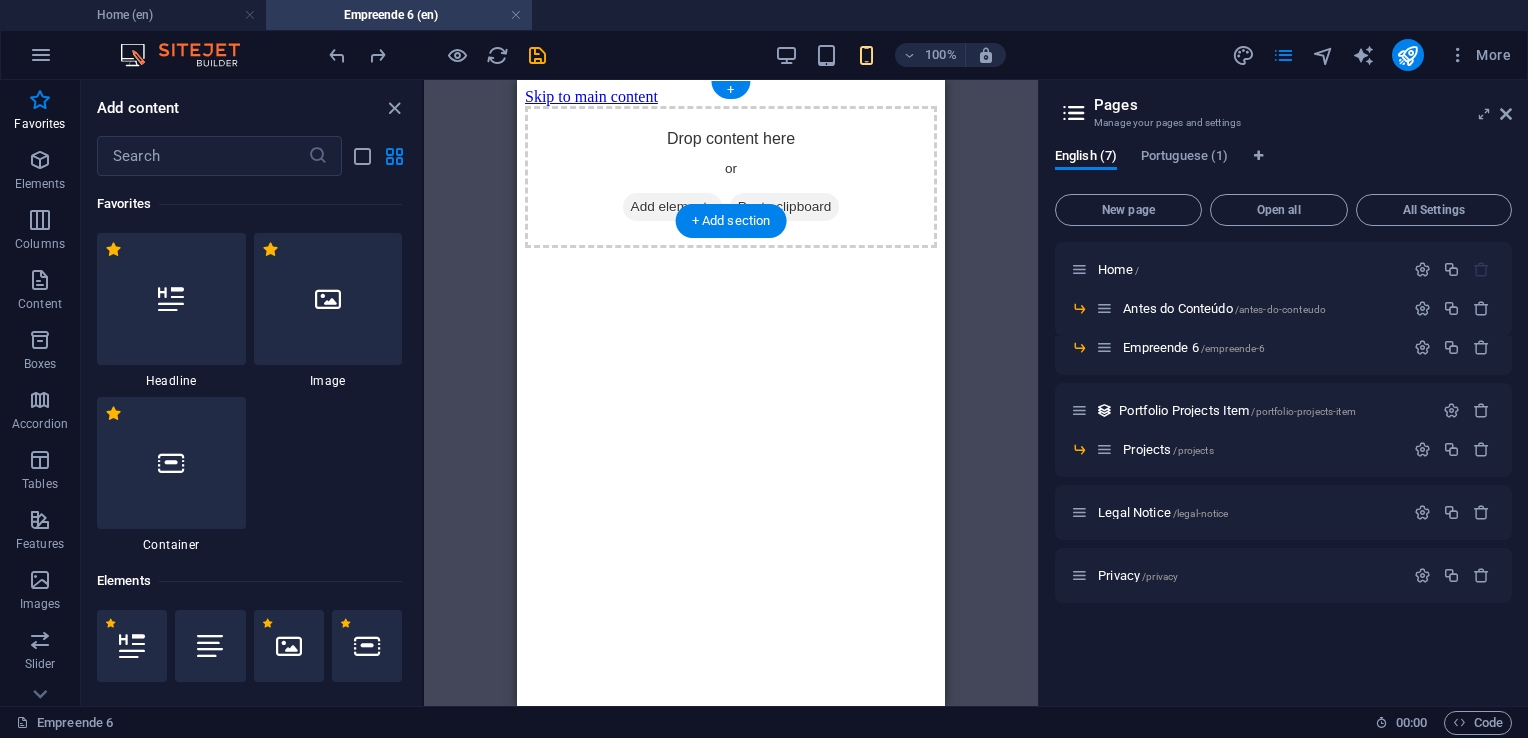 click on "Add elements" at bounding box center [672, 207] 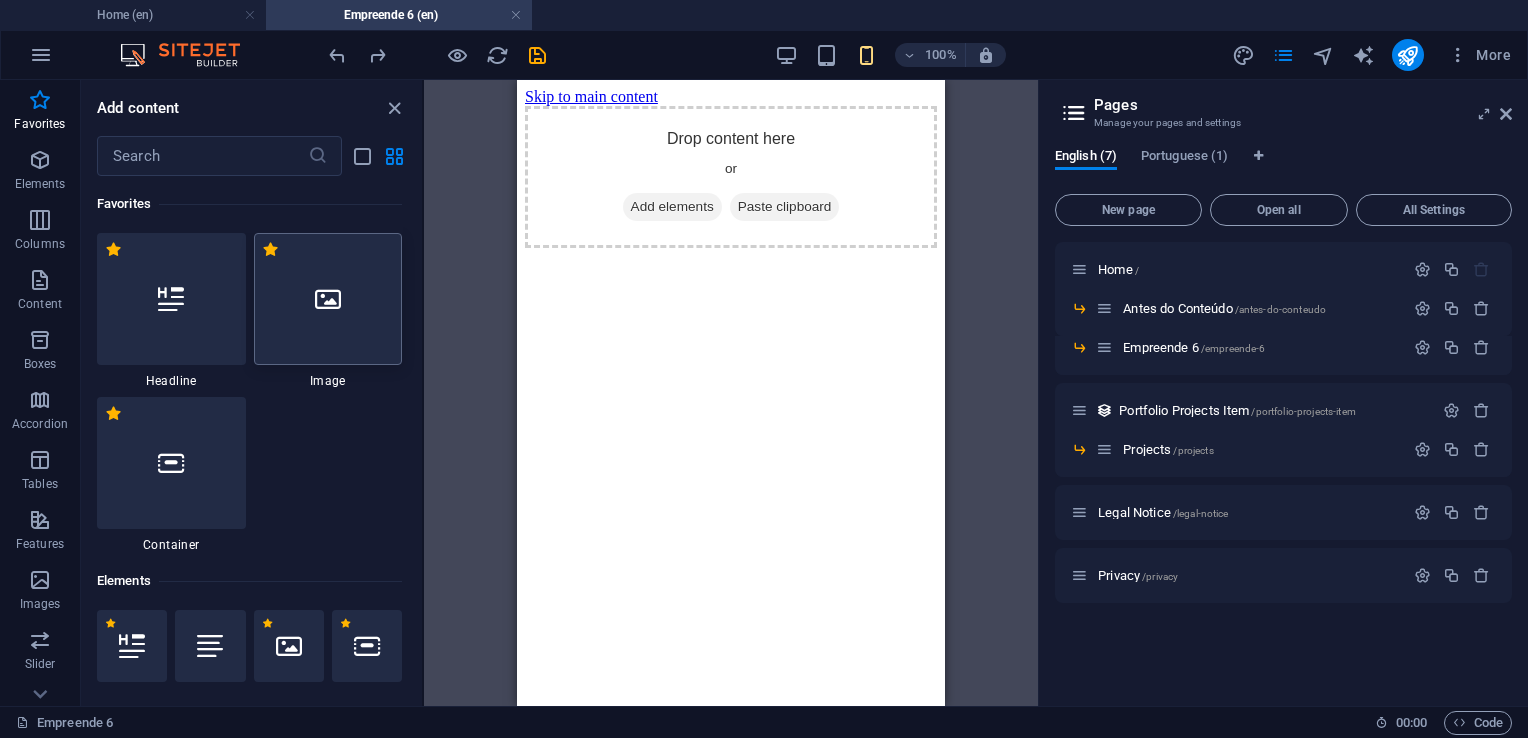 drag, startPoint x: 304, startPoint y: 295, endPoint x: 63, endPoint y: 115, distance: 300.8006 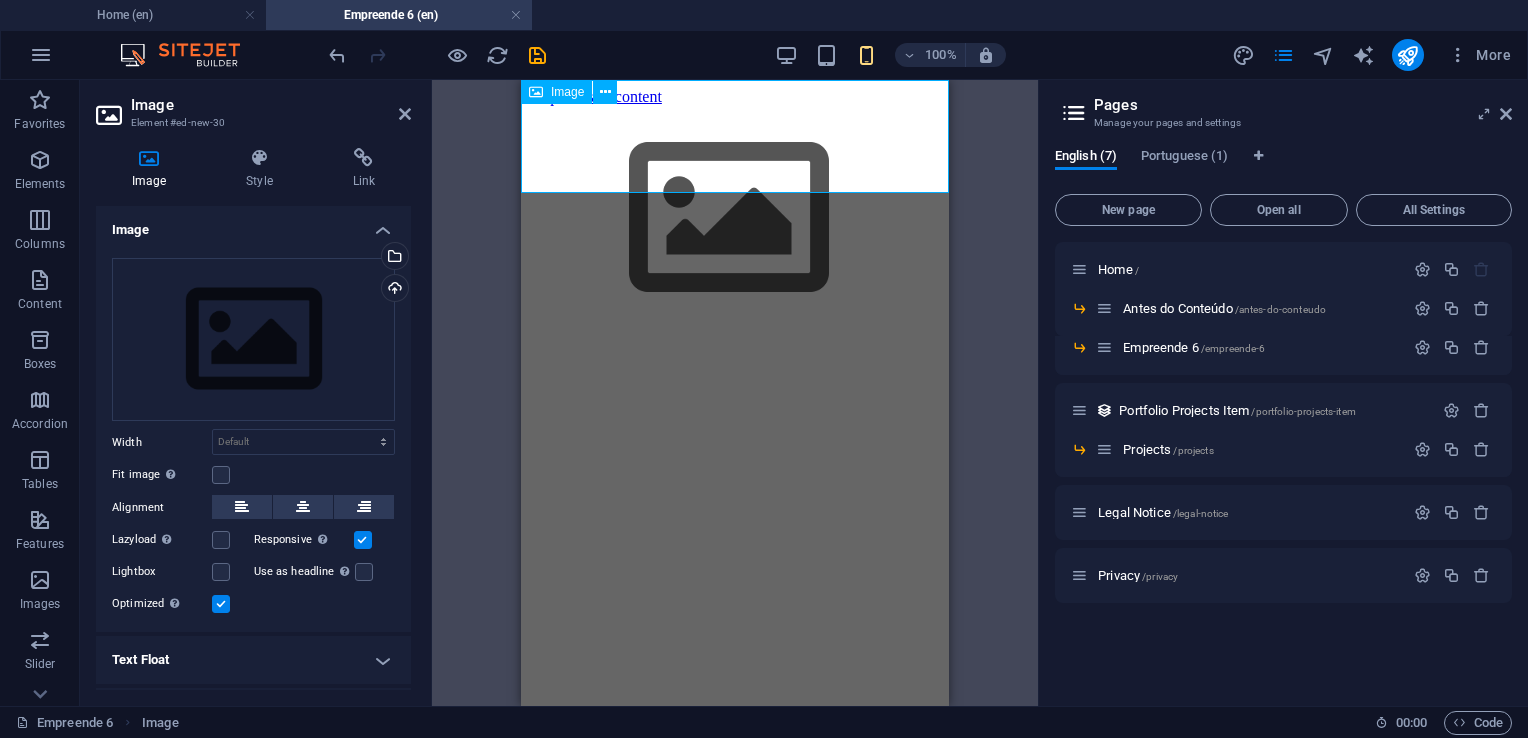 click at bounding box center (735, 220) 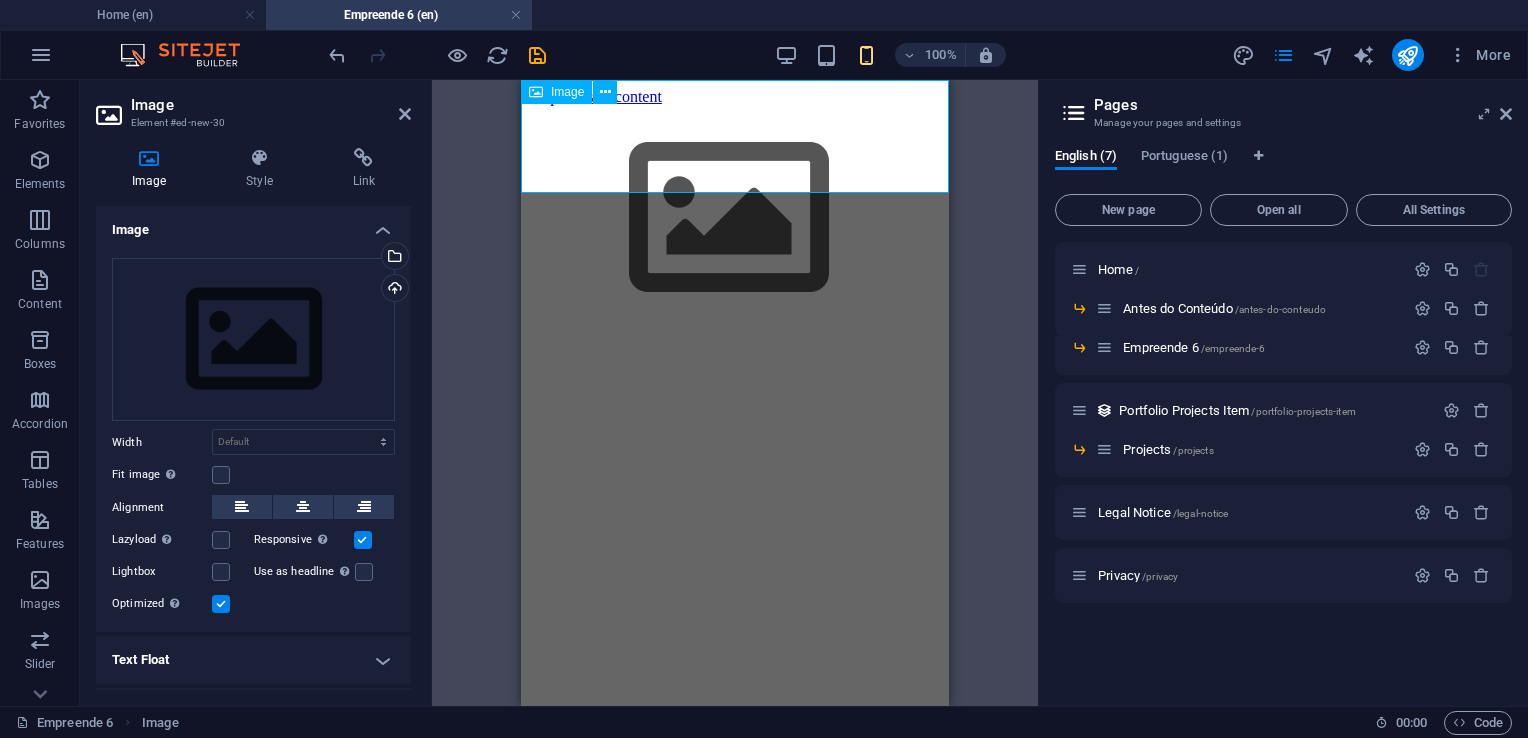 click on "Image" at bounding box center (567, 92) 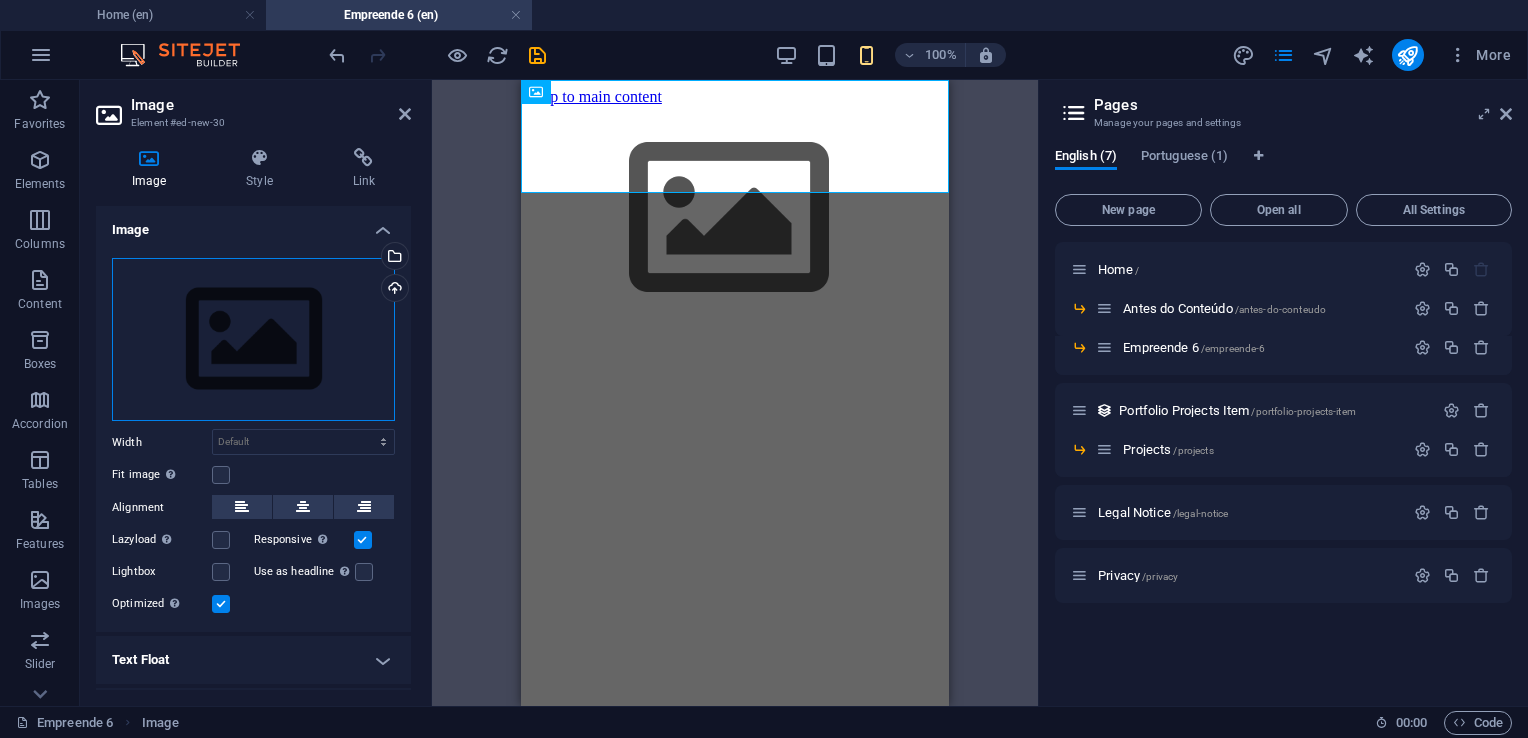 click on "Drag files here, click to choose files or select files from Files or our free stock photos & videos" at bounding box center (253, 340) 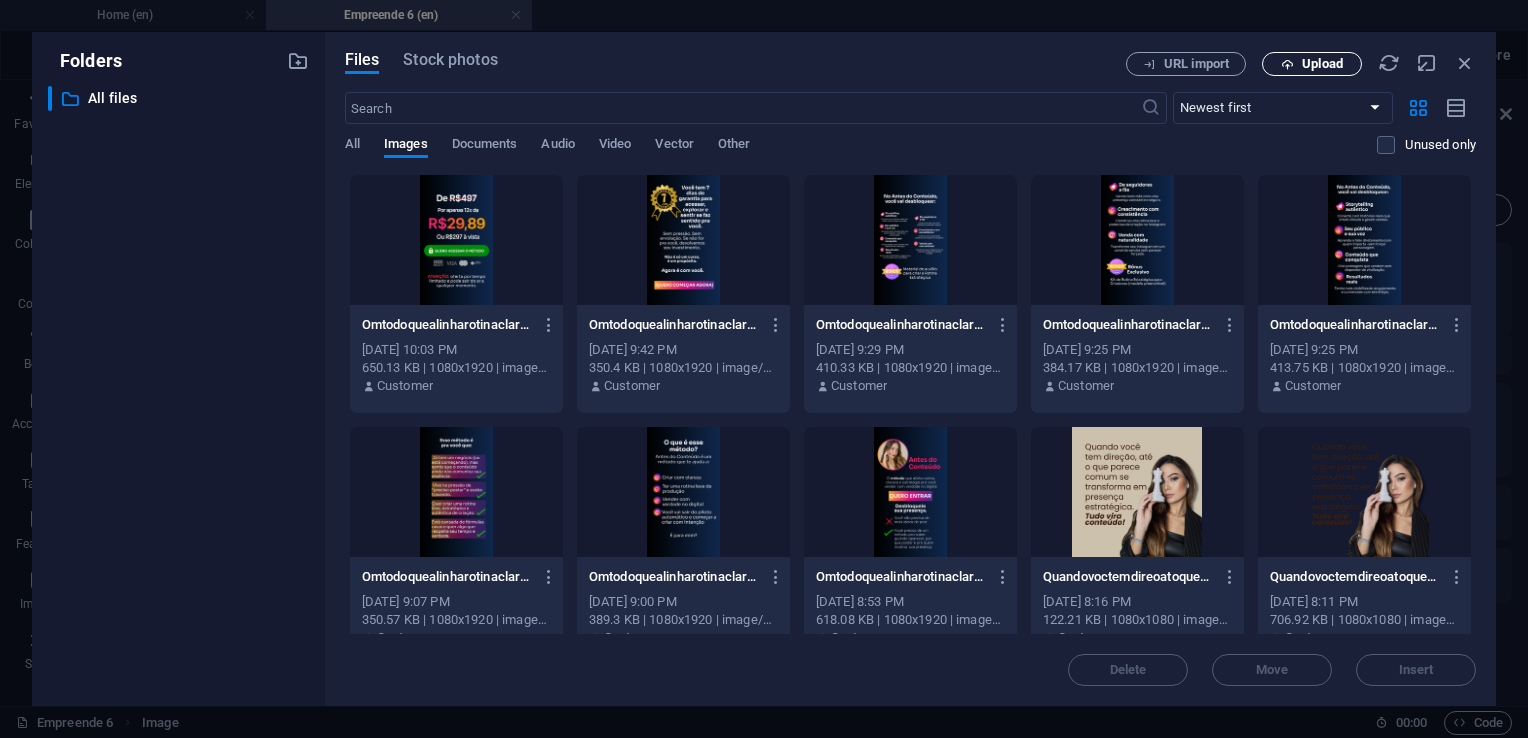 click on "Upload" at bounding box center [1322, 64] 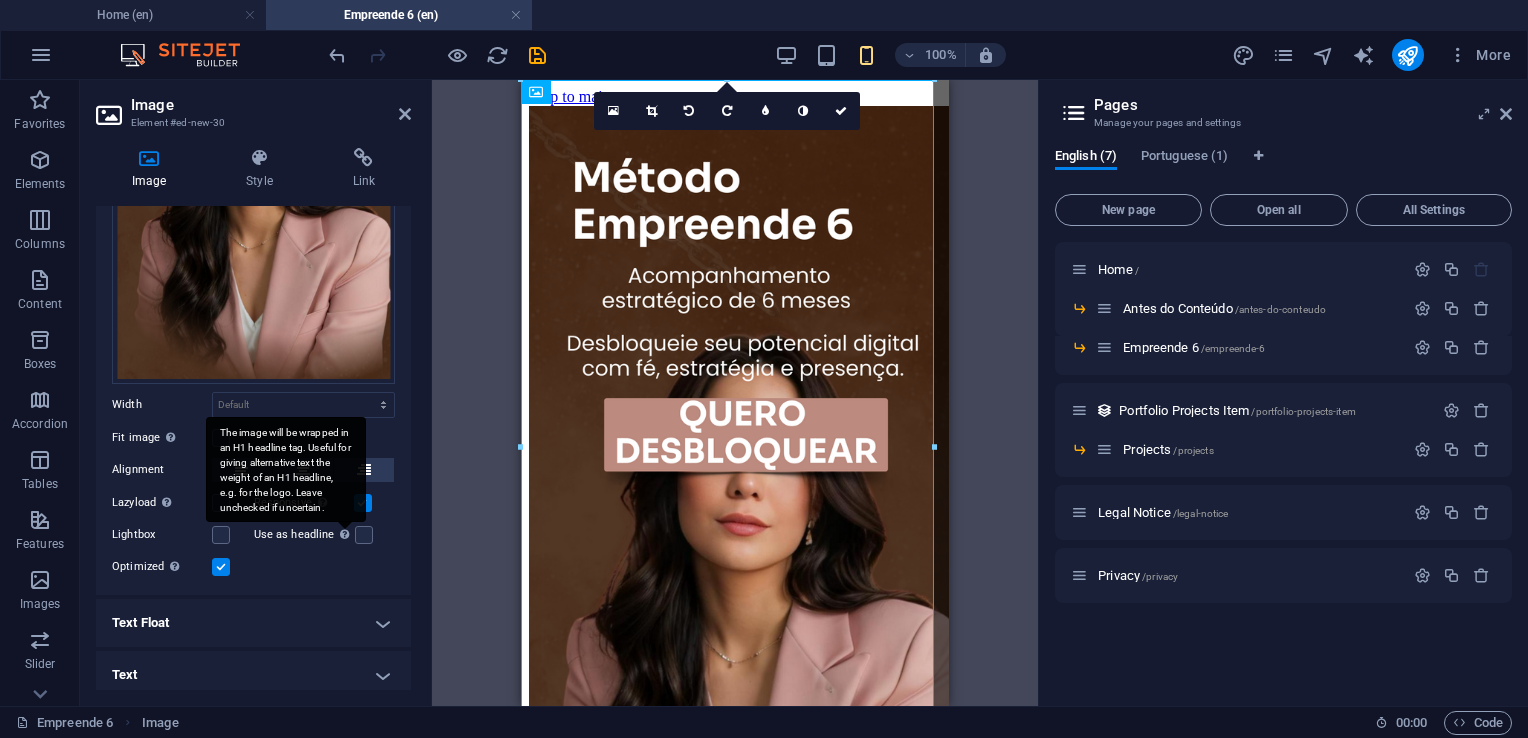 scroll, scrollTop: 370, scrollLeft: 0, axis: vertical 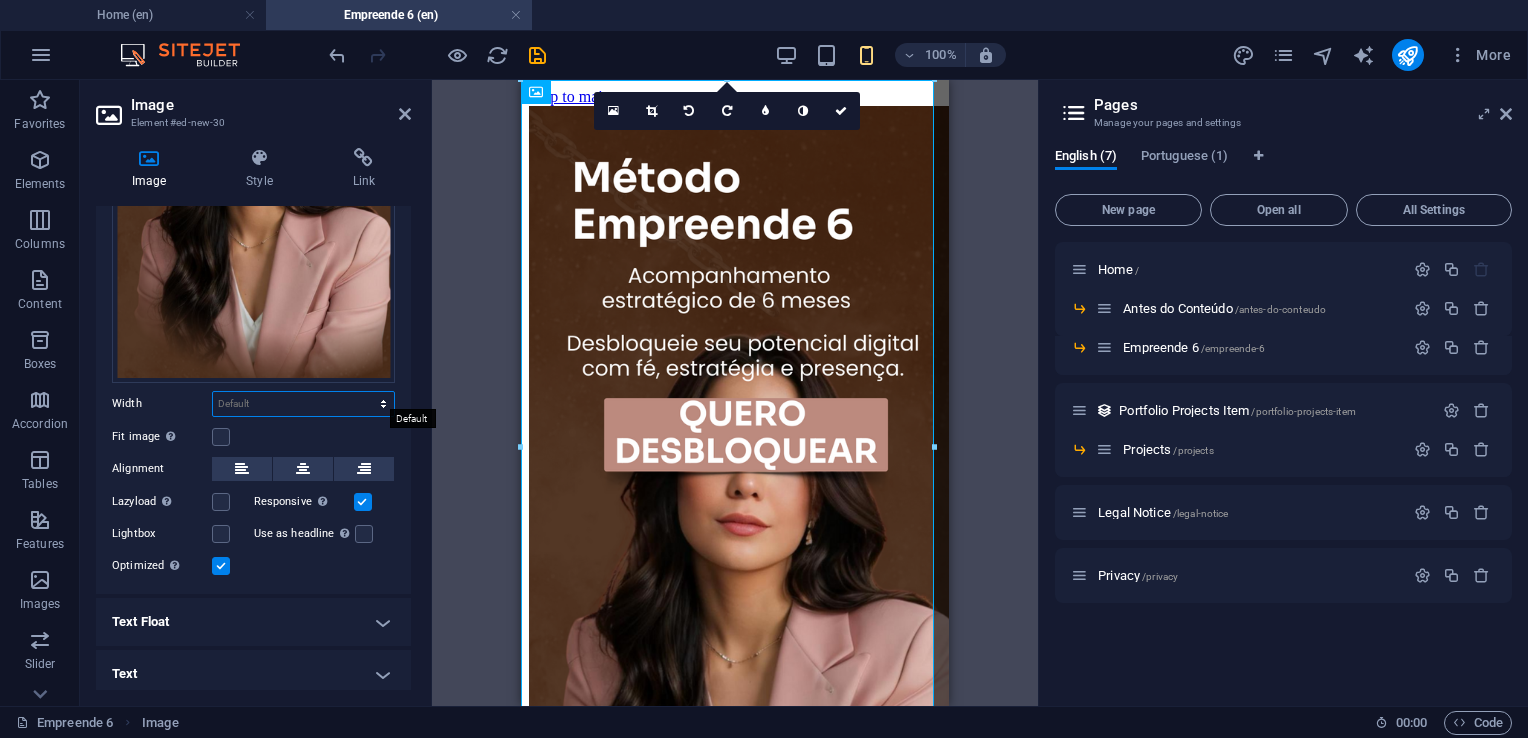 click on "Default auto px rem % em vh vw" at bounding box center (303, 404) 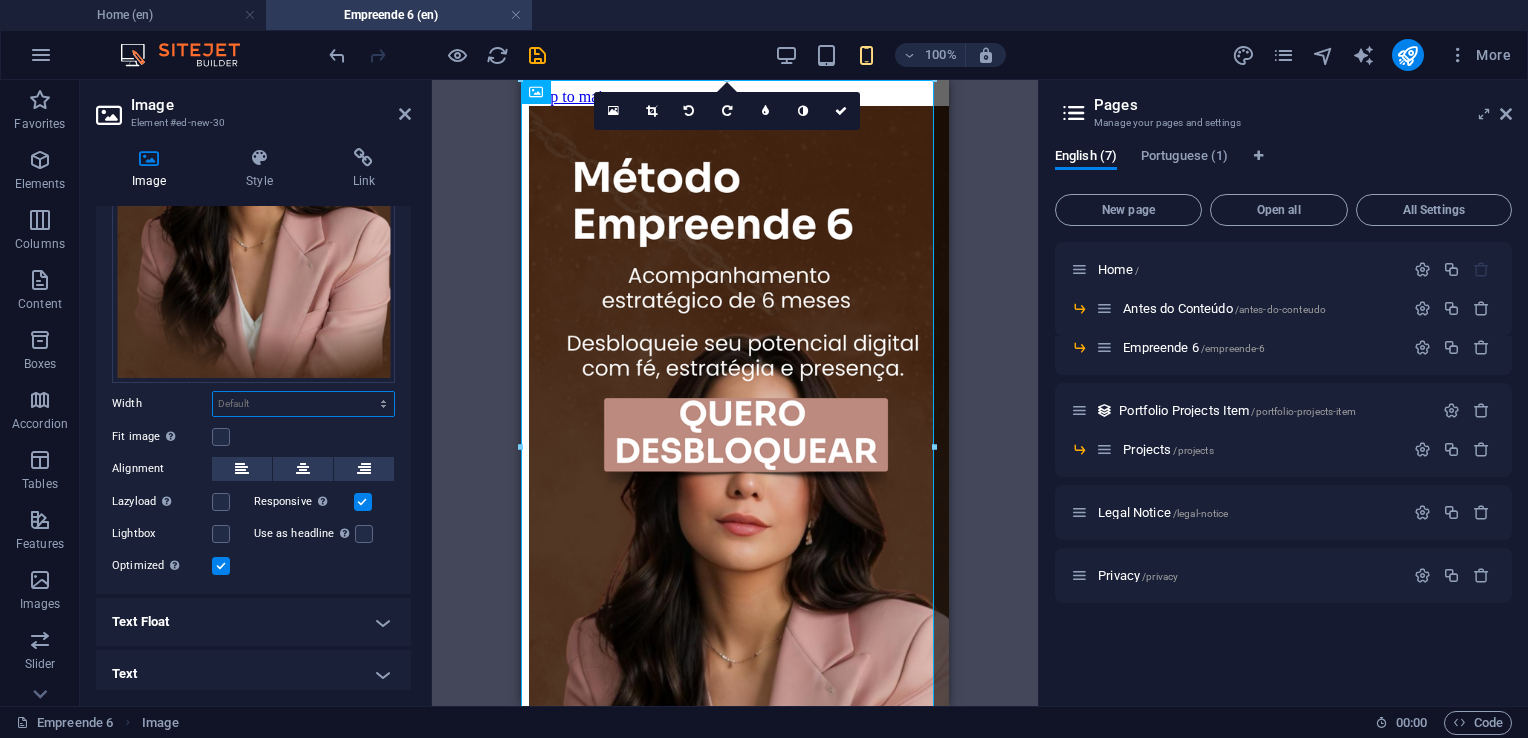 select on "px" 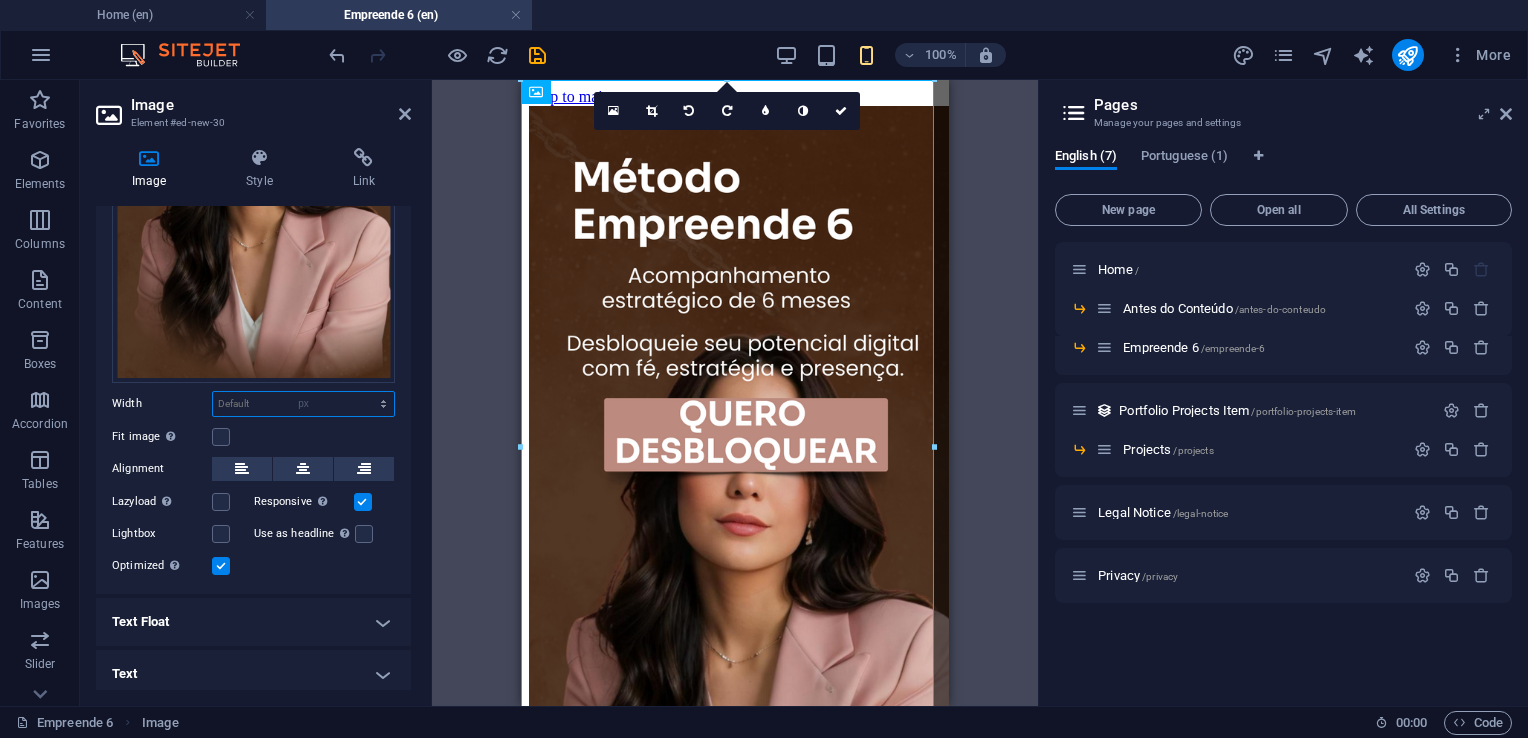 click on "Default auto px rem % em vh vw" at bounding box center (303, 404) 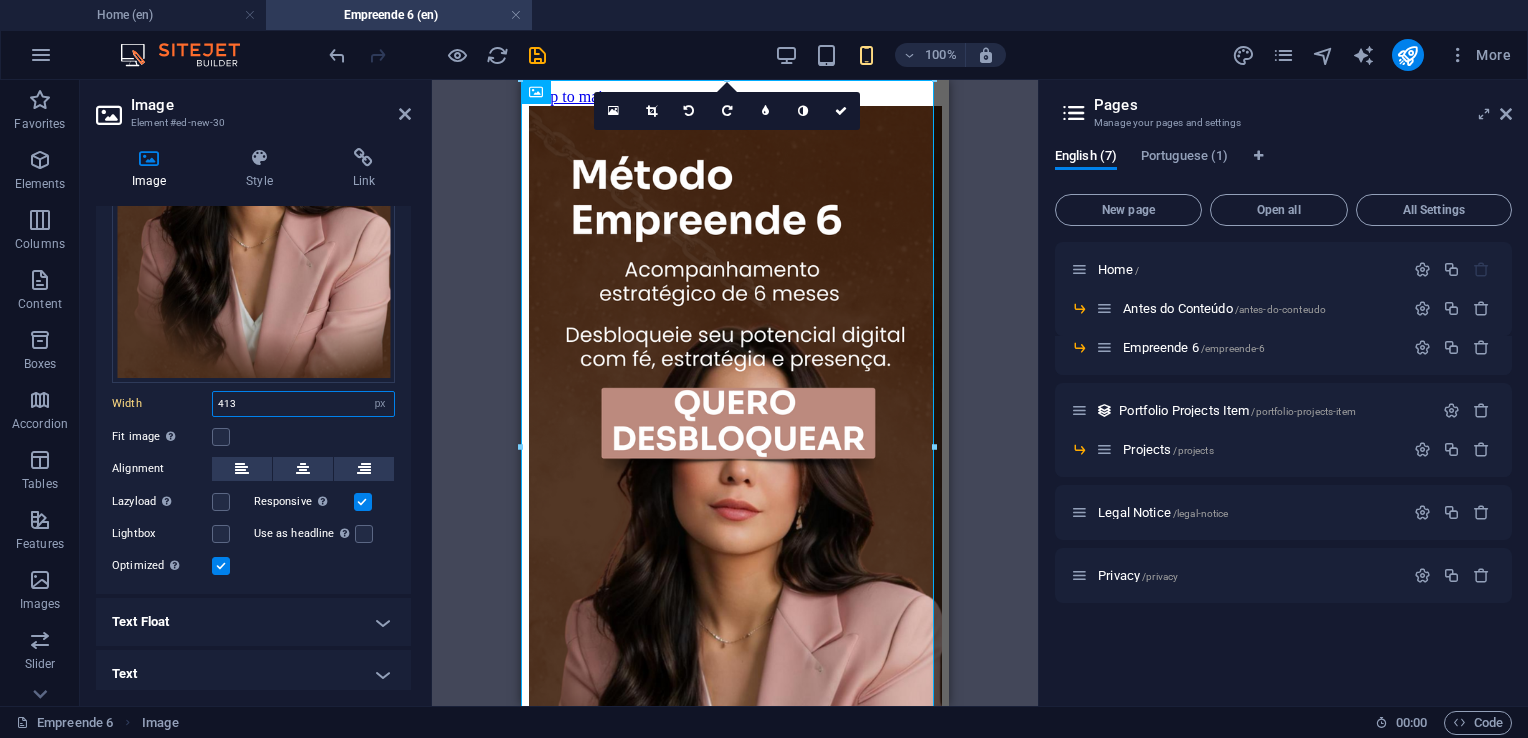 click on "413" at bounding box center (303, 404) 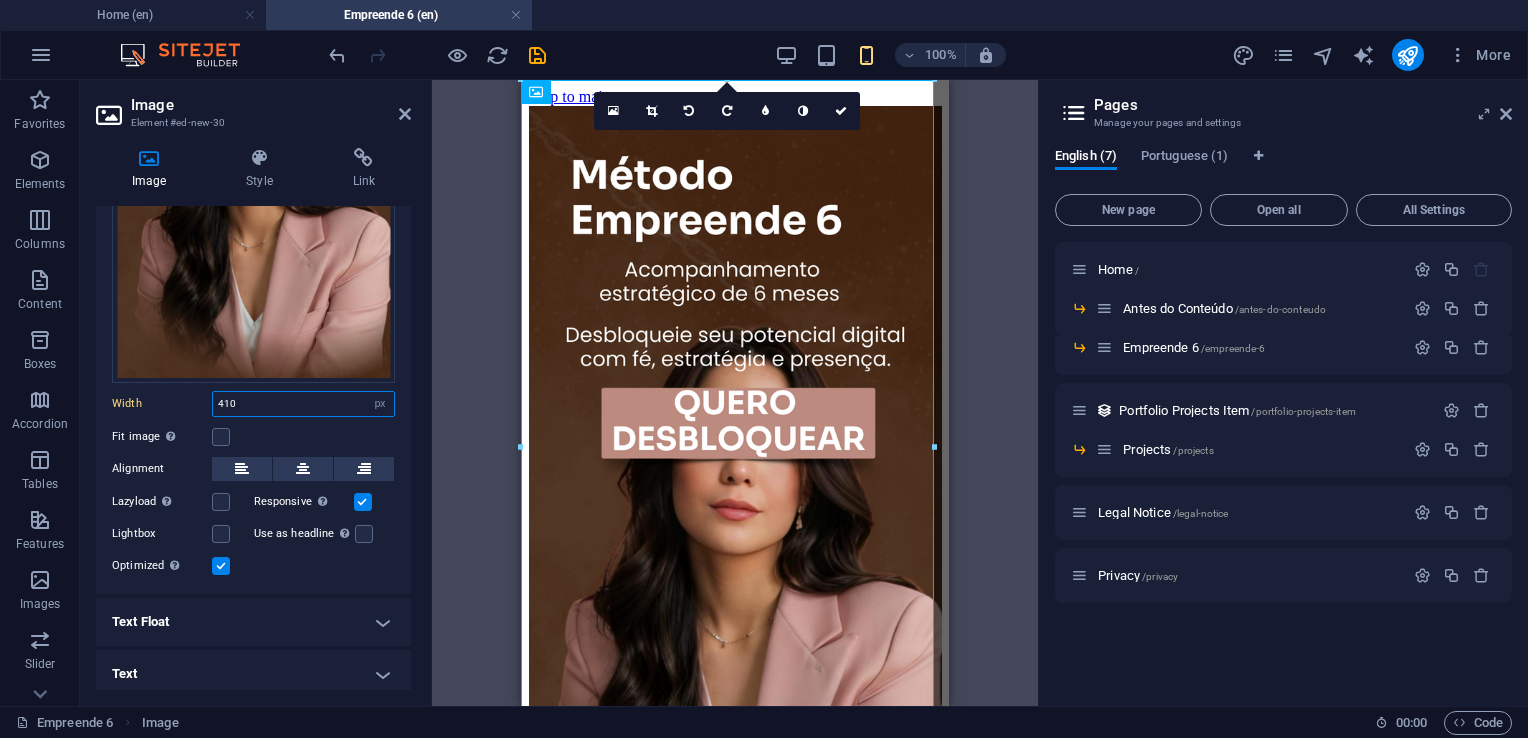type on "410" 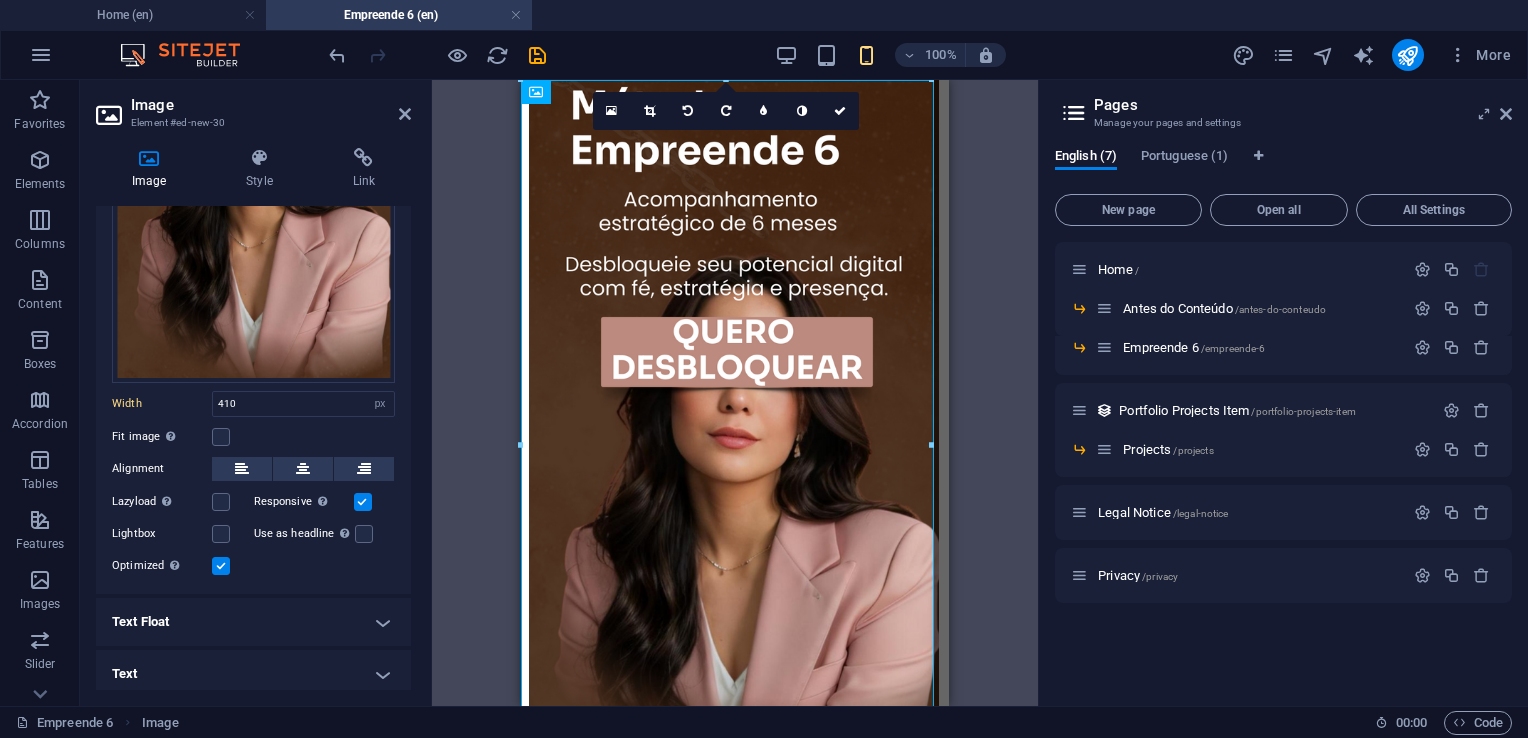 scroll, scrollTop: 102, scrollLeft: 0, axis: vertical 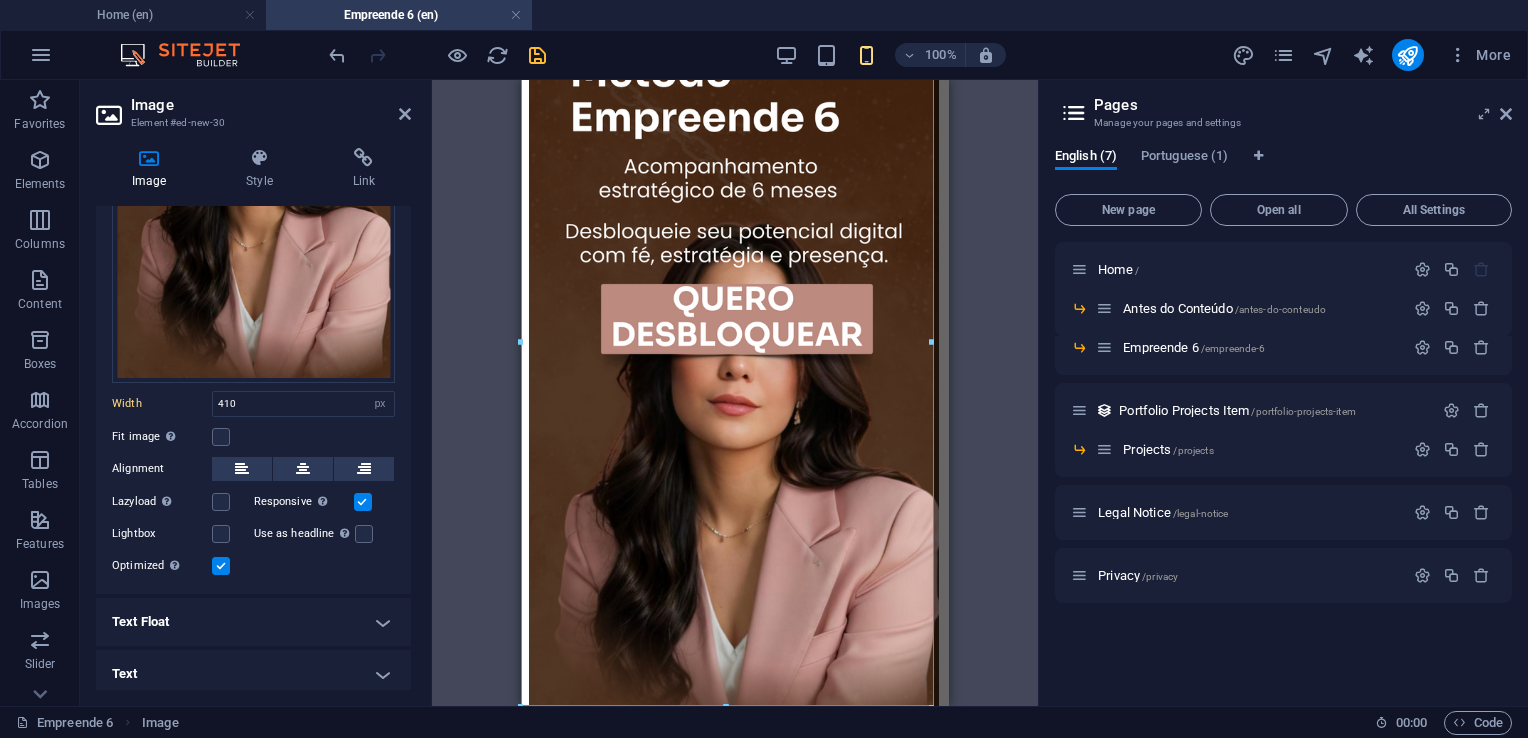 click at bounding box center (537, 55) 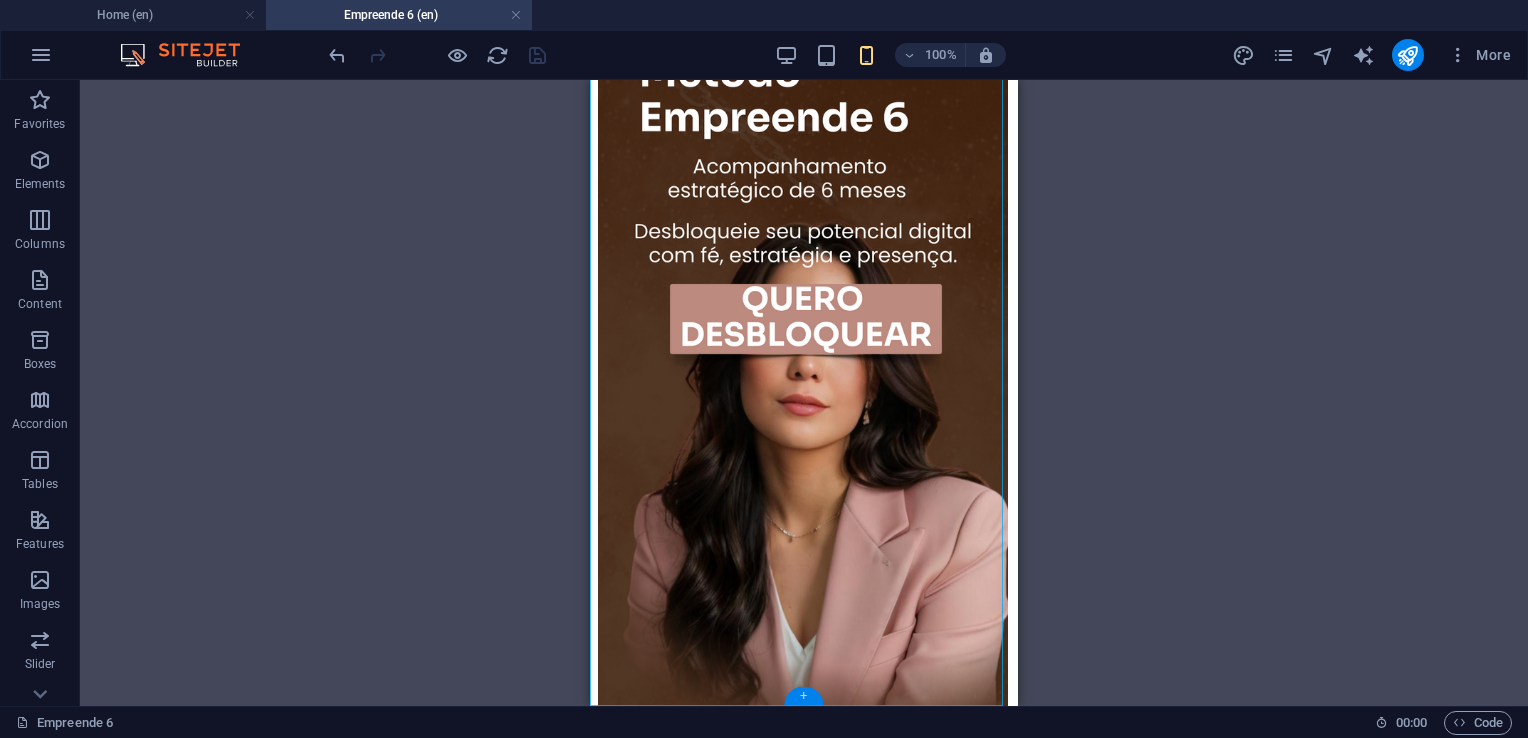 click on "+" at bounding box center (803, 696) 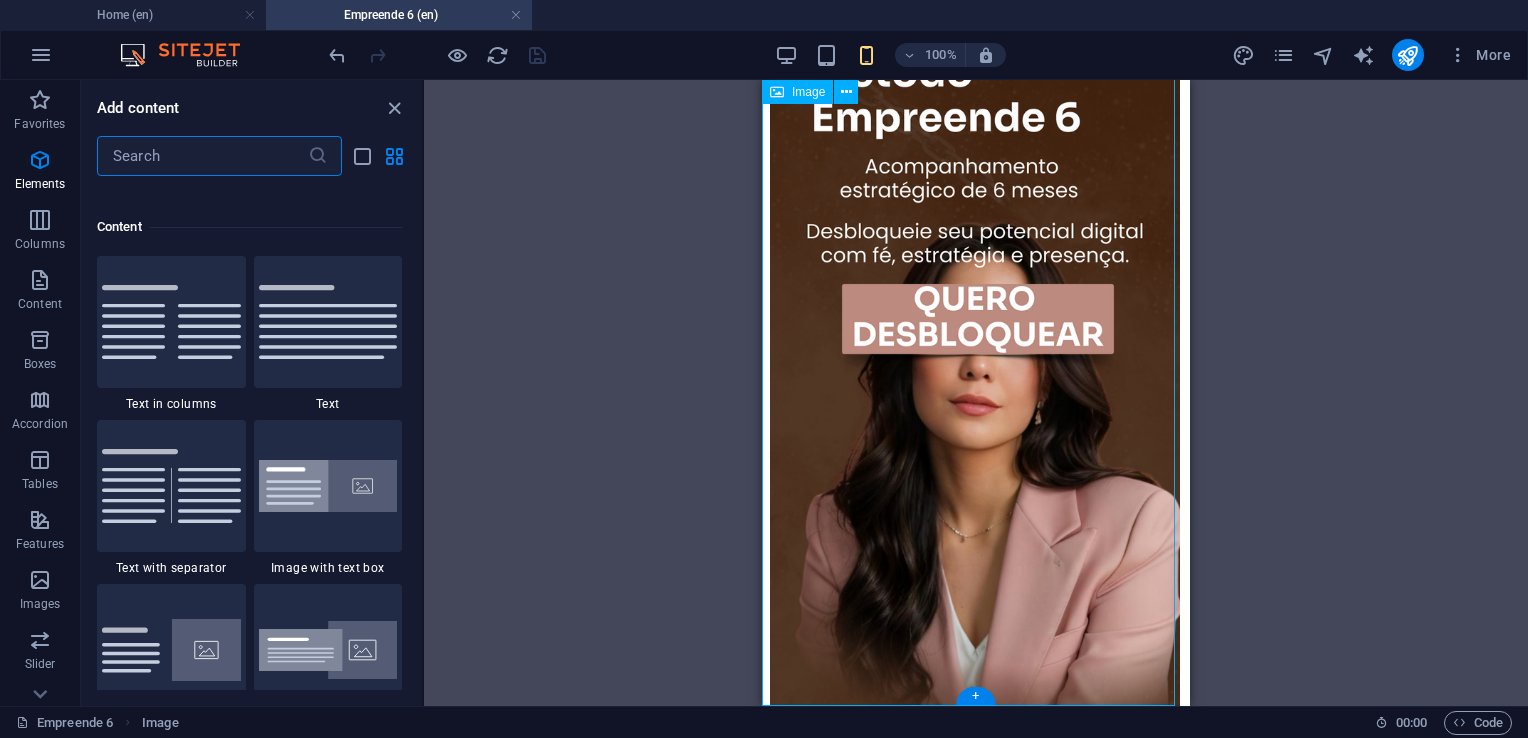 scroll, scrollTop: 3663, scrollLeft: 0, axis: vertical 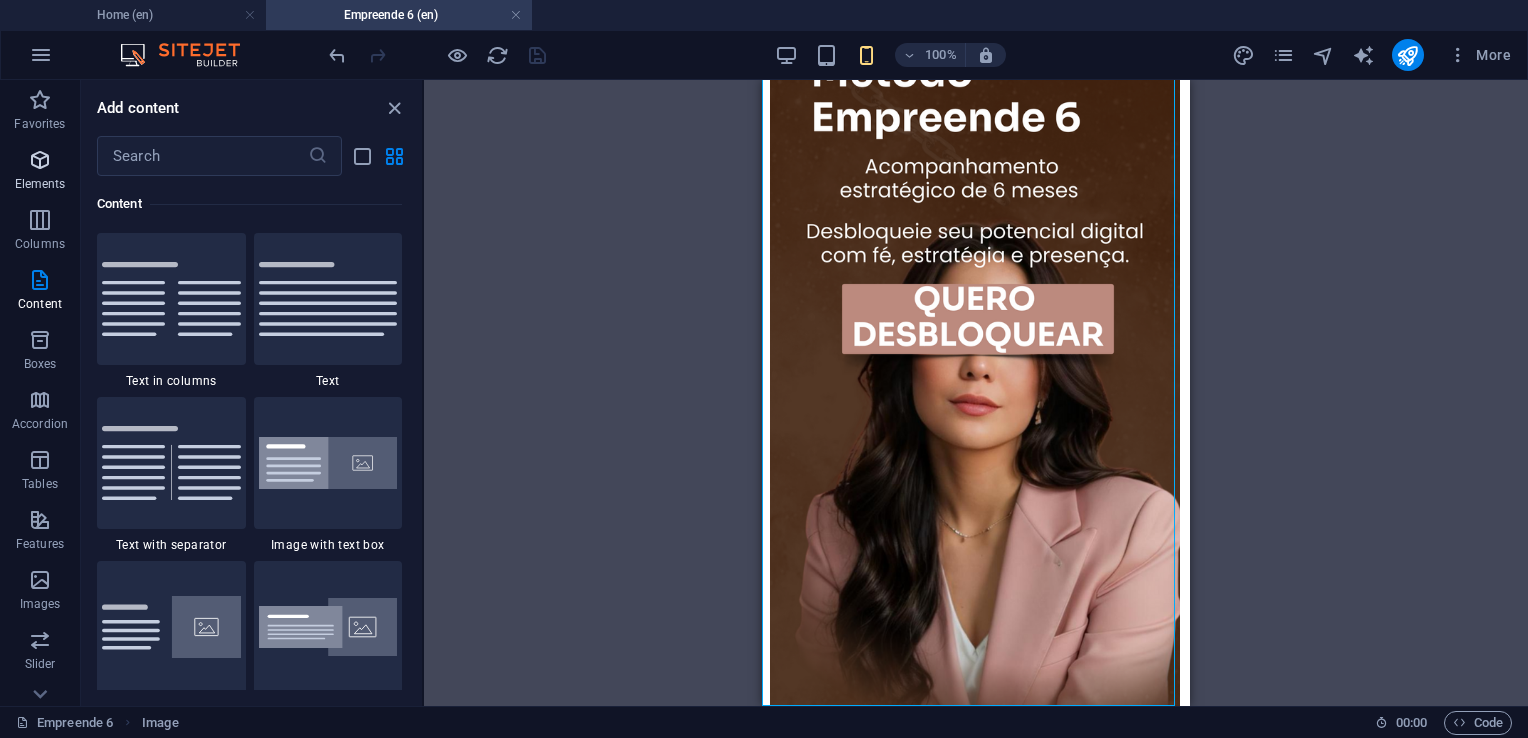 click on "Elements" at bounding box center (40, 172) 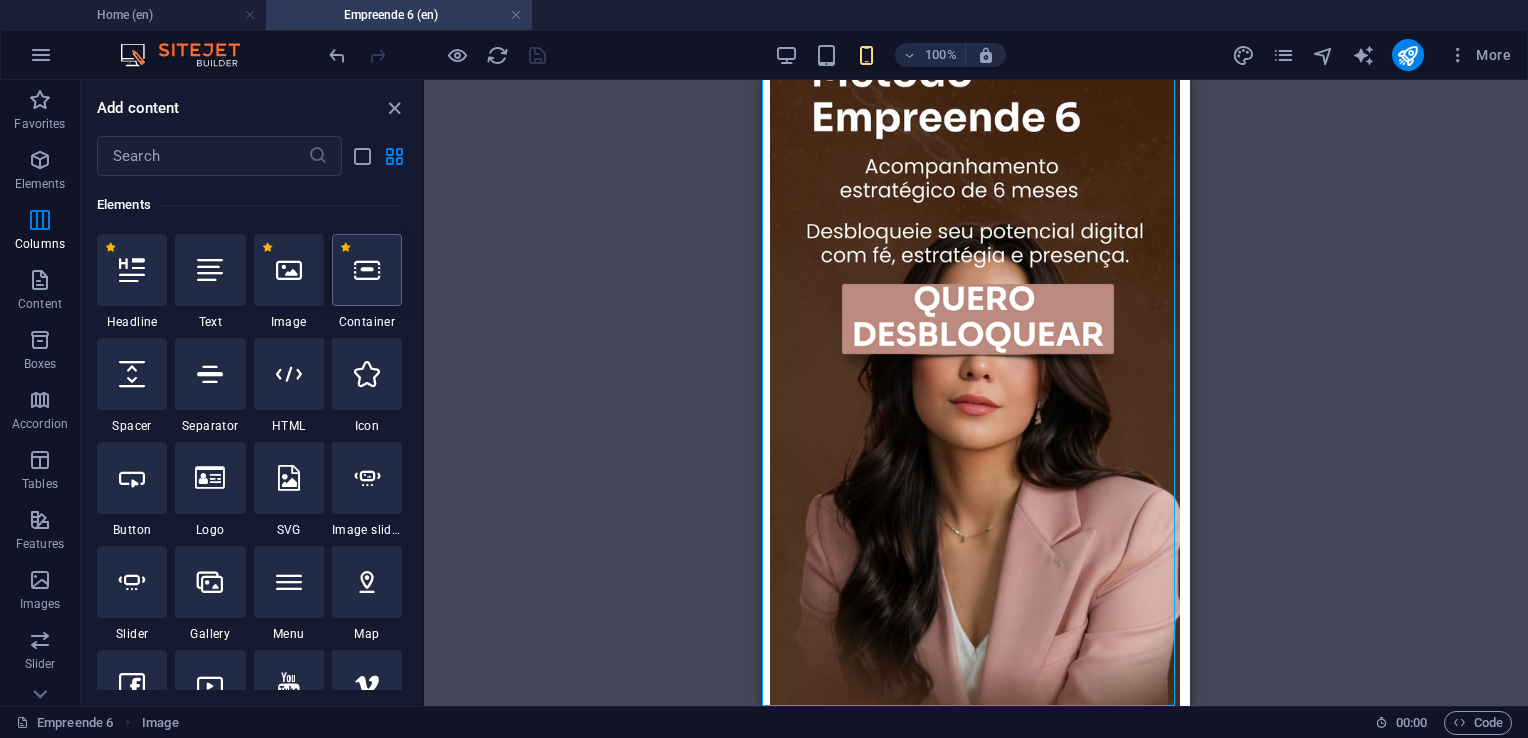 scroll, scrollTop: 376, scrollLeft: 0, axis: vertical 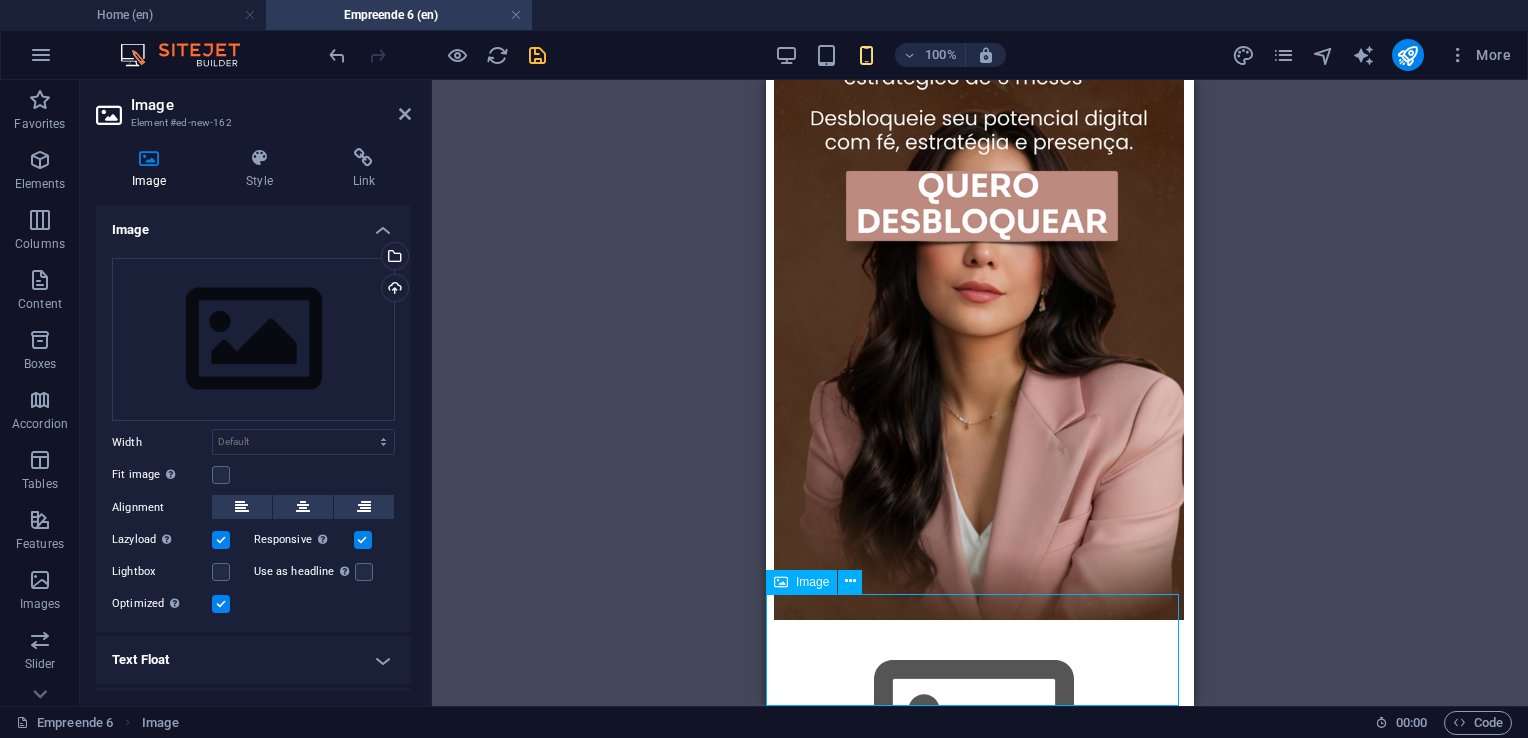 click at bounding box center [980, 738] 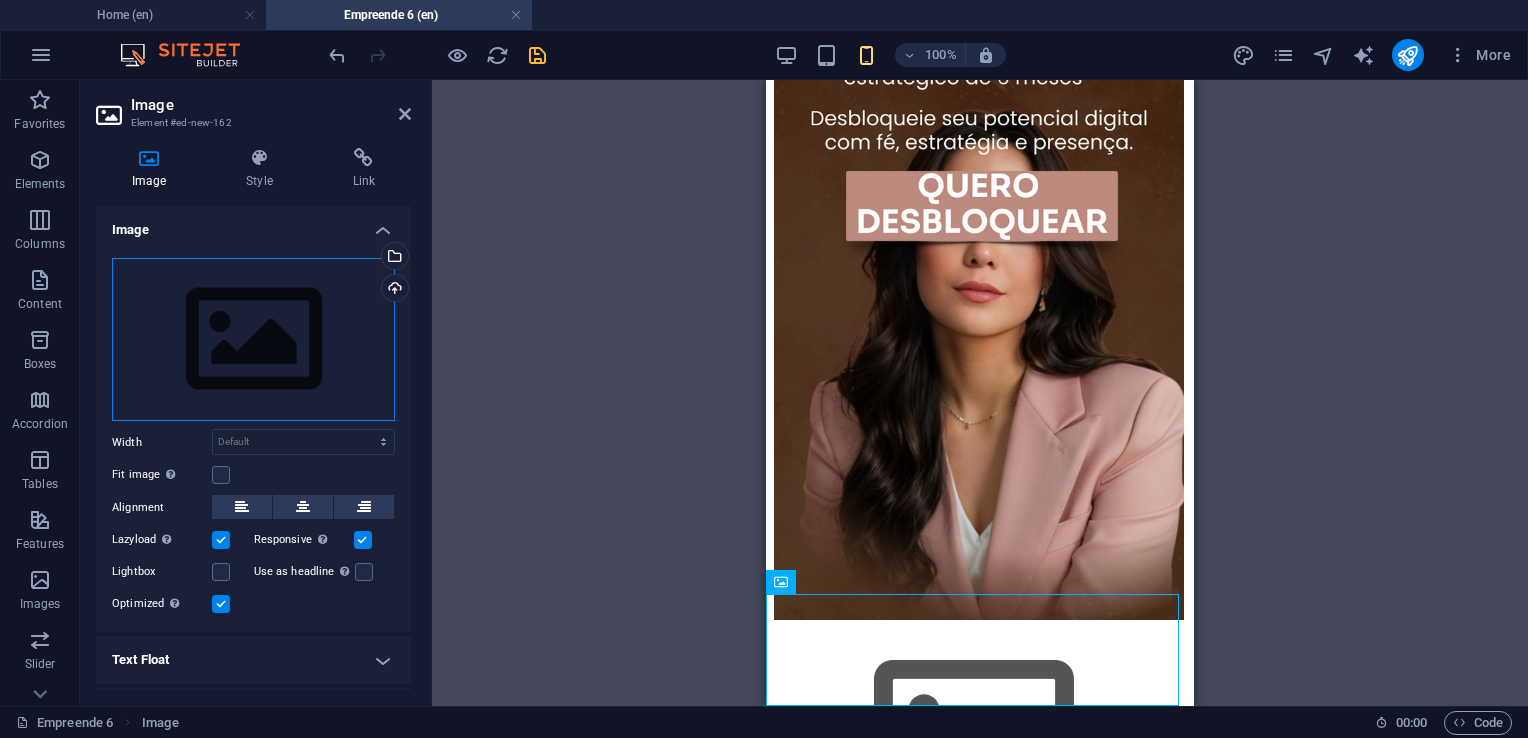 click on "Drag files here, click to choose files or select files from Files or our free stock photos & videos" at bounding box center [253, 340] 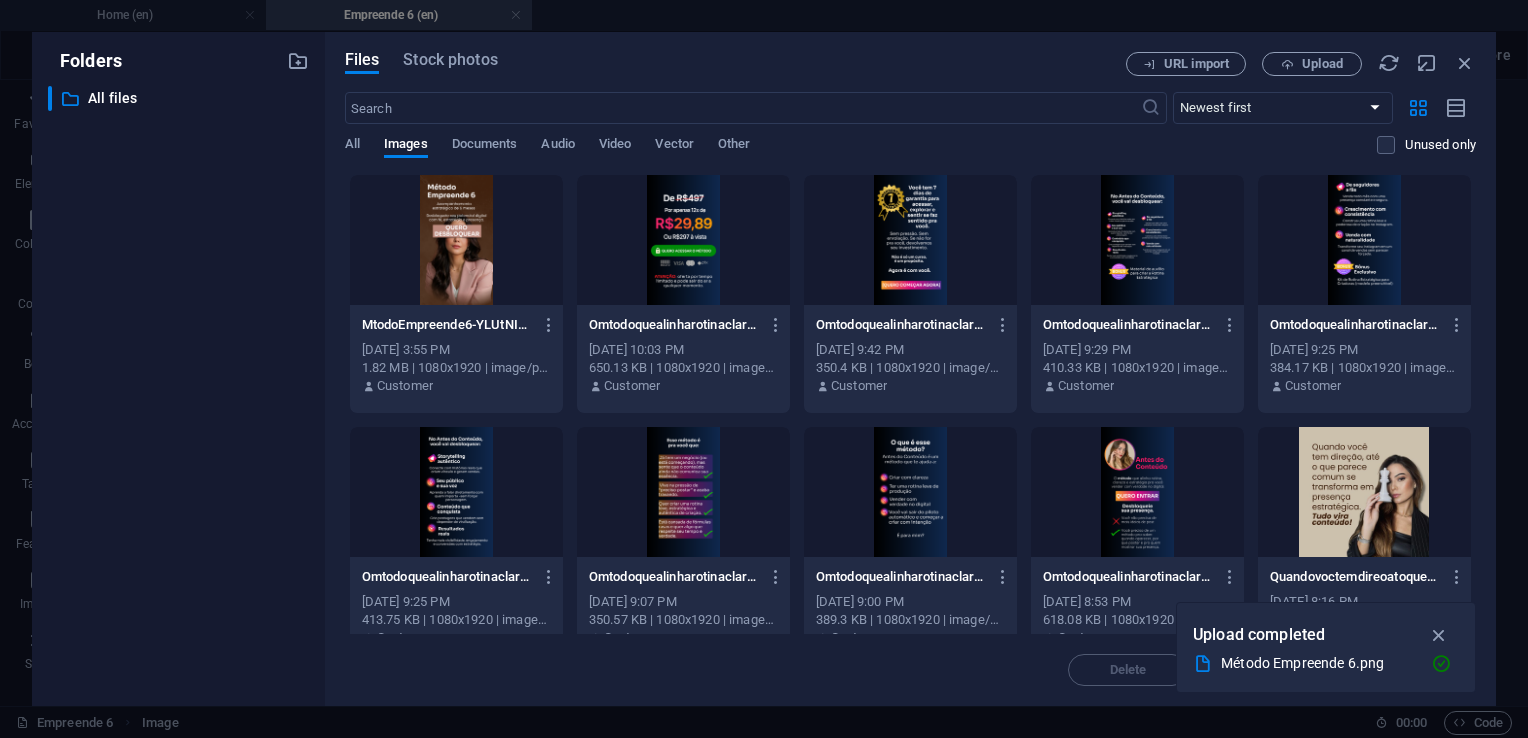 click on "Files Stock photos URL import Upload ​ Newest first Oldest first Name (A-Z) Name (Z-A) Size (0-9) Size (9-0) Resolution (0-9) Resolution (9-0) All Images Documents Audio Video Vector Other Unused only Drop files here to upload them instantly MtodoEmpreende6-YLUtNIP4gtMuaHU8g1oZzA.png MtodoEmpreende6-YLUtNIP4gtMuaHU8g1oZzA.png [DATE] 3:55 PM 1.82 MB | 1080x1920 | image/png Customer Omtodoquealinharotinaclarezaeestratgiapravocvendercomverdadenodigital.8-pycfoYErlNvKel8BwDqOHA.png Omtodoquealinharotinaclarezaeestratgiapravocvendercomverdadenodigital.8-pycfoYErlNvKel8BwDqOHA.png [DATE] 10:03 PM 650.13 KB | 1080x1920 | image/png Customer Omtodoquealinharotinaclarezaeestratgiapravocvendercomverdadenodigital.7-6nWCuEe49X7LlH6Gc5kdvQ.png Omtodoquealinharotinaclarezaeestratgiapravocvendercomverdadenodigital.7-6nWCuEe49X7LlH6Gc5kdvQ.png [DATE] 9:42 PM 350.4 KB | 1080x1920 | image/png Customer Omtodoquealinharotinaclarezaeestratgiapravocvendercomverdadenodigital.6-B3jM6fgfoHpebDz2_o70ww.png Customer" at bounding box center (910, 369) 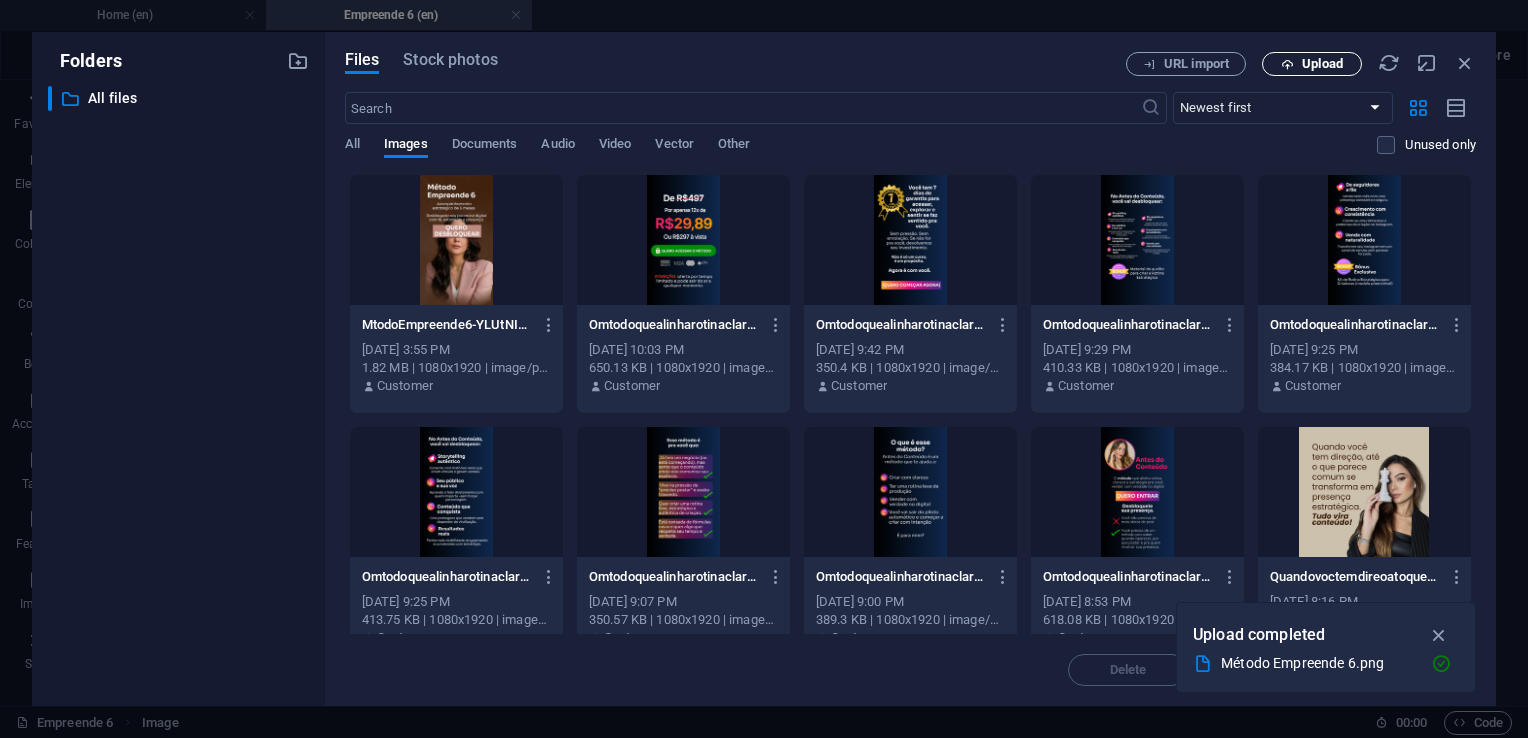 click on "Upload" at bounding box center [1322, 64] 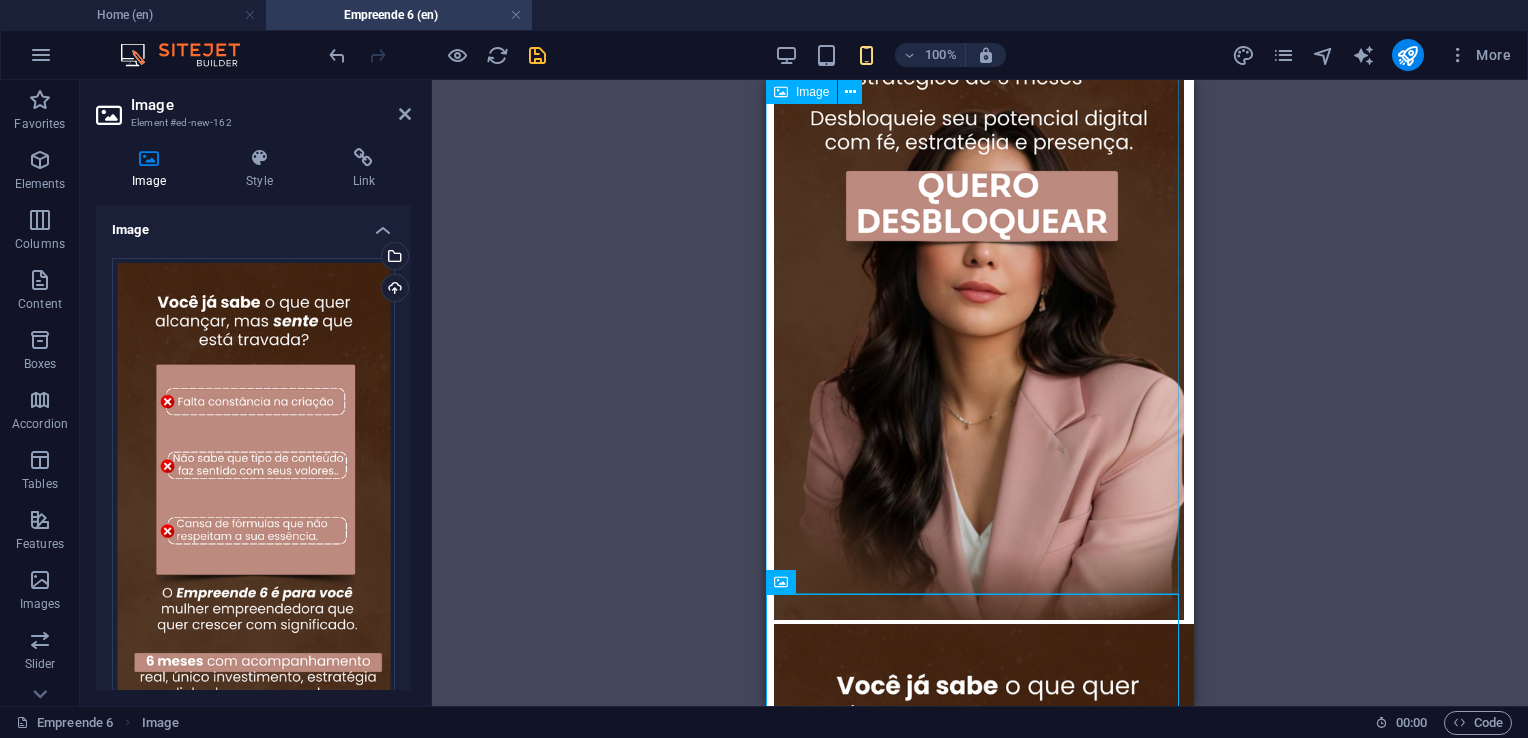 scroll, scrollTop: 269, scrollLeft: 0, axis: vertical 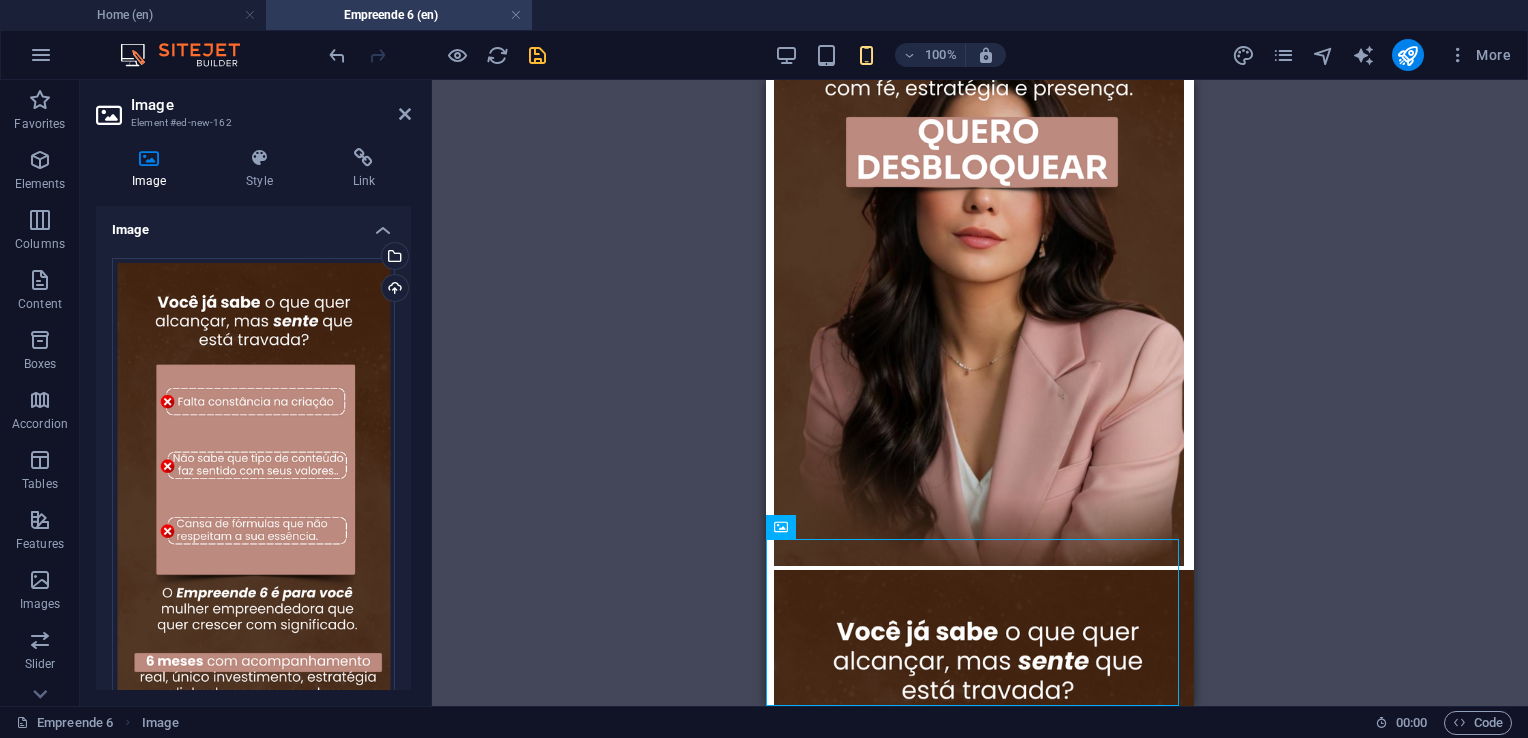 click on "Default auto px rem % em vh vw" at bounding box center [303, 774] 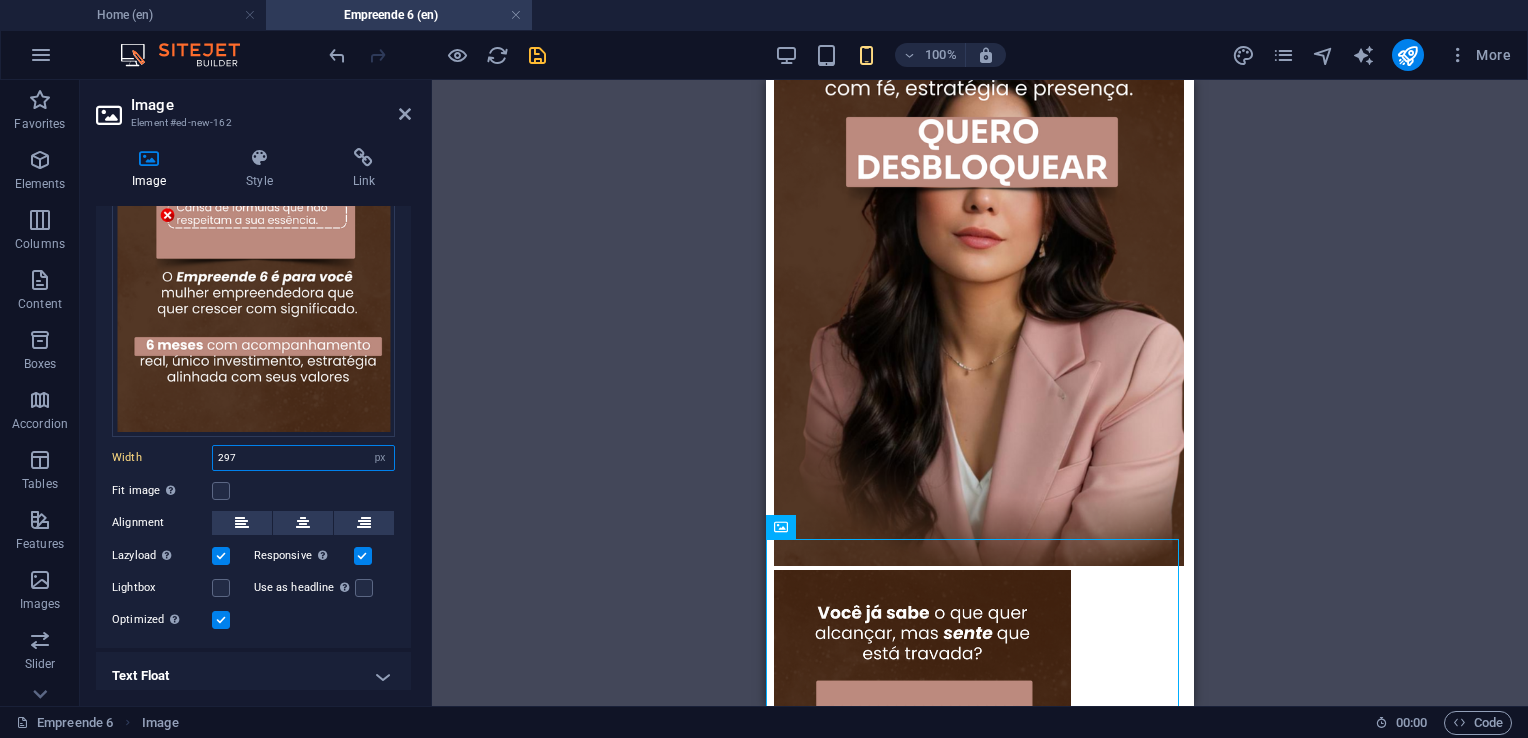 scroll, scrollTop: 370, scrollLeft: 0, axis: vertical 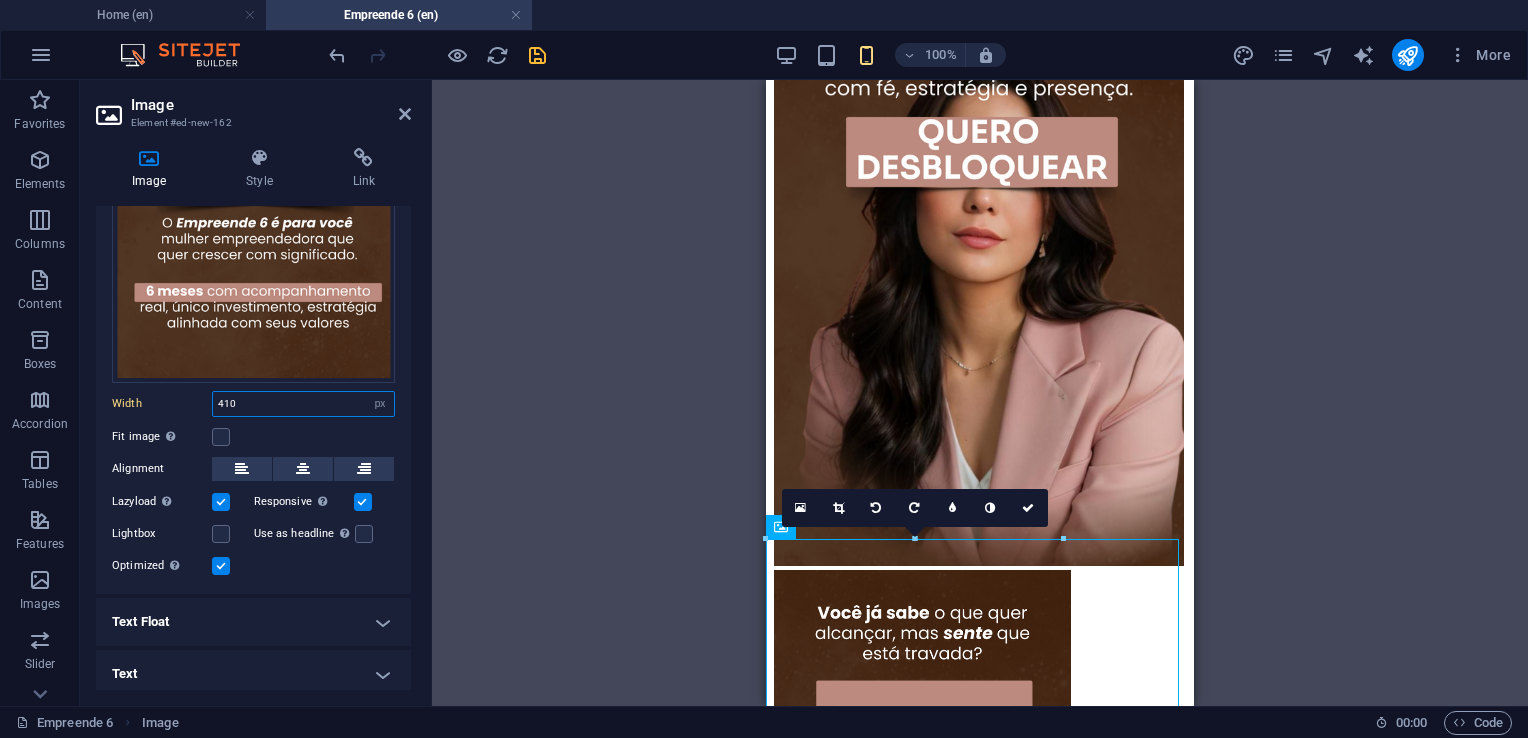 type on "410" 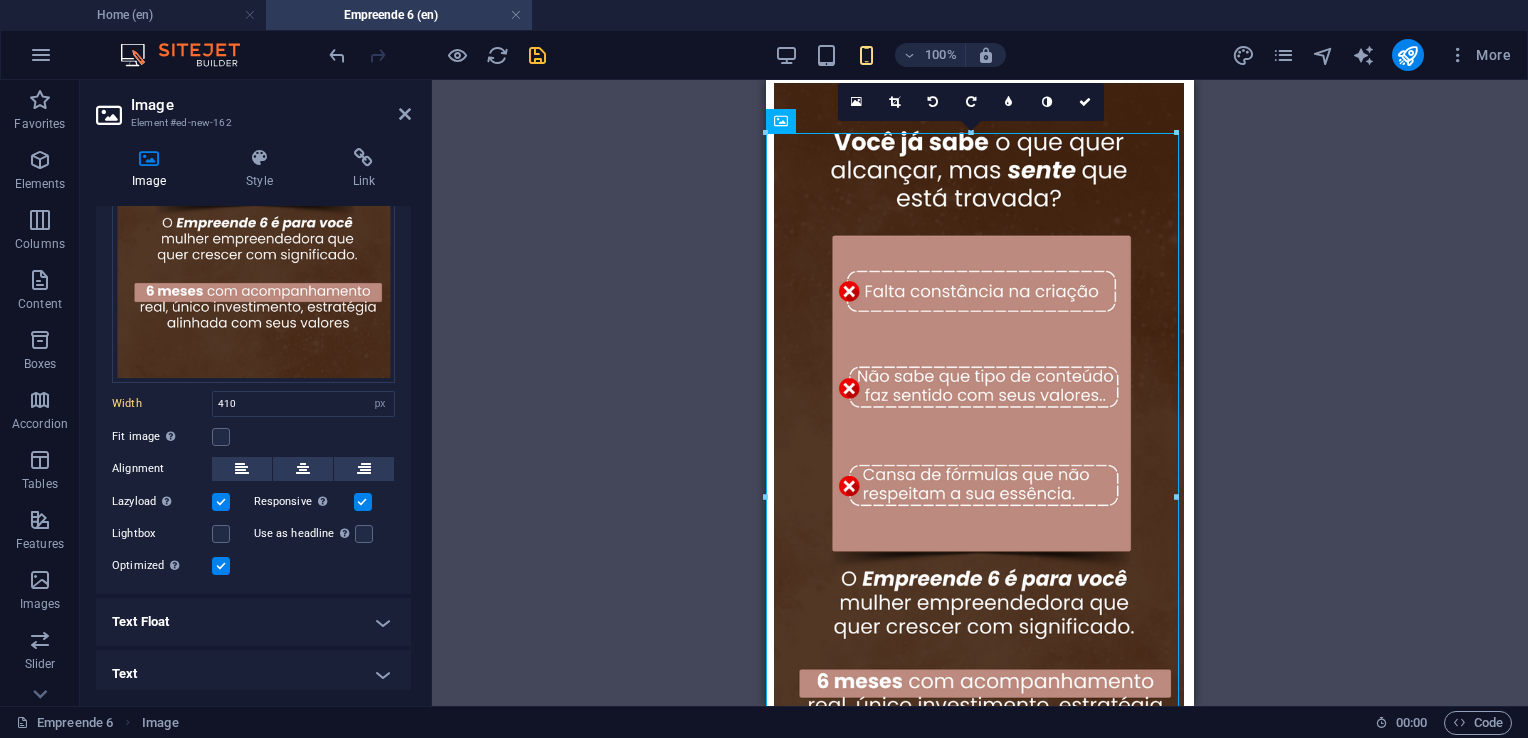 scroll, scrollTop: 831, scrollLeft: 0, axis: vertical 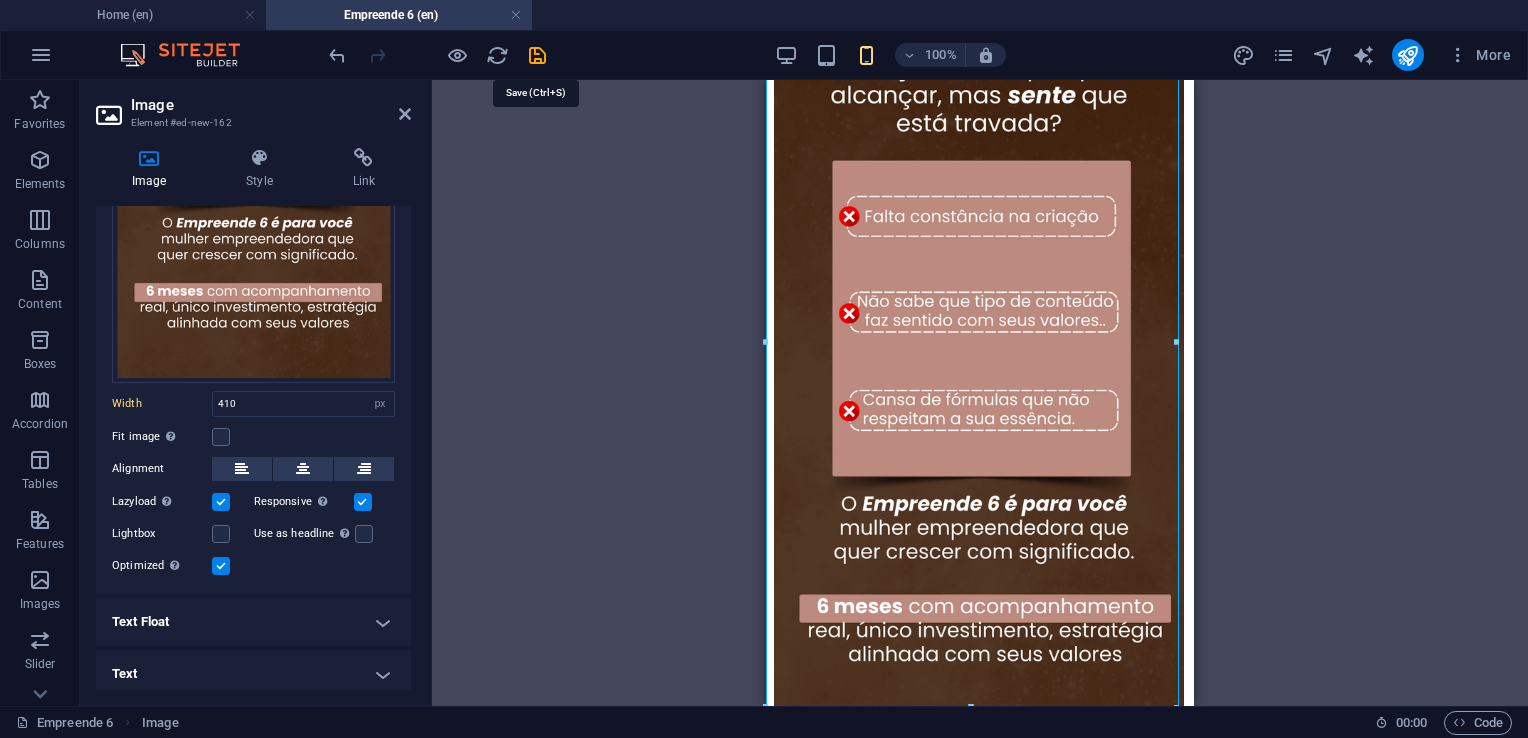 drag, startPoint x: 542, startPoint y: 59, endPoint x: 576, endPoint y: 194, distance: 139.21565 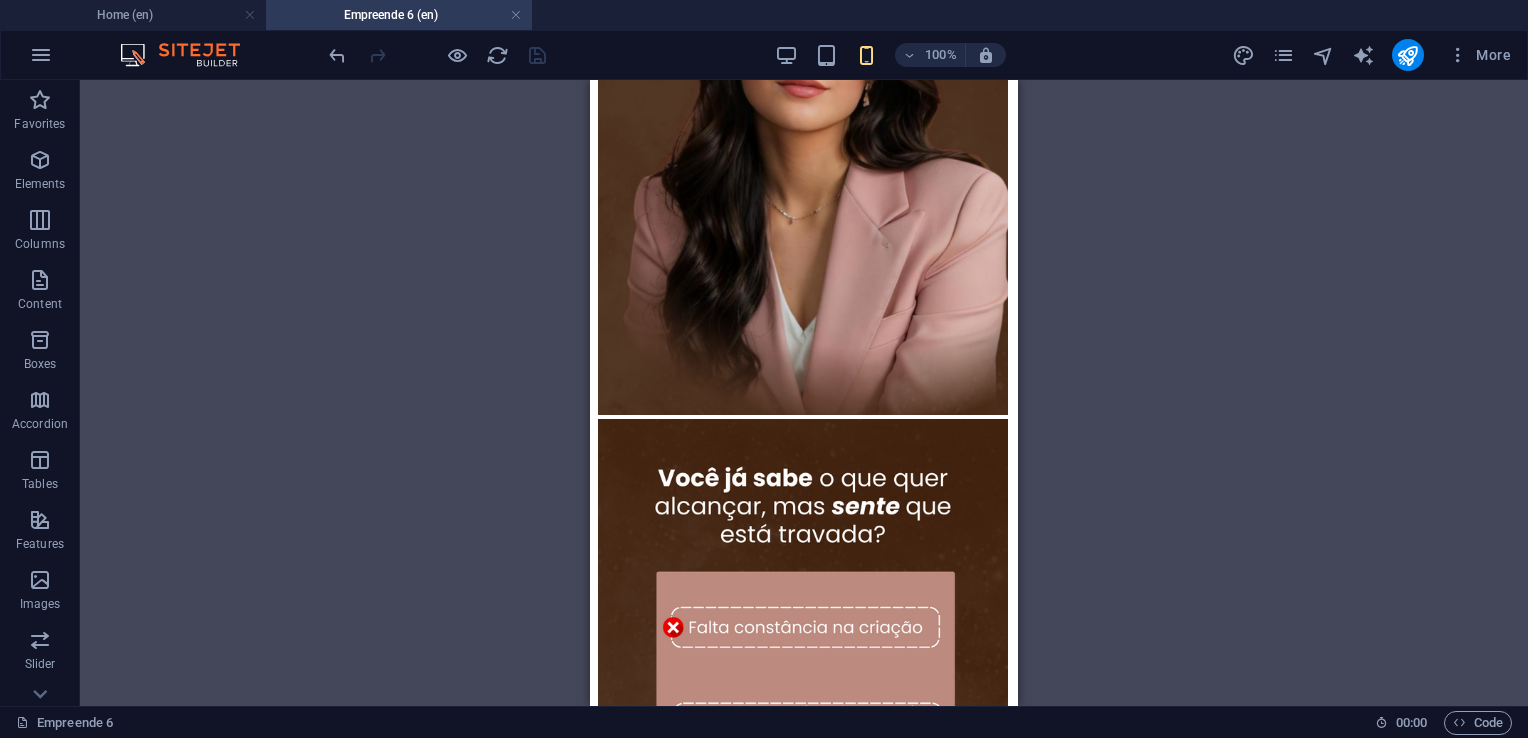 scroll, scrollTop: 831, scrollLeft: 0, axis: vertical 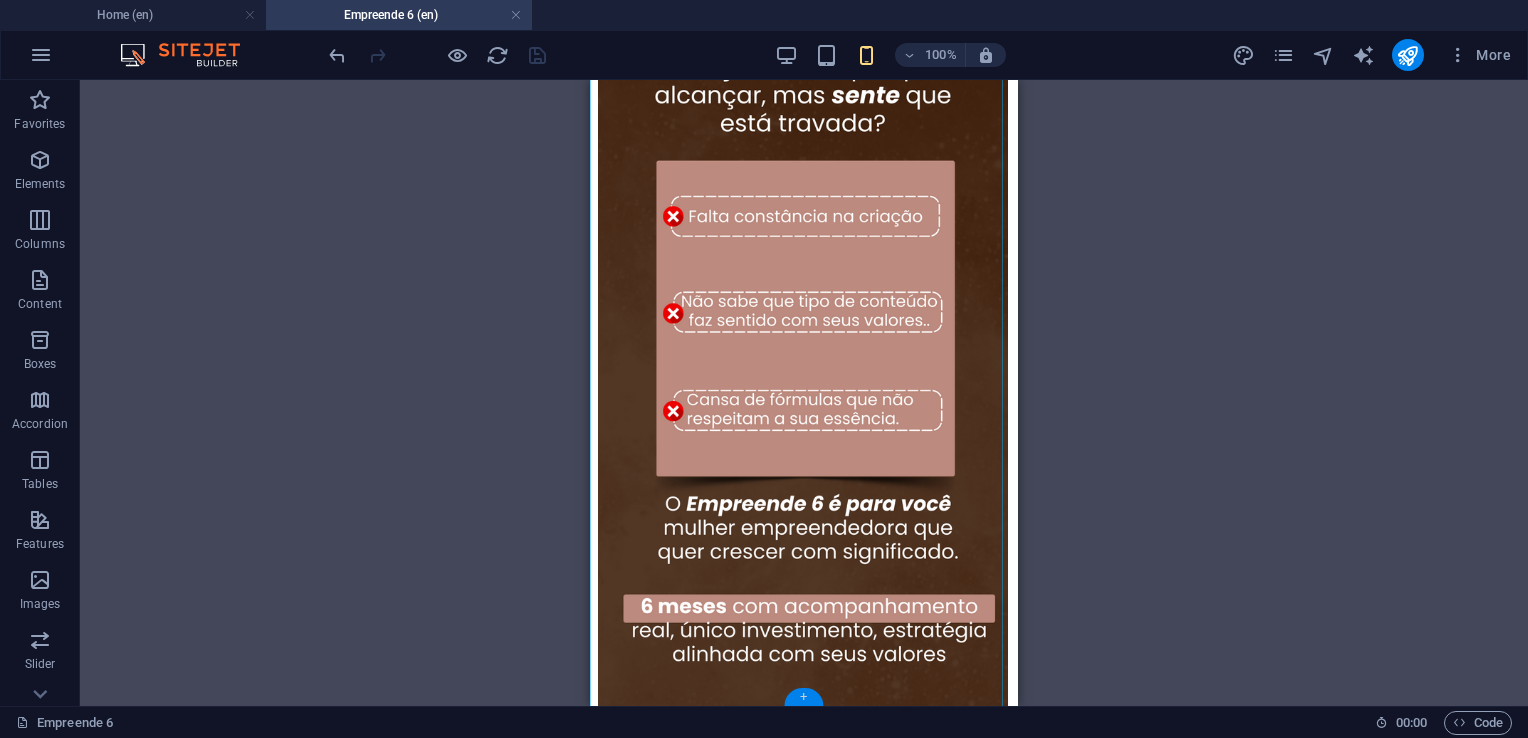 click on "+" at bounding box center [803, 697] 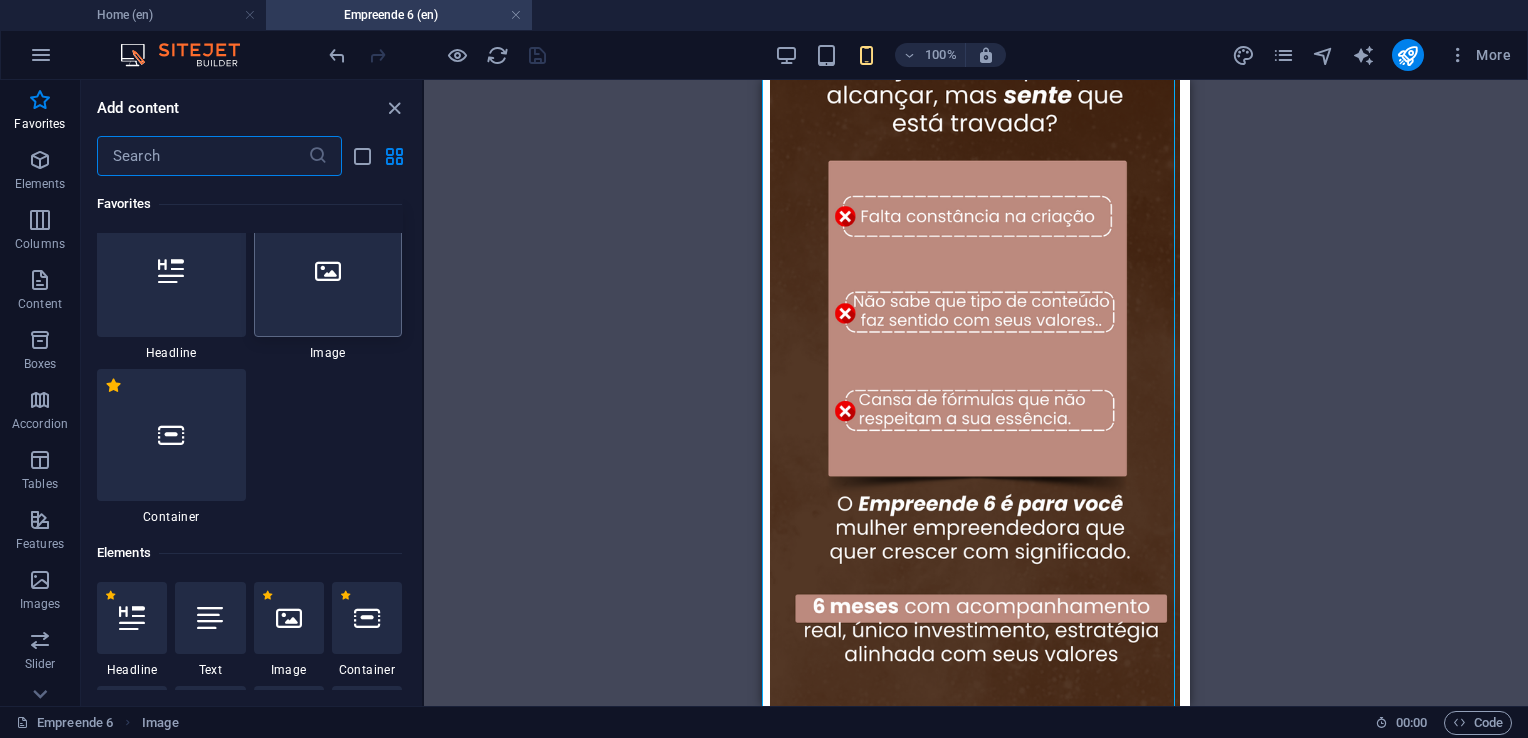 scroll, scrollTop: 0, scrollLeft: 0, axis: both 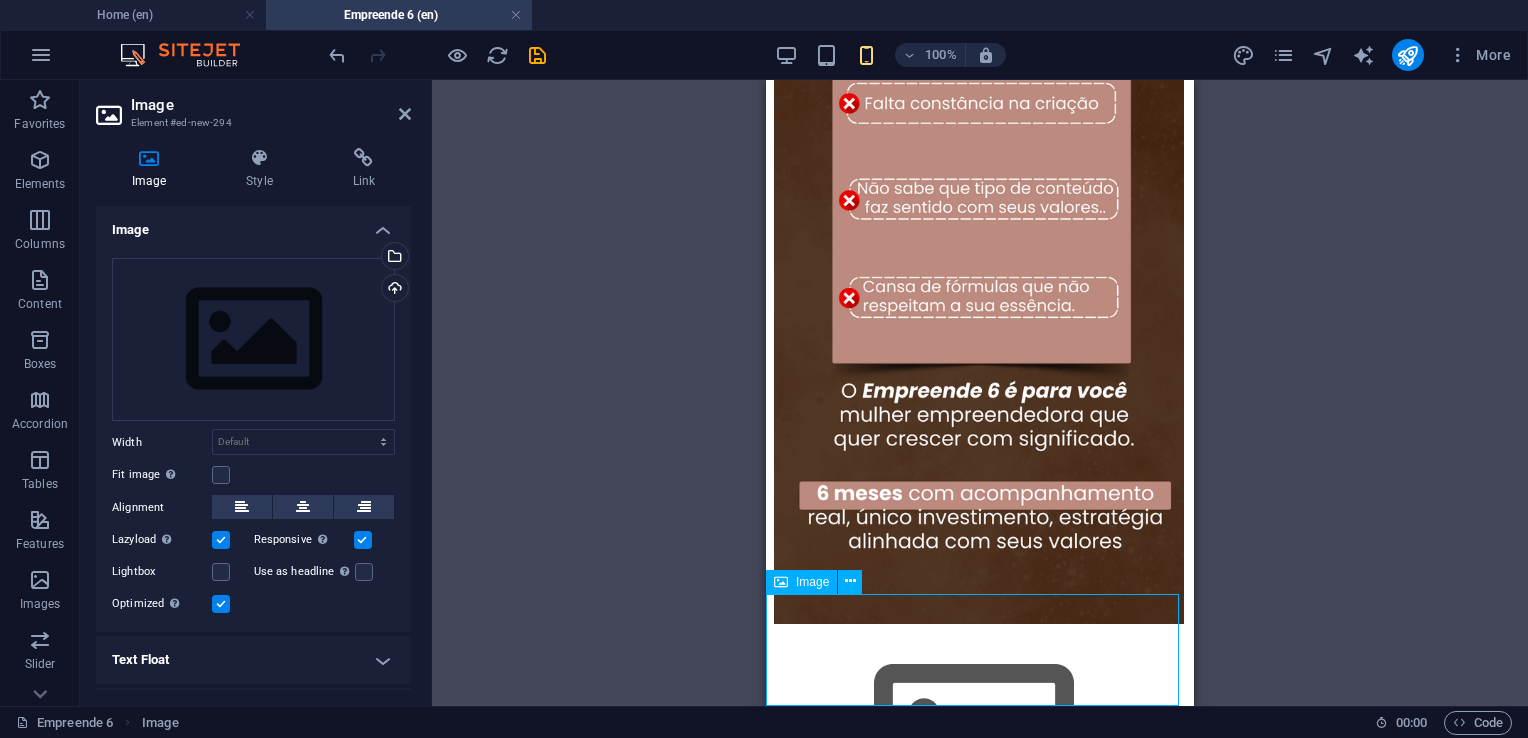 click at bounding box center (980, 742) 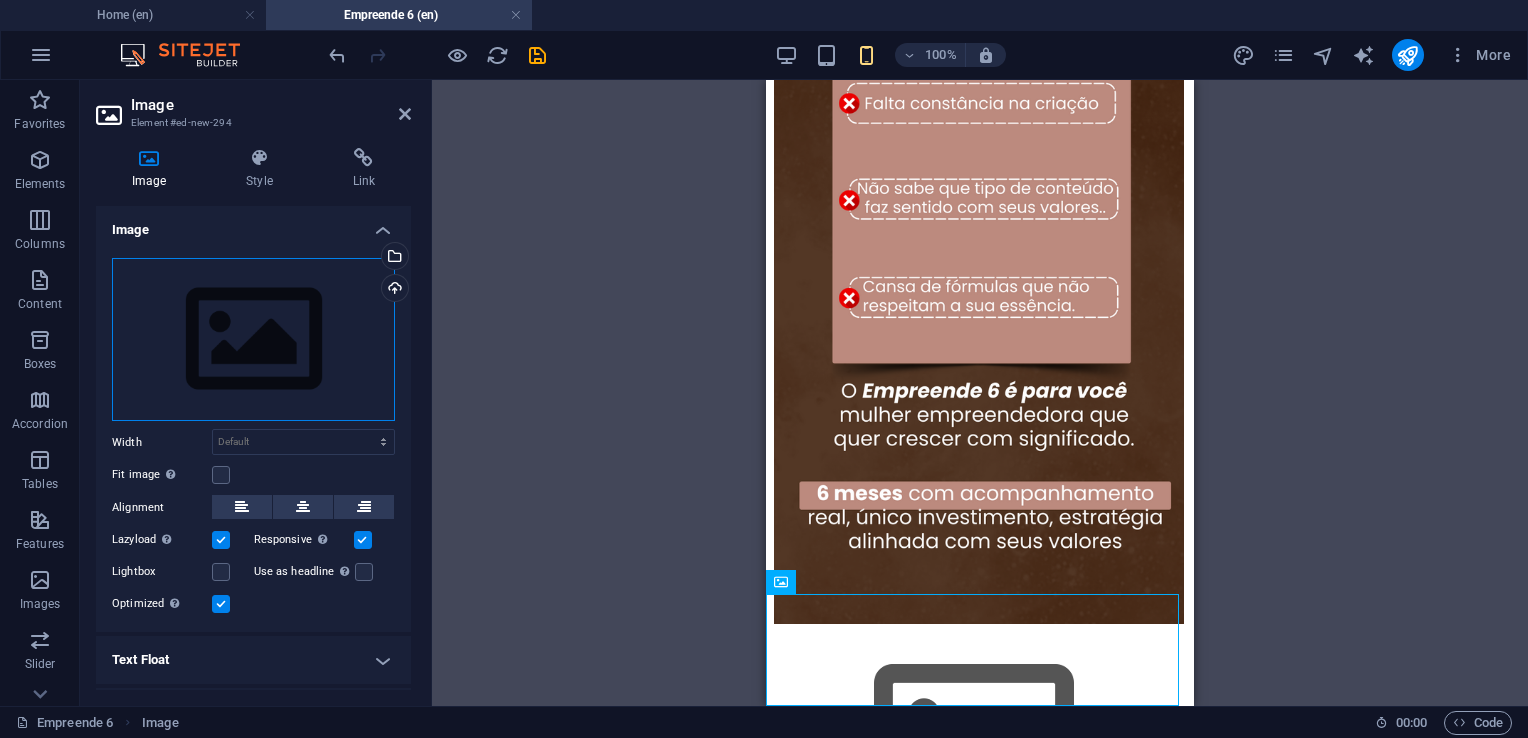 click on "Drag files here, click to choose files or select files from Files or our free stock photos & videos" at bounding box center [253, 340] 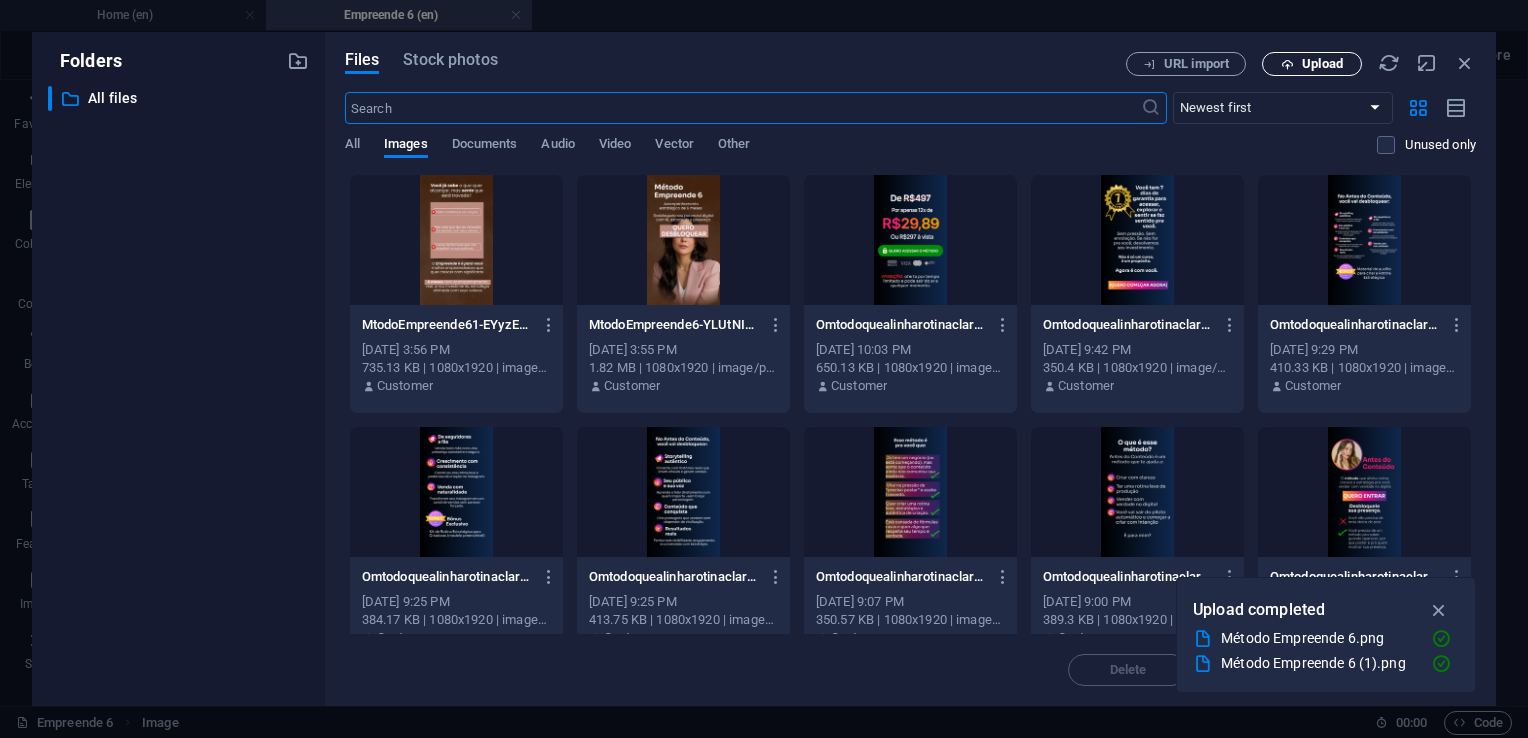 click on "Upload" at bounding box center (1322, 64) 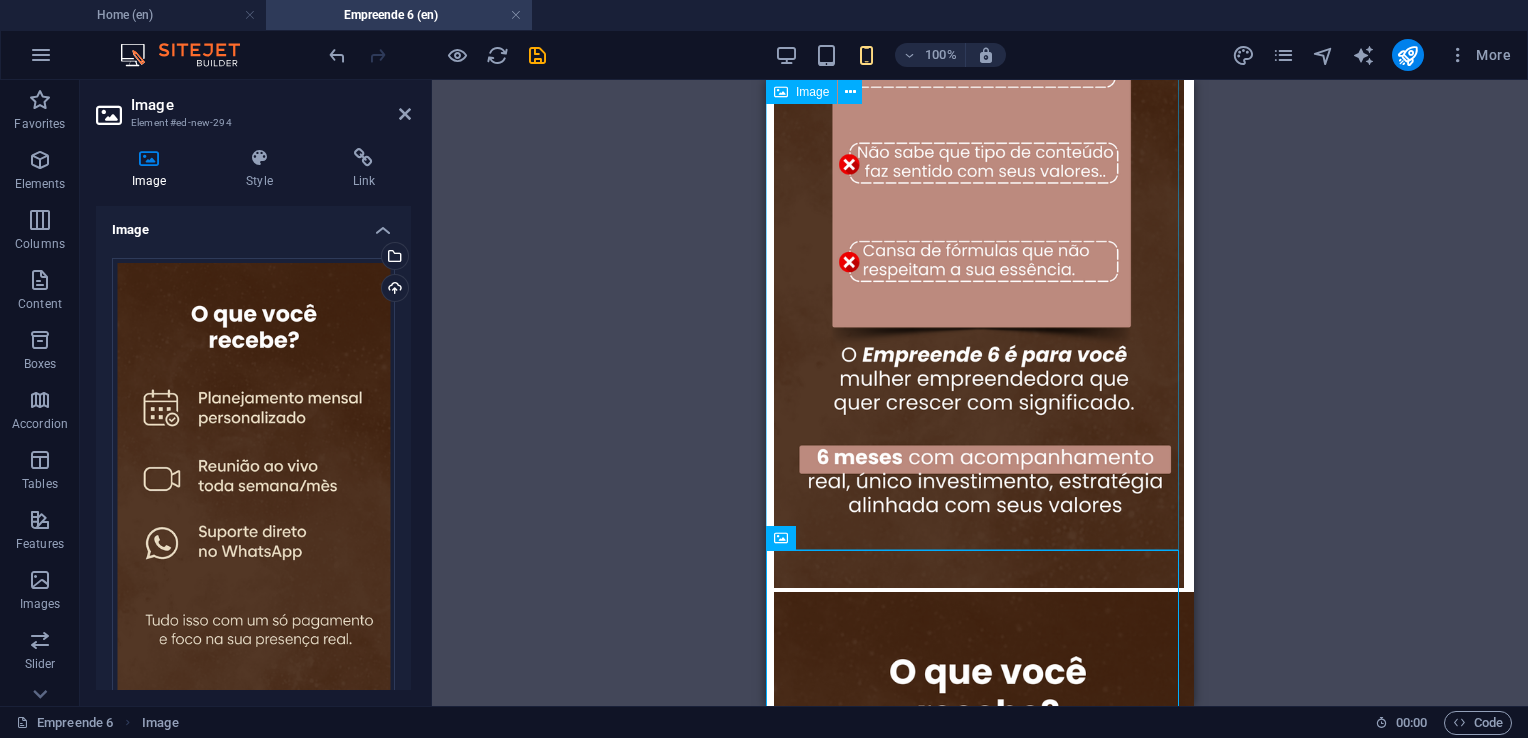 scroll, scrollTop: 998, scrollLeft: 0, axis: vertical 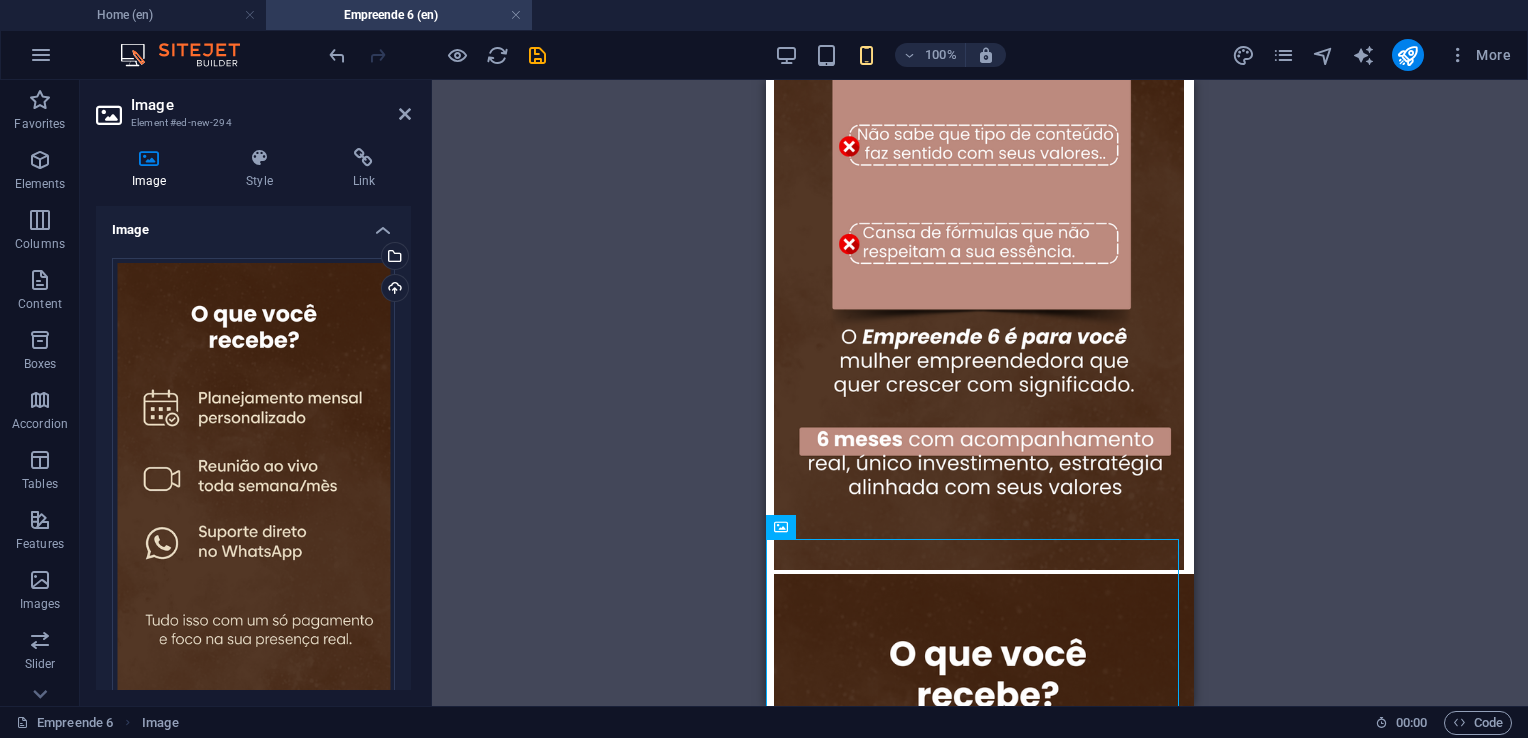 click on "Default auto px rem % em vh vw" at bounding box center (303, 774) 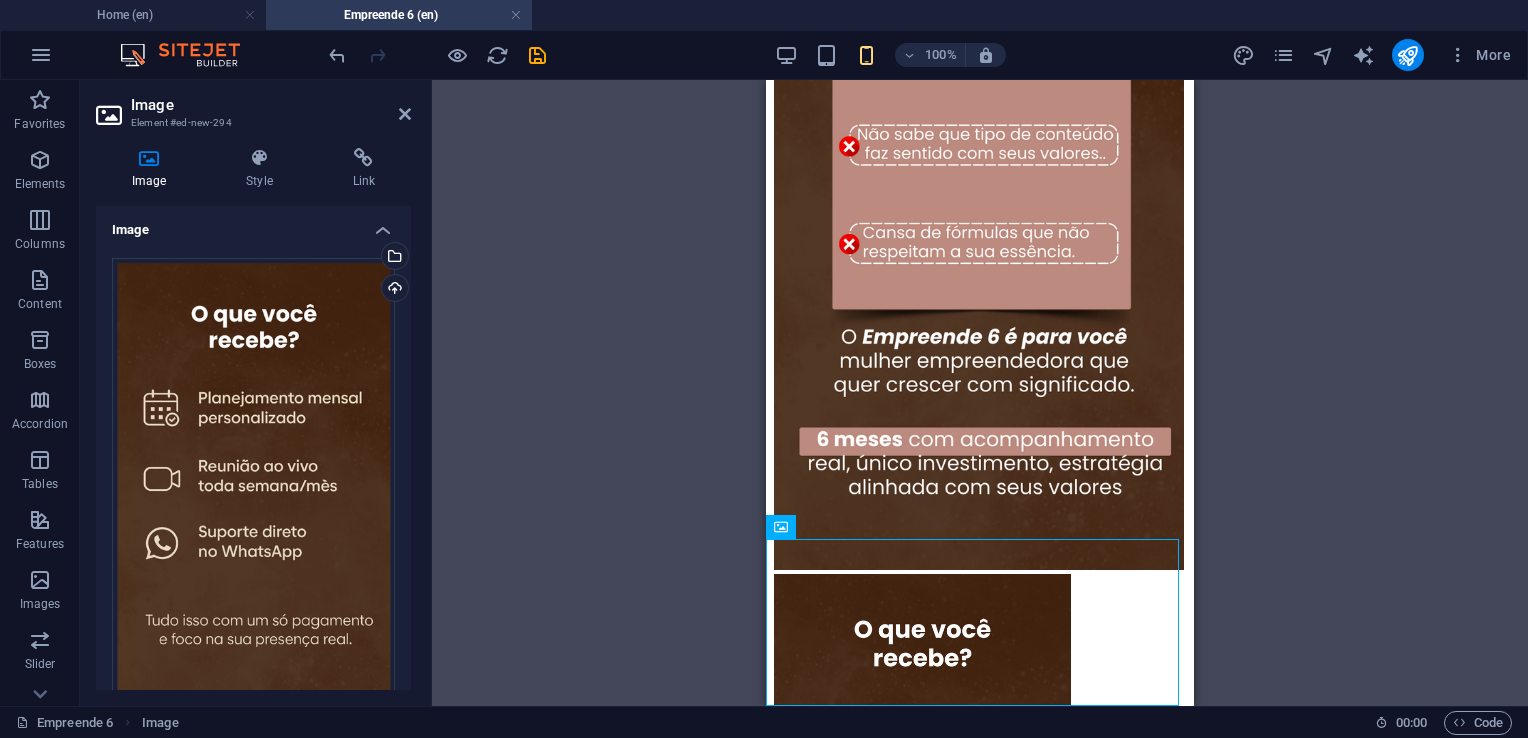 click on "Drag files here, click to choose files or select files from Files or our free stock photos & videos Select files from the file manager, stock photos, or upload file(s) Upload Width 297 Default auto px rem % em vh vw Fit image Automatically fit image to a fixed width and height Height Default auto px Alignment Lazyload Loading images after the page loads improves page speed. Responsive Automatically load retina image and smartphone optimized sizes. Lightbox Use as headline The image will be wrapped in an H1 headline tag. Useful for giving alternative text the weight of an H1 headline, e.g. for the logo. Leave unchecked if uncertain. Optimized Images are compressed to improve page speed. Position Direction Custom X offset 50 px rem % vh vw Y offset 50 px rem % vh vw" at bounding box center [253, 603] 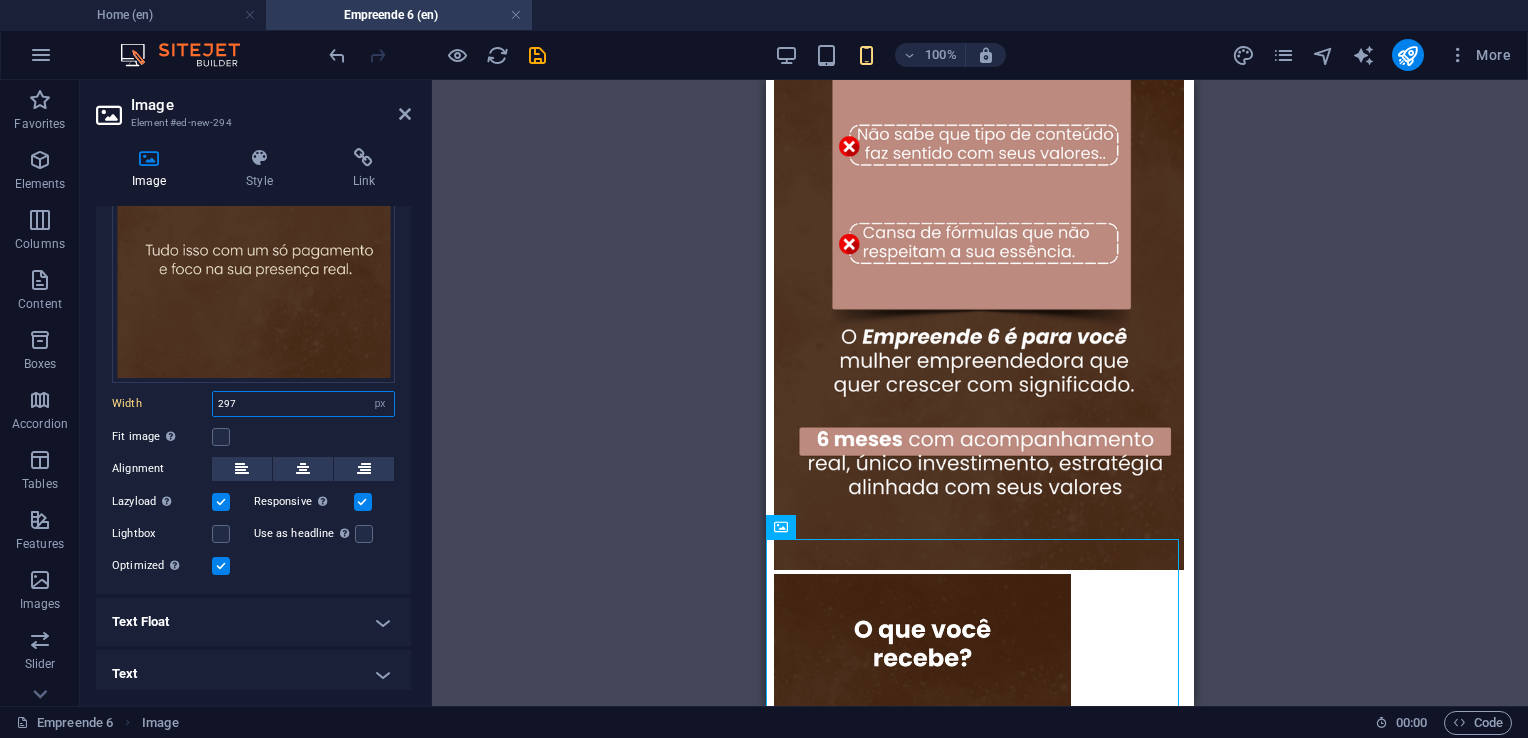 click on "297" at bounding box center [303, 404] 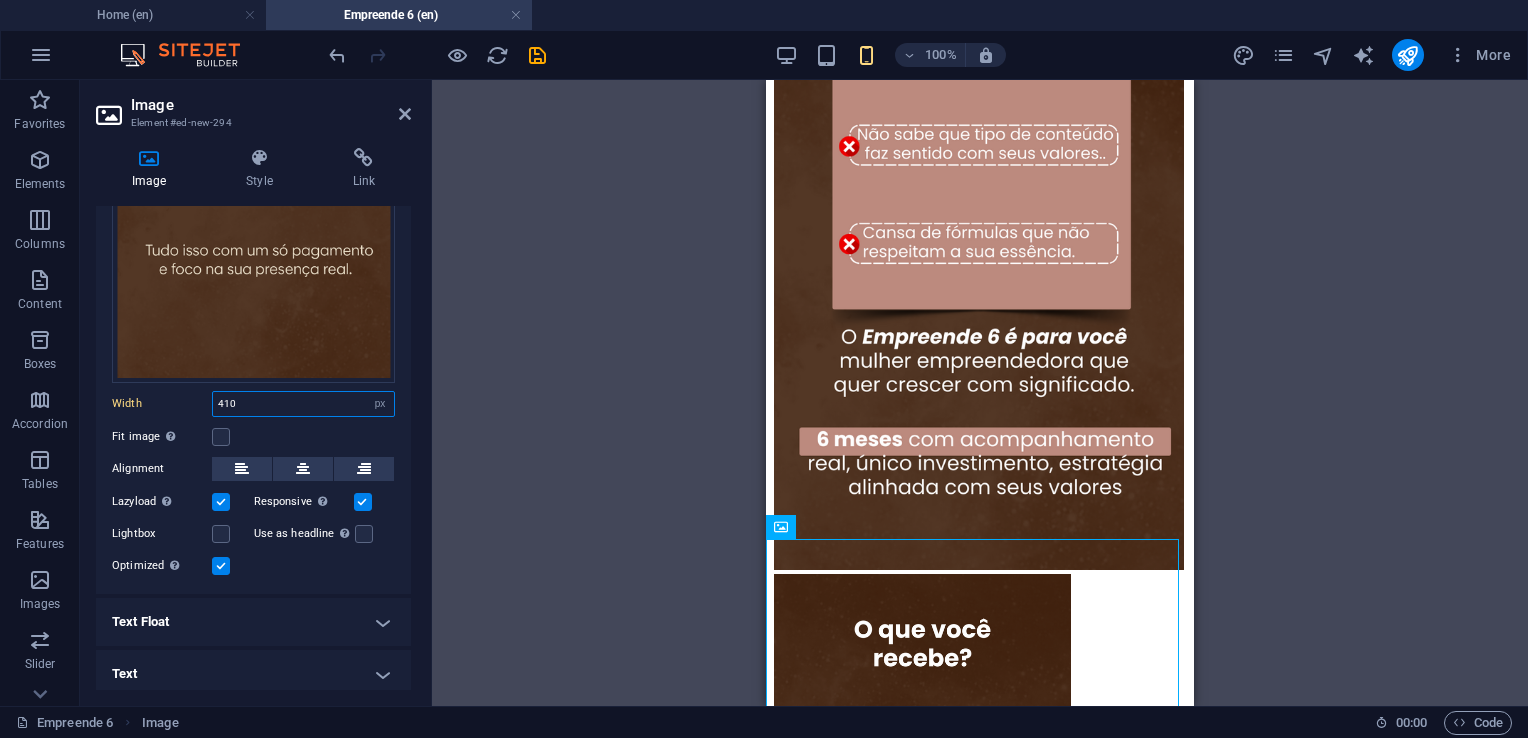 type on "410" 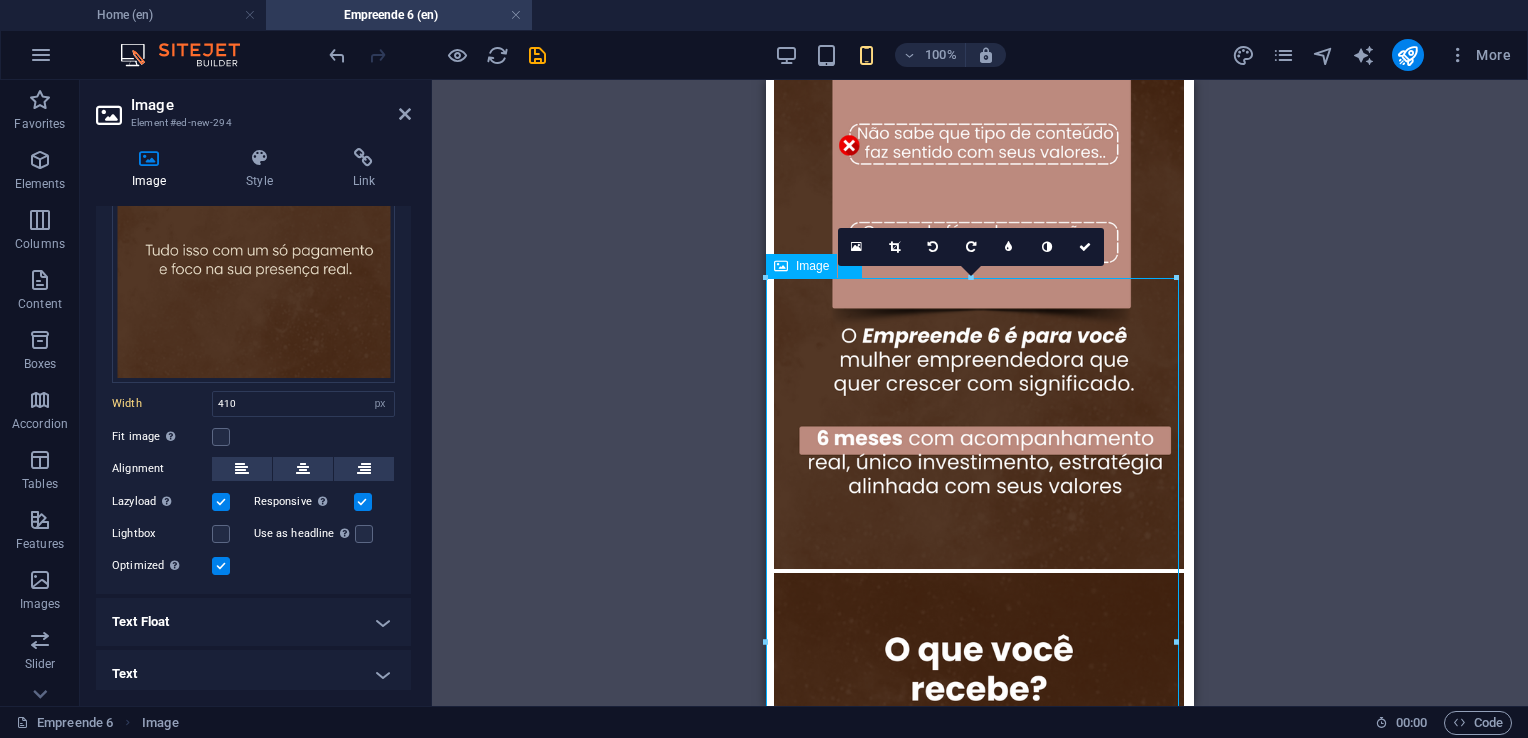 scroll, scrollTop: 1260, scrollLeft: 0, axis: vertical 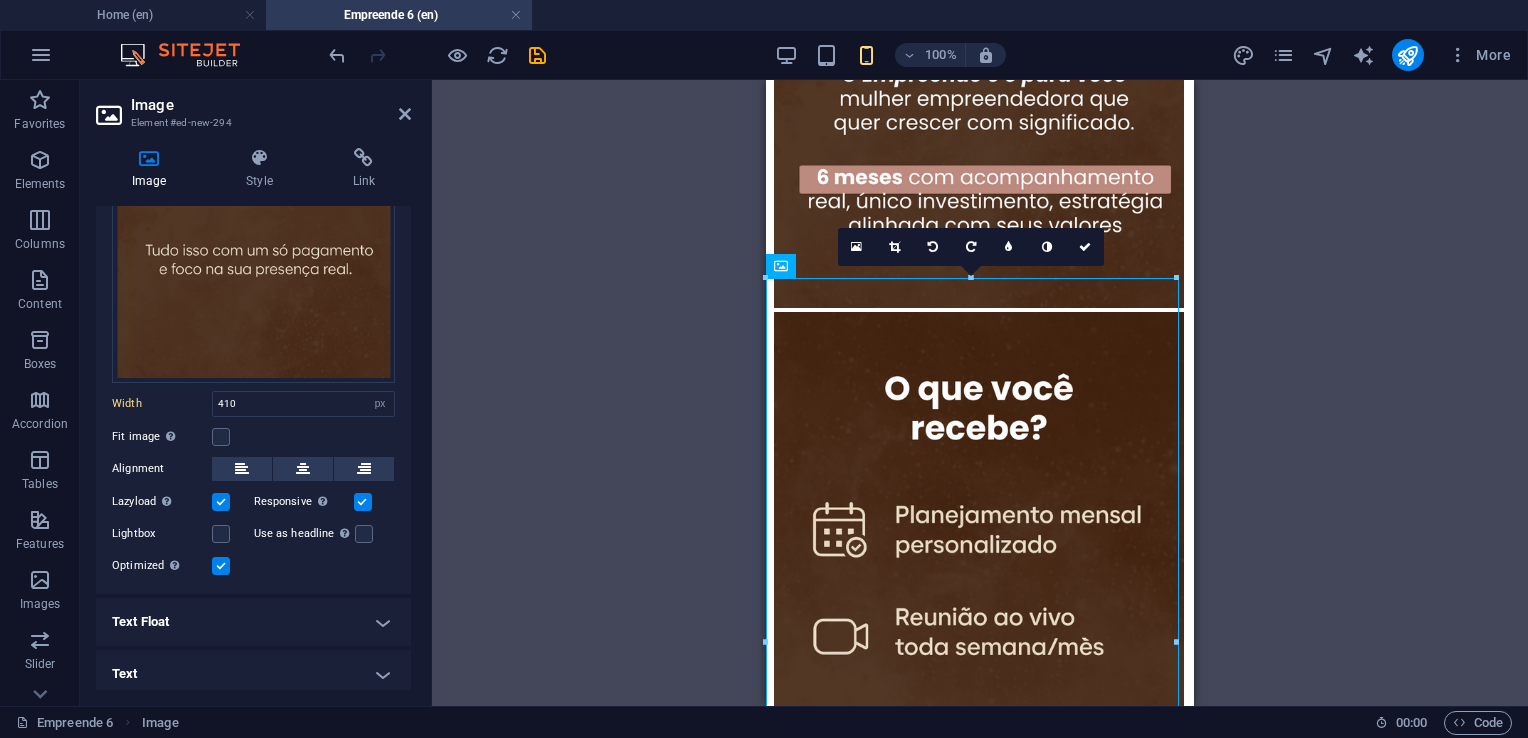 click on "Image Element #ed-new-294 Image Style Link Image Drag files here, click to choose files or select files from Files or our free stock photos & videos Select files from the file manager, stock photos, or upload file(s) Upload Width 410 Default auto px rem % em vh vw Fit image Automatically fit image to a fixed width and height Height Default auto px Alignment Lazyload Loading images after the page loads improves page speed. Responsive Automatically load retina image and smartphone optimized sizes. Lightbox Use as headline The image will be wrapped in an H1 headline tag. Useful for giving alternative text the weight of an H1 headline, e.g. for the logo. Leave unchecked if uncertain. Optimized Images are compressed to improve page speed. Position Direction Custom X offset 50 px rem % vh vw Y offset 50 px rem % vh vw Text Float No float Image left Image right Determine how text should behave around the image. Text Alternative text Image caption Paragraph Format Normal Heading 1 Heading 2 Heading 3 Heading 4 Code 8" at bounding box center (256, 393) 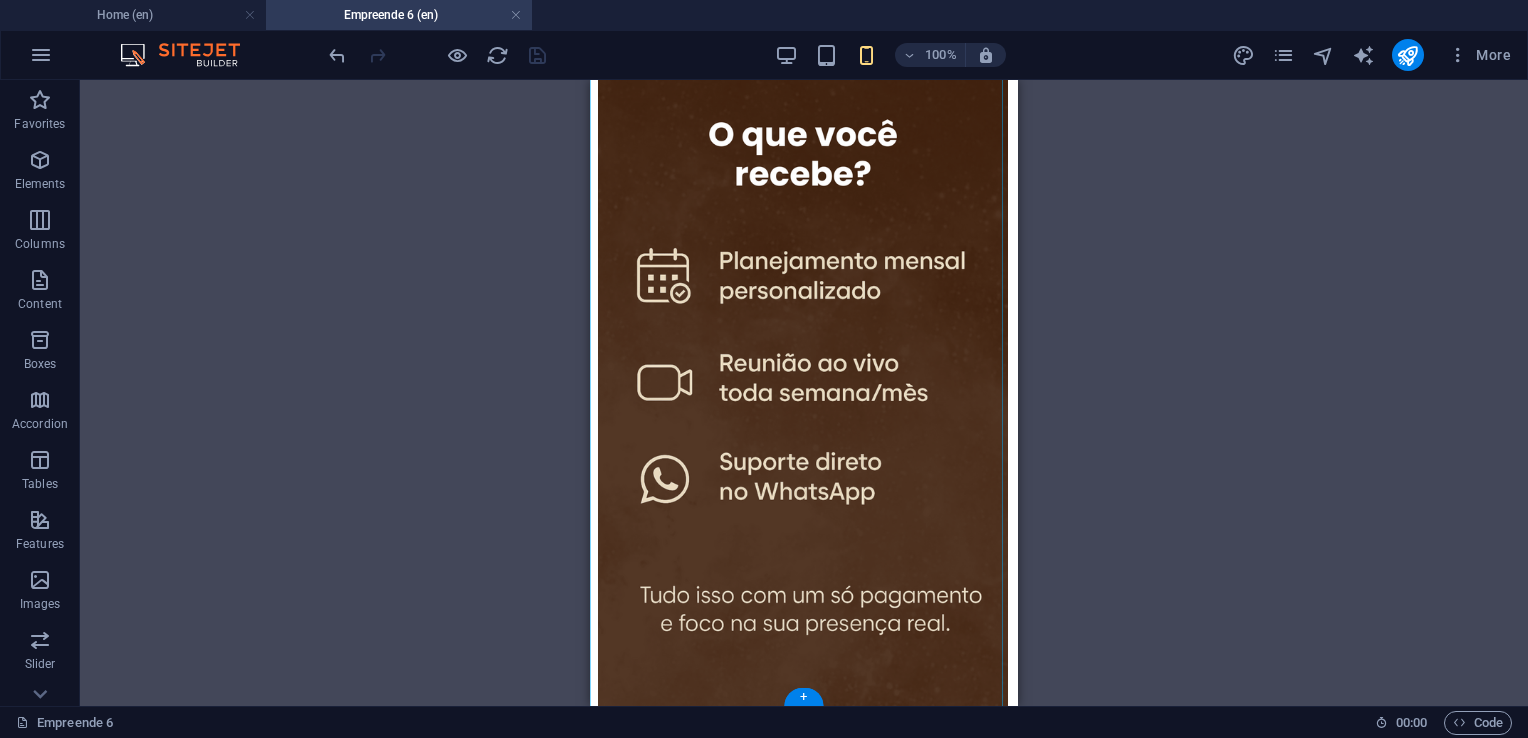 scroll, scrollTop: 1560, scrollLeft: 0, axis: vertical 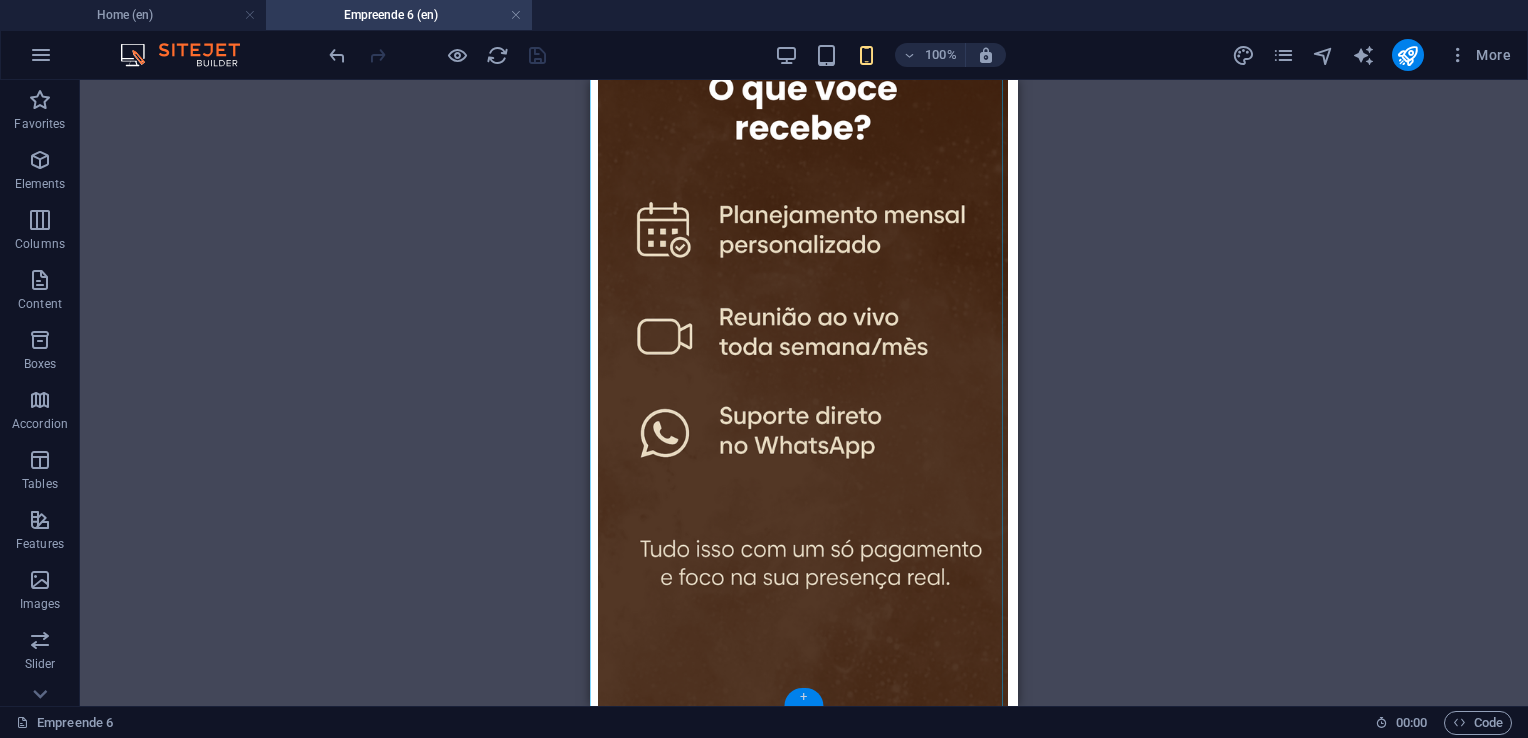 drag, startPoint x: 792, startPoint y: 691, endPoint x: 18, endPoint y: 397, distance: 827.95654 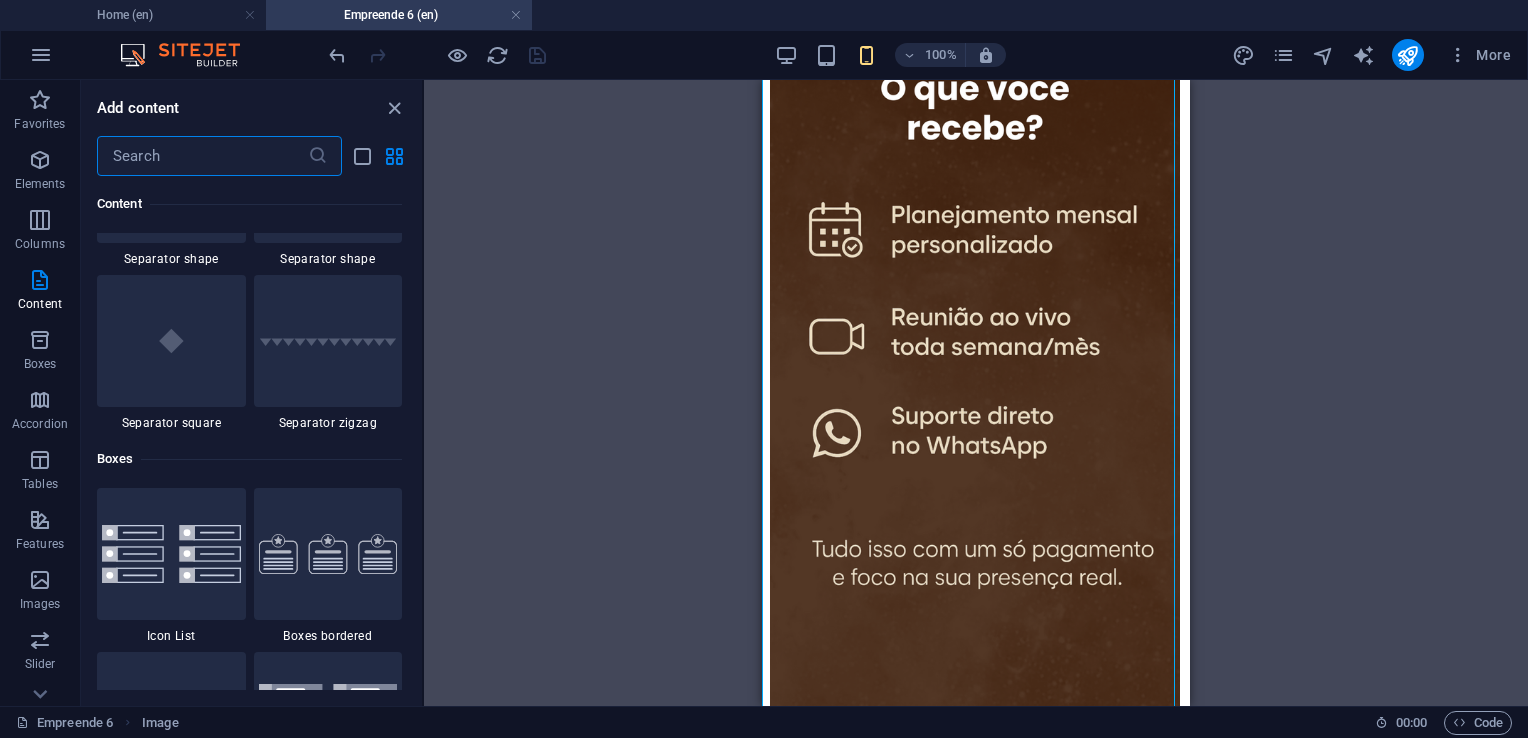 scroll, scrollTop: 5663, scrollLeft: 0, axis: vertical 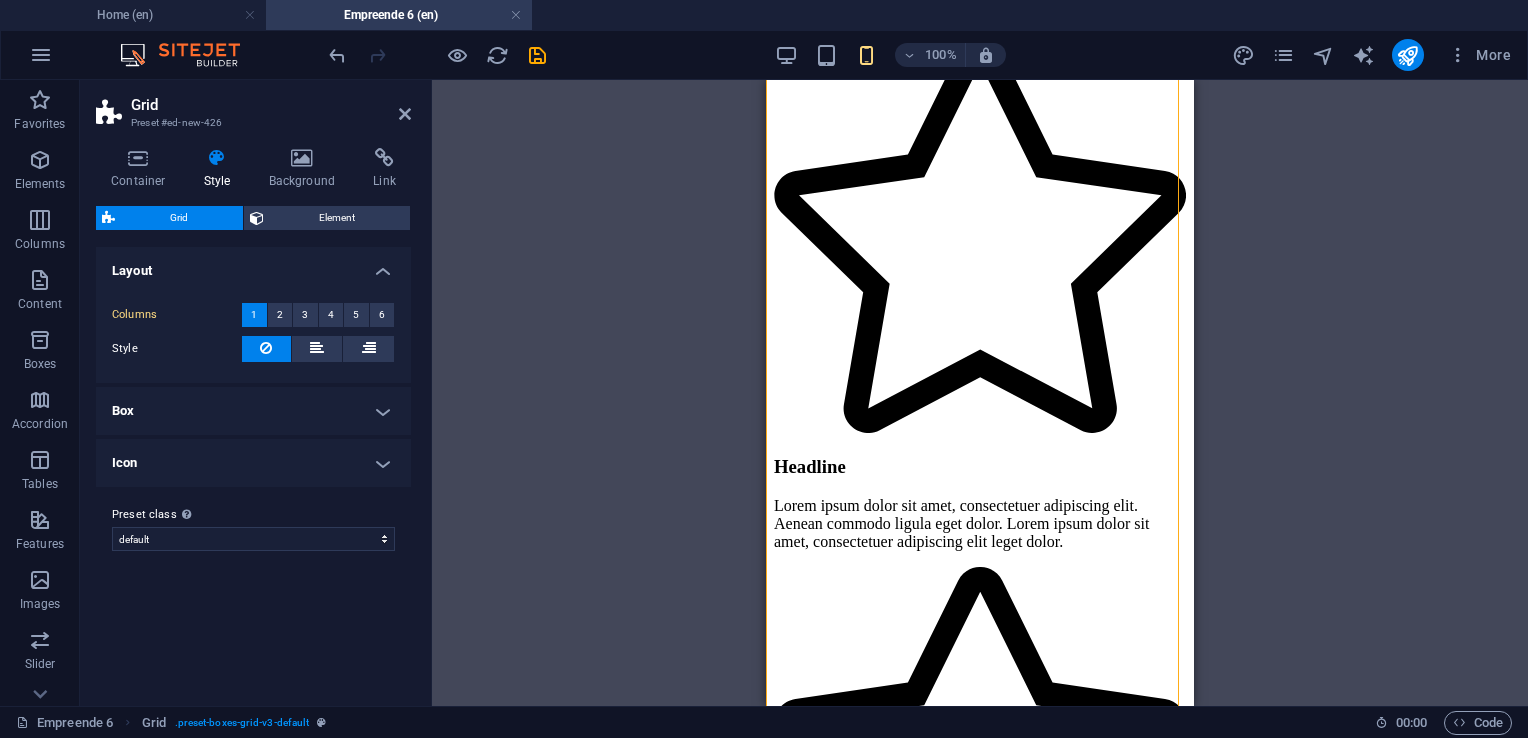 click on "100% More" at bounding box center (764, 55) 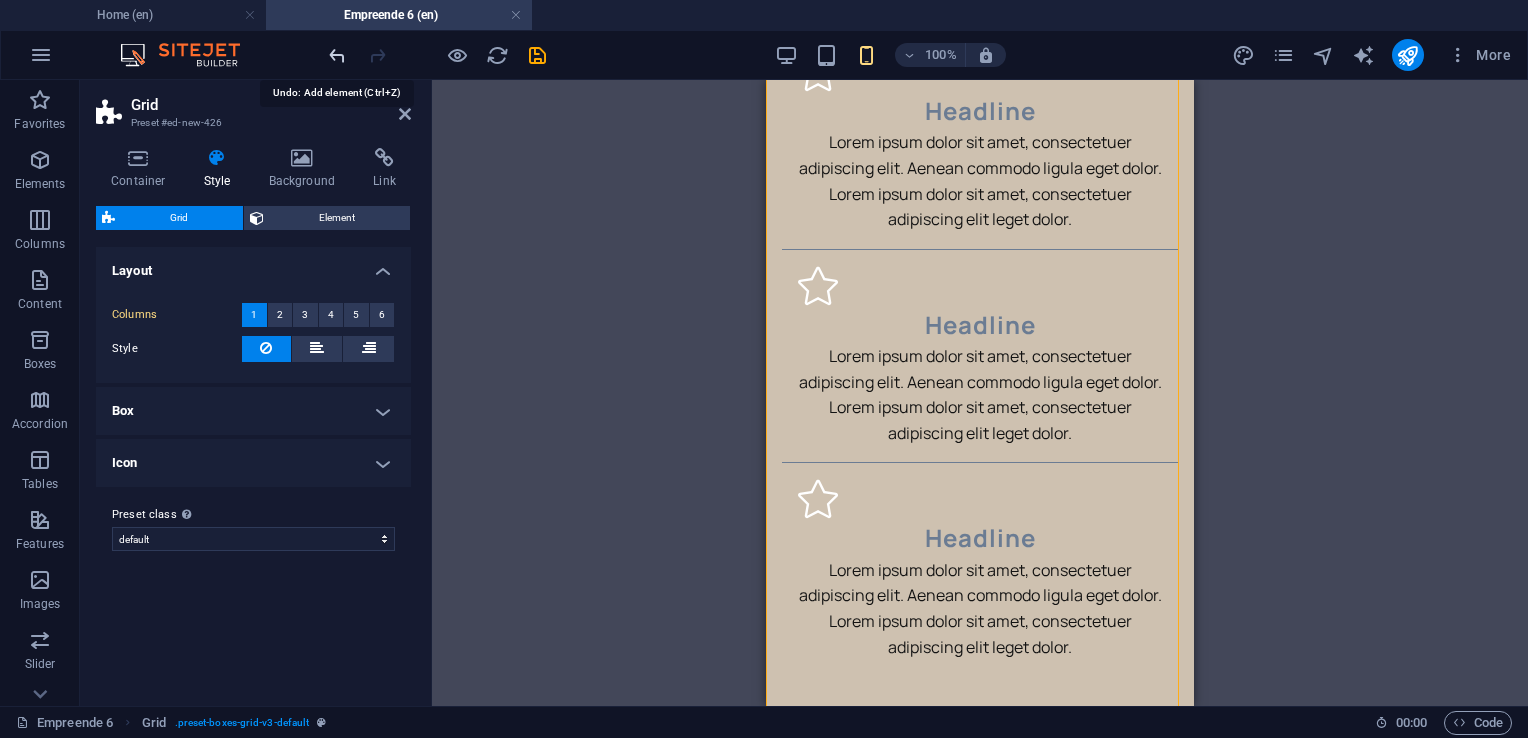 click at bounding box center (337, 55) 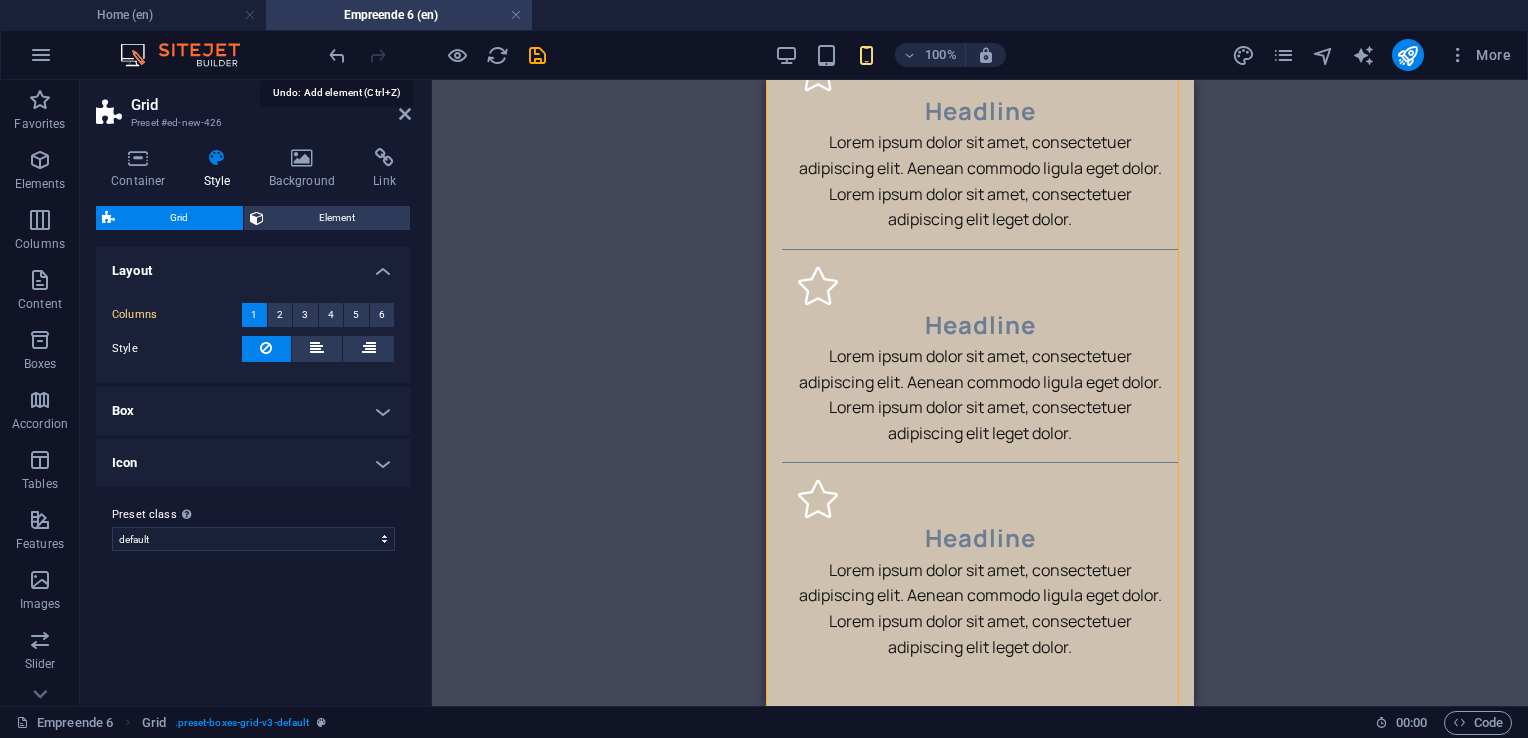 scroll, scrollTop: 1560, scrollLeft: 0, axis: vertical 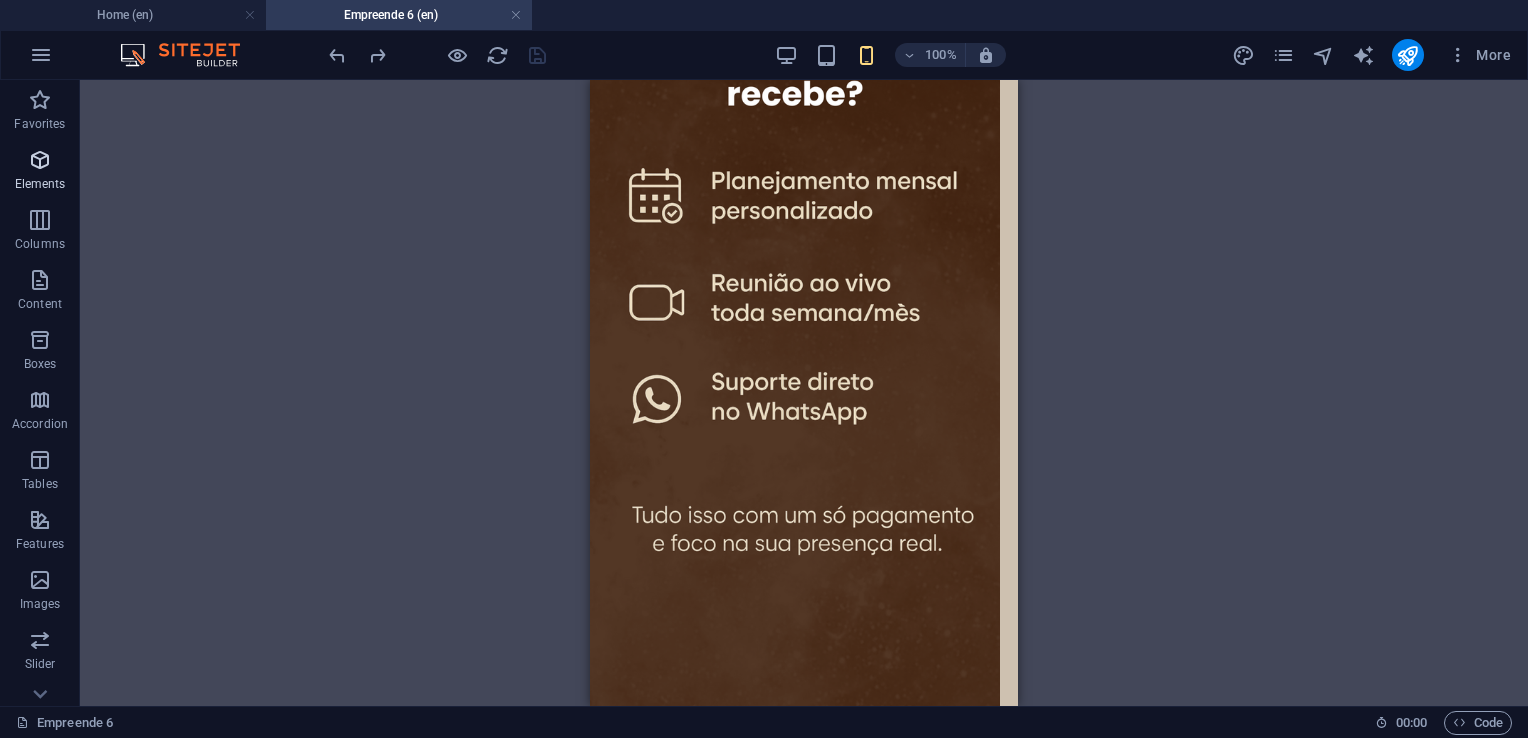 click at bounding box center [40, 160] 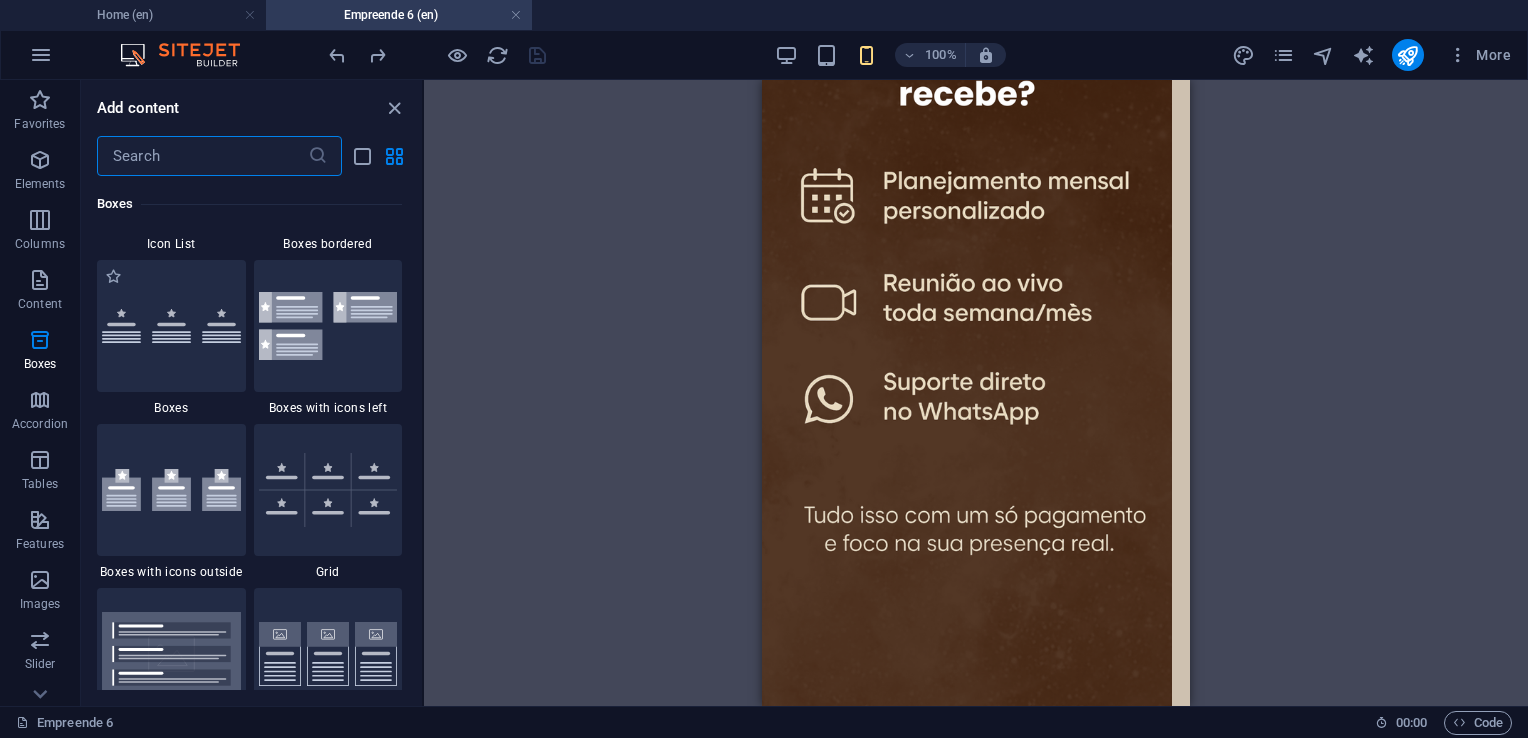 scroll, scrollTop: 5676, scrollLeft: 0, axis: vertical 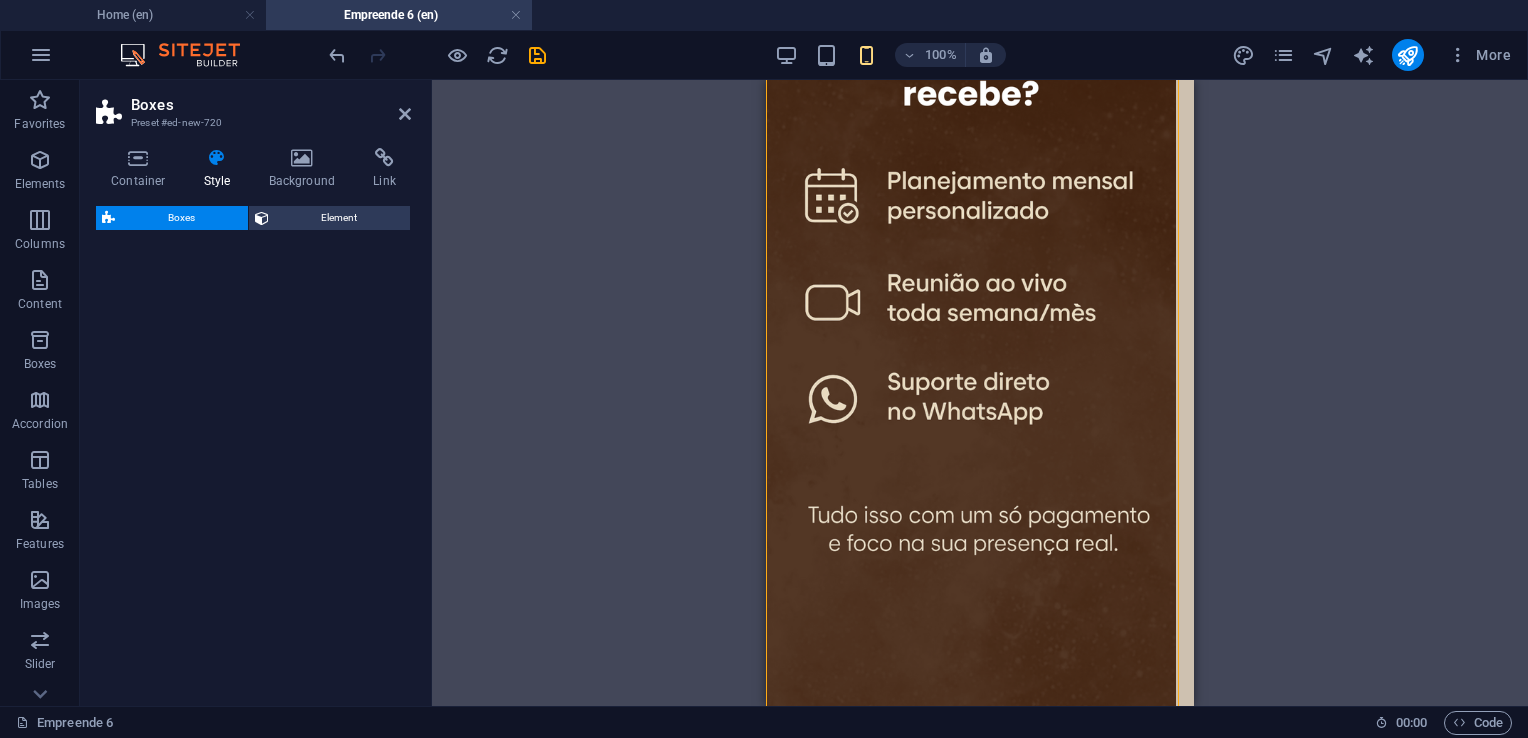 select on "rem" 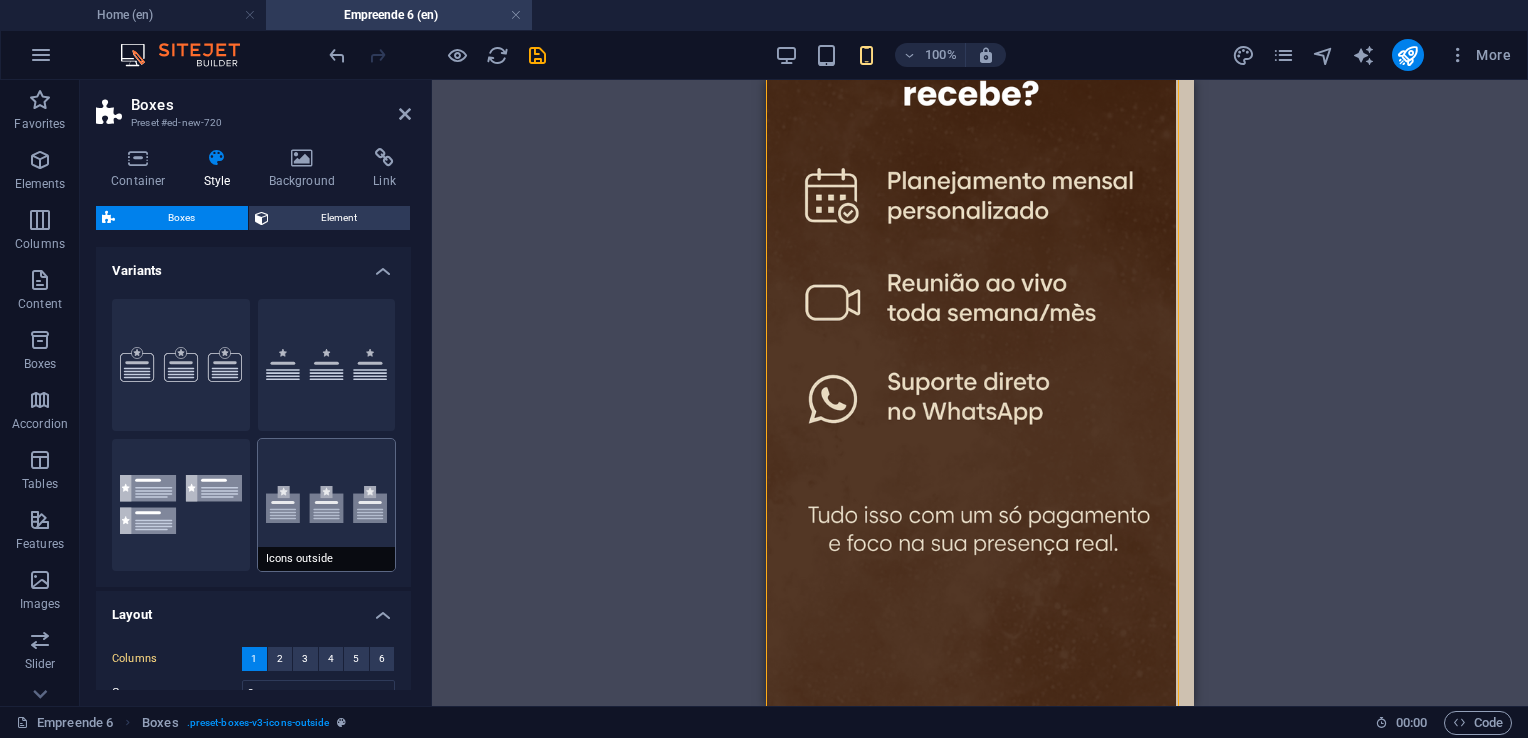 scroll, scrollTop: 2904, scrollLeft: 0, axis: vertical 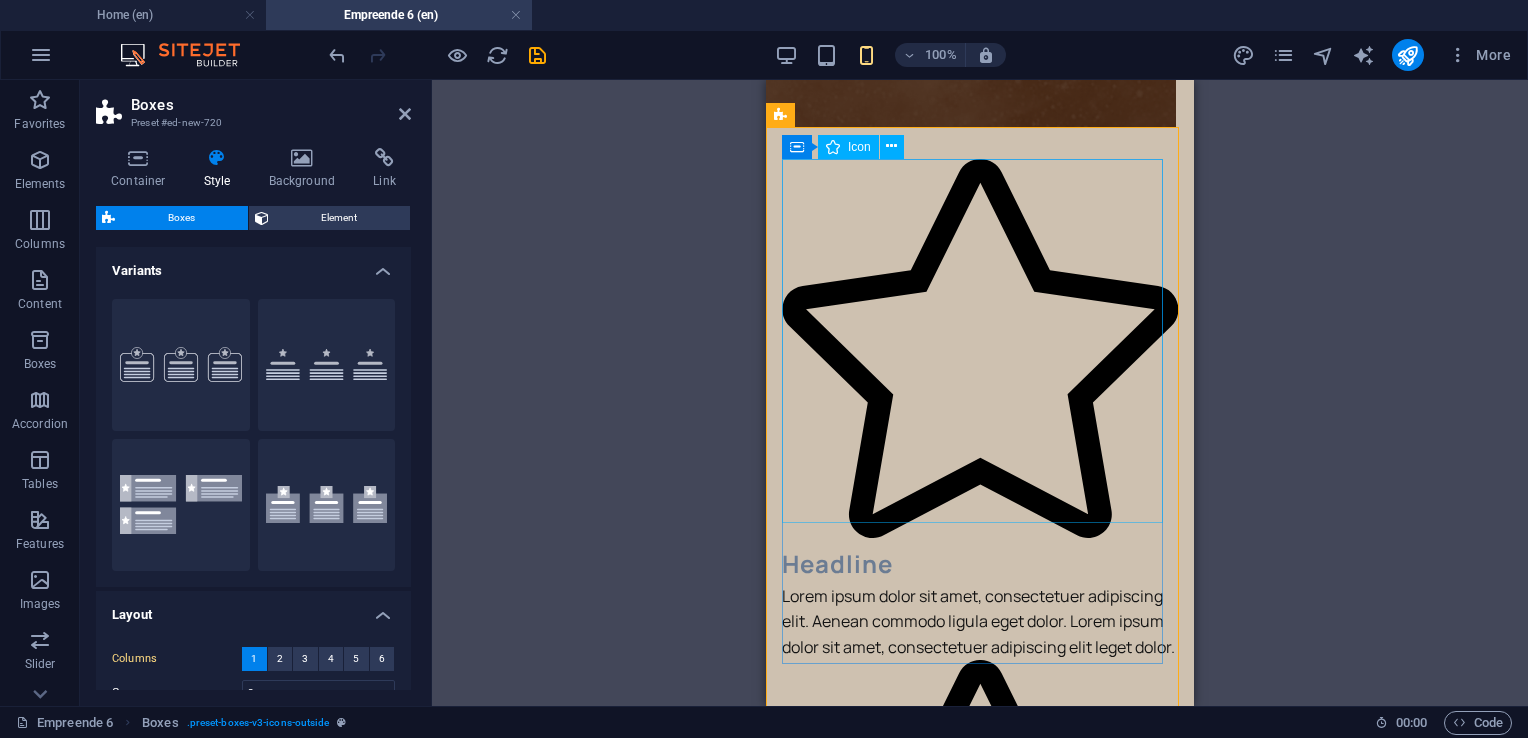 click at bounding box center (980, 352) 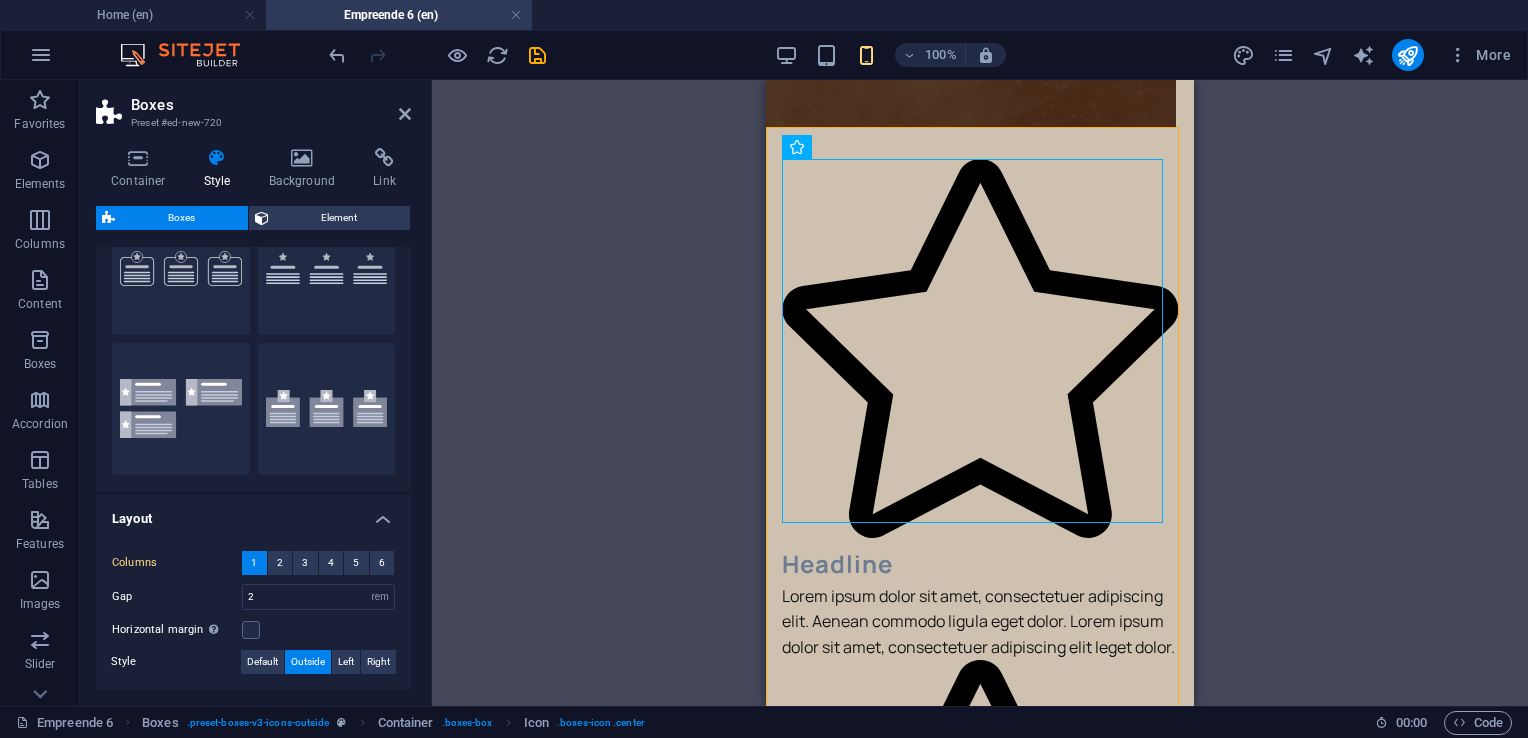 scroll, scrollTop: 100, scrollLeft: 0, axis: vertical 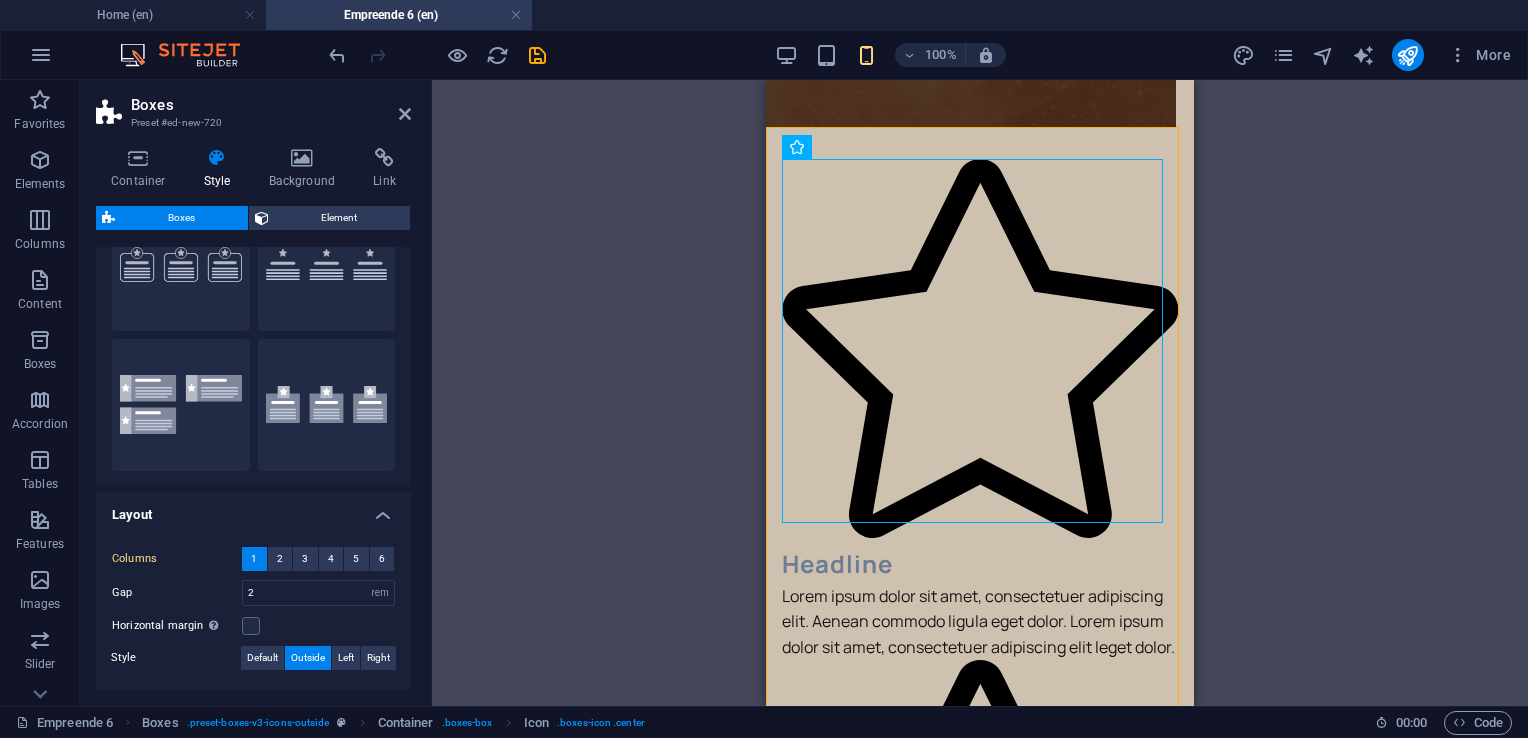 drag, startPoint x: 186, startPoint y: 481, endPoint x: 590, endPoint y: 371, distance: 418.70755 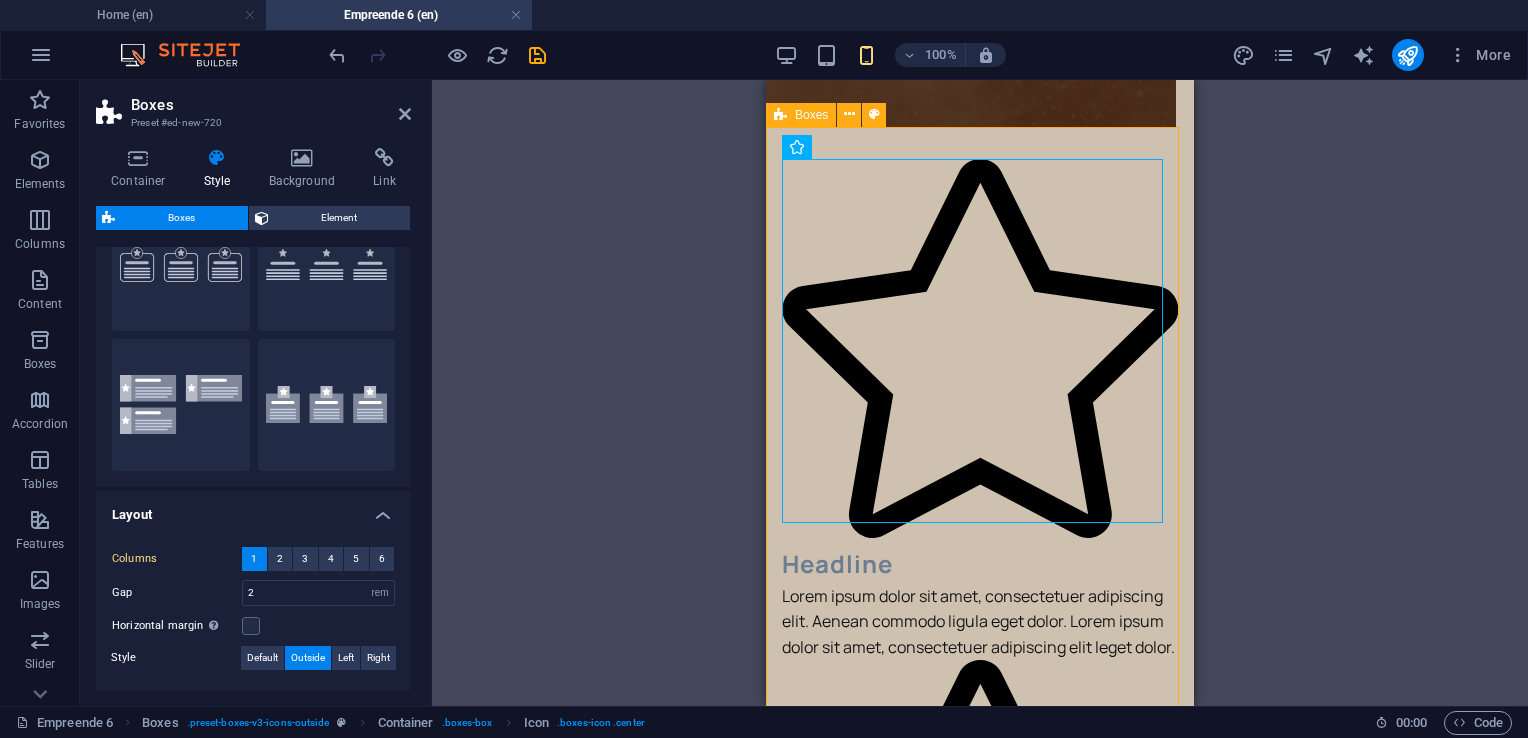 click on "Headline Lorem ipsum dolor sit amet, consectetuer adipiscing elit. Aenean commodo ligula eget dolor. Lorem ipsum dolor sit amet, consectetuer adipiscing elit leget dolor. Headline Lorem ipsum dolor sit amet, consectetuer adipiscing elit. Aenean commodo ligula eget dolor. Lorem ipsum dolor sit amet, consectetuer adipiscing elit leget dolor. Headline Lorem ipsum dolor sit amet, consectetuer adipiscing elit. Aenean commodo ligula eget dolor. Lorem ipsum dolor sit amet, consectetuer adipiscing elit leget dolor." at bounding box center [980, 911] 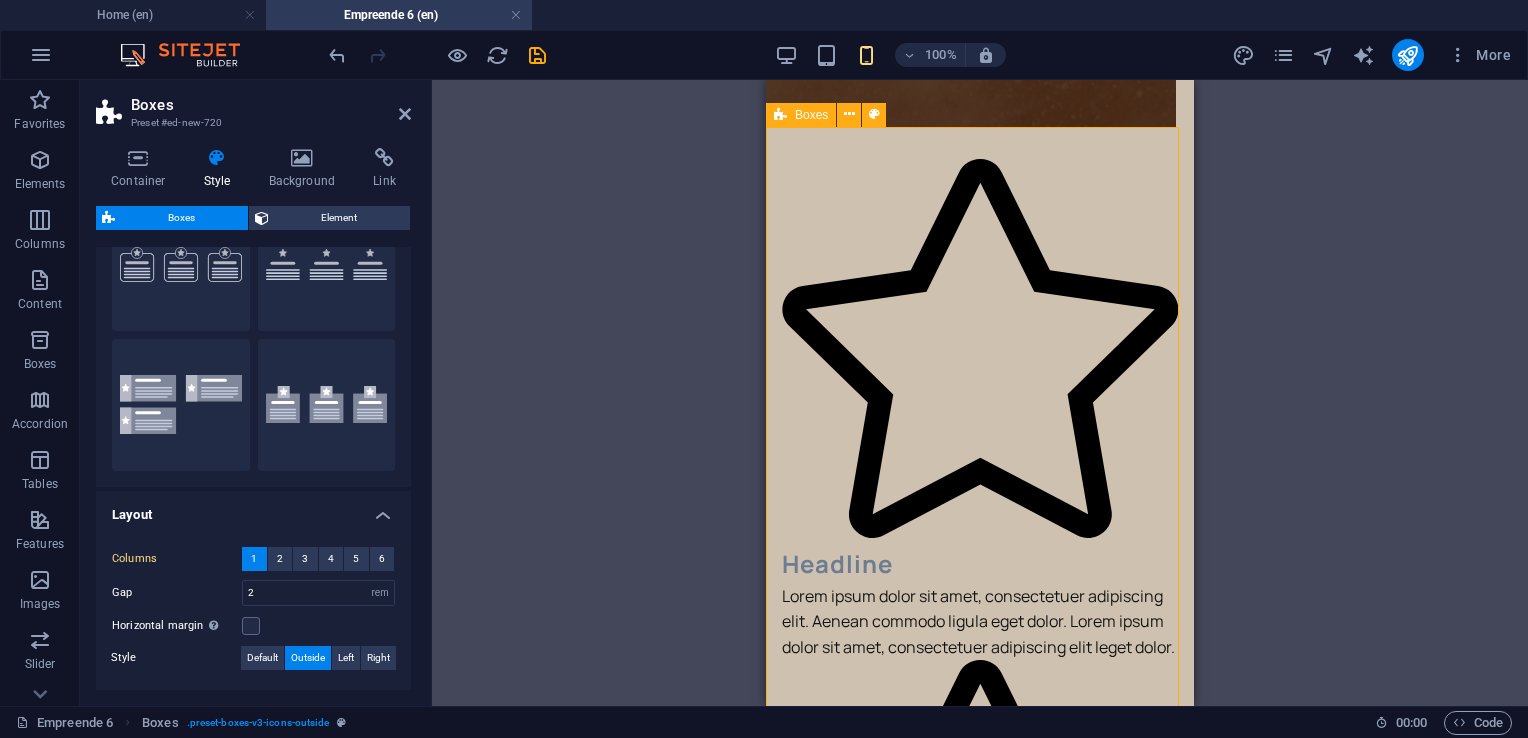 click on "Headline Lorem ipsum dolor sit amet, consectetuer adipiscing elit. Aenean commodo ligula eget dolor. Lorem ipsum dolor sit amet, consectetuer adipiscing elit leget dolor. Headline Lorem ipsum dolor sit amet, consectetuer adipiscing elit. Aenean commodo ligula eget dolor. Lorem ipsum dolor sit amet, consectetuer adipiscing elit leget dolor. Headline Lorem ipsum dolor sit amet, consectetuer adipiscing elit. Aenean commodo ligula eget dolor. Lorem ipsum dolor sit amet, consectetuer adipiscing elit leget dolor." at bounding box center [980, 911] 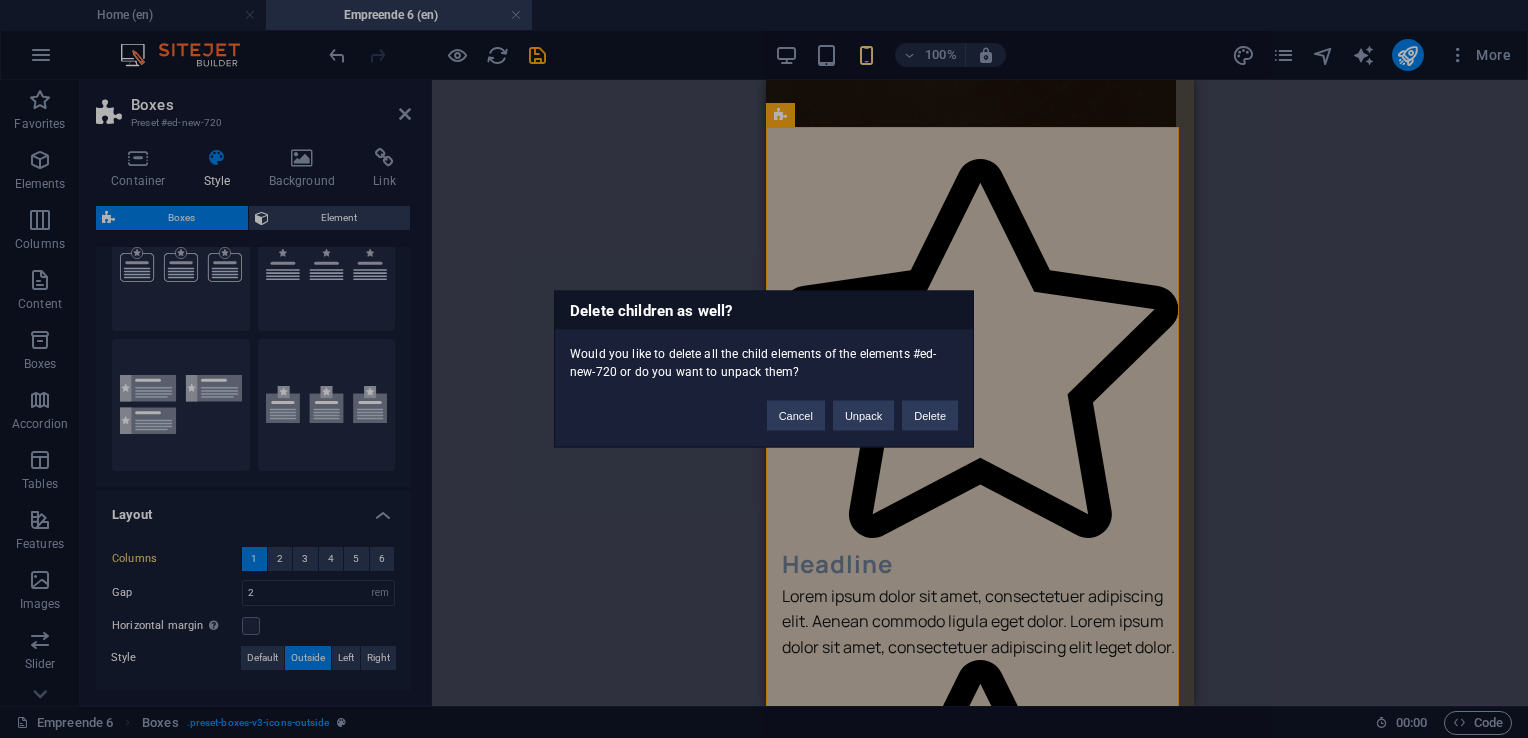 type 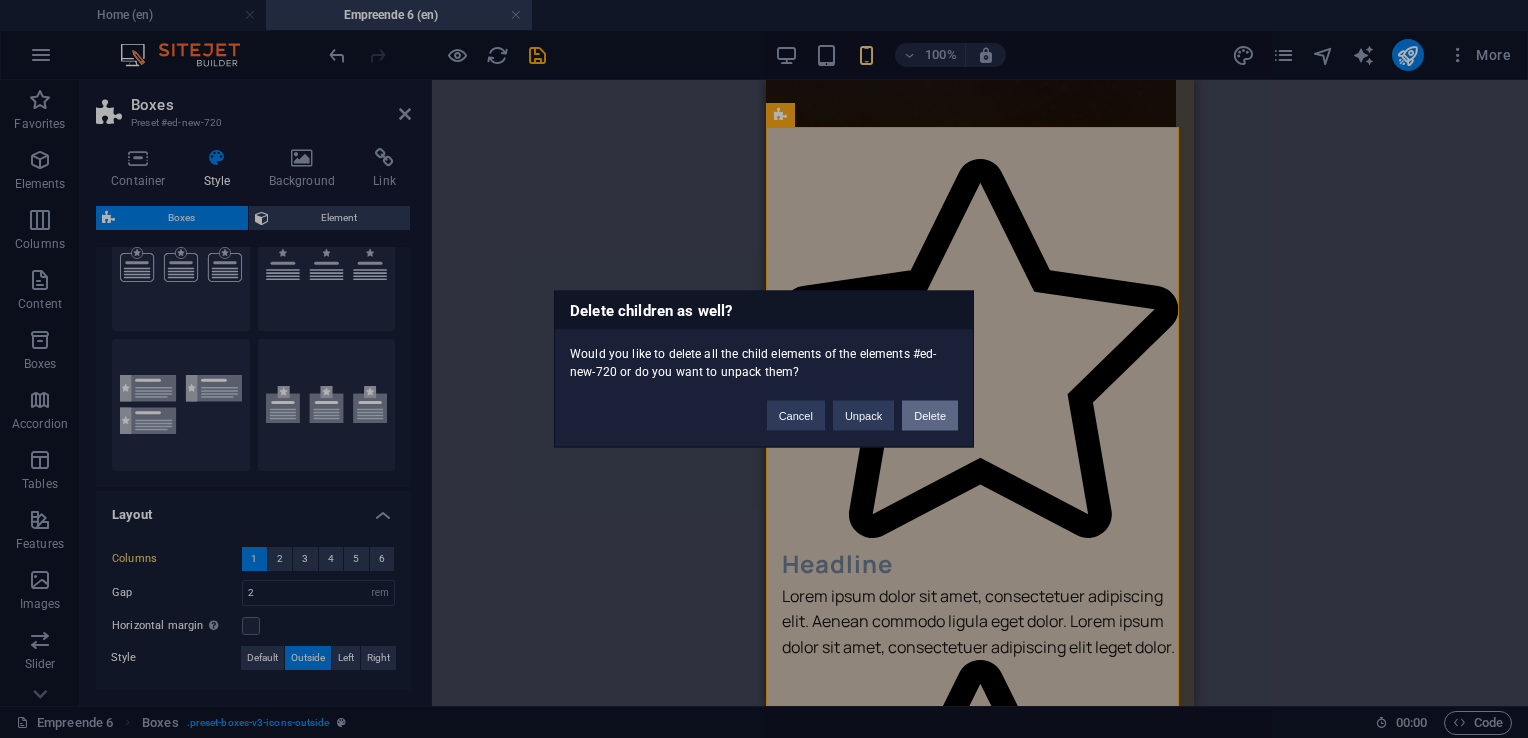 drag, startPoint x: 947, startPoint y: 417, endPoint x: 123, endPoint y: 338, distance: 827.7784 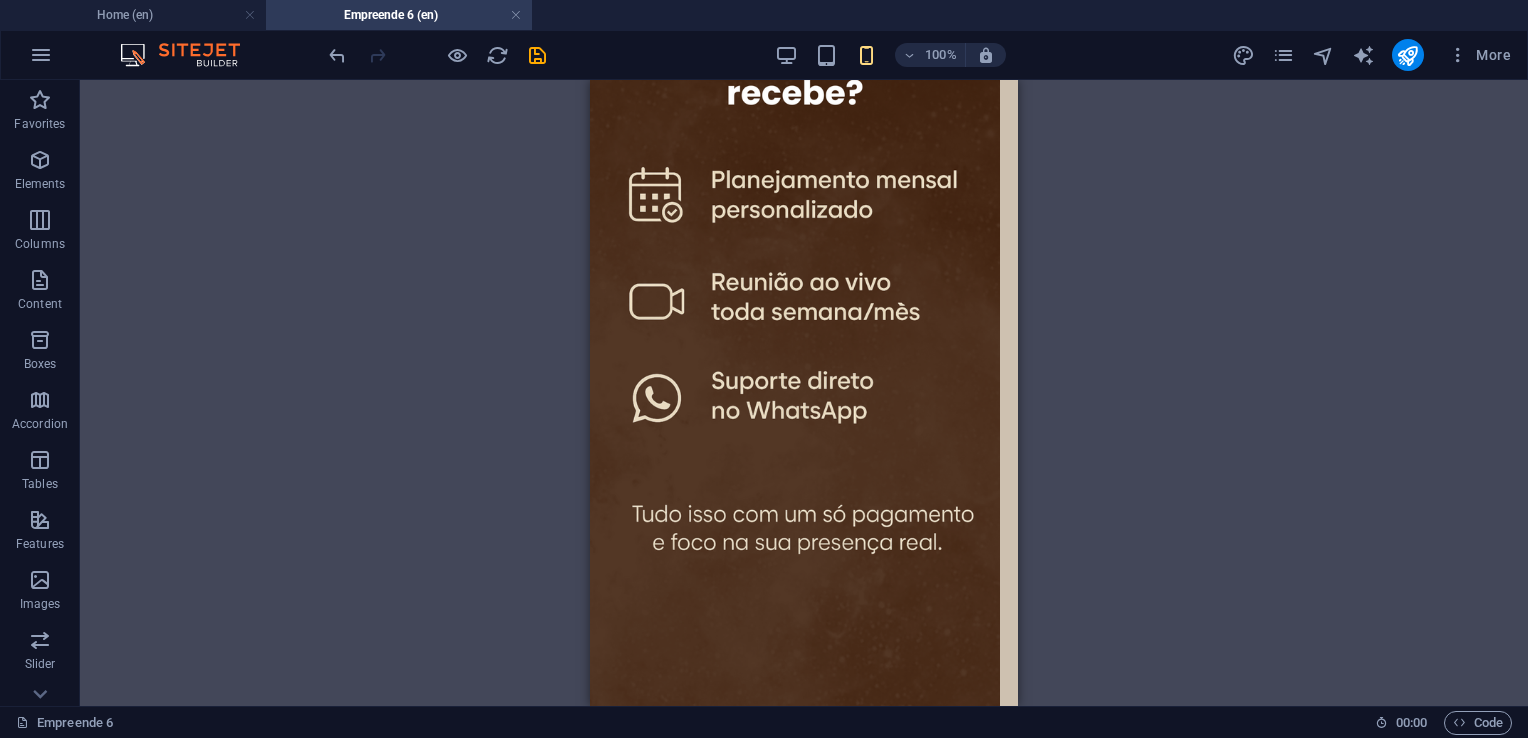 scroll, scrollTop: 1560, scrollLeft: 0, axis: vertical 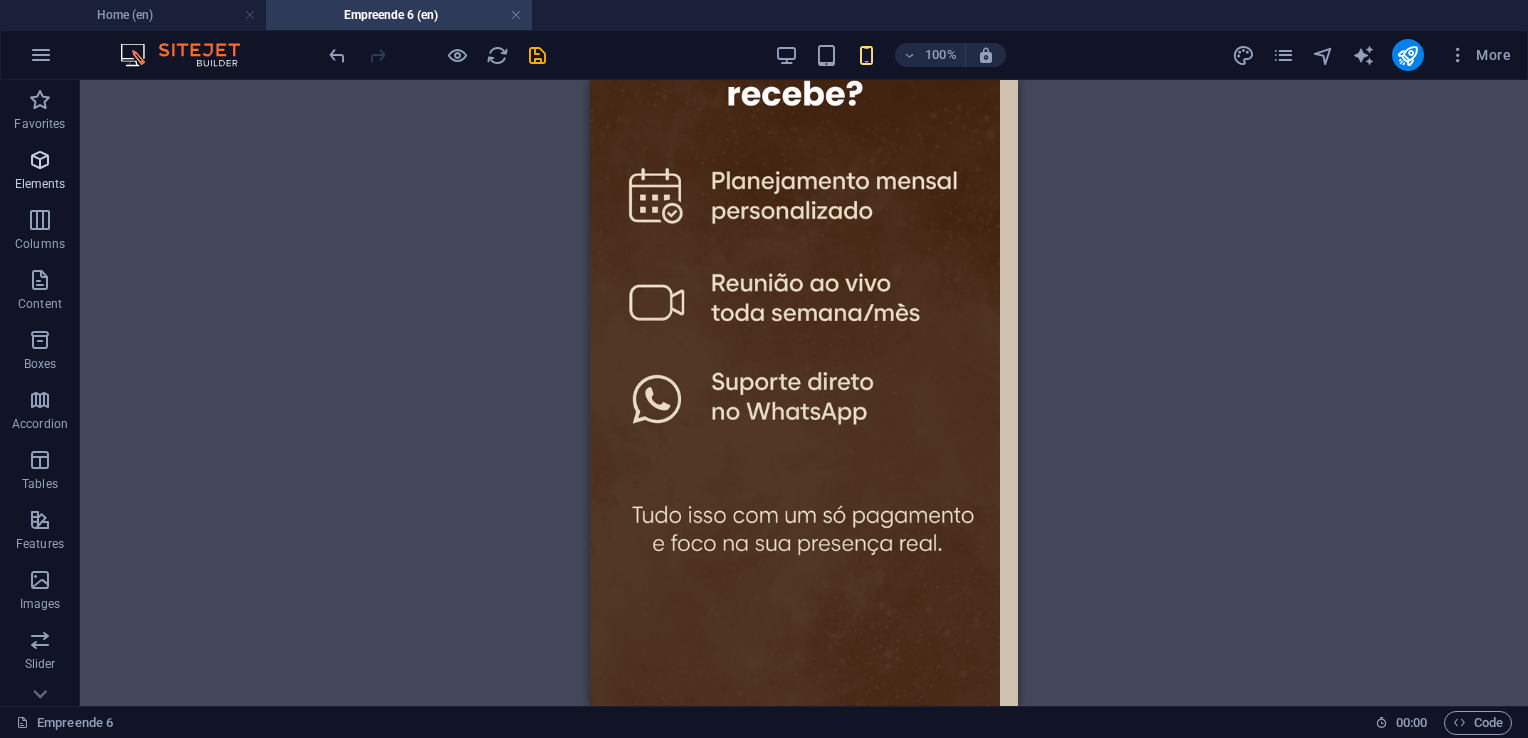 click on "Elements" at bounding box center [40, 172] 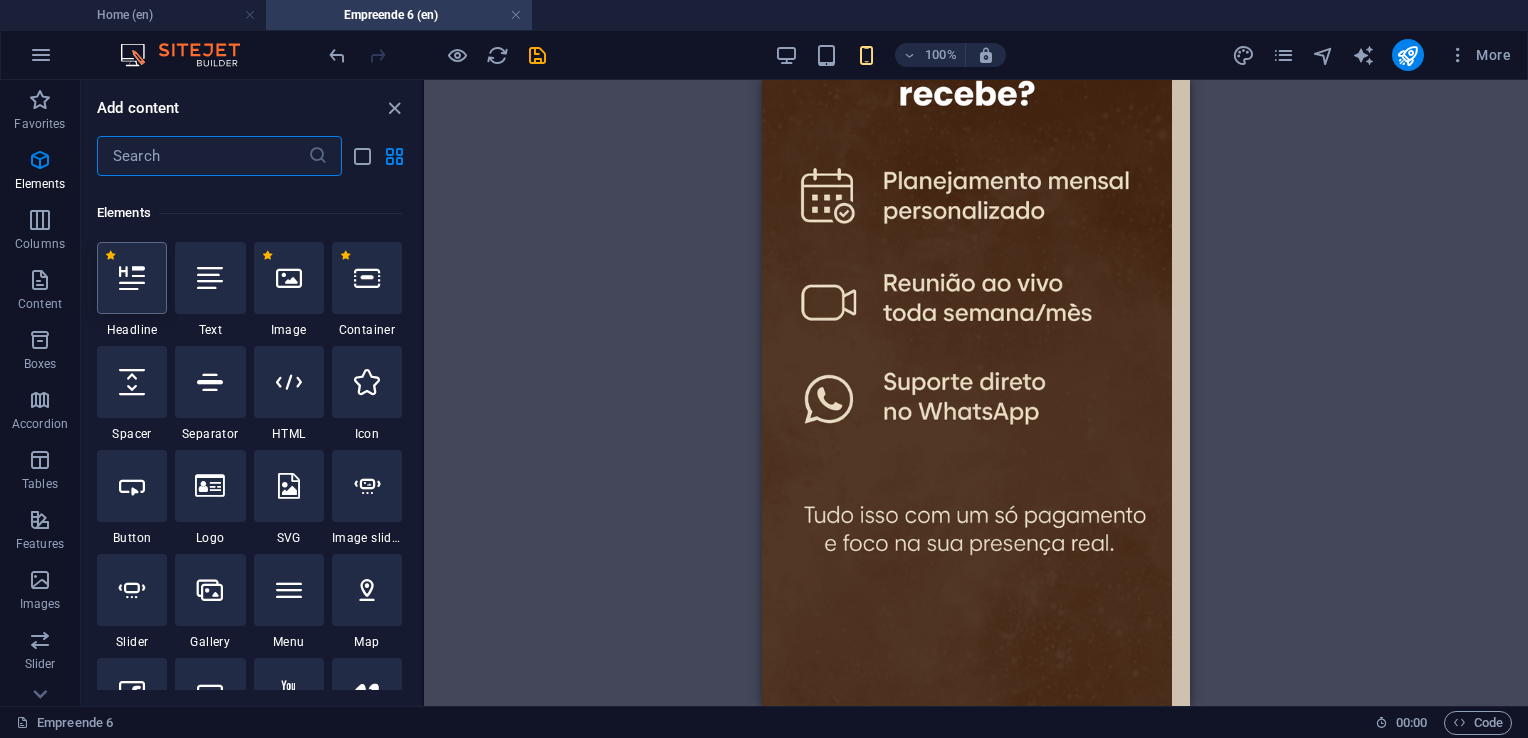 scroll, scrollTop: 376, scrollLeft: 0, axis: vertical 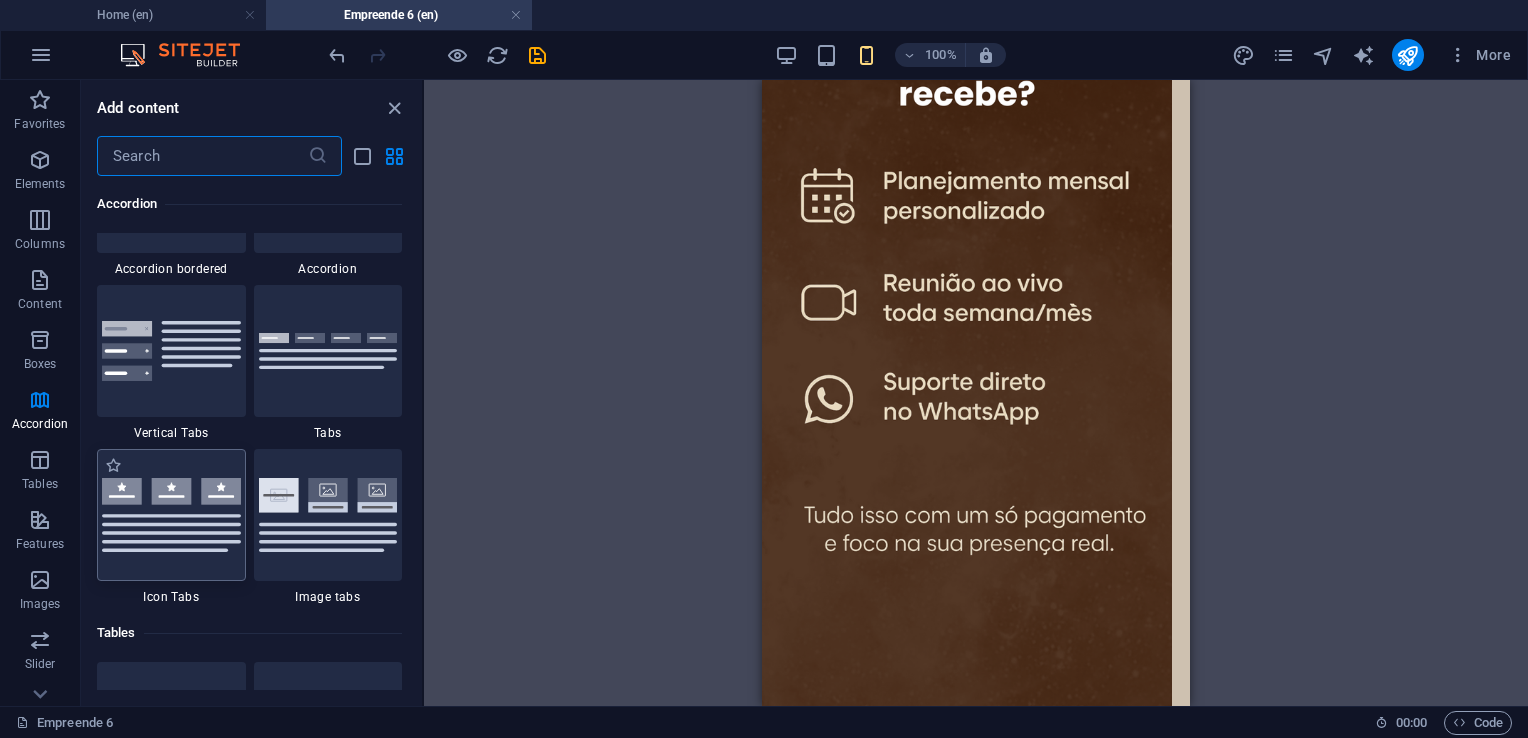 click at bounding box center (171, 515) 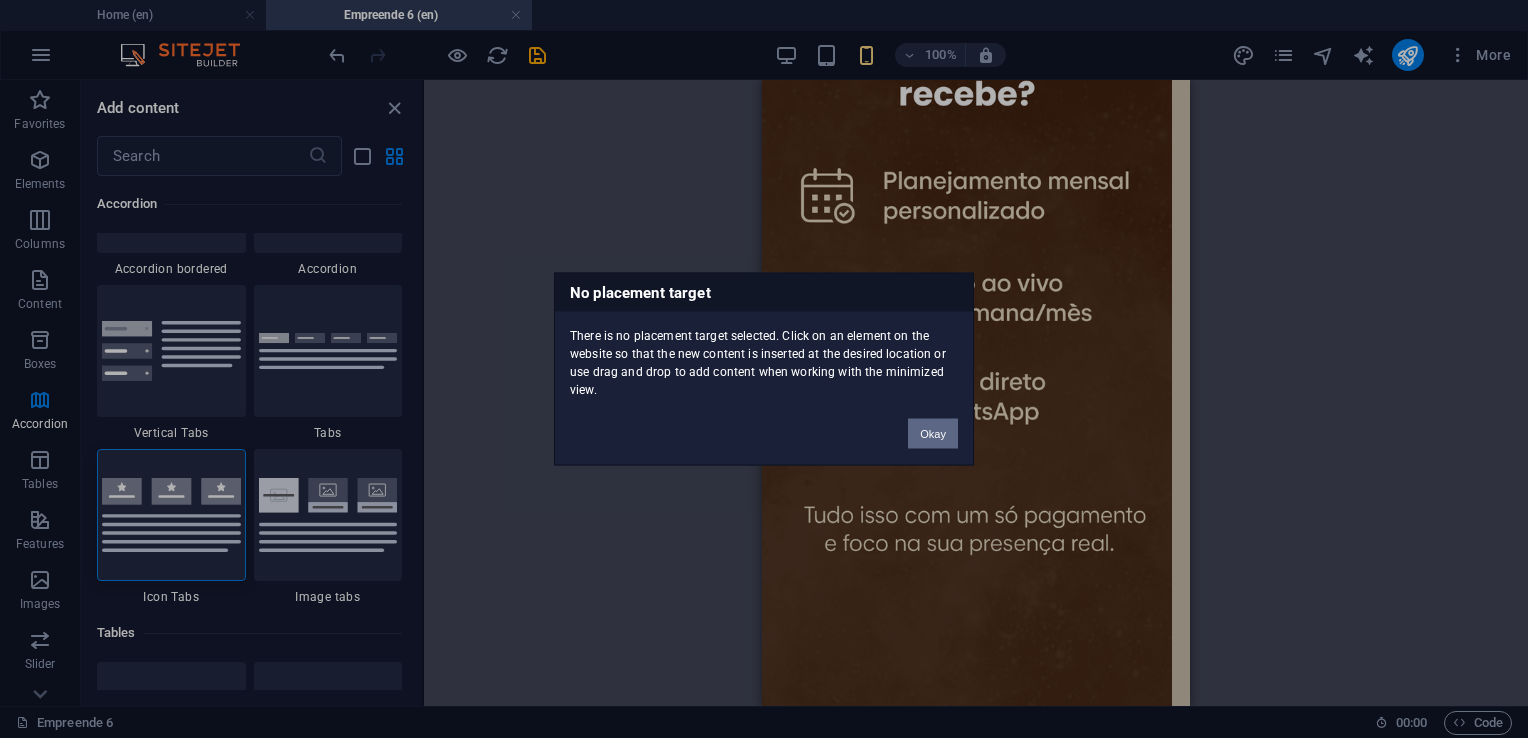 click on "No placement target There is no placement target selected. Click on an element on the website so that the new content is inserted at the desired location or use drag and drop to add content when working with the minimized view. Okay" at bounding box center (764, 369) 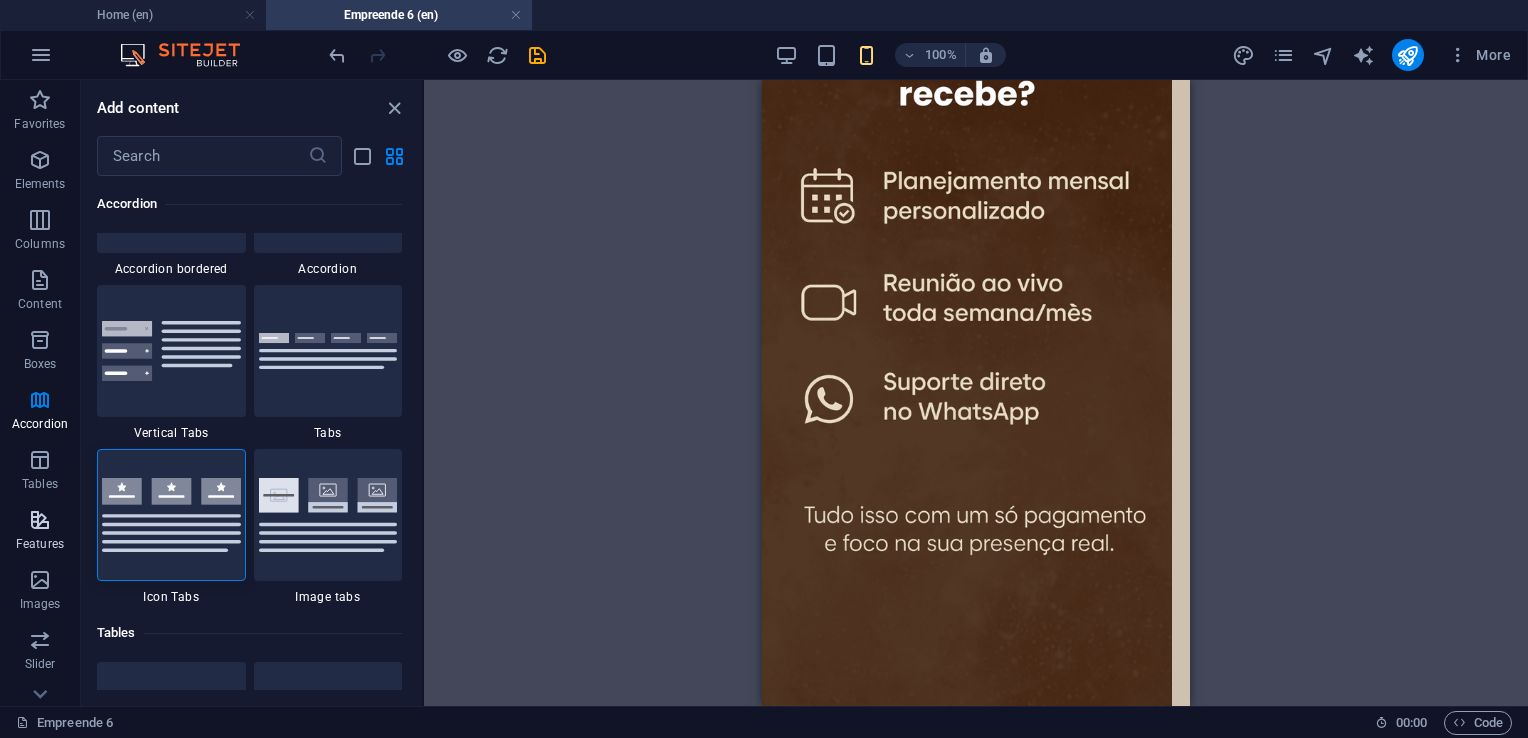 click on "Features" at bounding box center (40, 544) 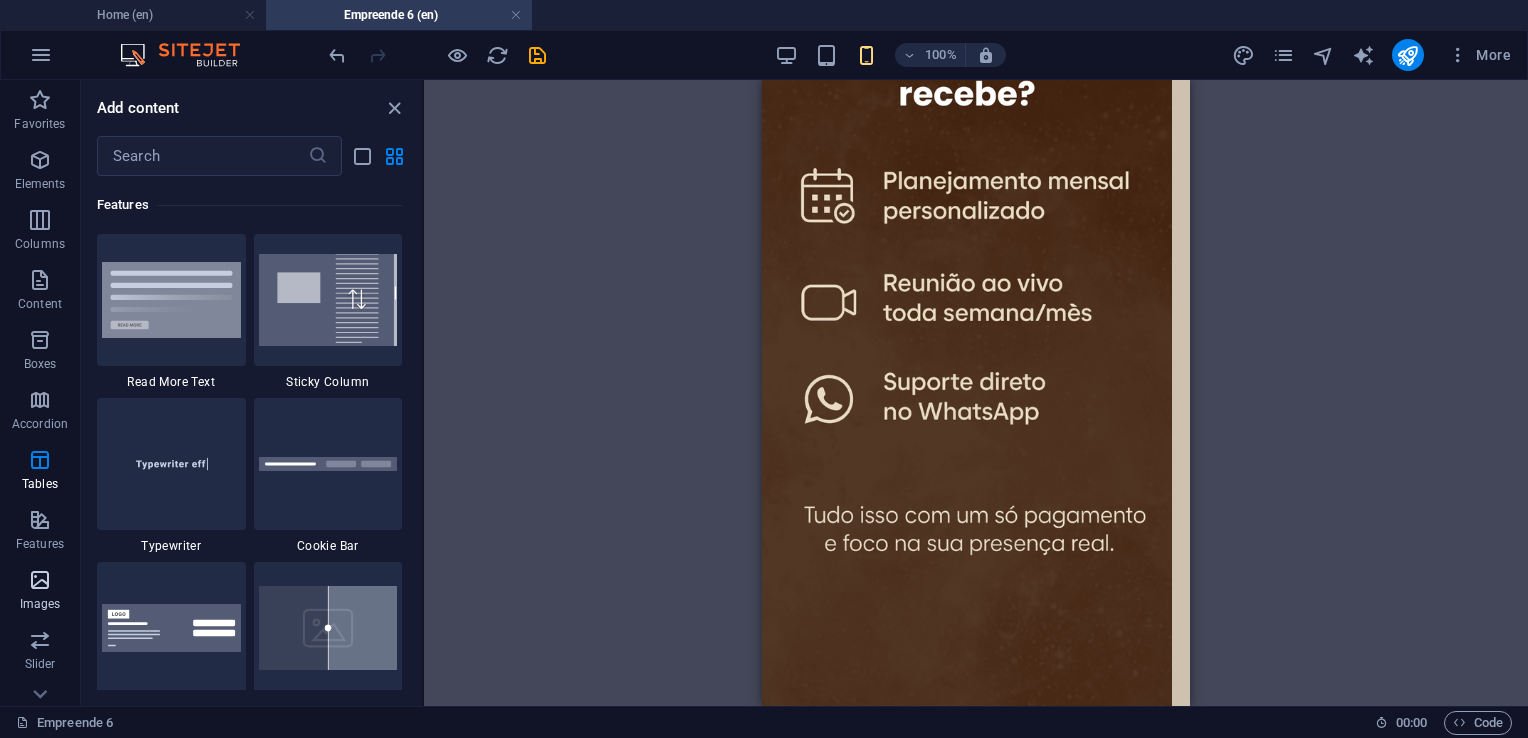 click on "Images" at bounding box center (40, 592) 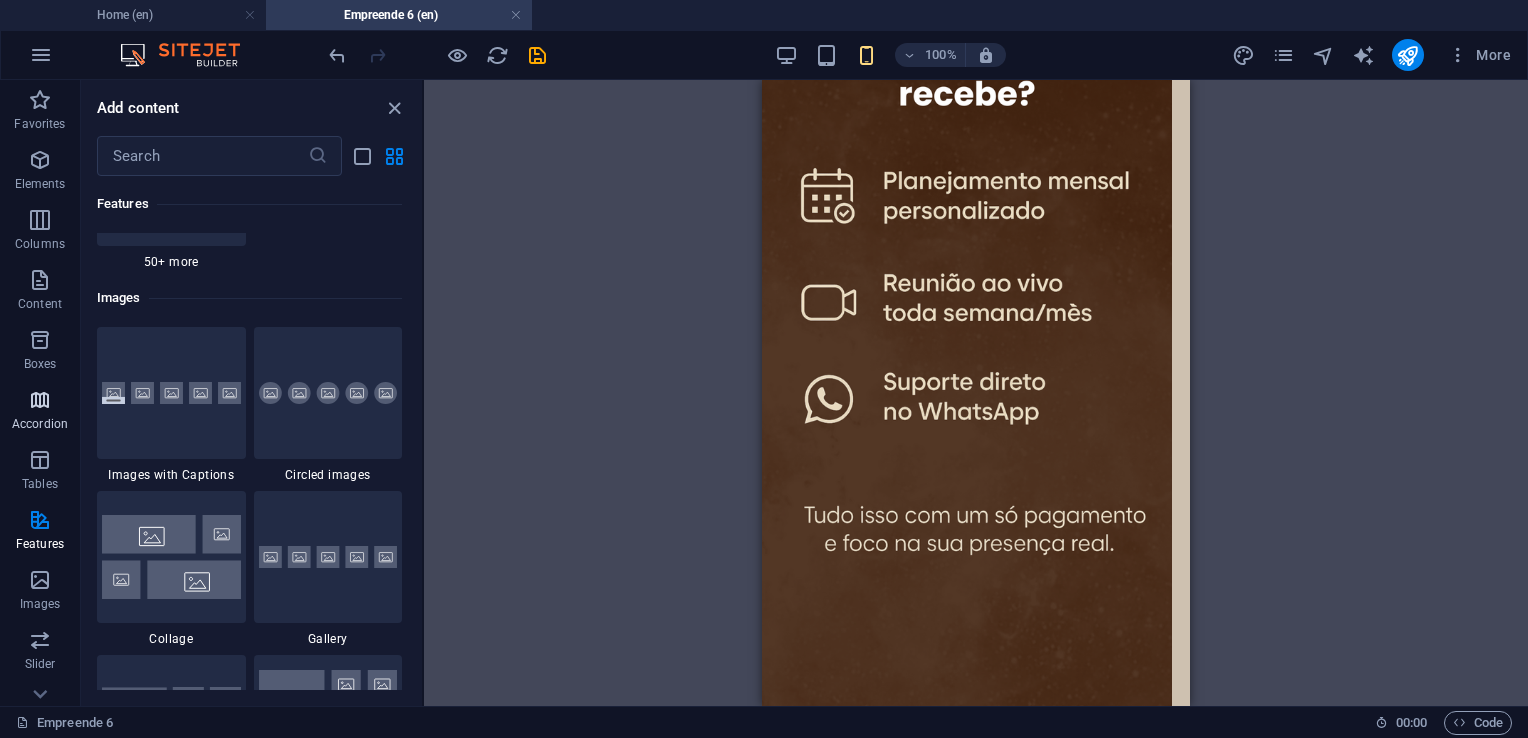 scroll, scrollTop: 10140, scrollLeft: 0, axis: vertical 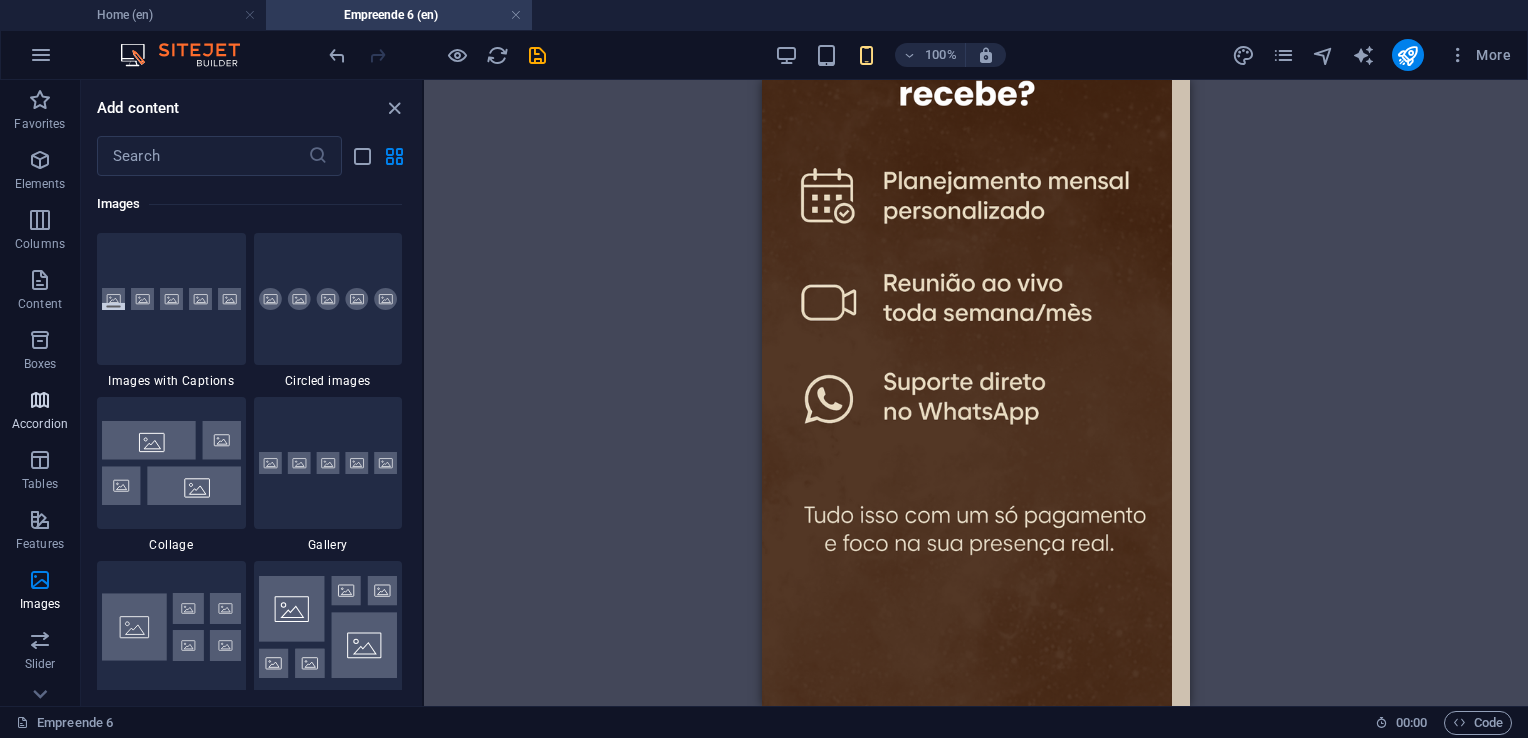 click on "Accordion" at bounding box center [40, 412] 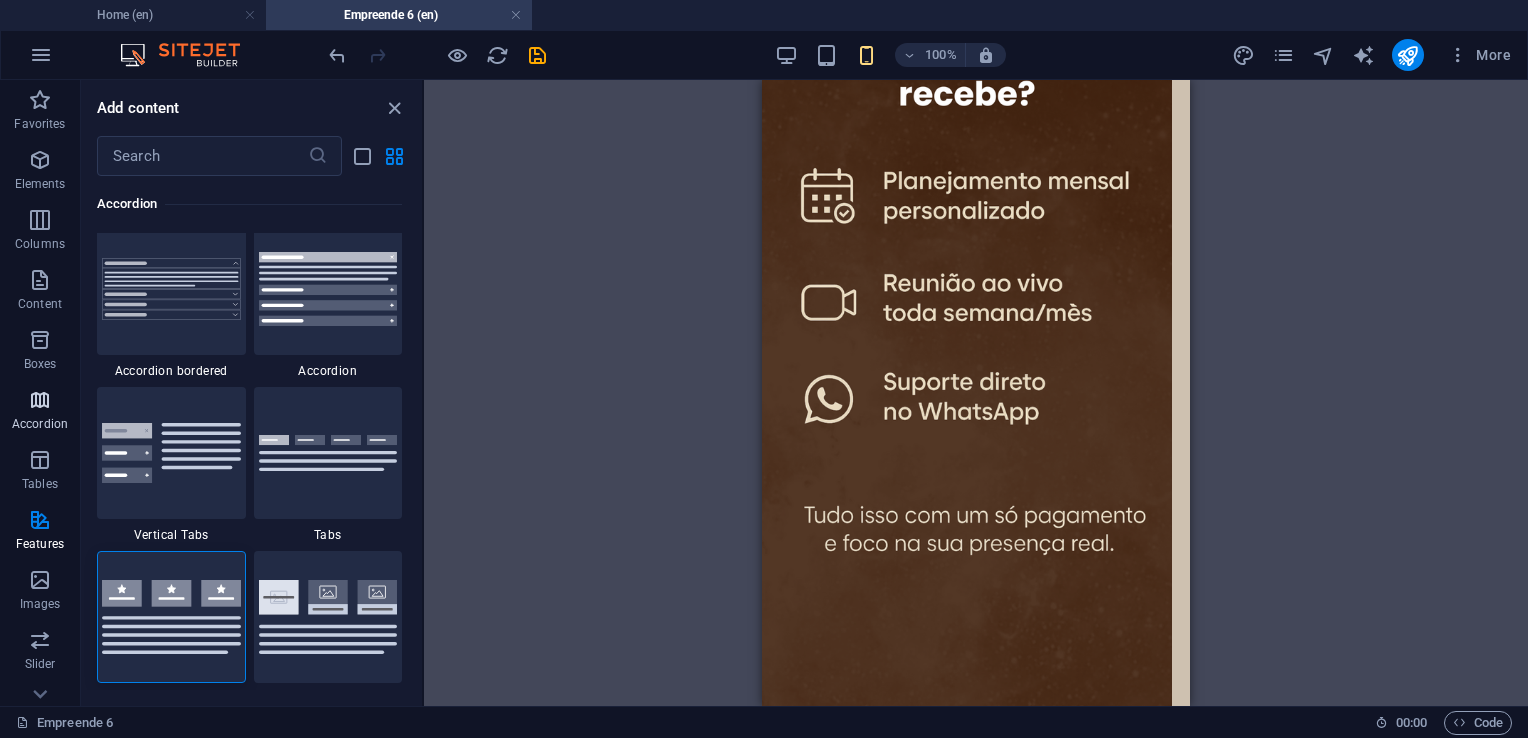 scroll, scrollTop: 6384, scrollLeft: 0, axis: vertical 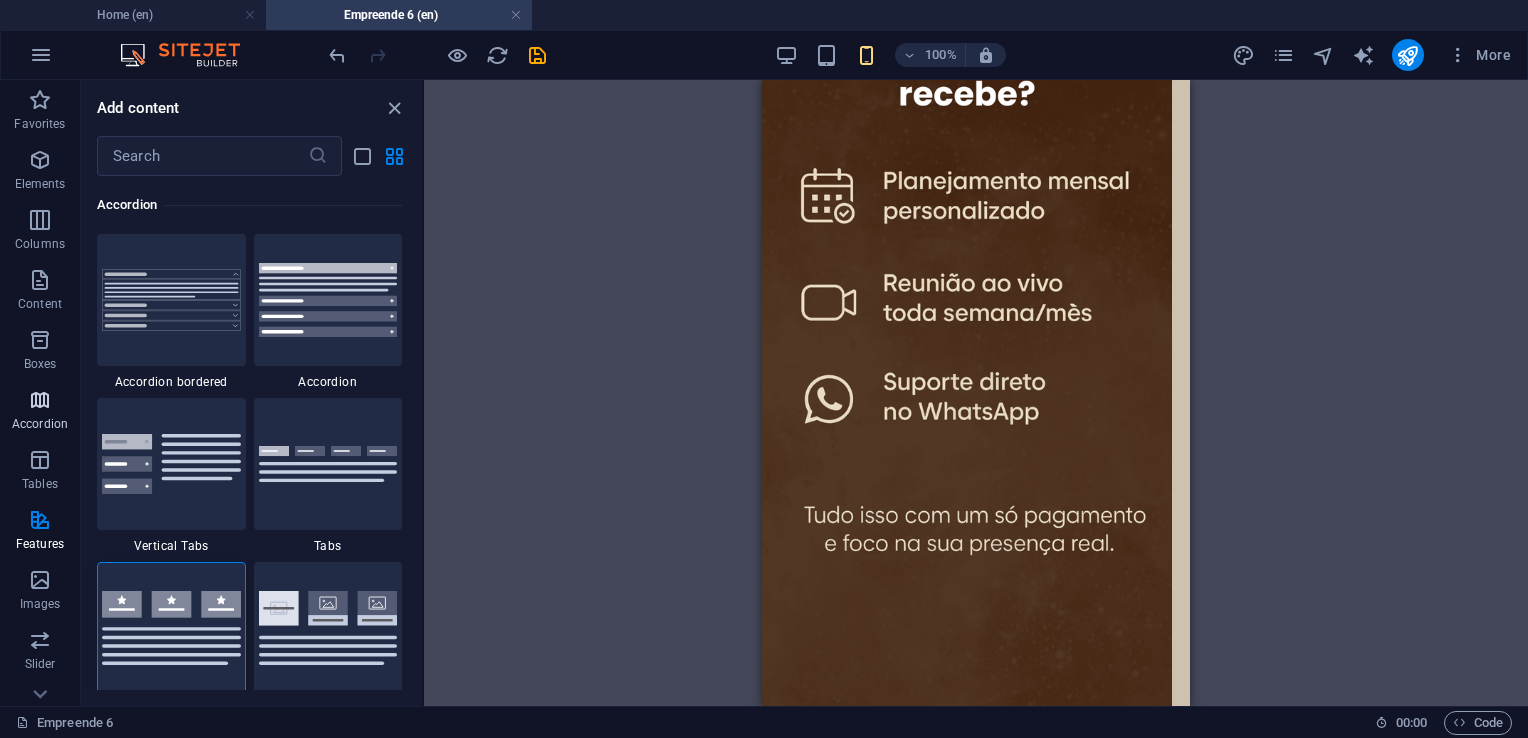 click on "Accordion" at bounding box center (40, 410) 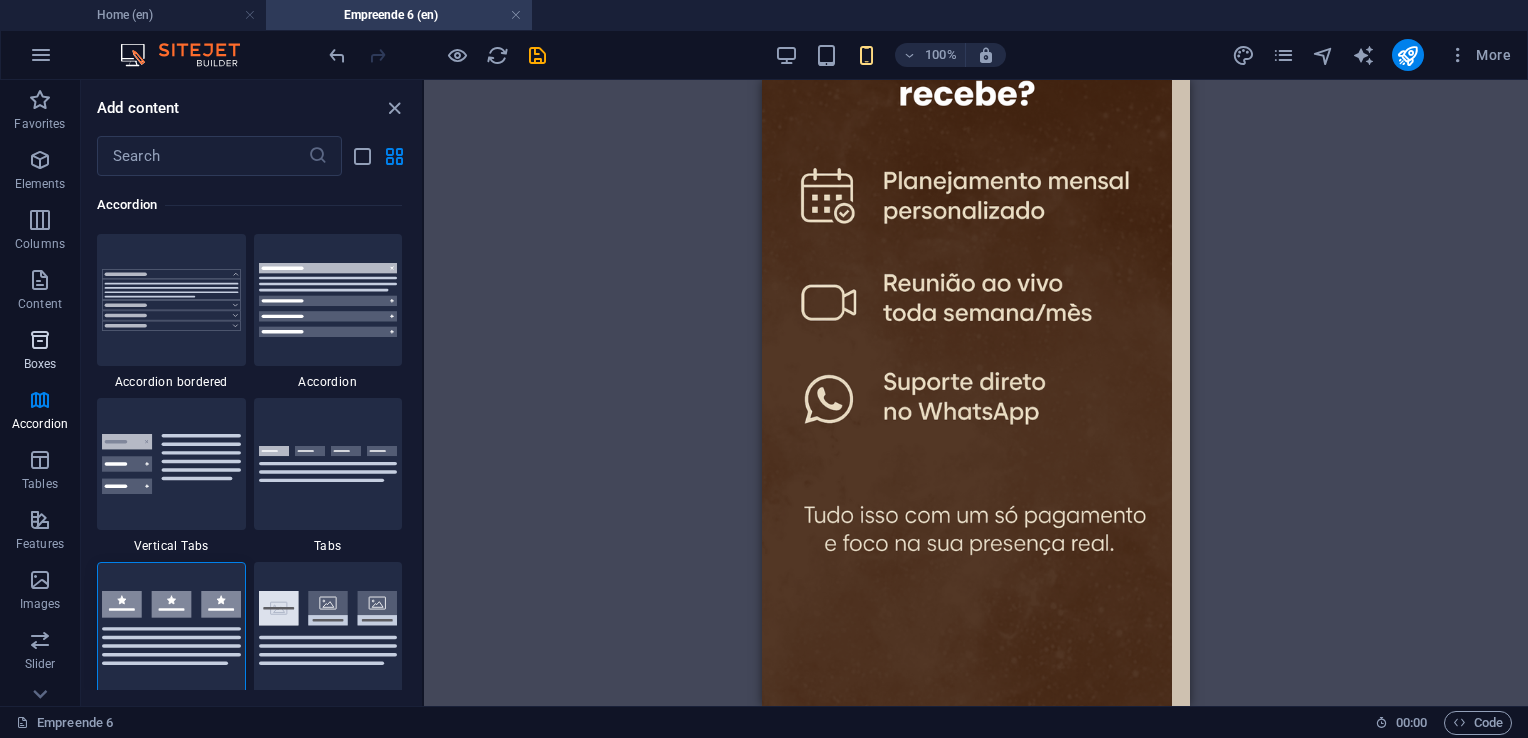 click on "Boxes" at bounding box center (40, 352) 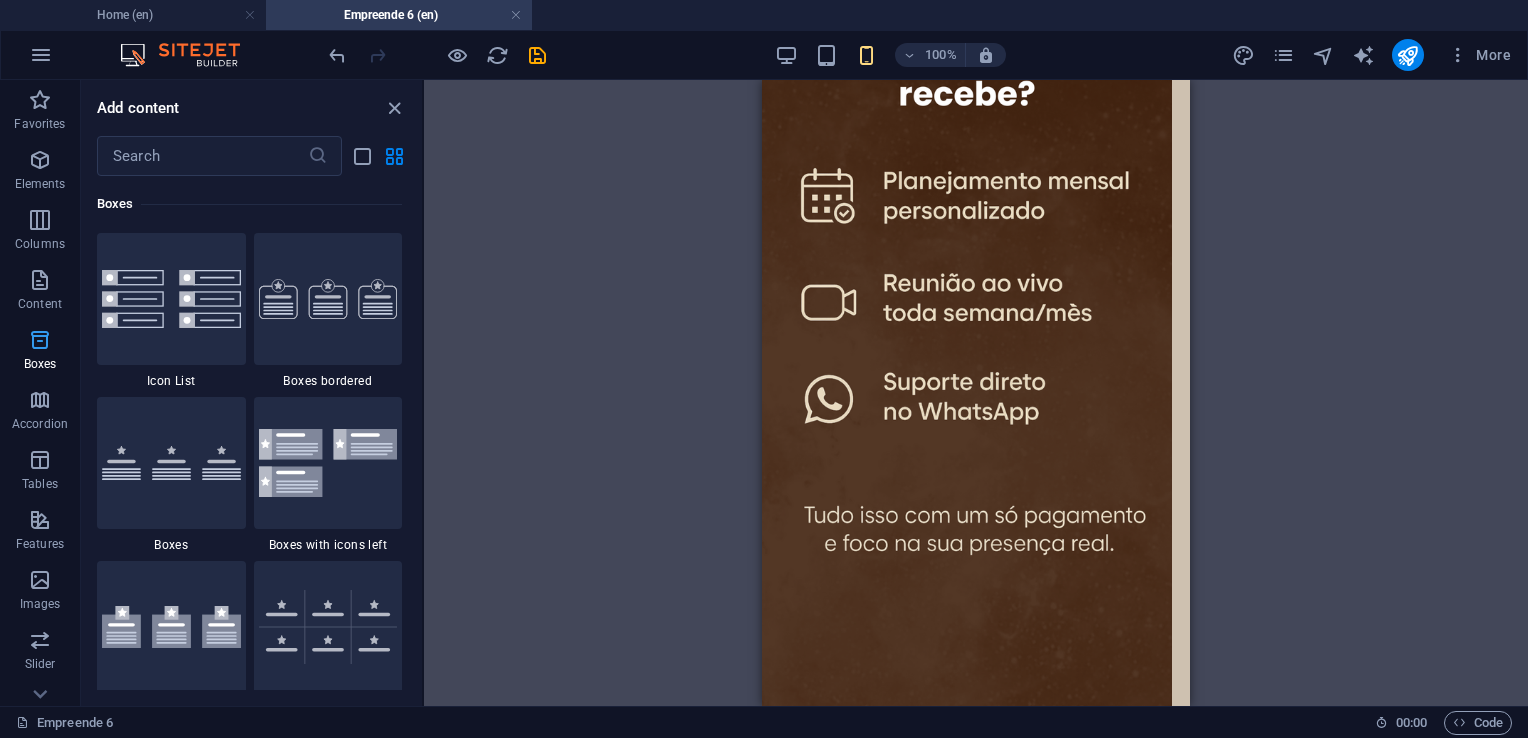 scroll, scrollTop: 5516, scrollLeft: 0, axis: vertical 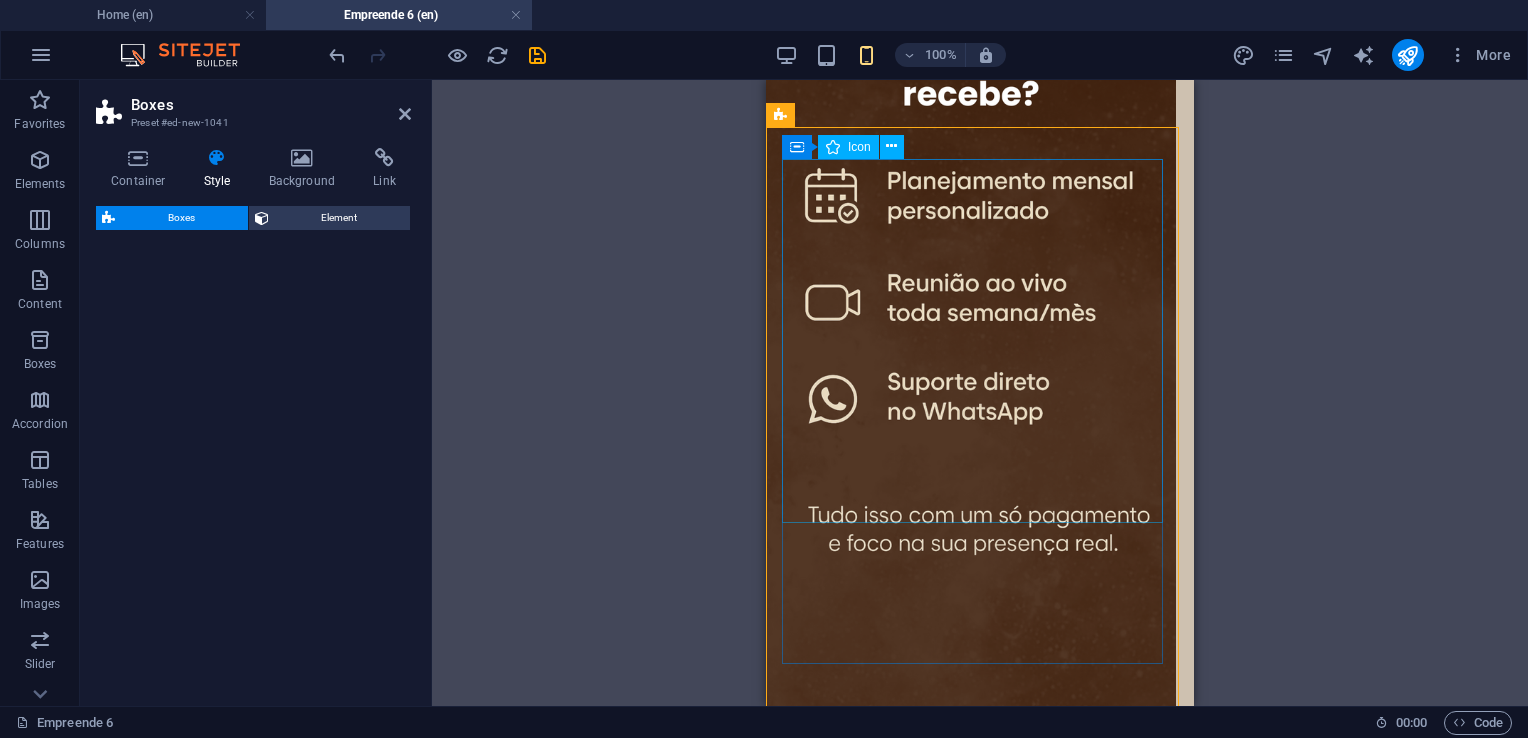 select on "rem" 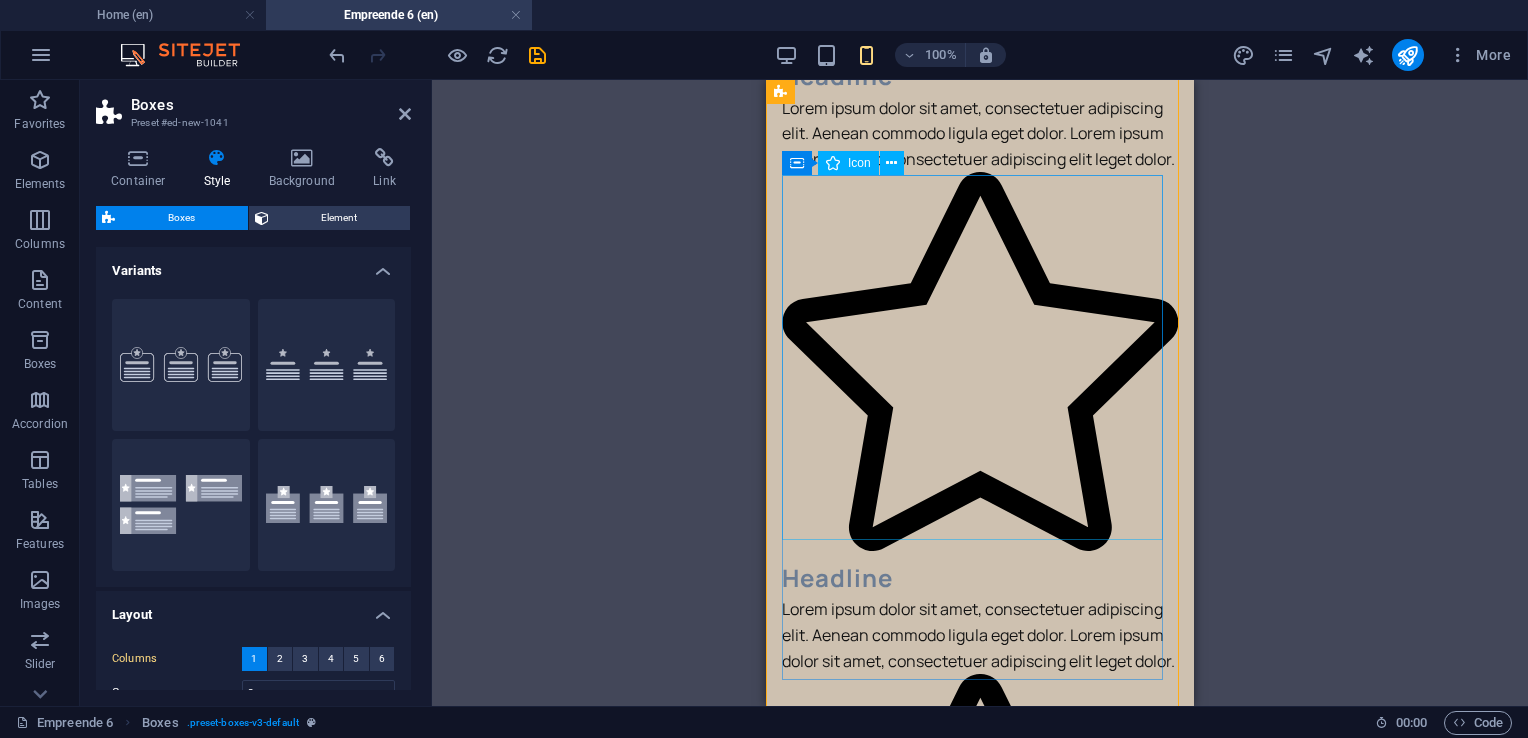 scroll, scrollTop: 2640, scrollLeft: 0, axis: vertical 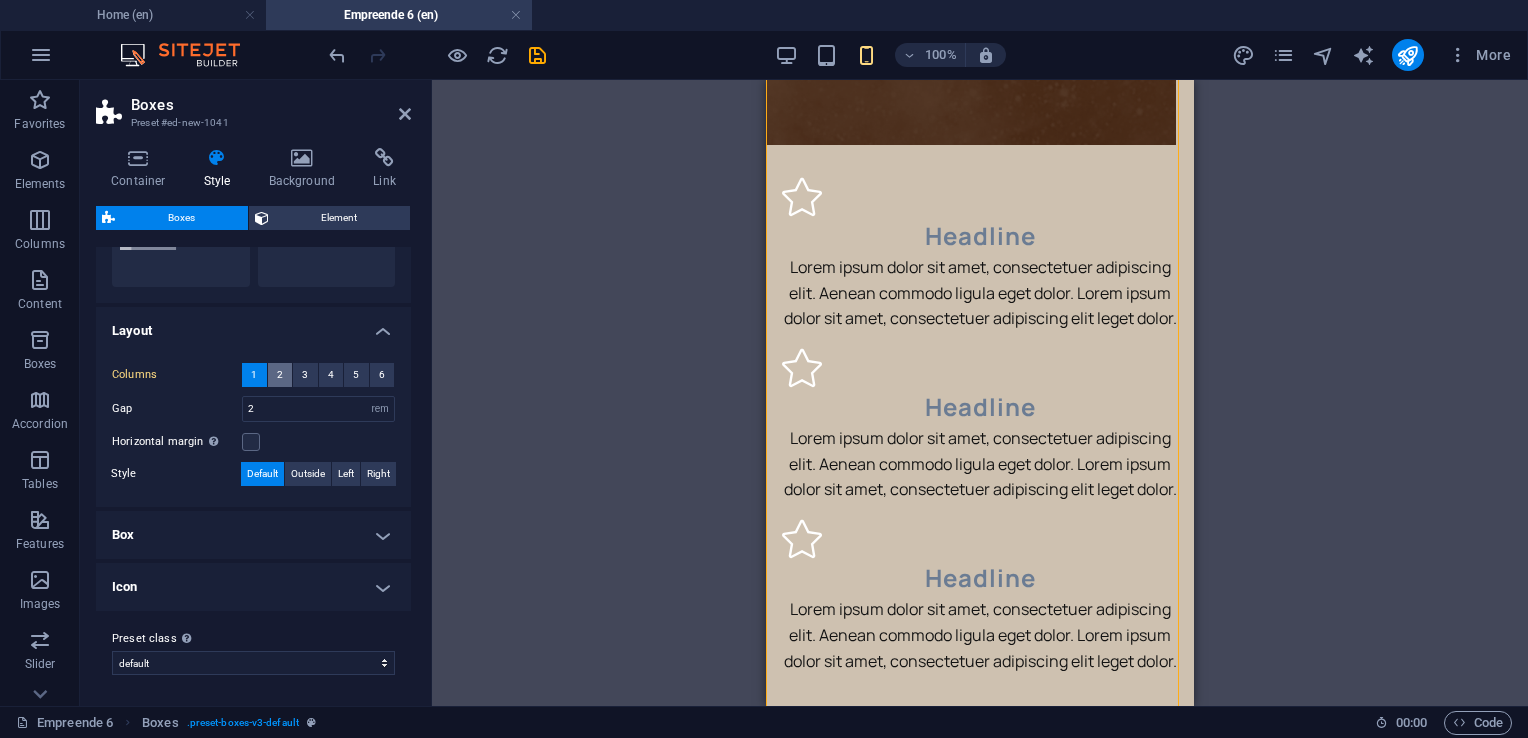 click on "2" at bounding box center [280, 375] 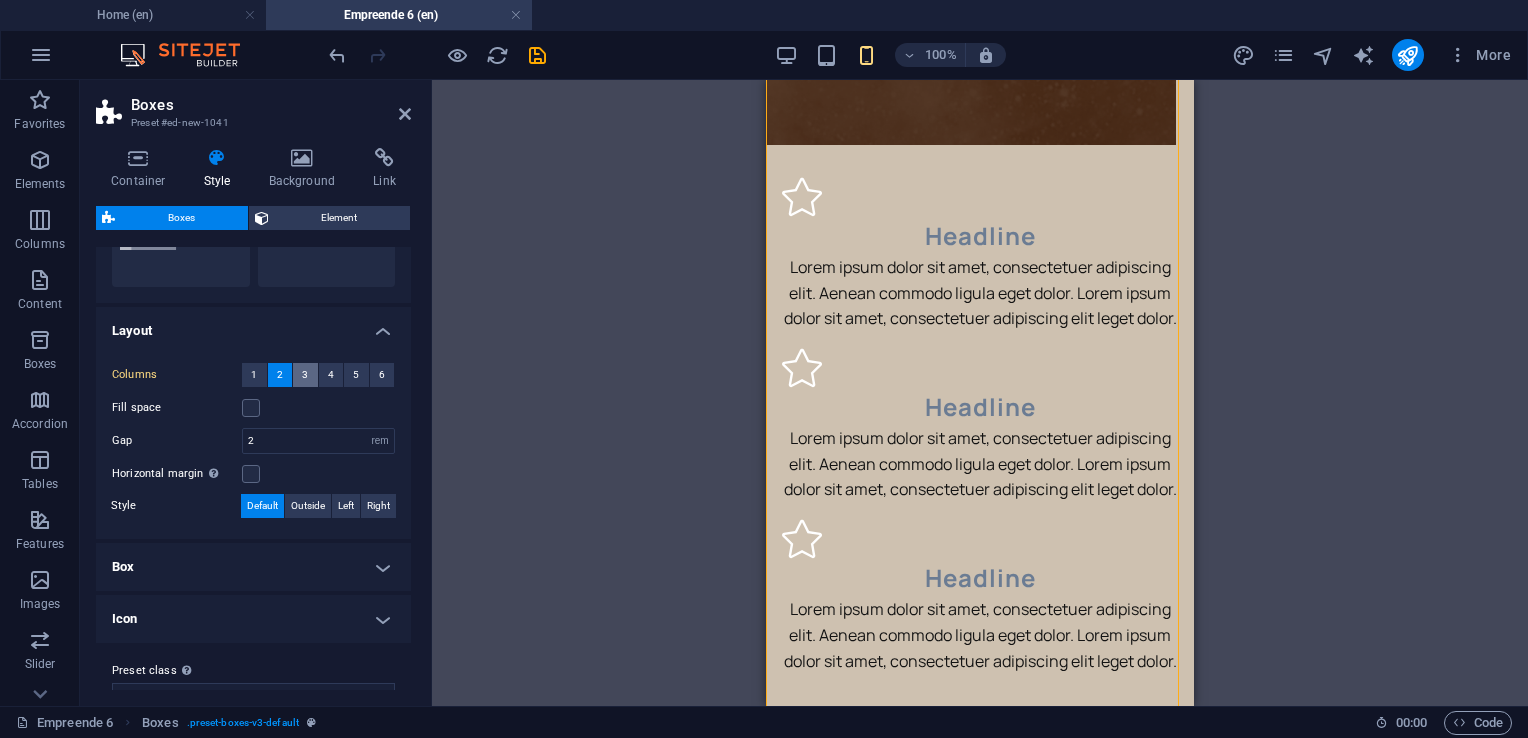 click on "3" at bounding box center [305, 375] 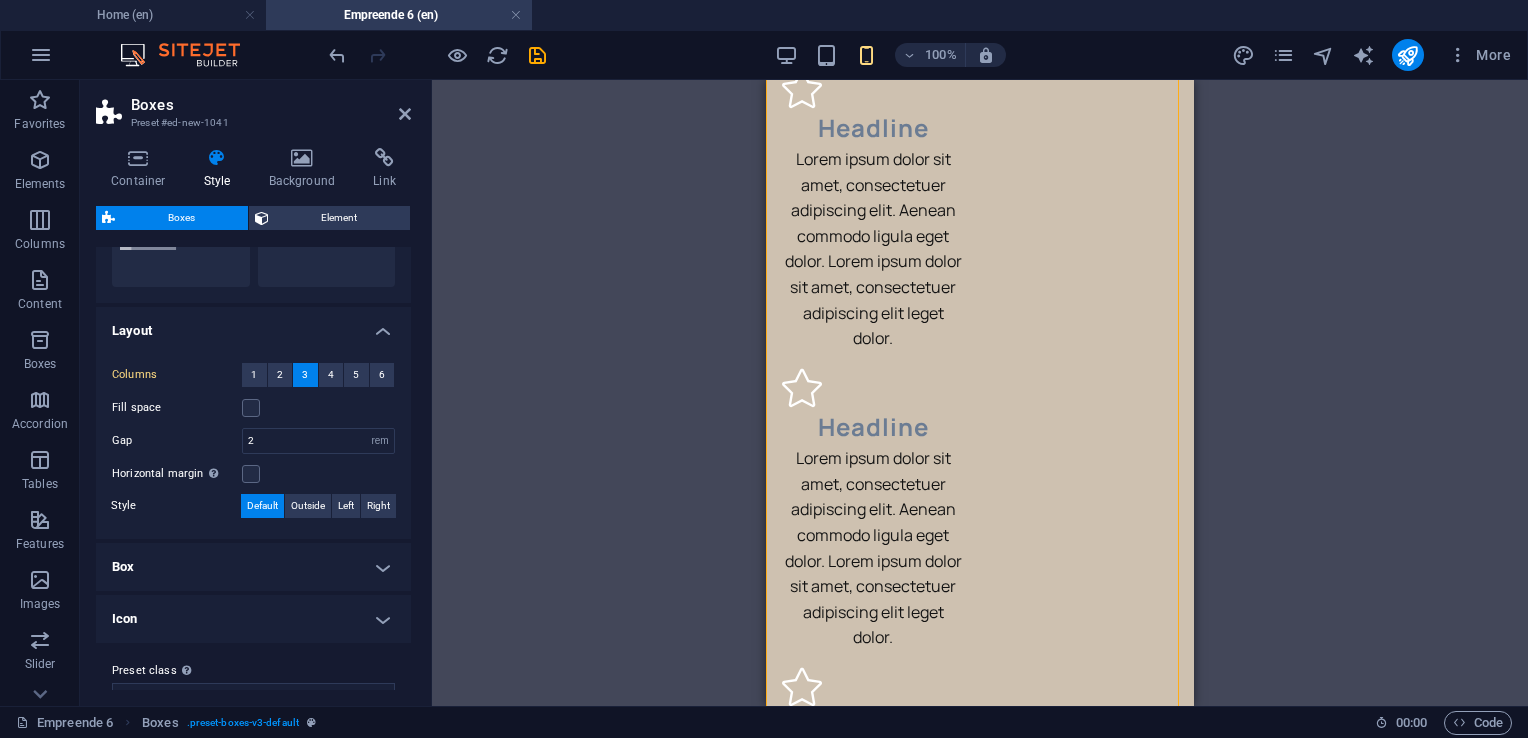 scroll, scrollTop: 2035, scrollLeft: 0, axis: vertical 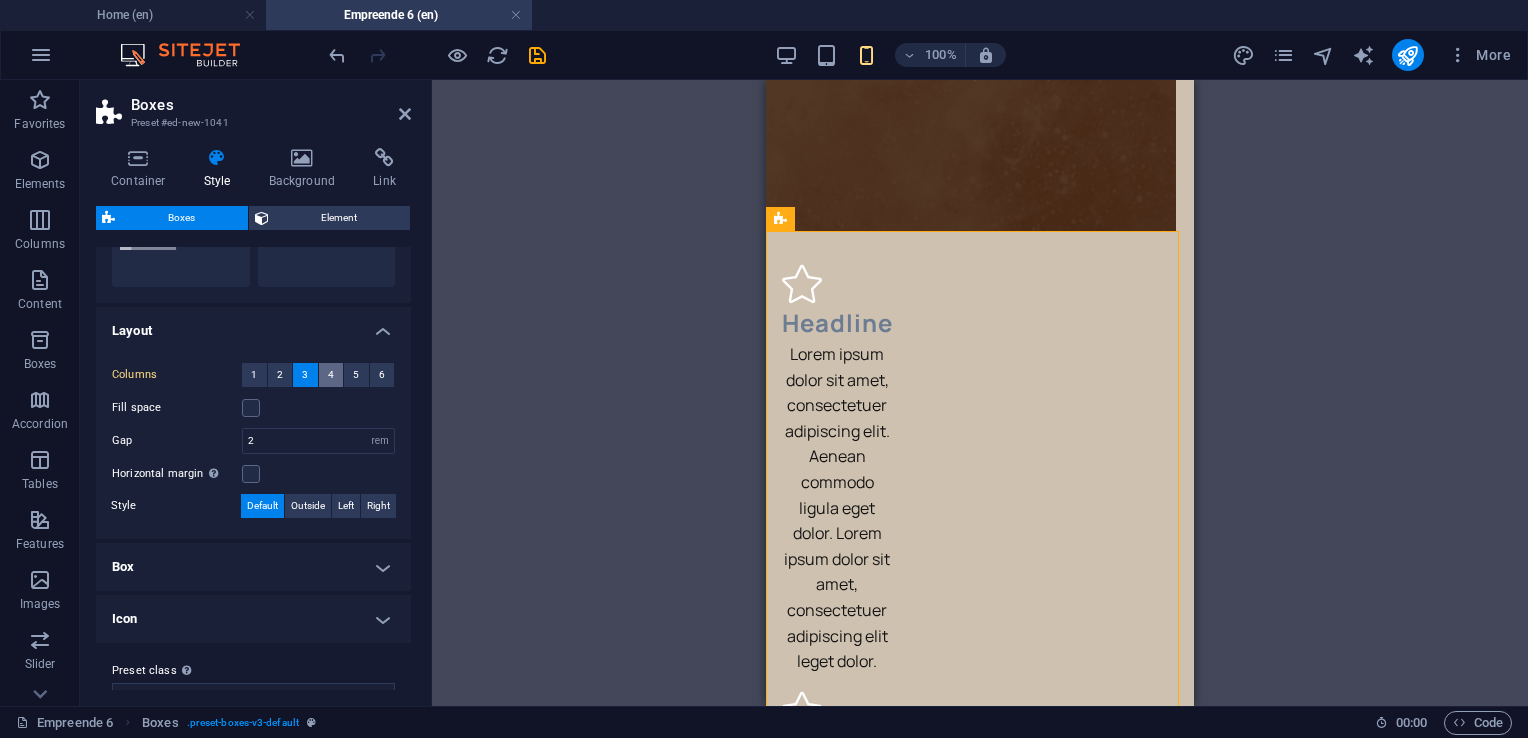 click on "4" at bounding box center (331, 375) 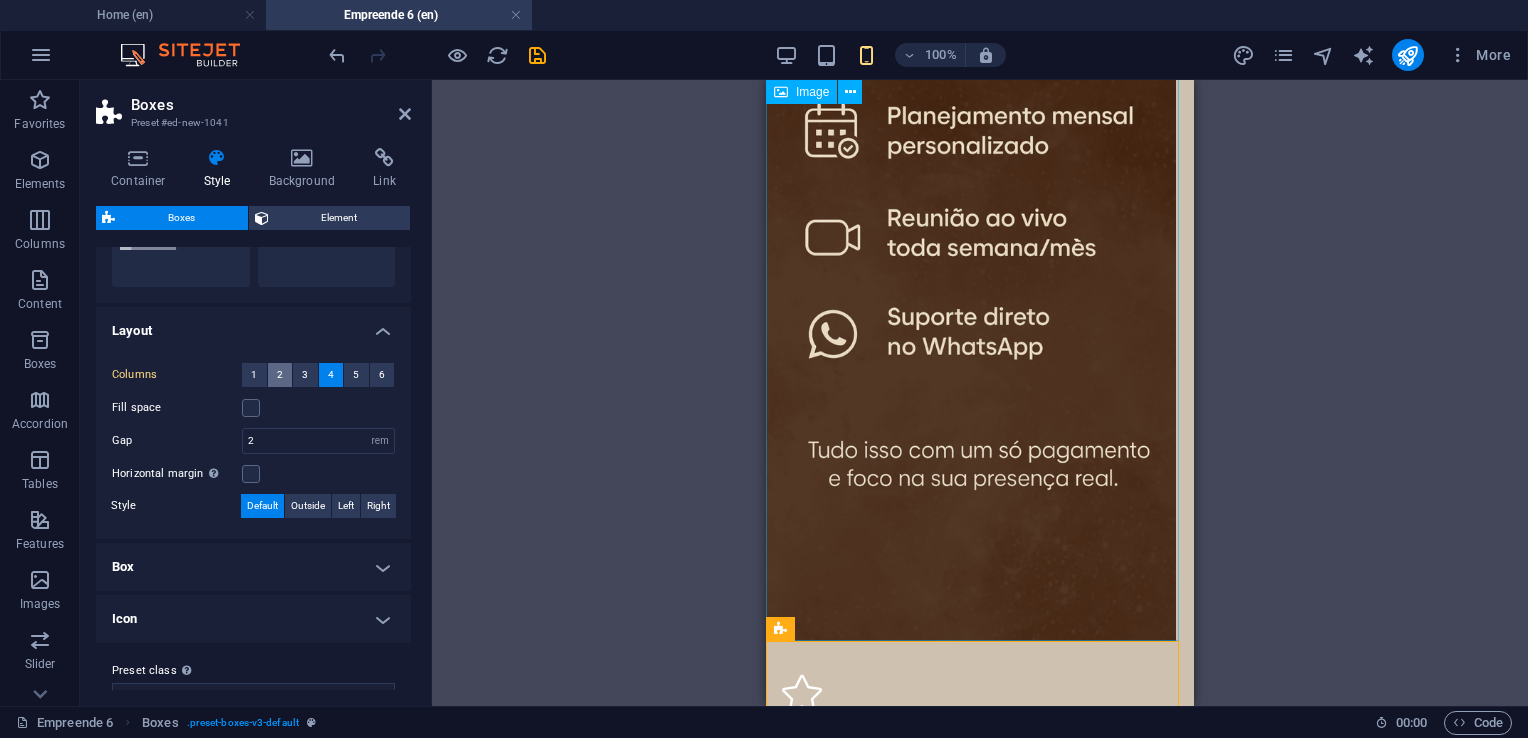scroll, scrollTop: 1514, scrollLeft: 0, axis: vertical 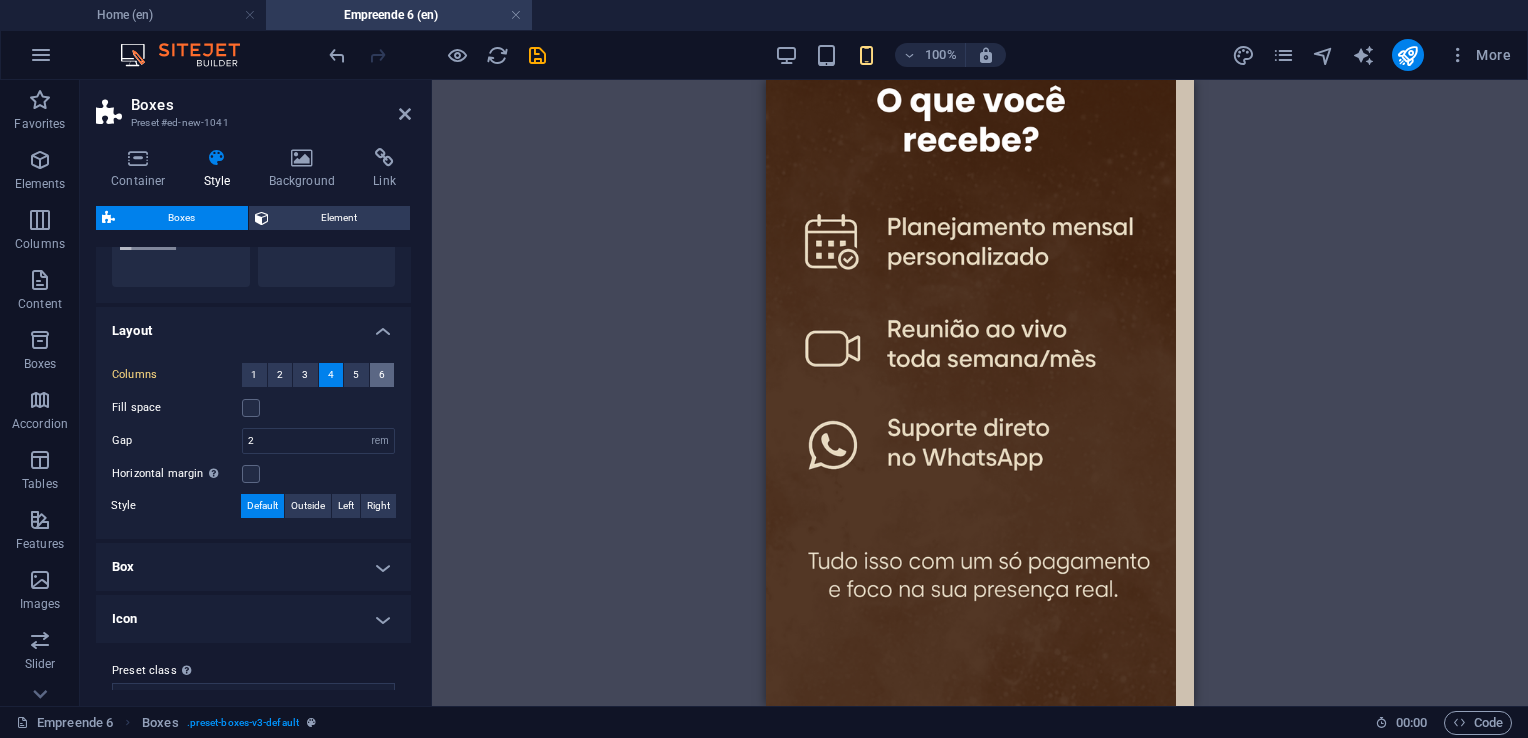 click on "6" at bounding box center (382, 375) 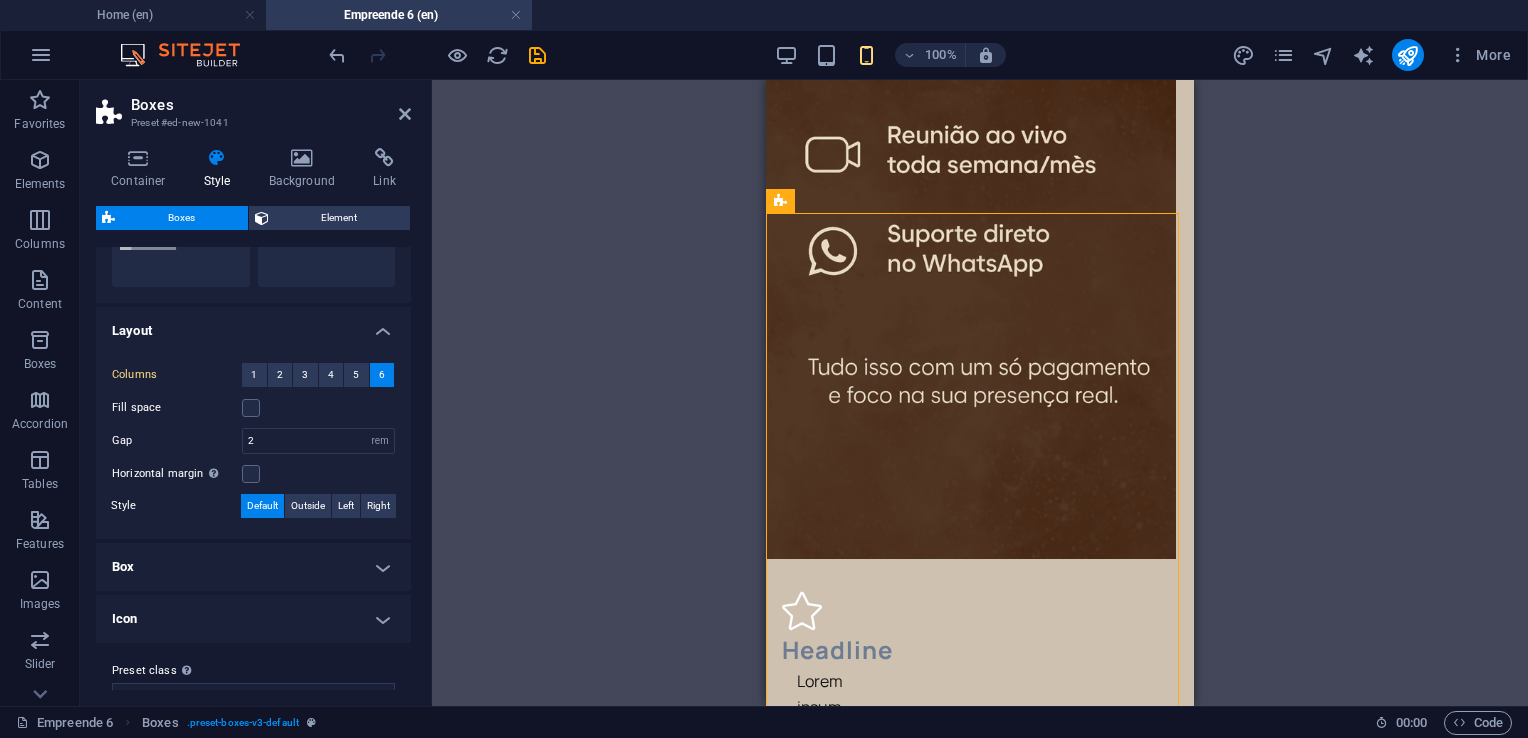 scroll, scrollTop: 2200, scrollLeft: 0, axis: vertical 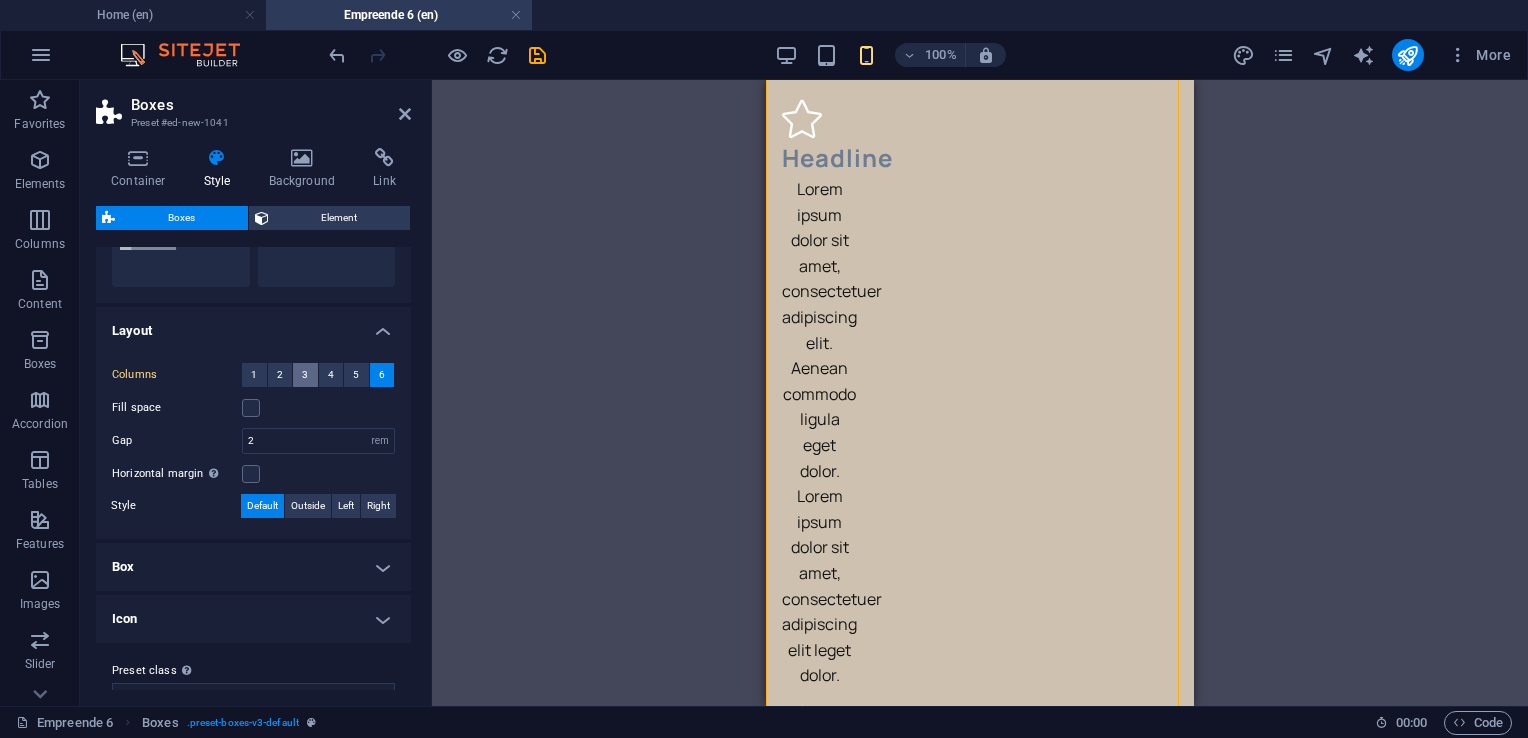 click on "3" at bounding box center [305, 375] 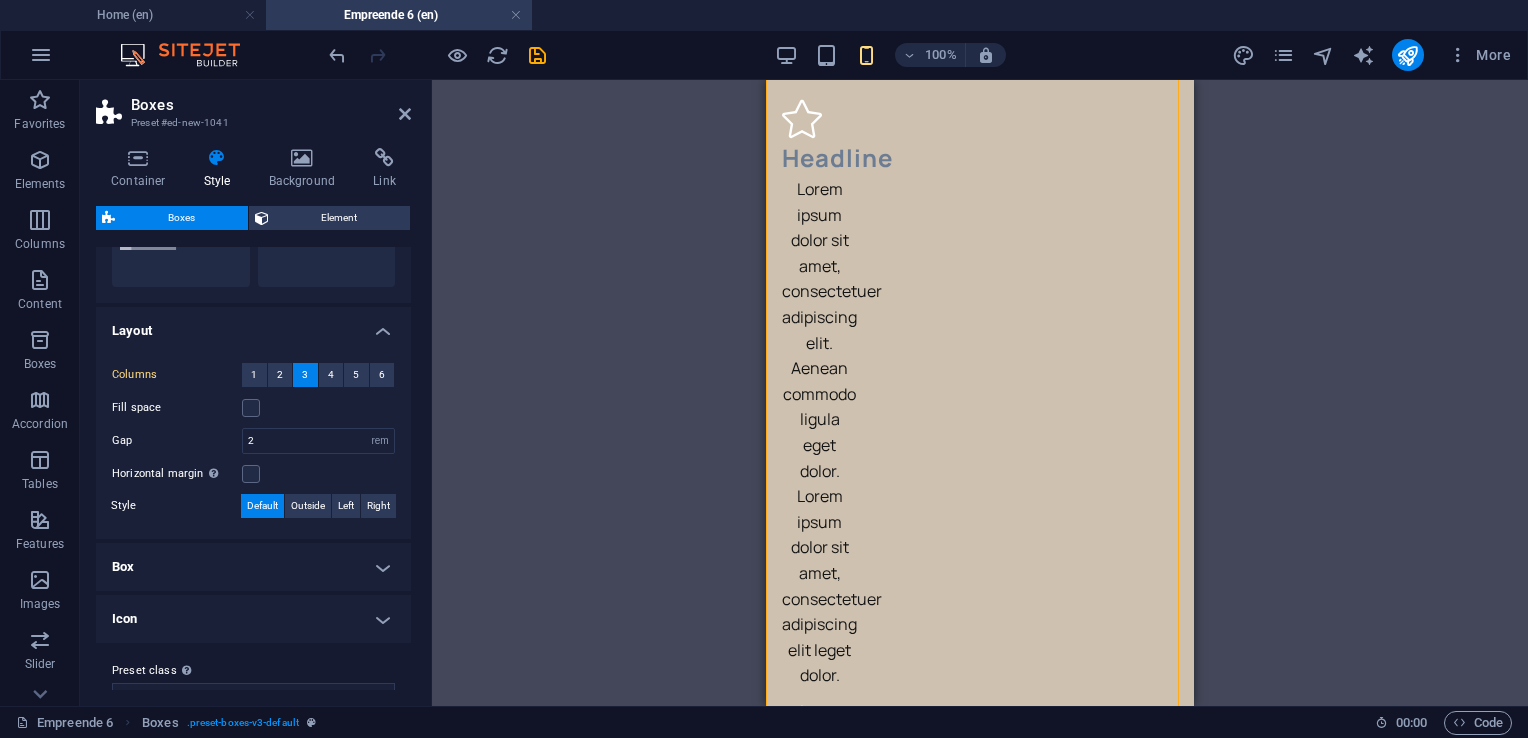 click on "4" at bounding box center (331, 375) 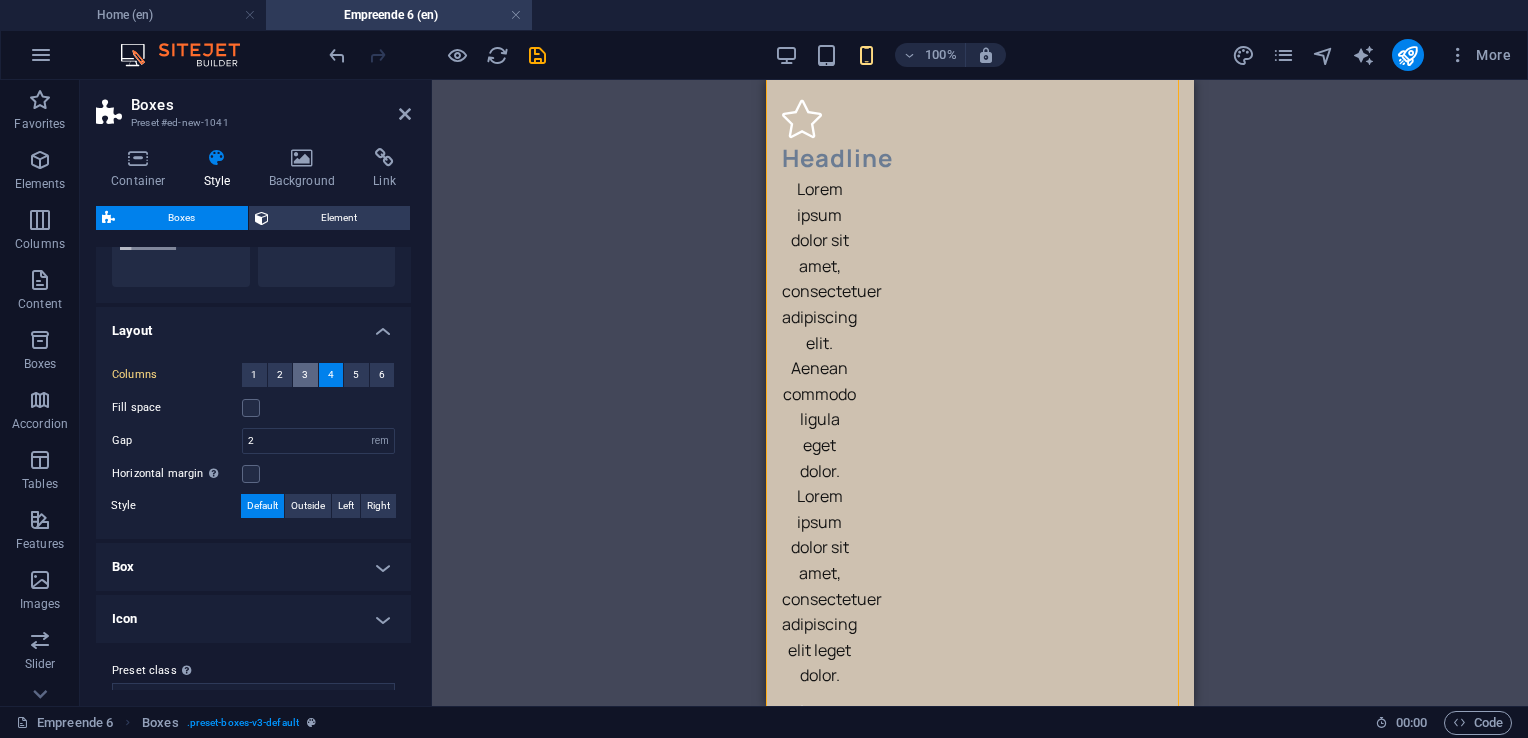click on "3" at bounding box center [305, 375] 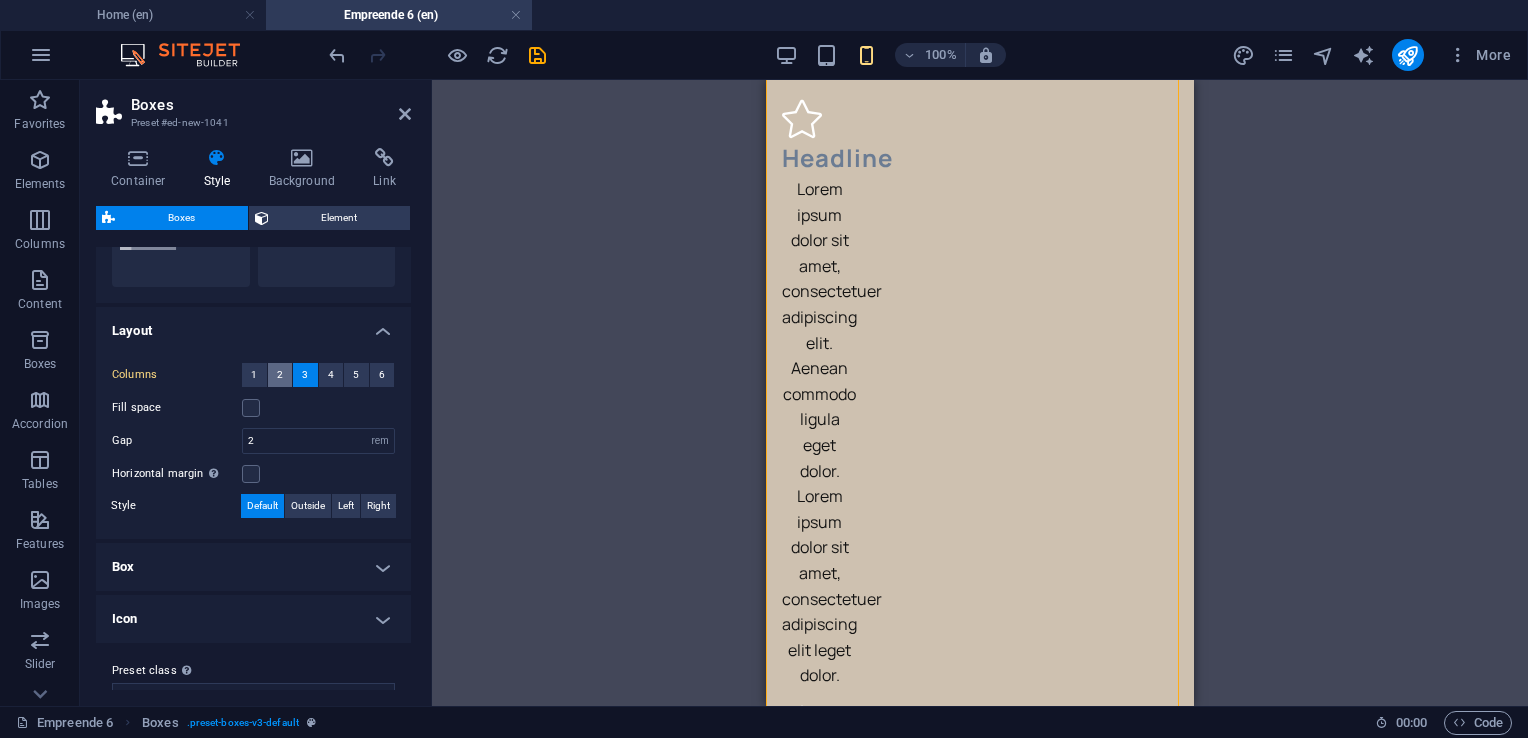 click on "2" at bounding box center (280, 375) 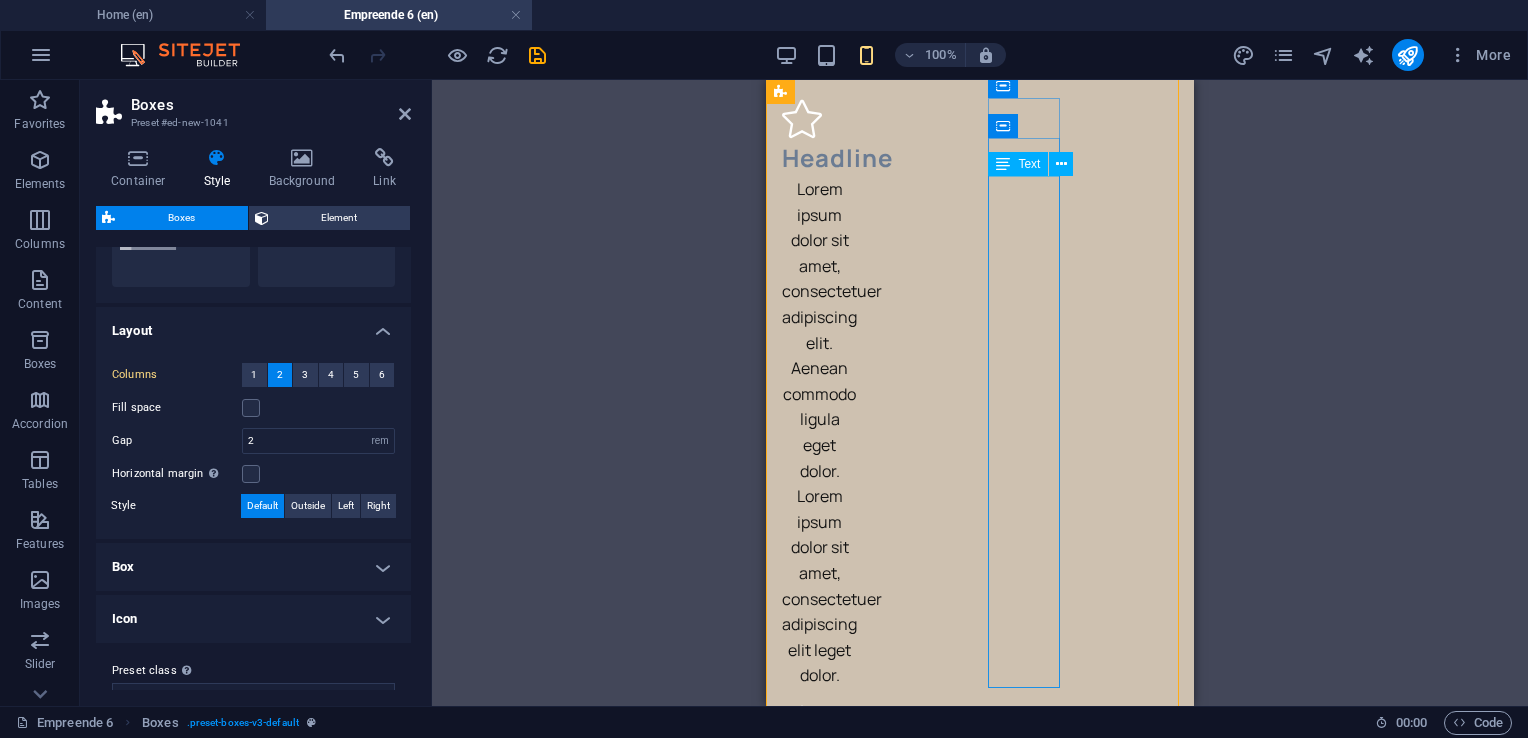 scroll, scrollTop: 1800, scrollLeft: 0, axis: vertical 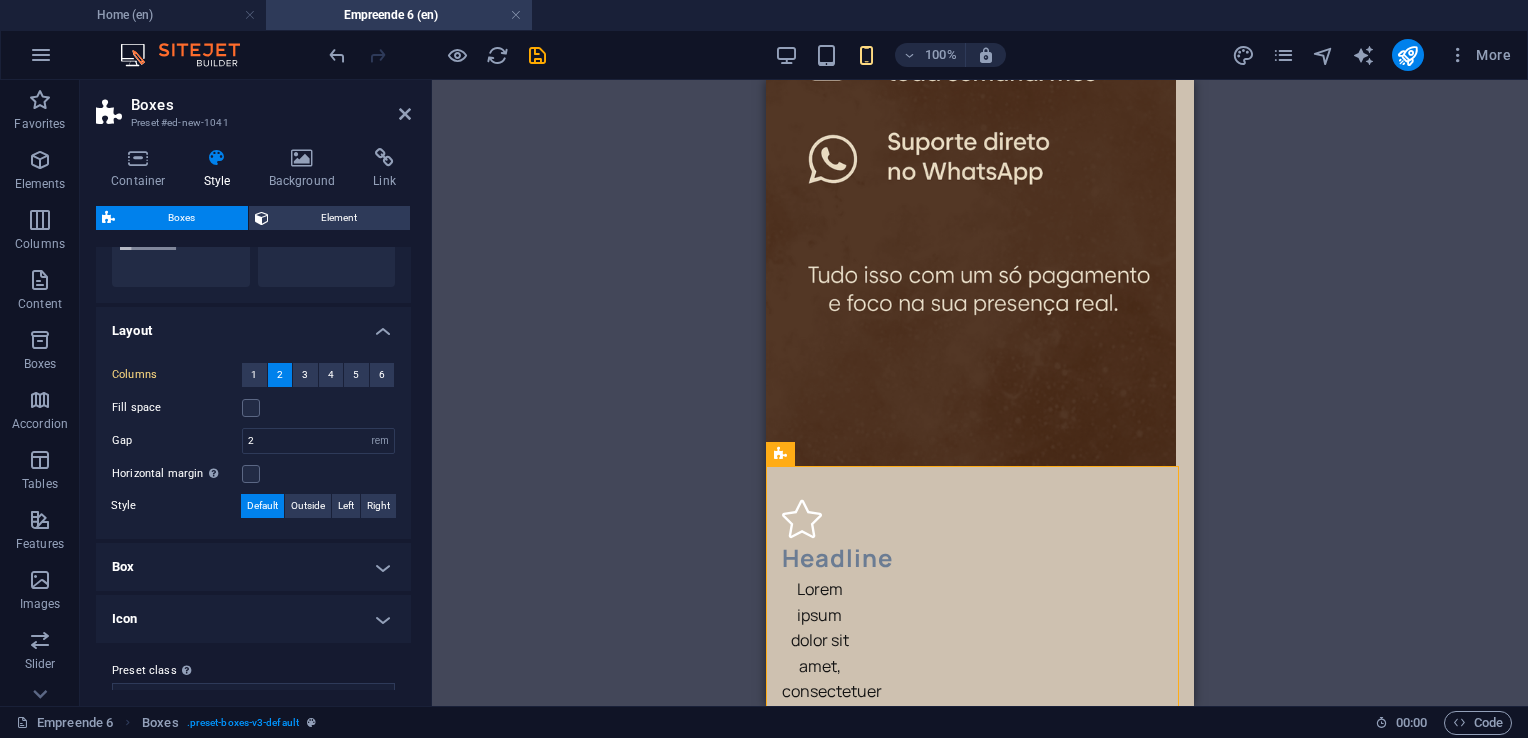 click on "1" at bounding box center (254, 375) 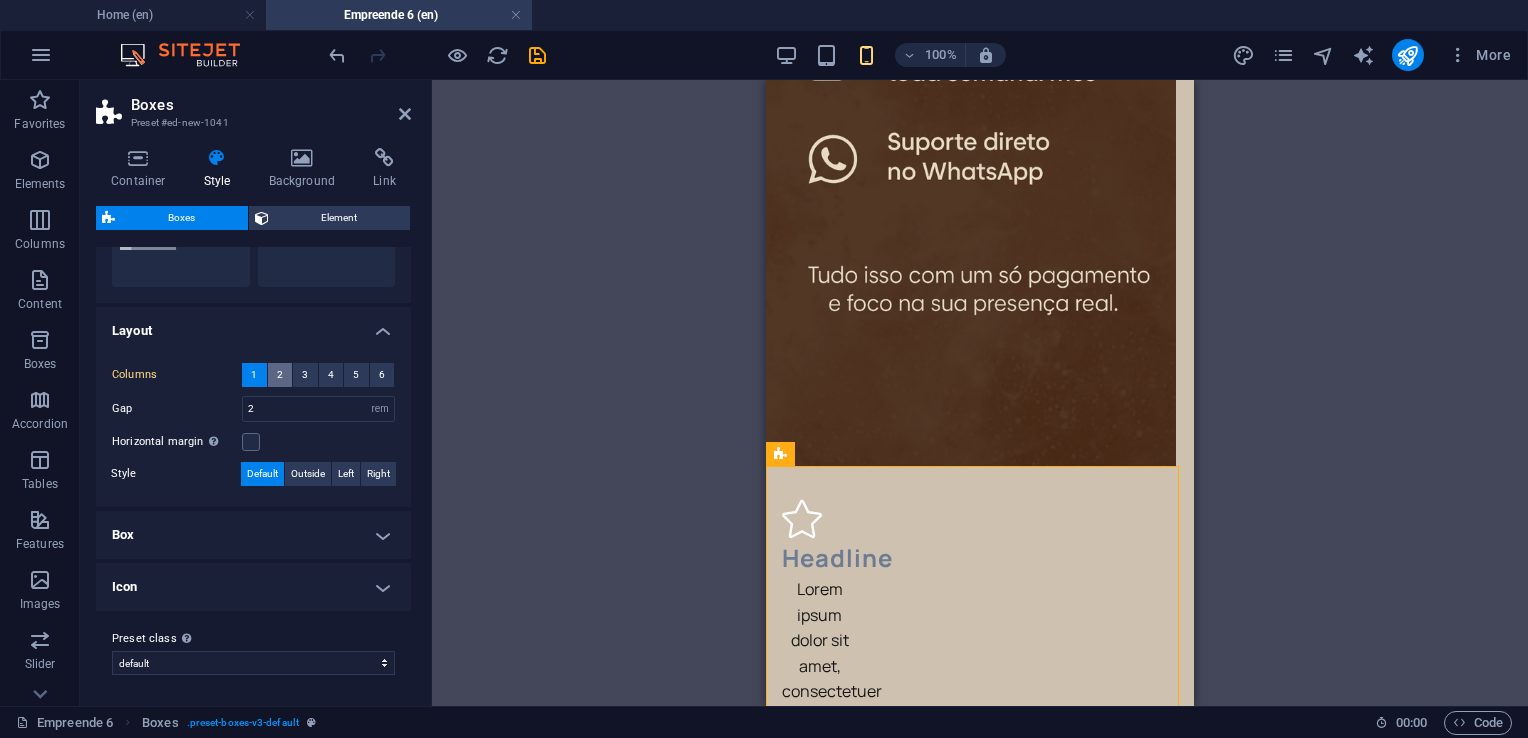 click on "2" at bounding box center [280, 375] 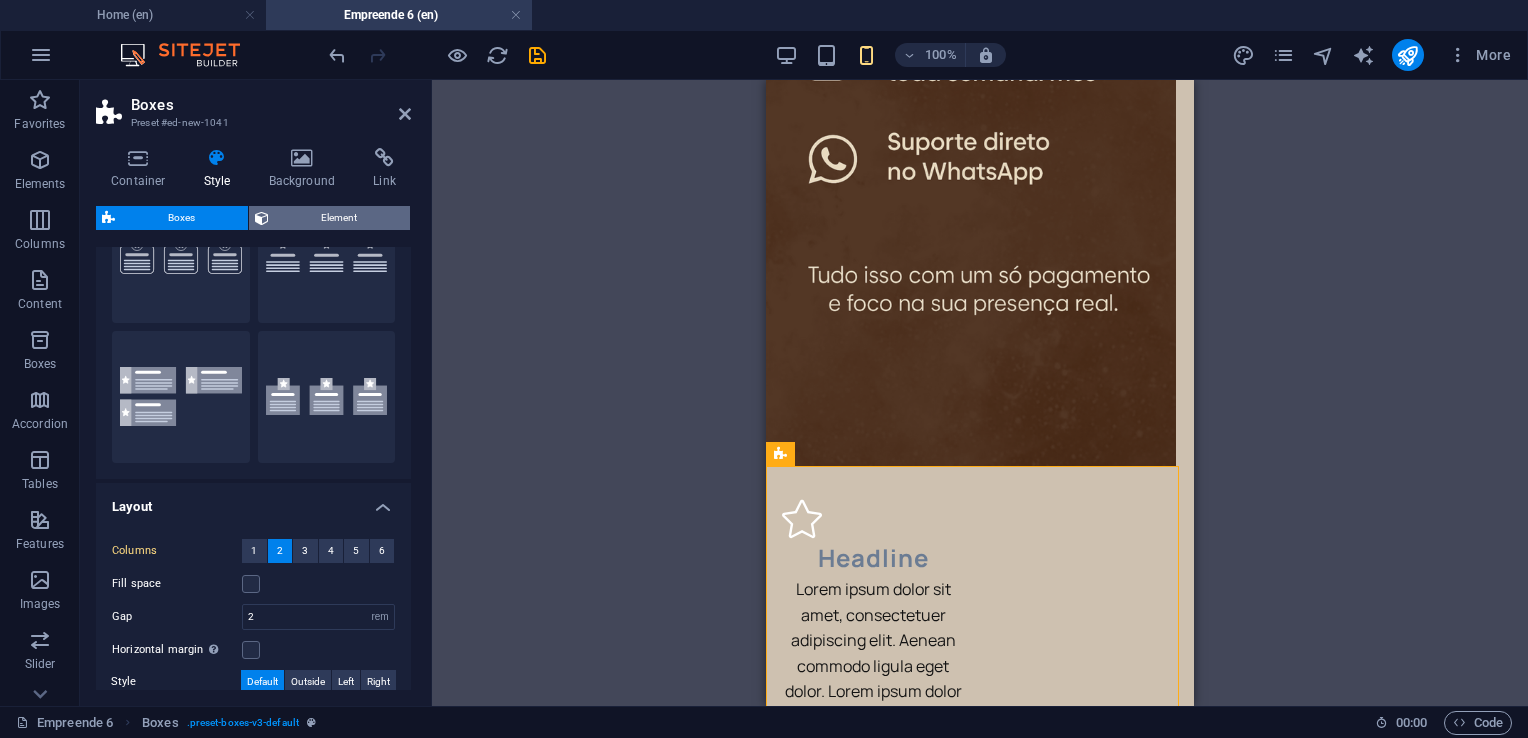 scroll, scrollTop: 0, scrollLeft: 0, axis: both 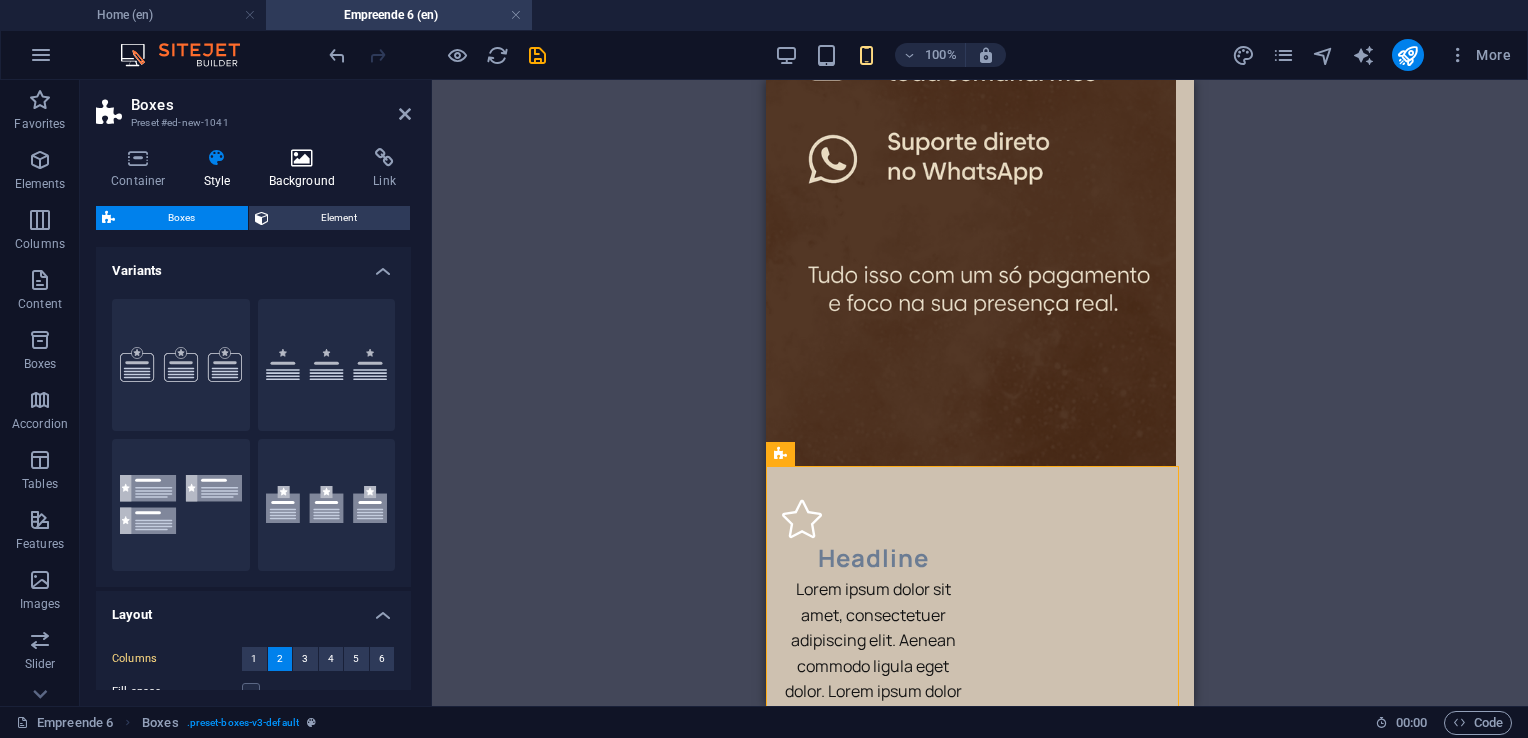 click at bounding box center (302, 158) 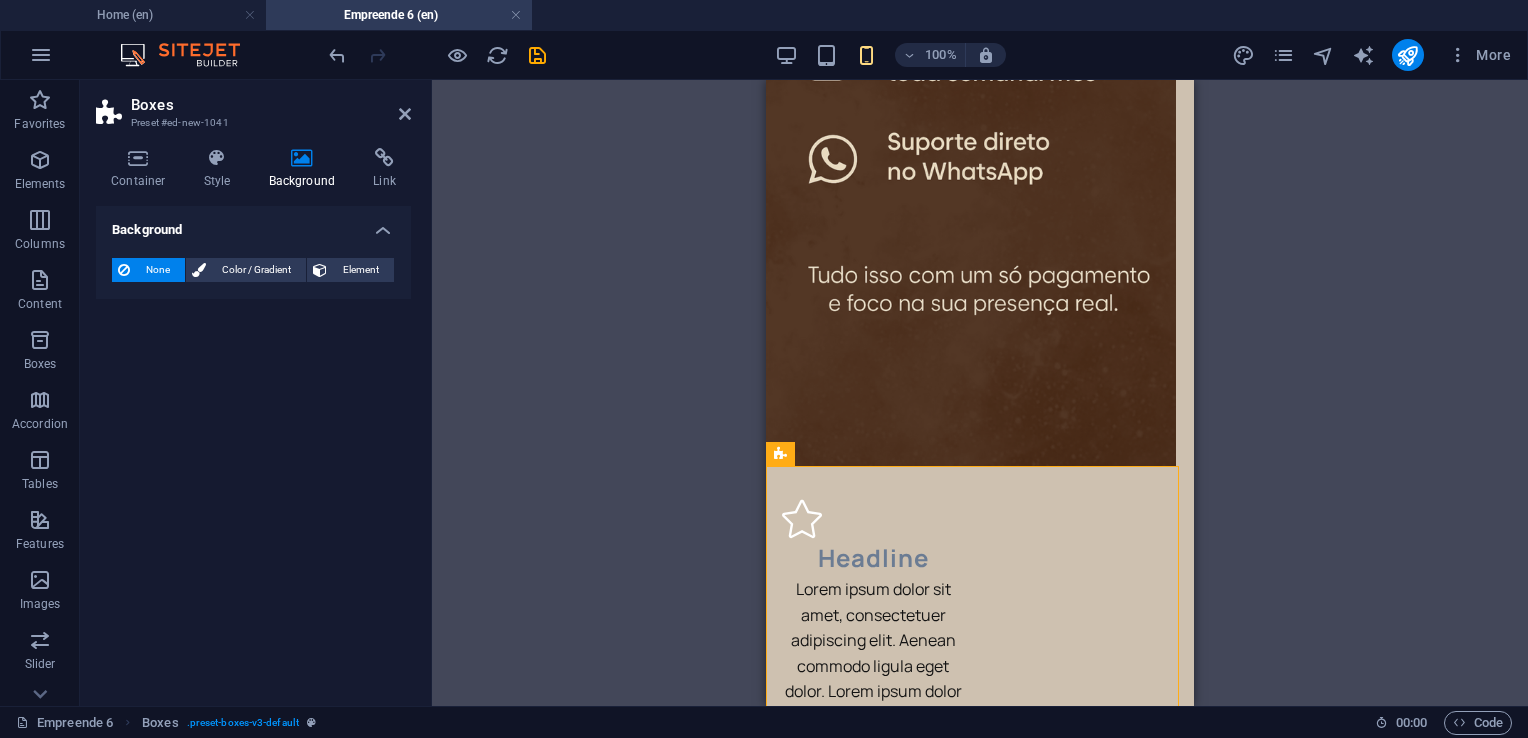 click on "Background" at bounding box center [253, 224] 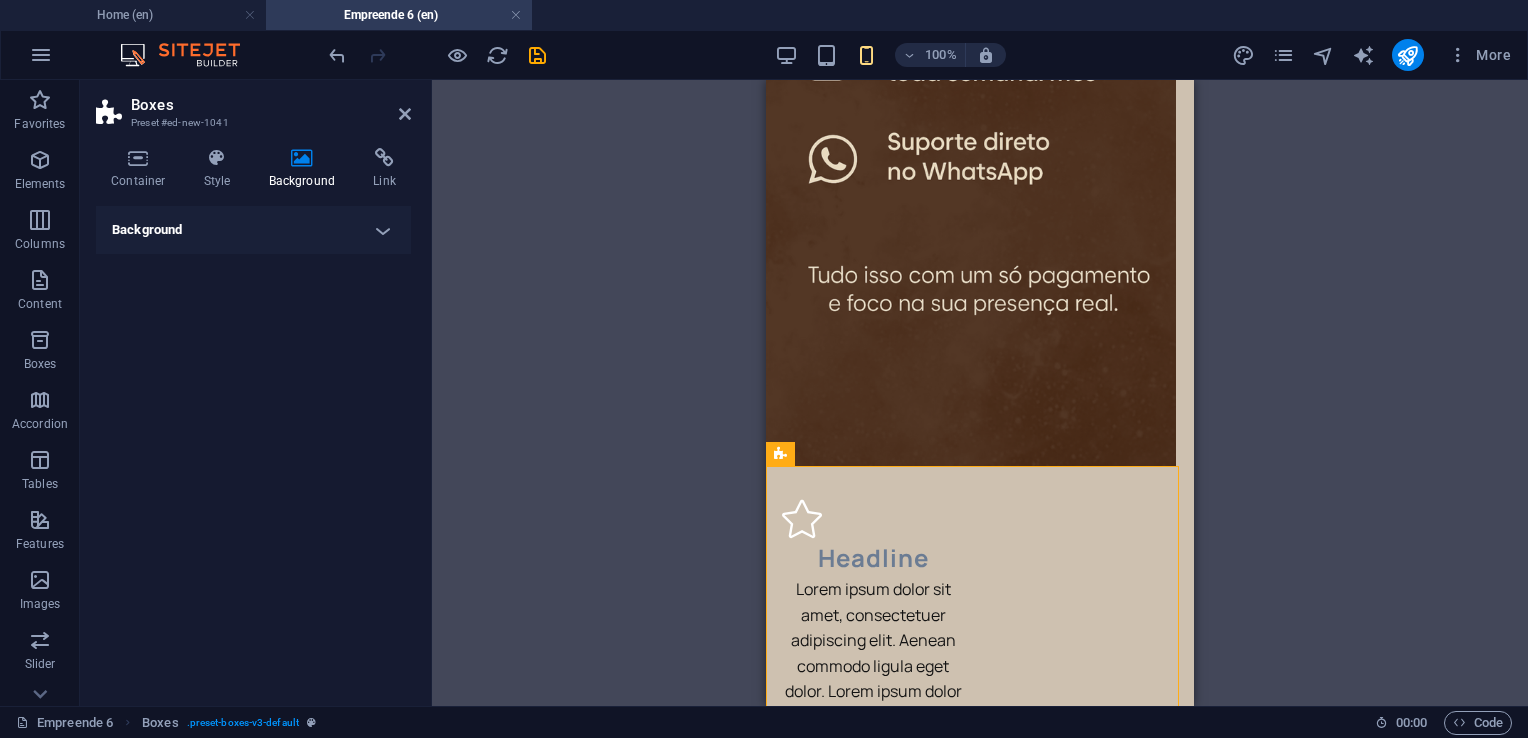 click on "Background" at bounding box center [253, 230] 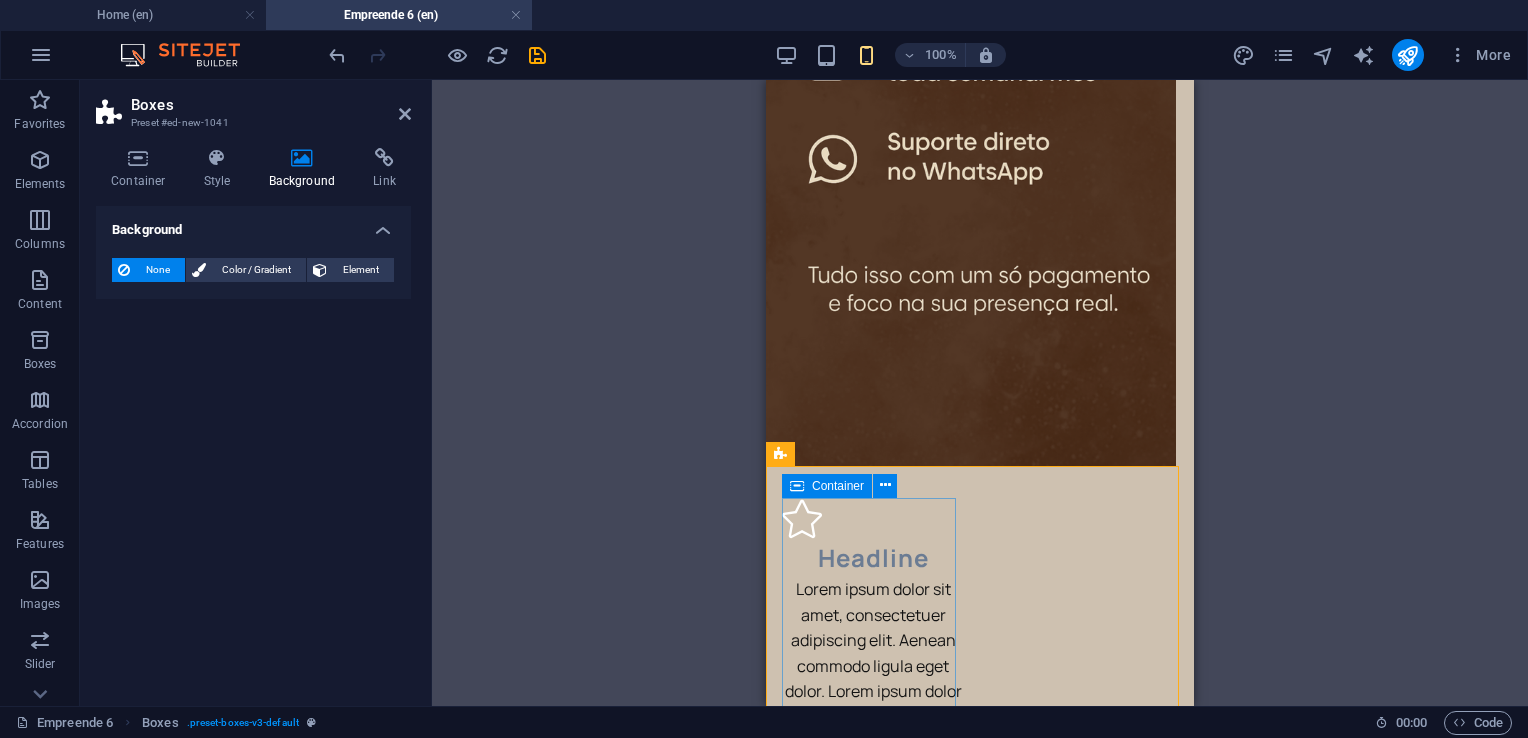 click on "Headline Lorem ipsum dolor sit amet, consectetuer adipiscing elit. Aenean commodo ligula eget dolor. Lorem ipsum dolor sit amet, consectetuer adipiscing elit leget dolor." at bounding box center [873, 640] 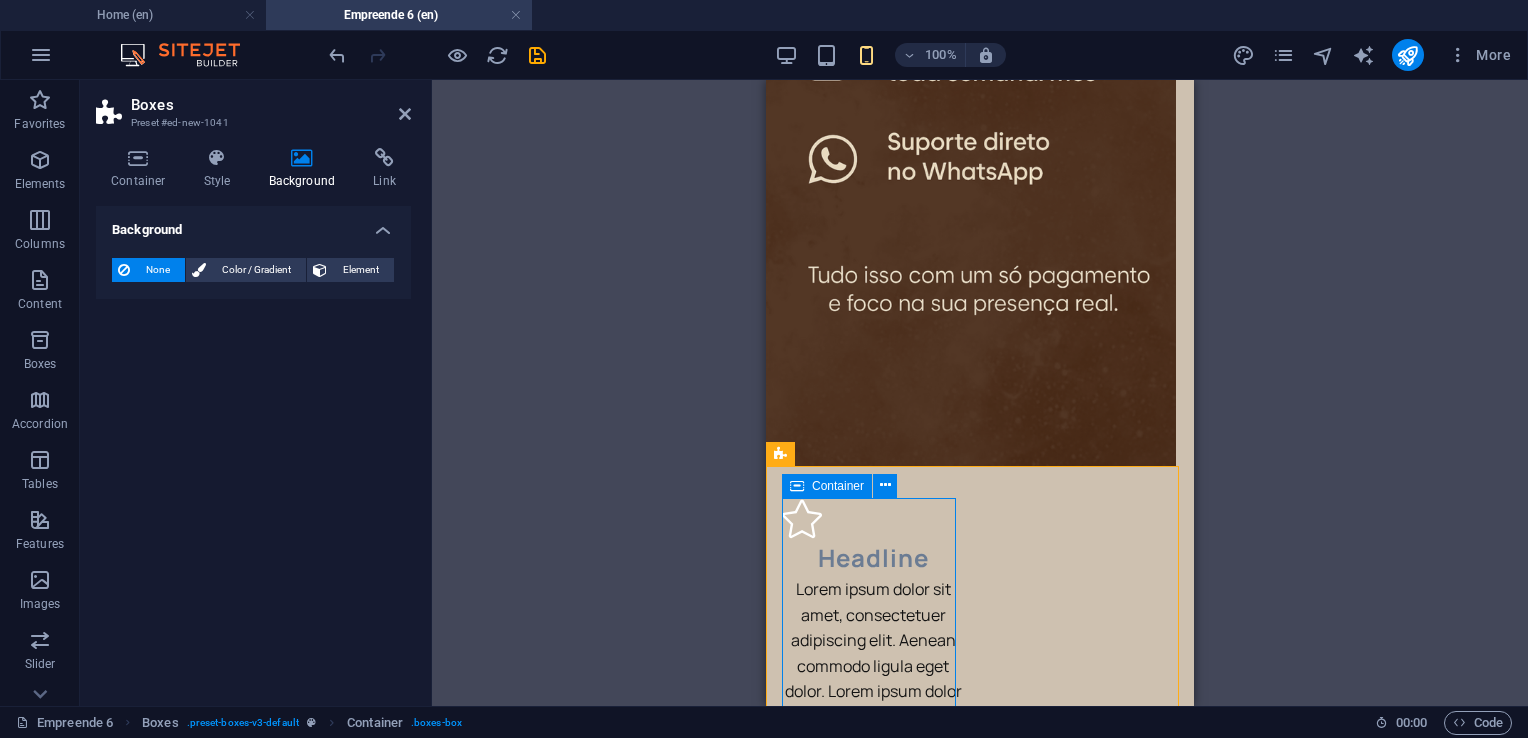 click on "Container" at bounding box center (827, 486) 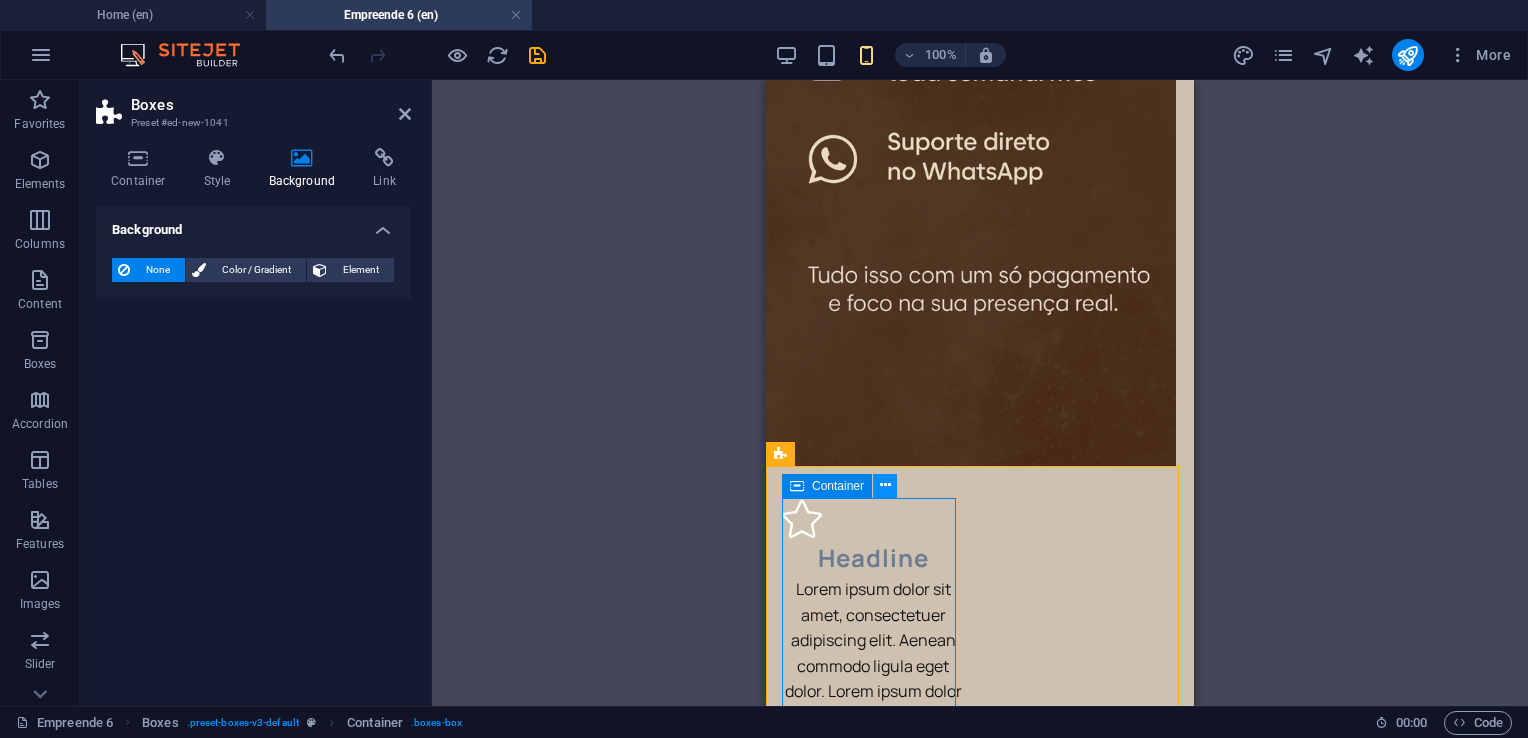 click at bounding box center (885, 485) 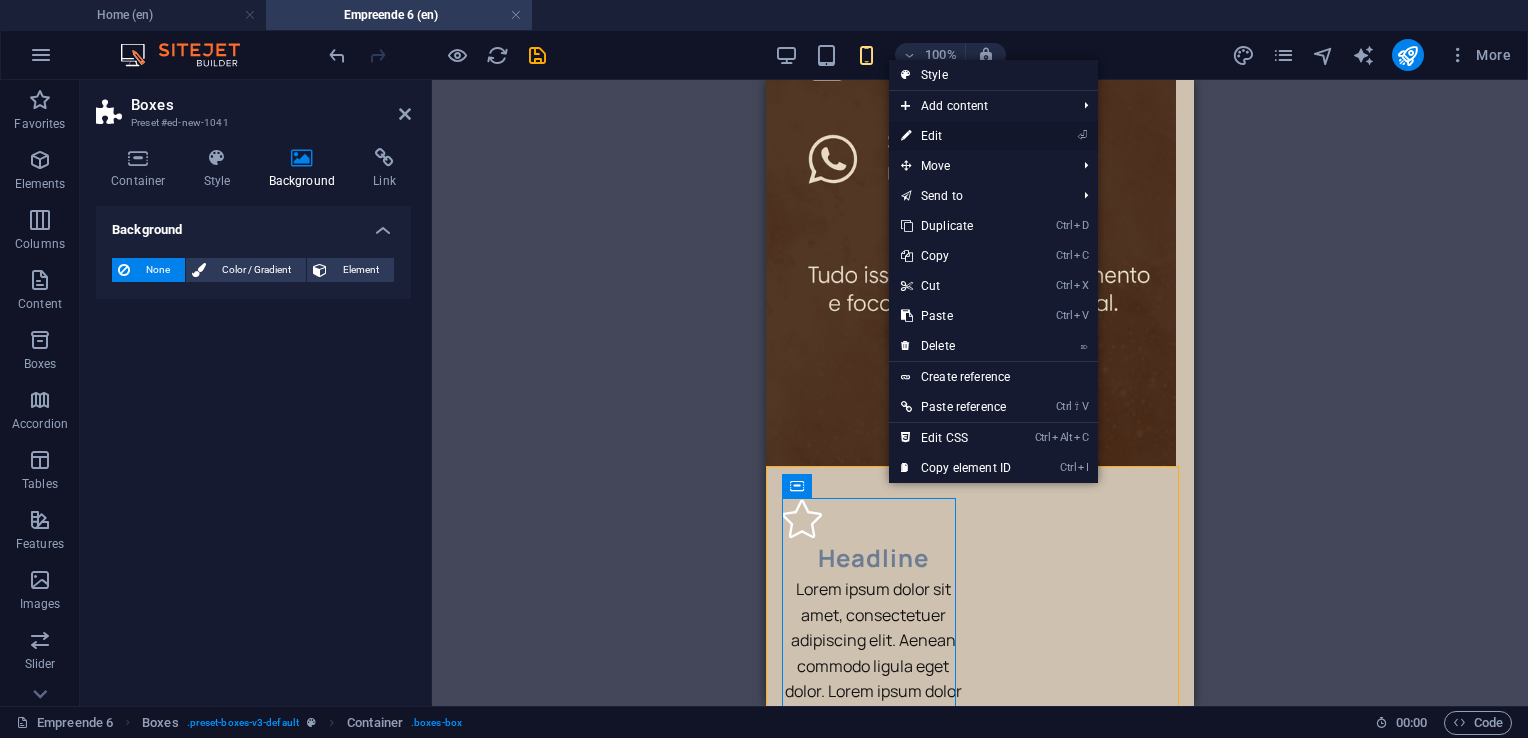 drag, startPoint x: 941, startPoint y: 135, endPoint x: 122, endPoint y: 145, distance: 819.06104 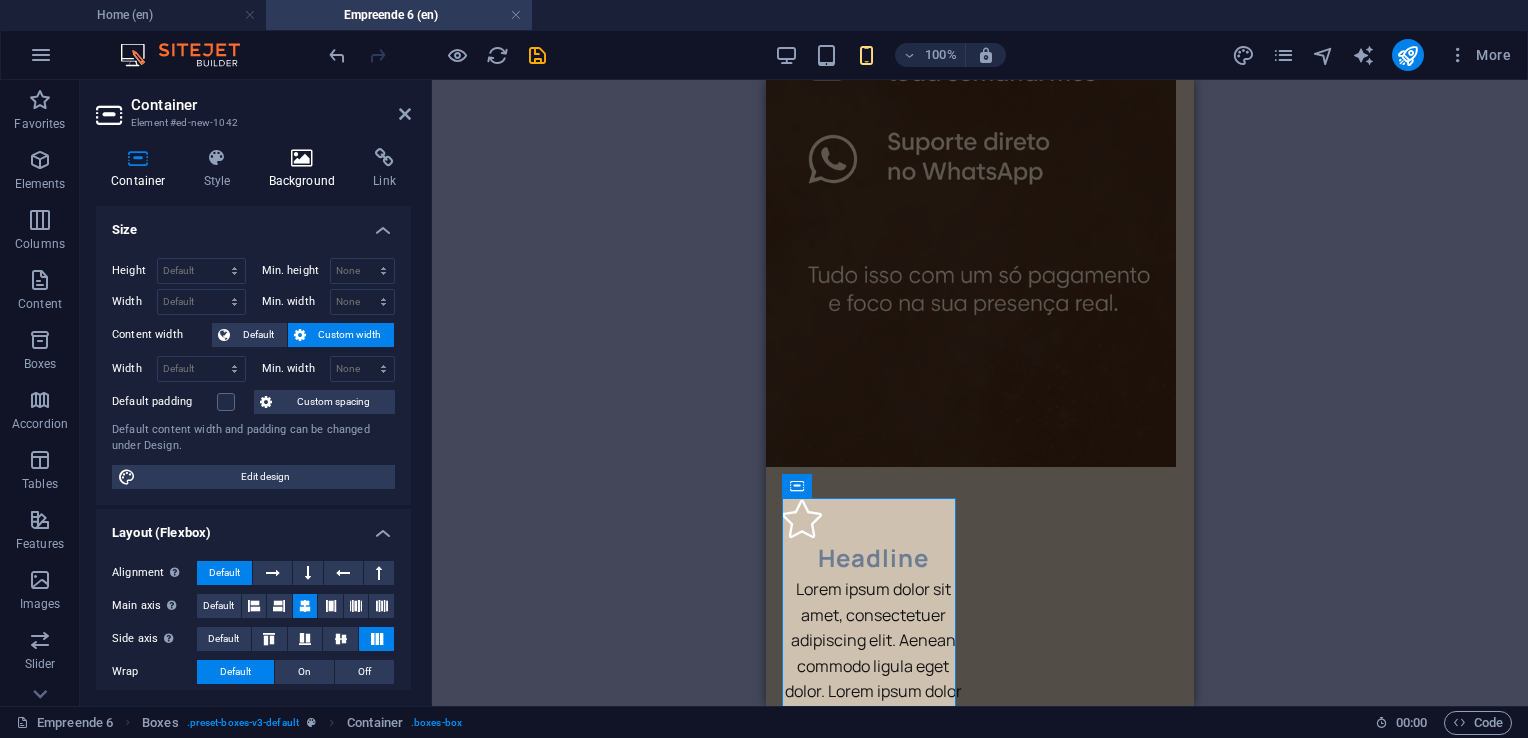 click at bounding box center [302, 158] 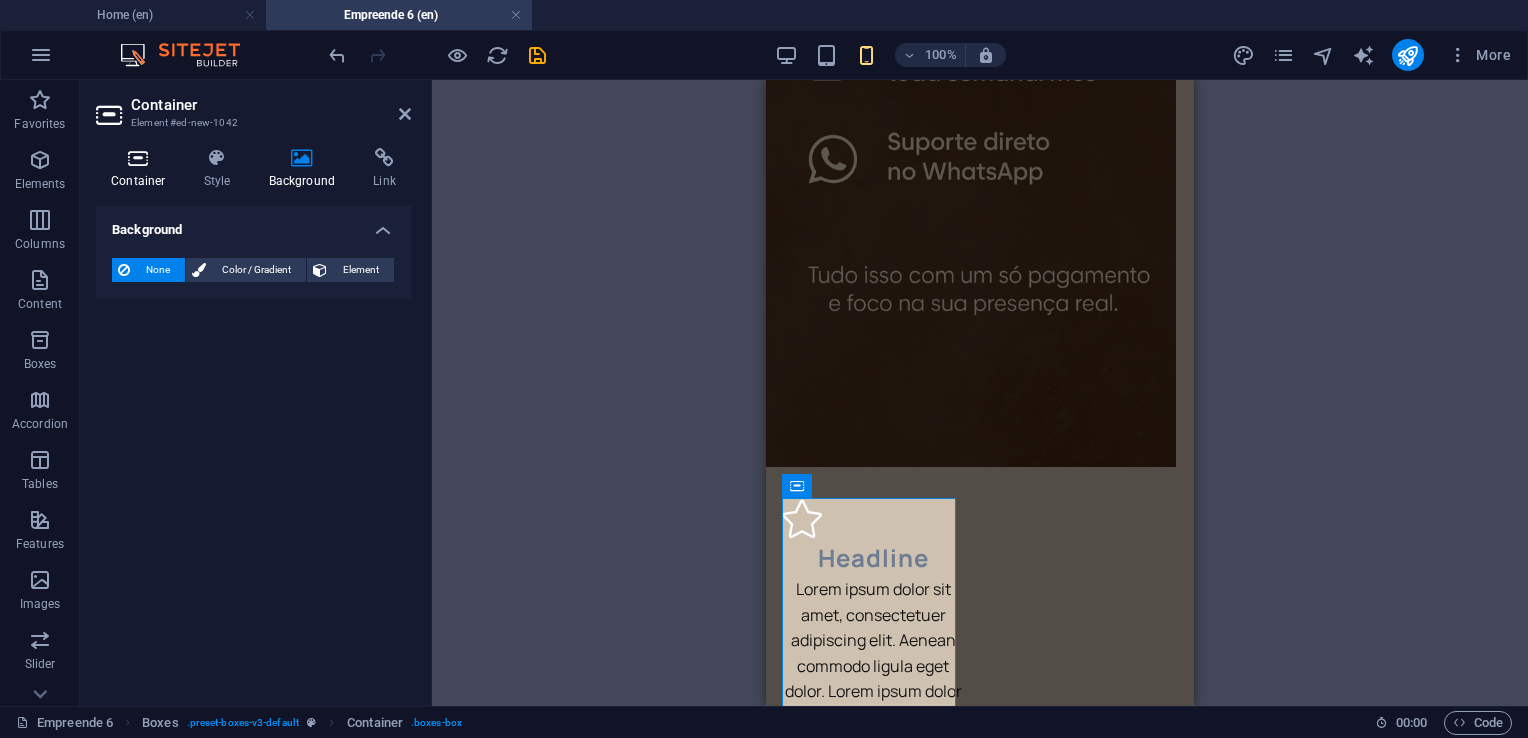 click at bounding box center (138, 158) 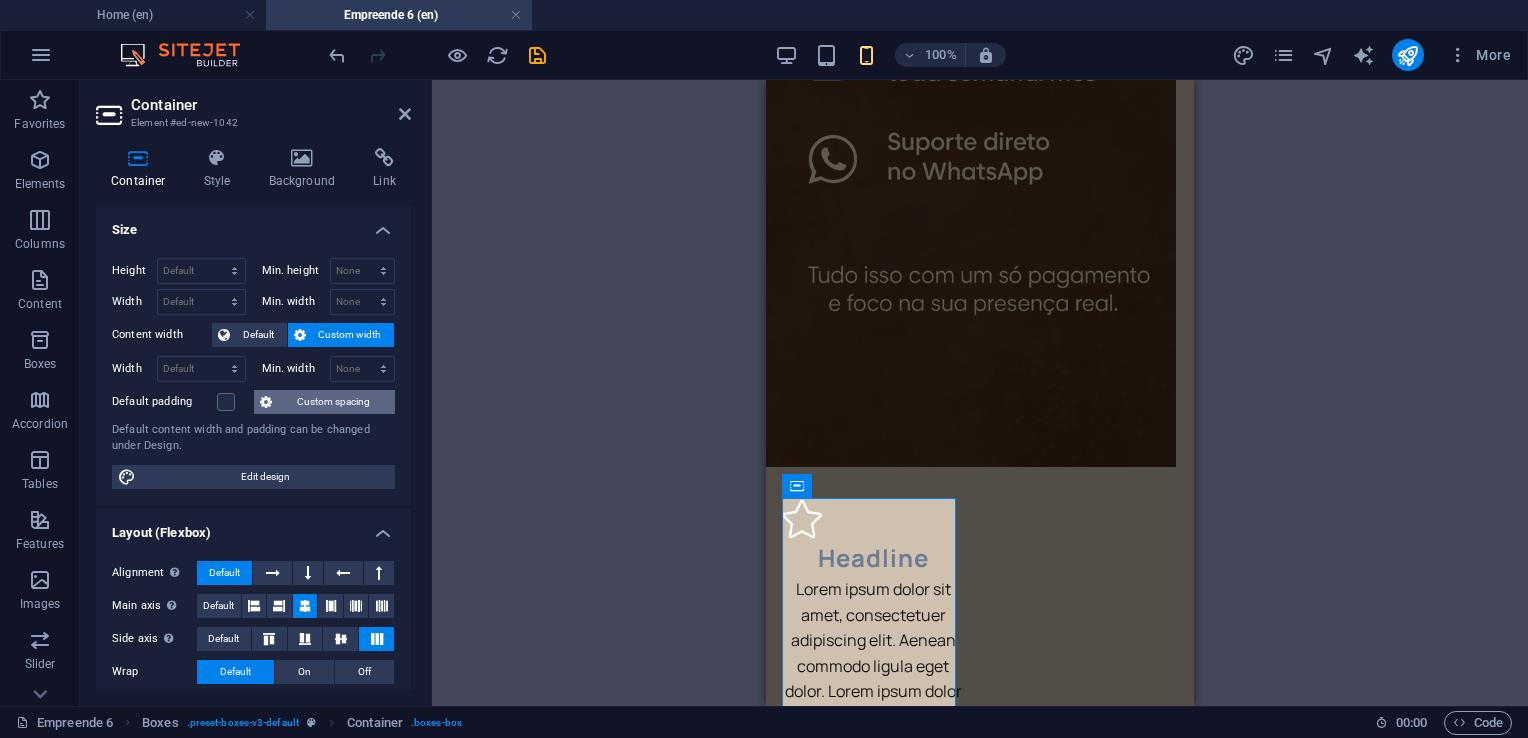 scroll, scrollTop: 323, scrollLeft: 0, axis: vertical 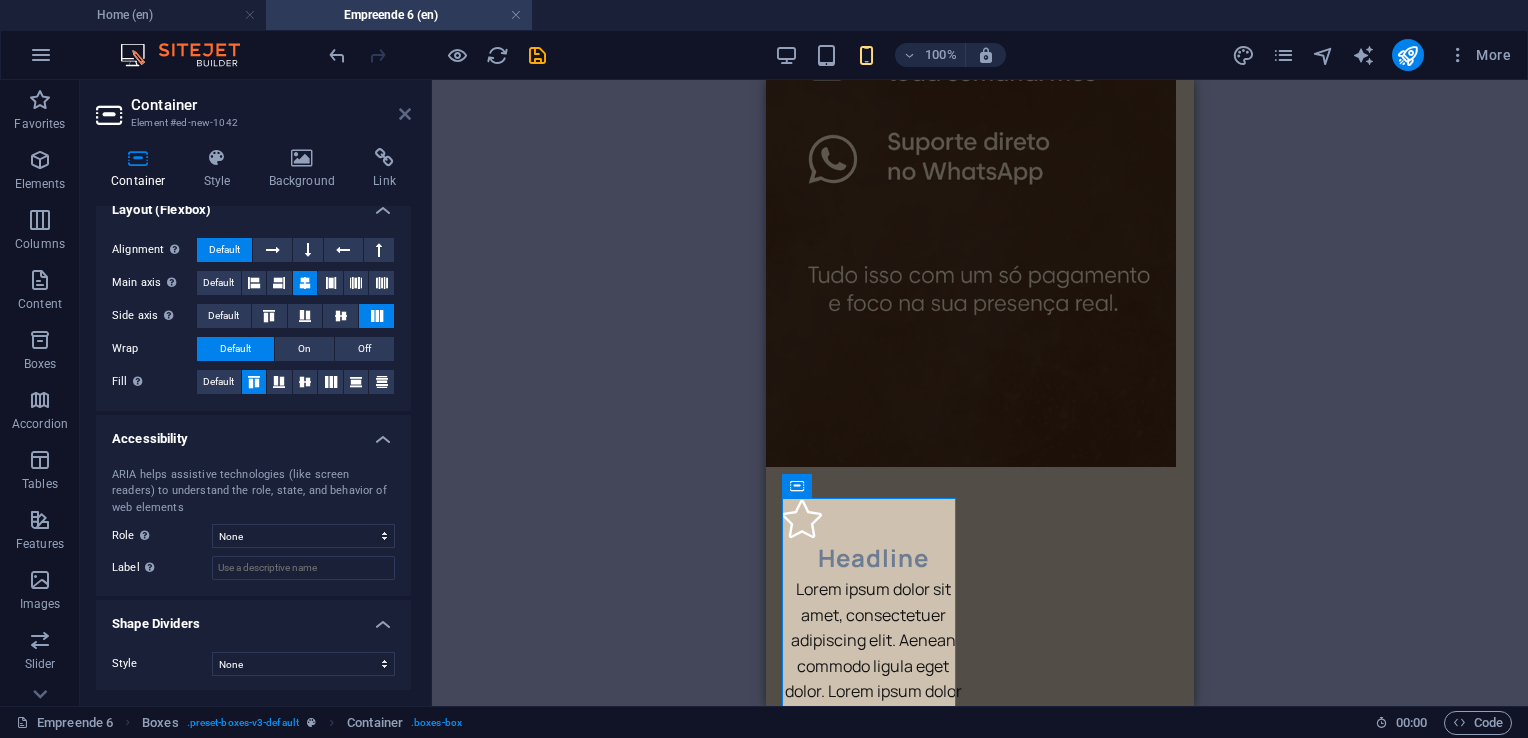click at bounding box center (405, 114) 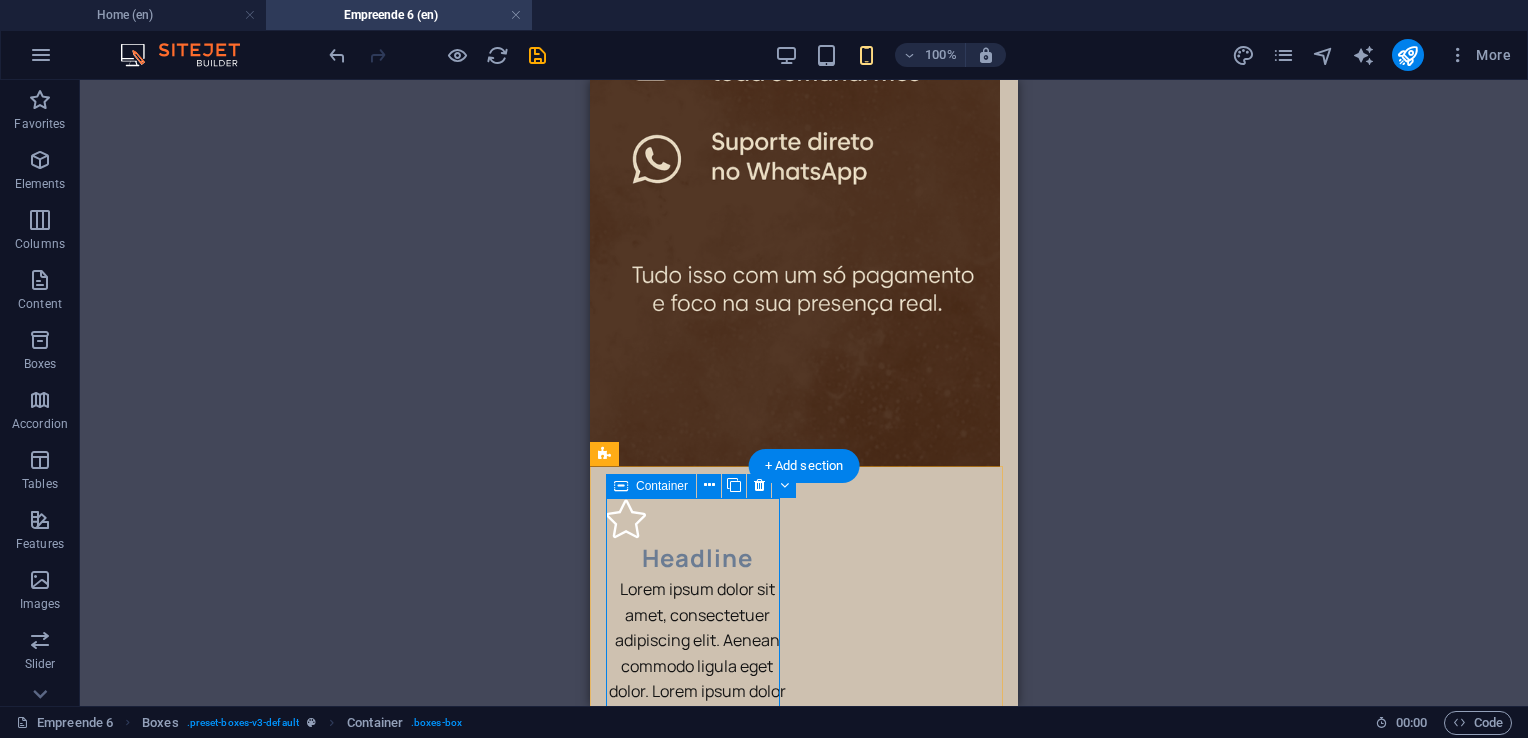click on "Headline Lorem ipsum dolor sit amet, consectetuer adipiscing elit. Aenean commodo ligula eget dolor. Lorem ipsum dolor sit amet, consectetuer adipiscing elit leget dolor." at bounding box center (697, 640) 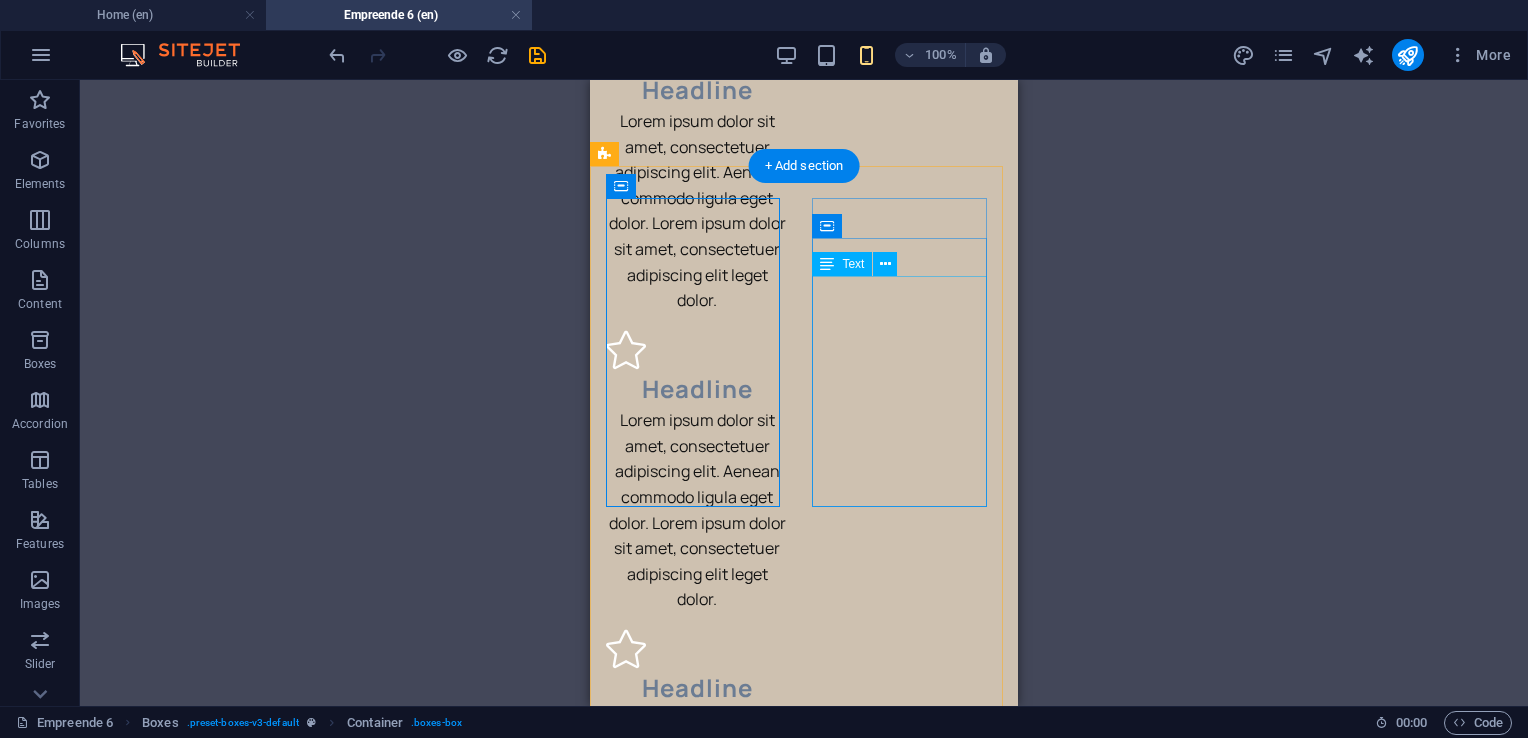 scroll, scrollTop: 2273, scrollLeft: 0, axis: vertical 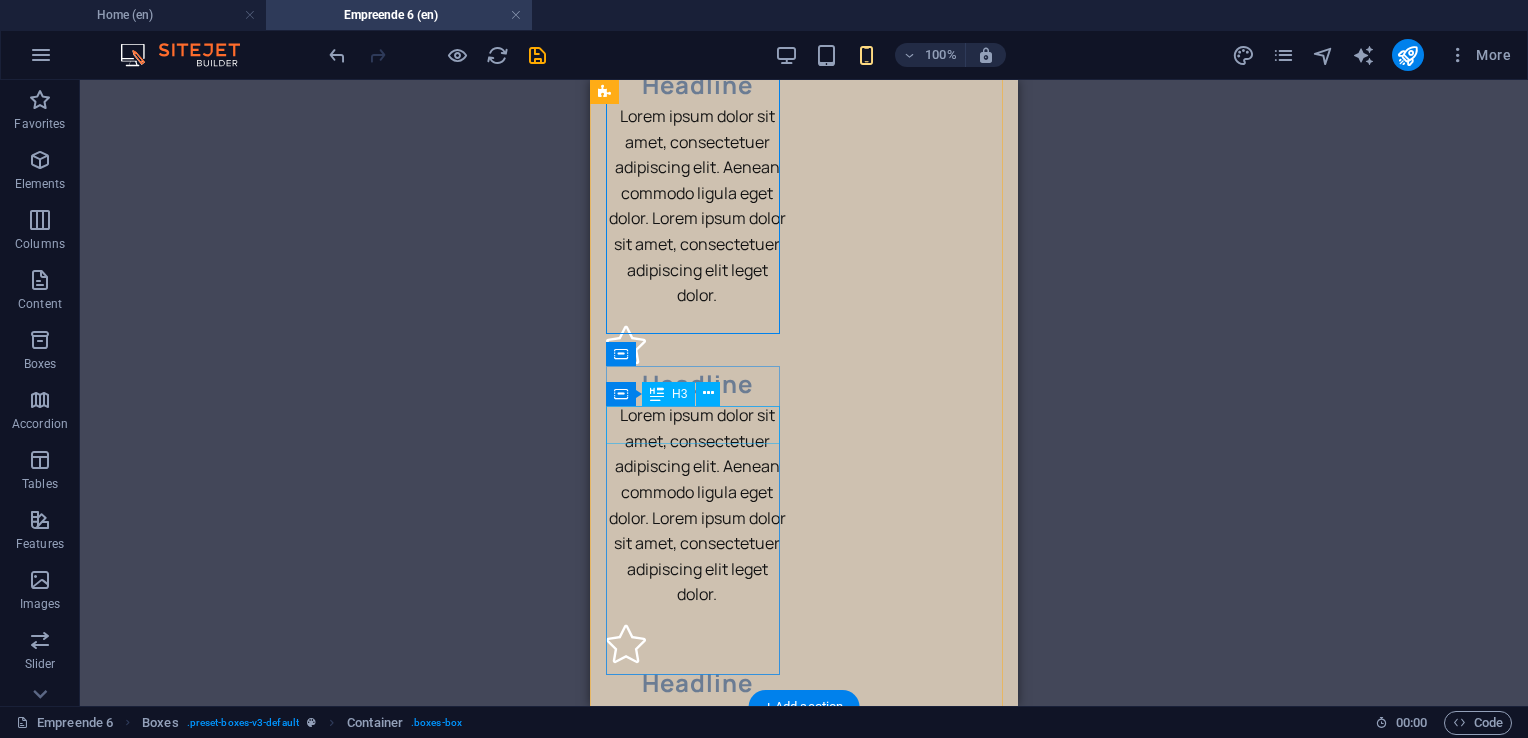 click on "Headline" at bounding box center (697, 683) 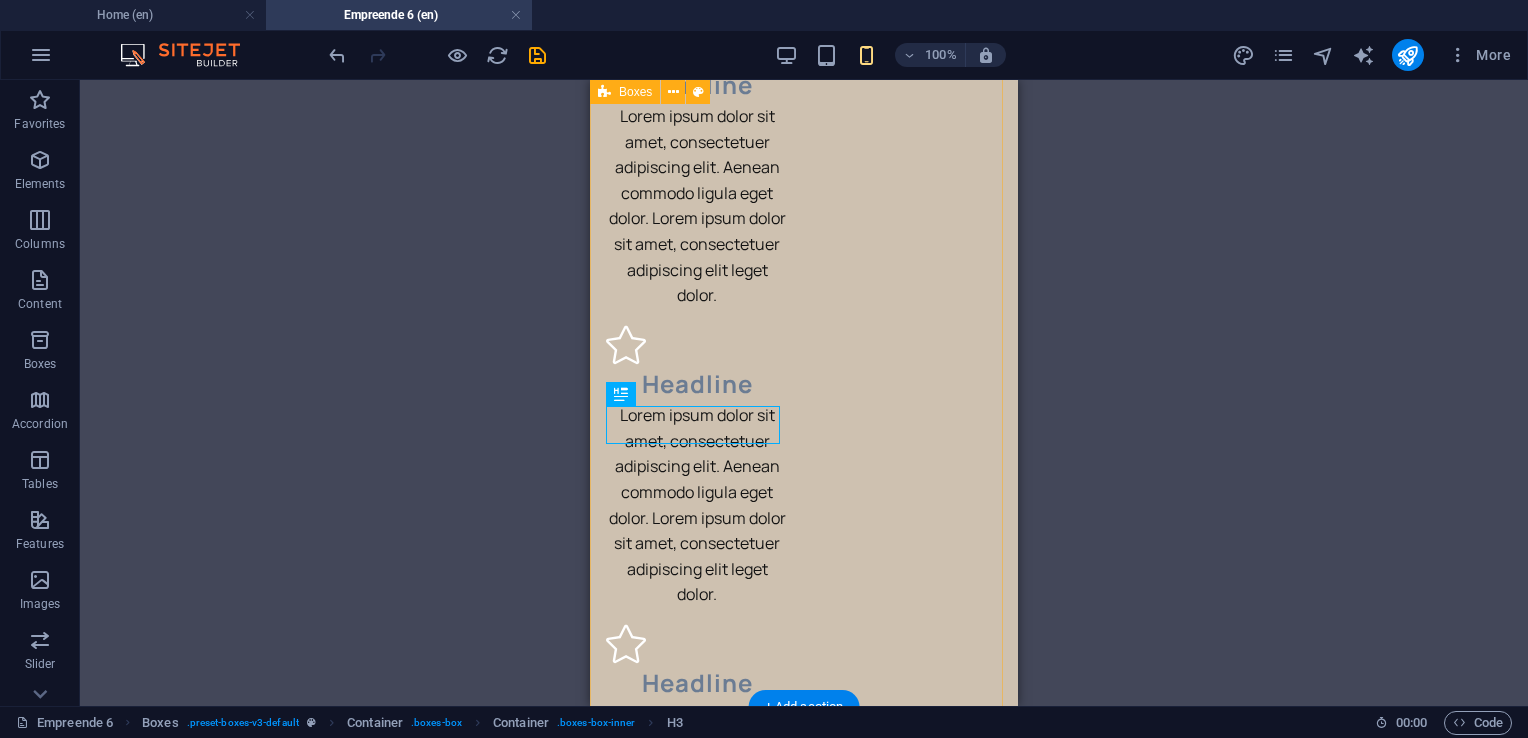 click on "Headline Lorem ipsum dolor sit amet, consectetuer adipiscing elit. Aenean commodo ligula eget dolor. Lorem ipsum dolor sit amet, consectetuer adipiscing elit leget dolor. Headline Lorem ipsum dolor sit amet, consectetuer adipiscing elit. Aenean commodo ligula eget dolor. Lorem ipsum dolor sit amet, consectetuer adipiscing elit leget dolor. Headline Lorem ipsum dolor sit amet, consectetuer adipiscing elit. Aenean commodo ligula eget dolor. Lorem ipsum dolor sit amet, consectetuer adipiscing elit leget dolor." at bounding box center [804, 466] 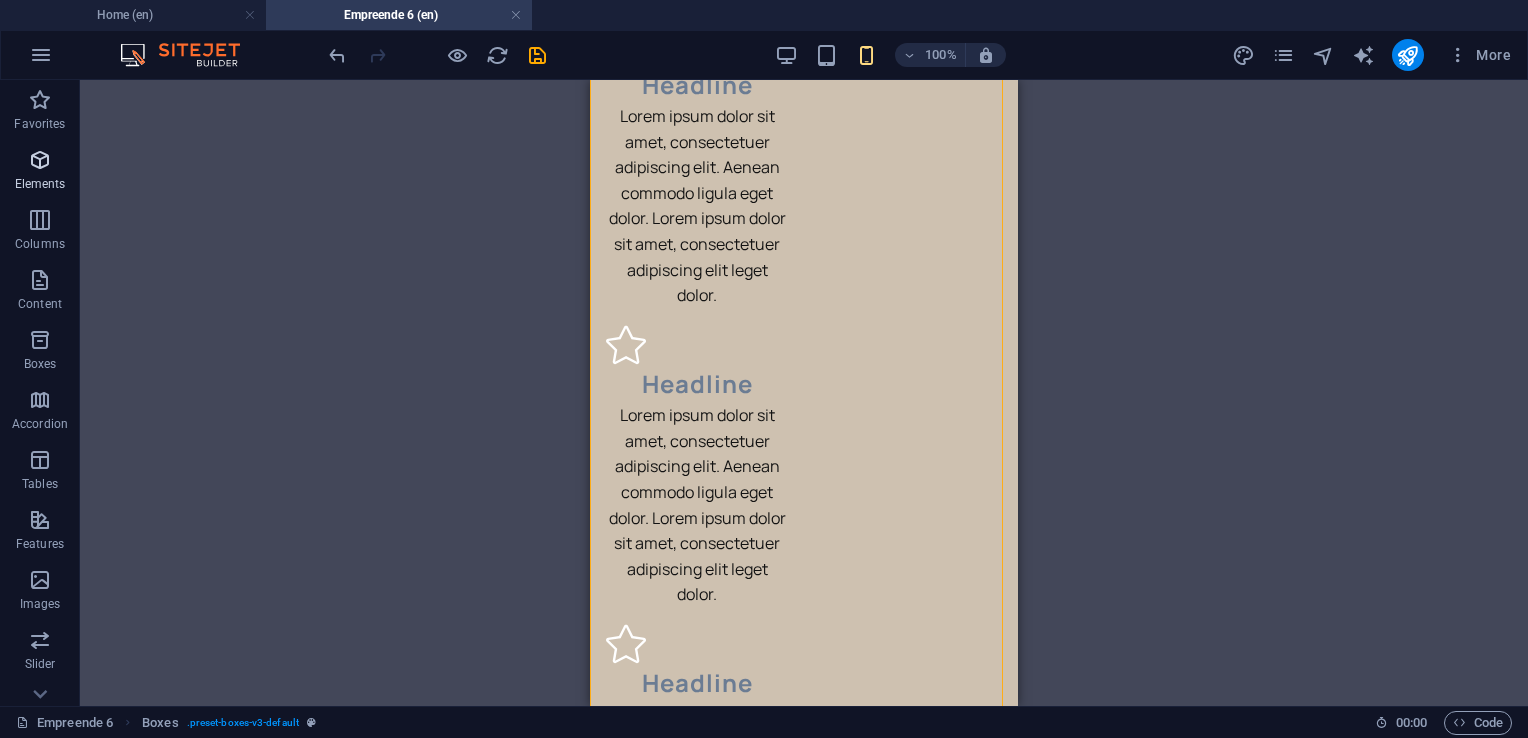 click on "Elements" at bounding box center [40, 172] 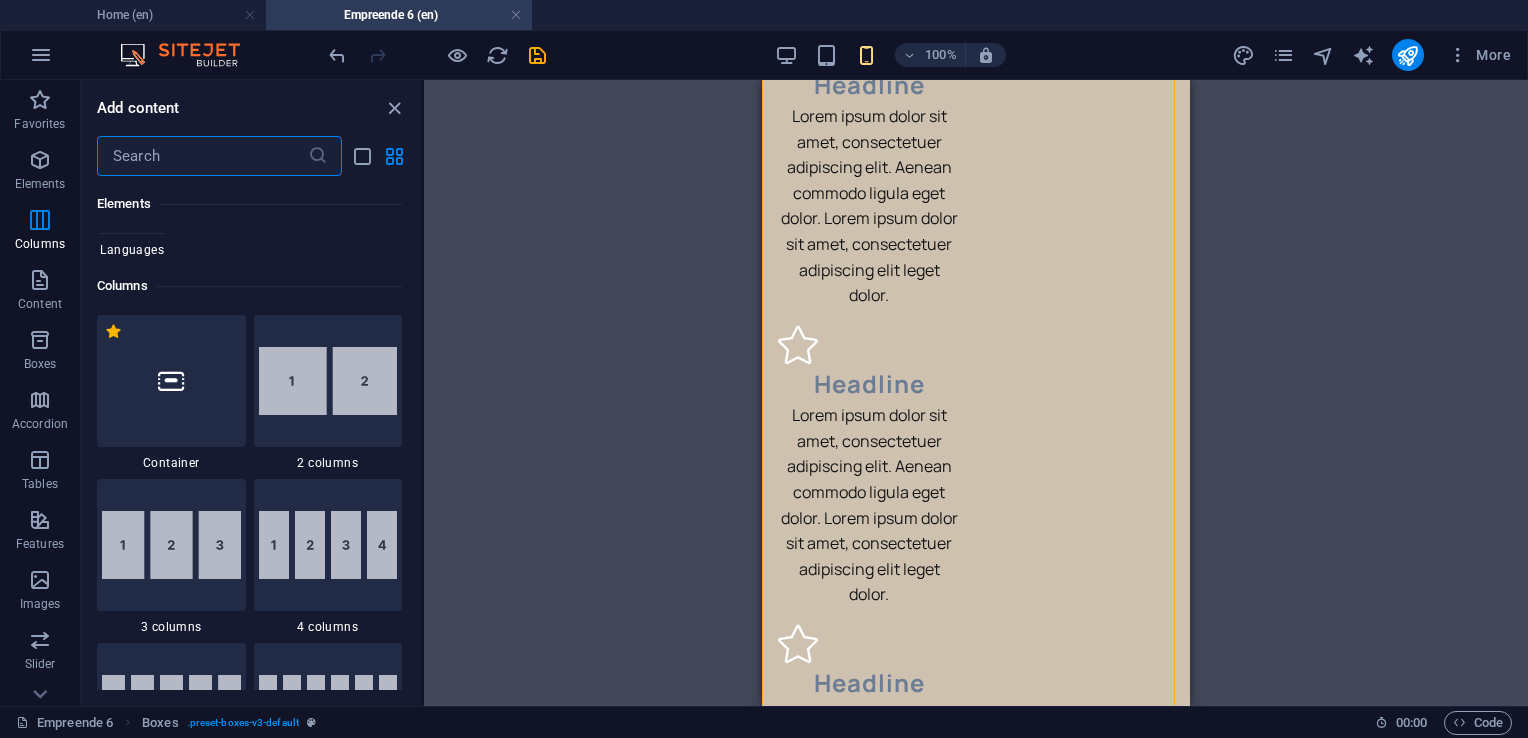 scroll, scrollTop: 776, scrollLeft: 0, axis: vertical 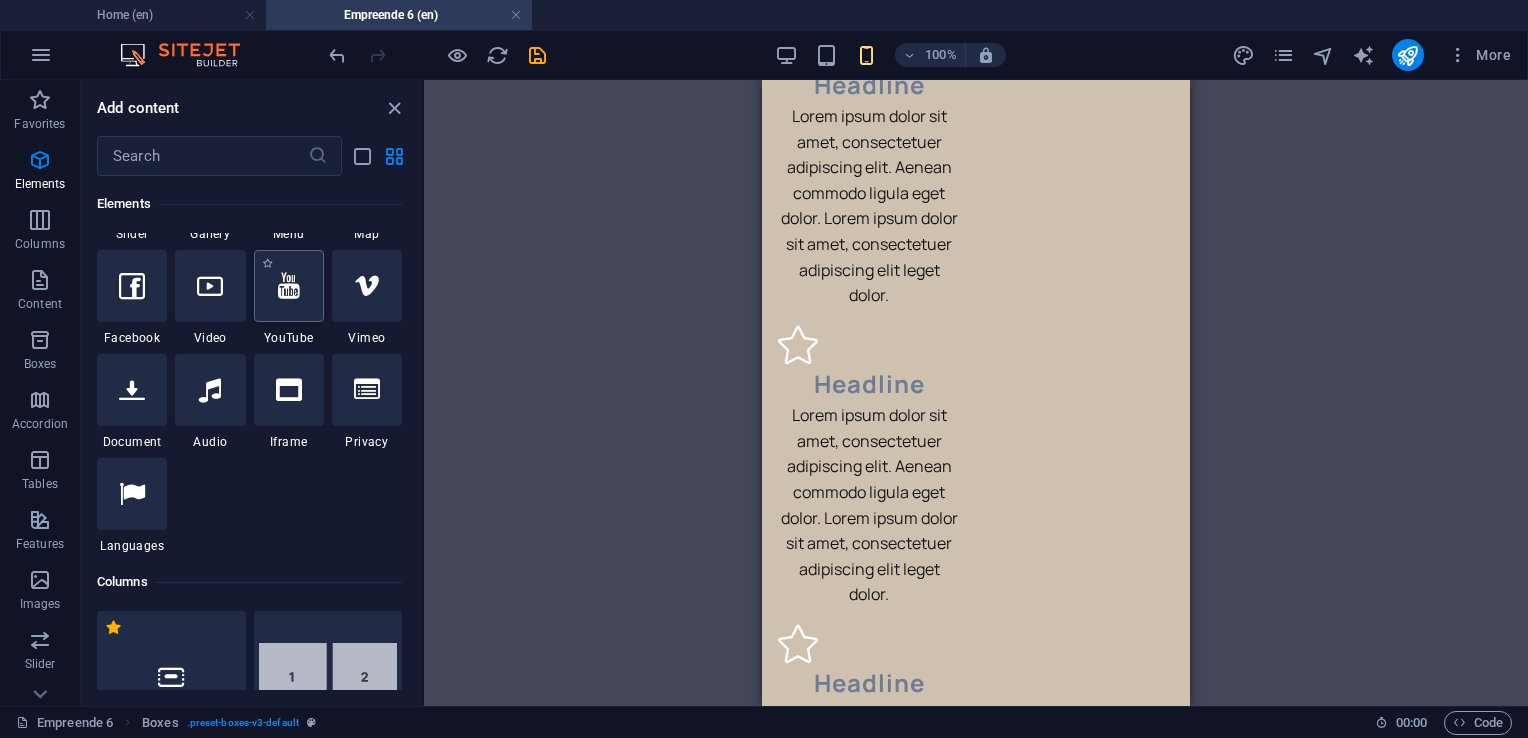 select on "ar16_9" 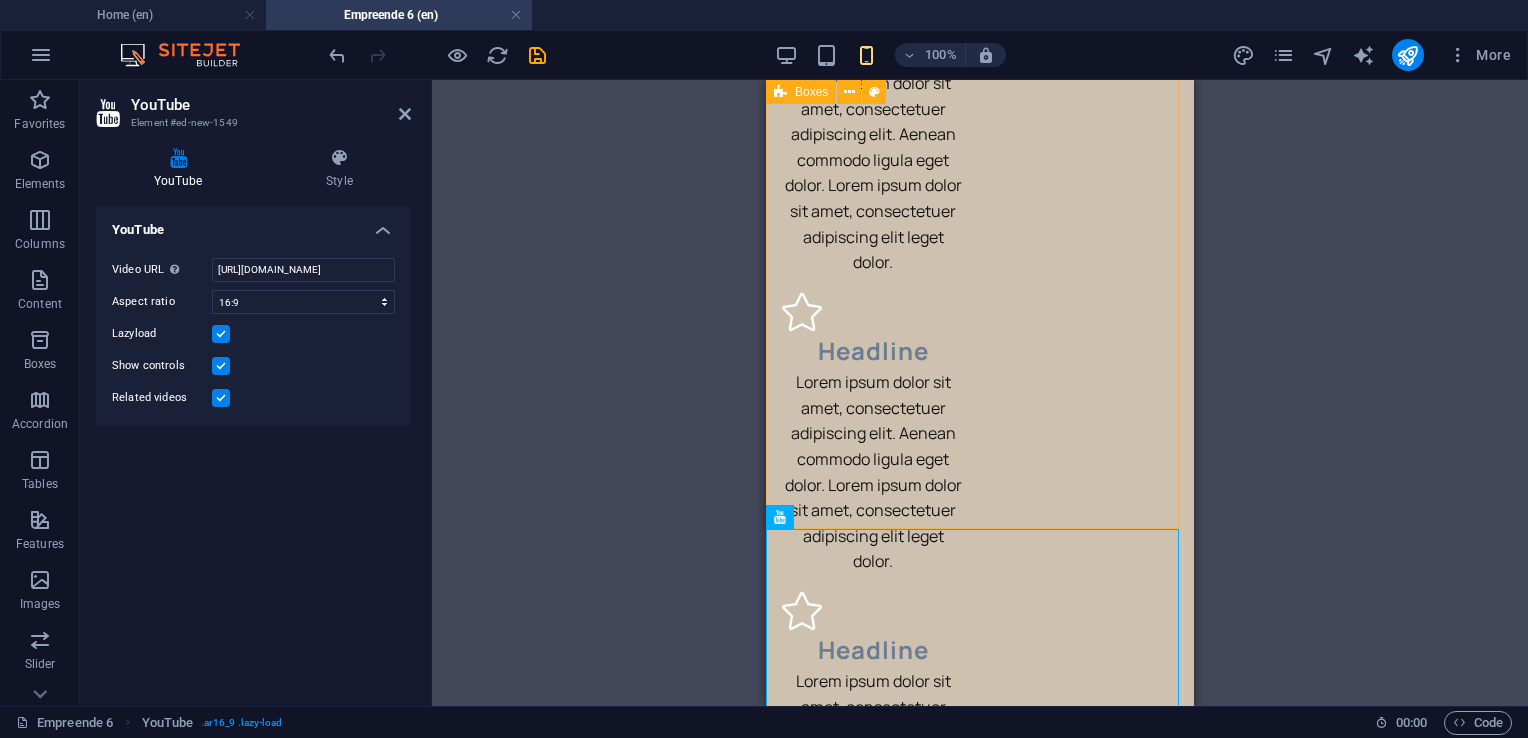 scroll, scrollTop: 2506, scrollLeft: 0, axis: vertical 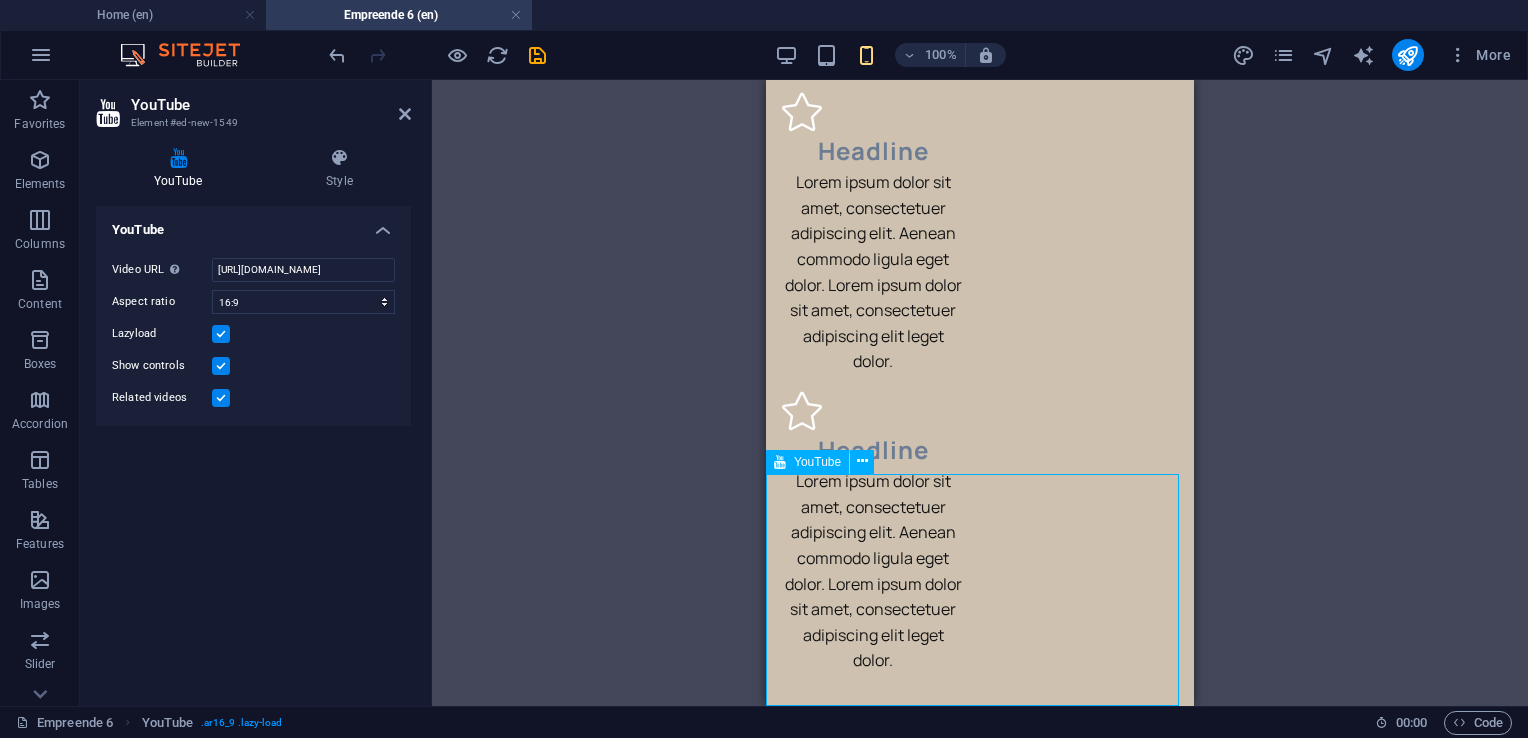 click at bounding box center (980, 826) 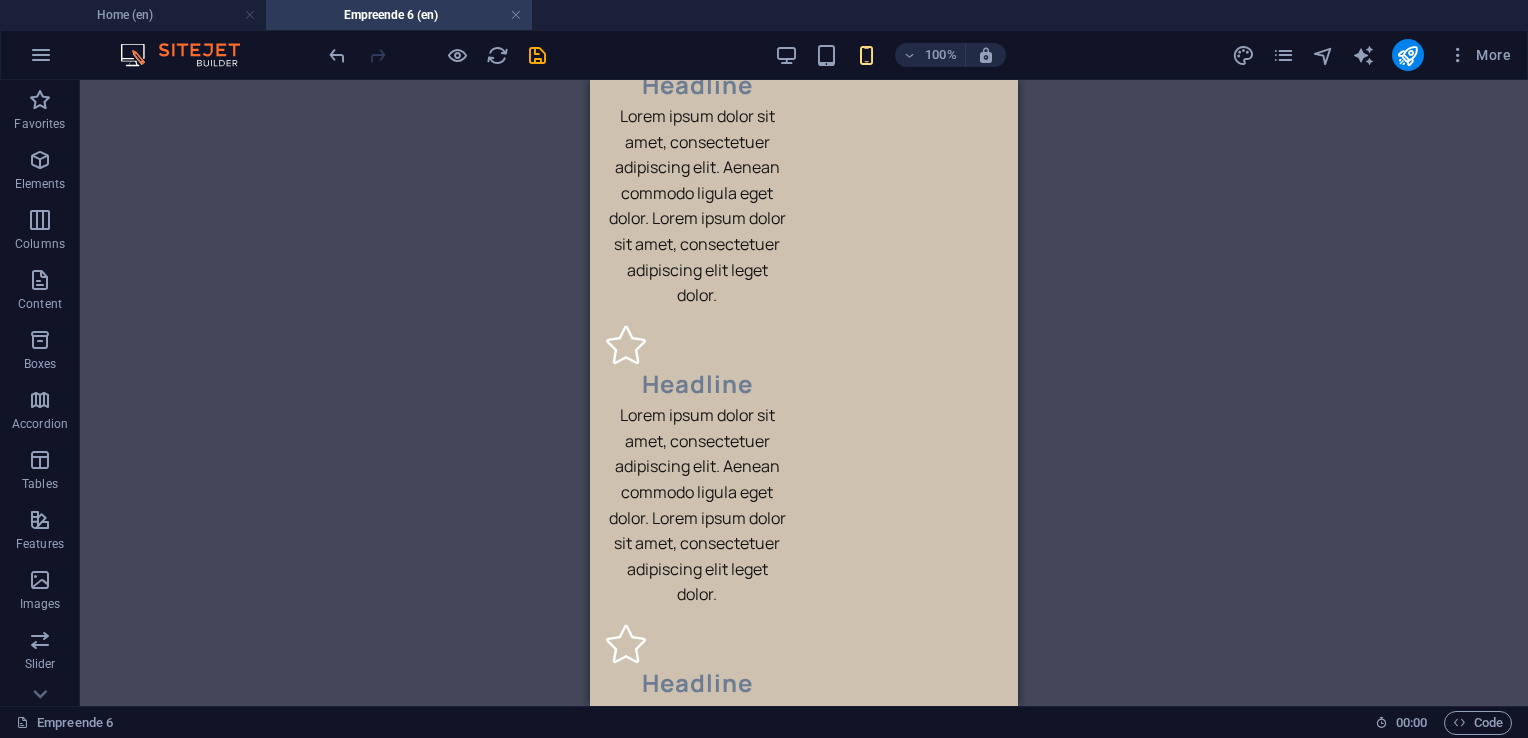 scroll, scrollTop: 1725, scrollLeft: 0, axis: vertical 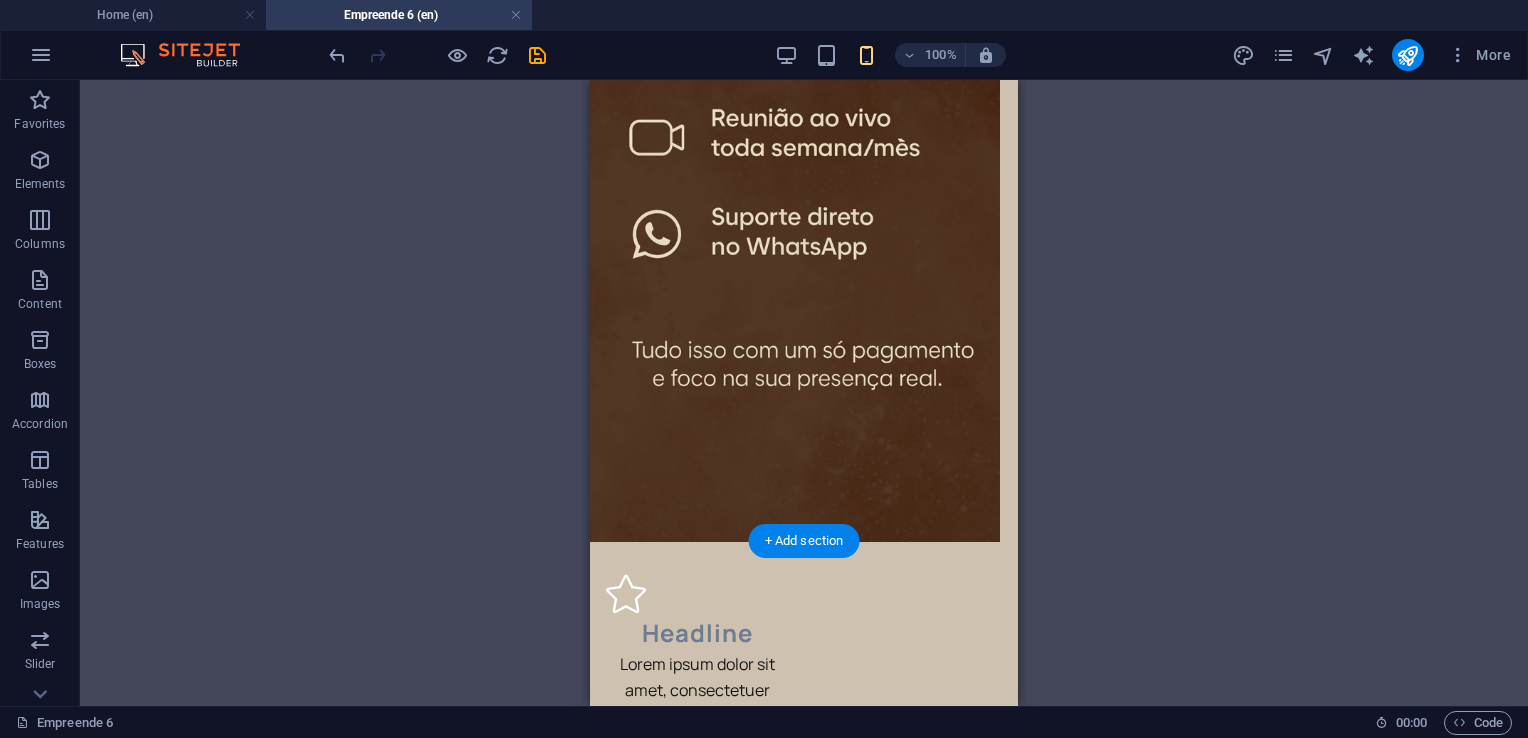 click on "Headline Lorem ipsum dolor sit amet, consectetuer adipiscing elit. Aenean commodo ligula eget dolor. Lorem ipsum dolor sit amet, consectetuer adipiscing elit leget dolor." at bounding box center (697, 1014) 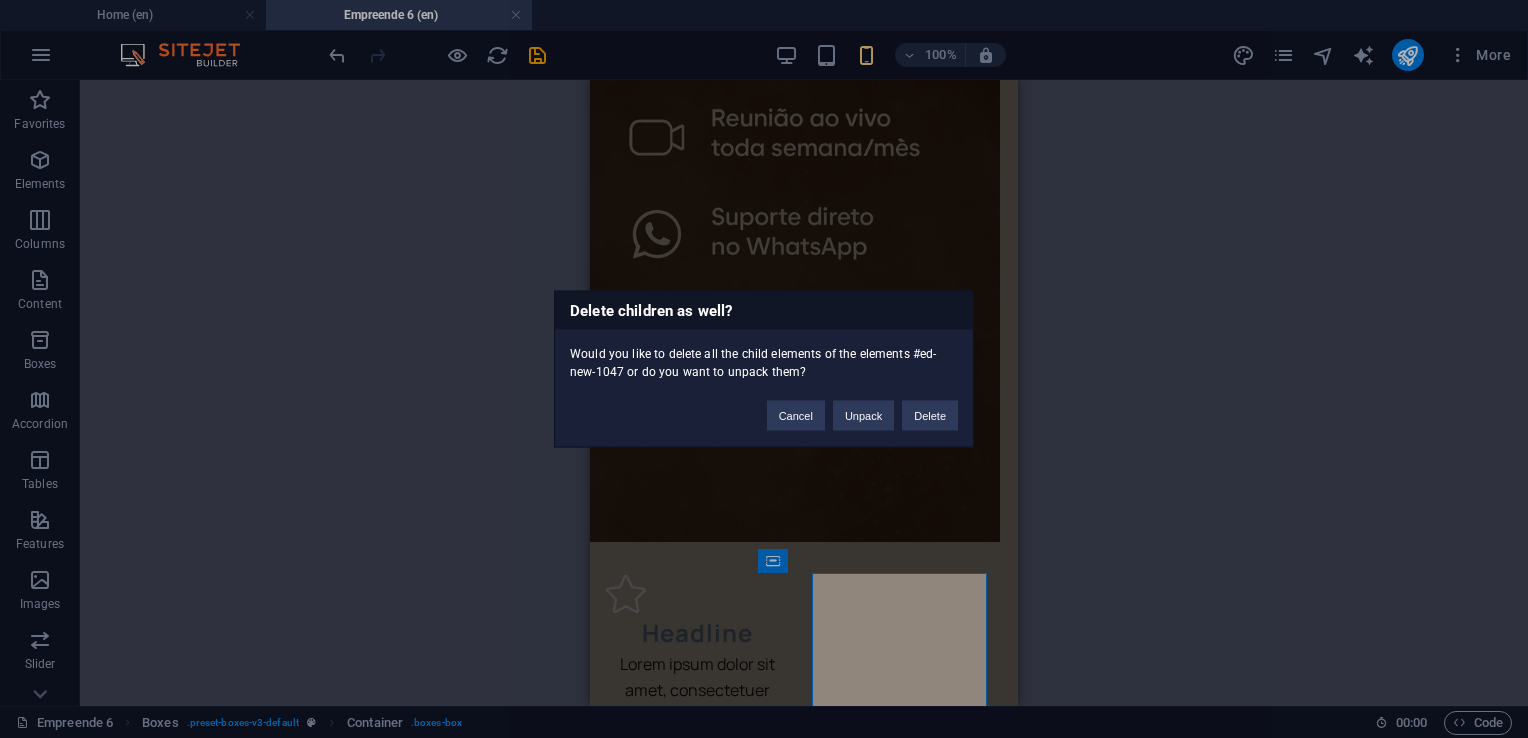 type 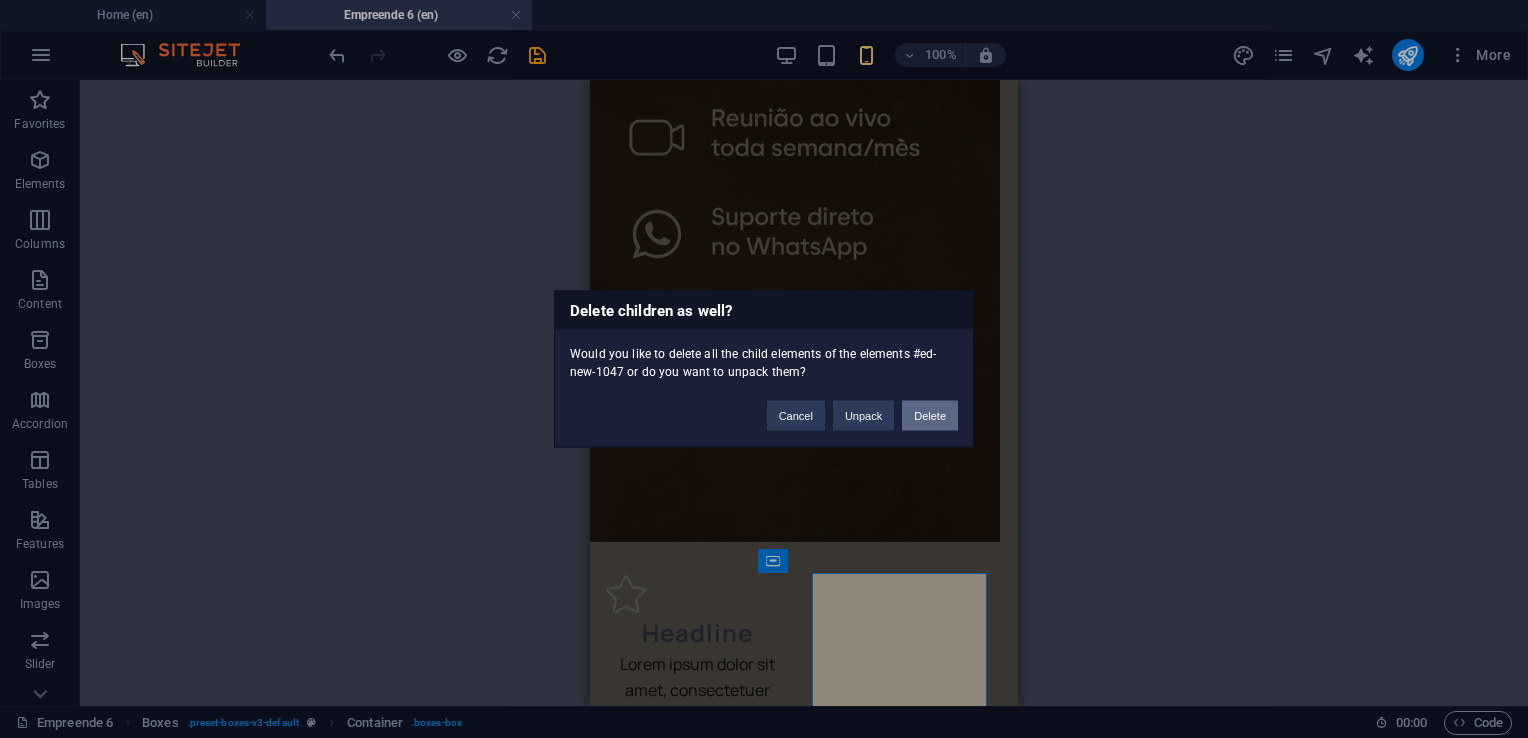 drag, startPoint x: 929, startPoint y: 418, endPoint x: 338, endPoint y: 339, distance: 596.25665 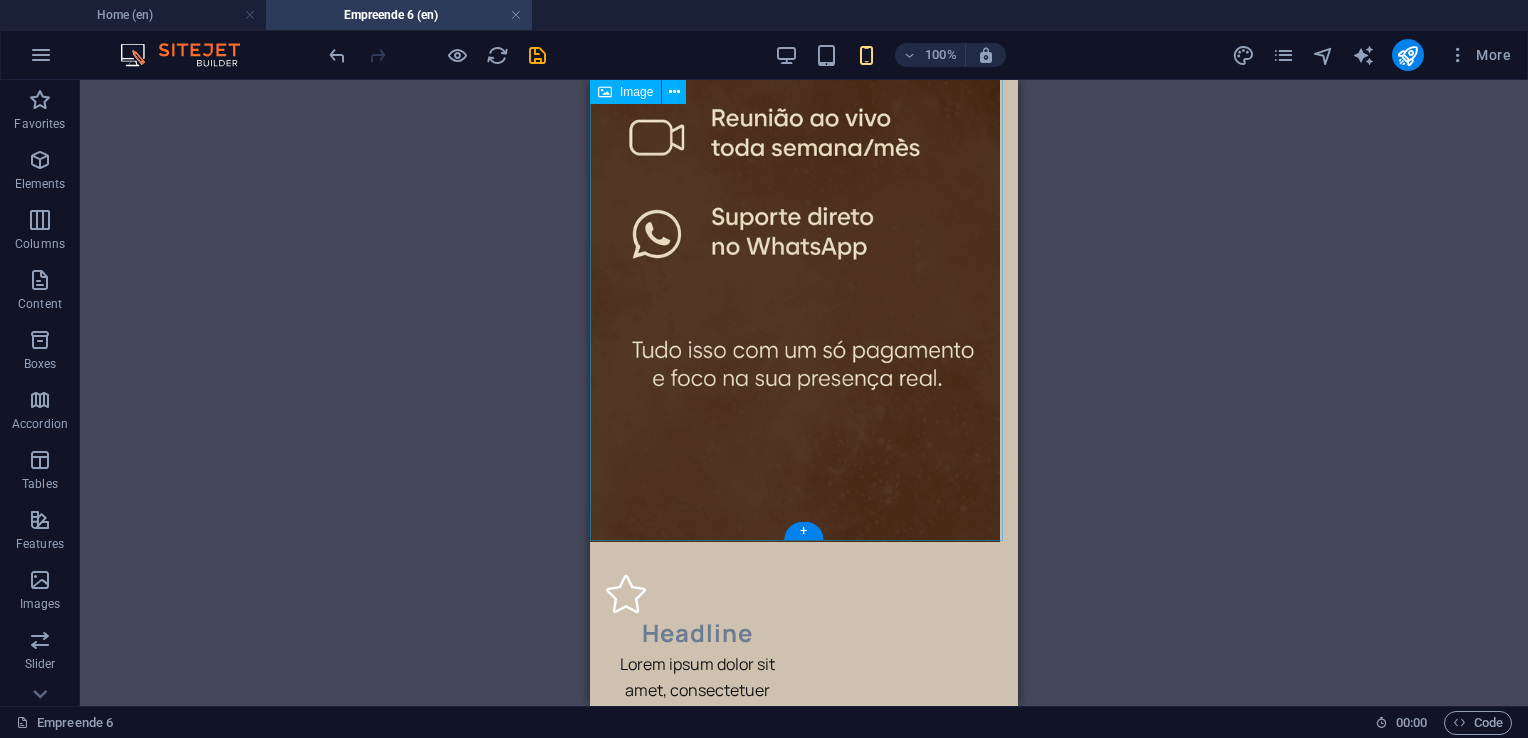 click on "Headline Lorem ipsum dolor sit amet, consectetuer adipiscing elit. Aenean commodo ligula eget dolor. Lorem ipsum dolor sit amet, consectetuer adipiscing elit leget dolor. Headline Lorem ipsum dolor sit amet, consectetuer adipiscing elit. Aenean commodo ligula eget dolor. Lorem ipsum dolor sit amet, consectetuer adipiscing elit leget dolor." at bounding box center [804, 865] 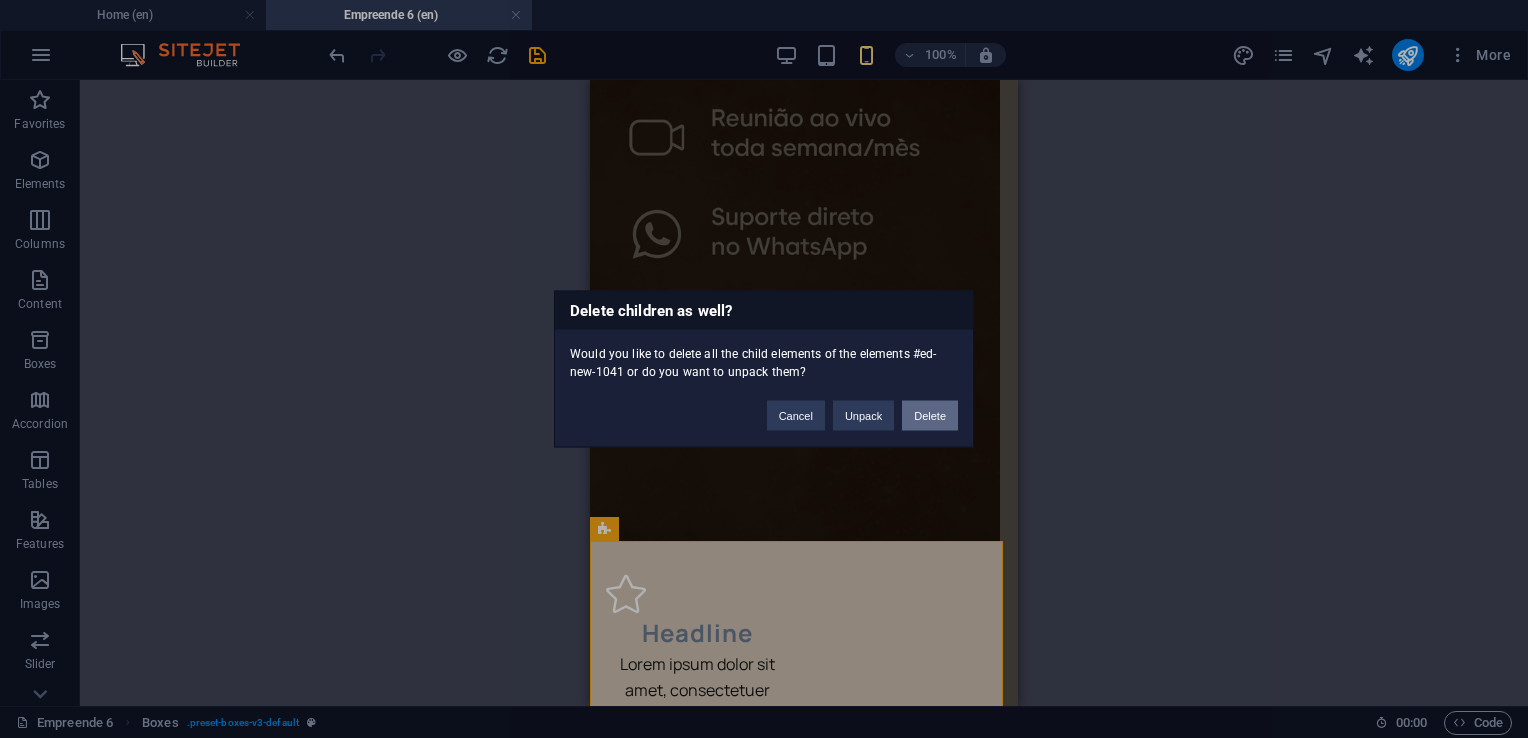 drag, startPoint x: 928, startPoint y: 423, endPoint x: 335, endPoint y: 352, distance: 597.2353 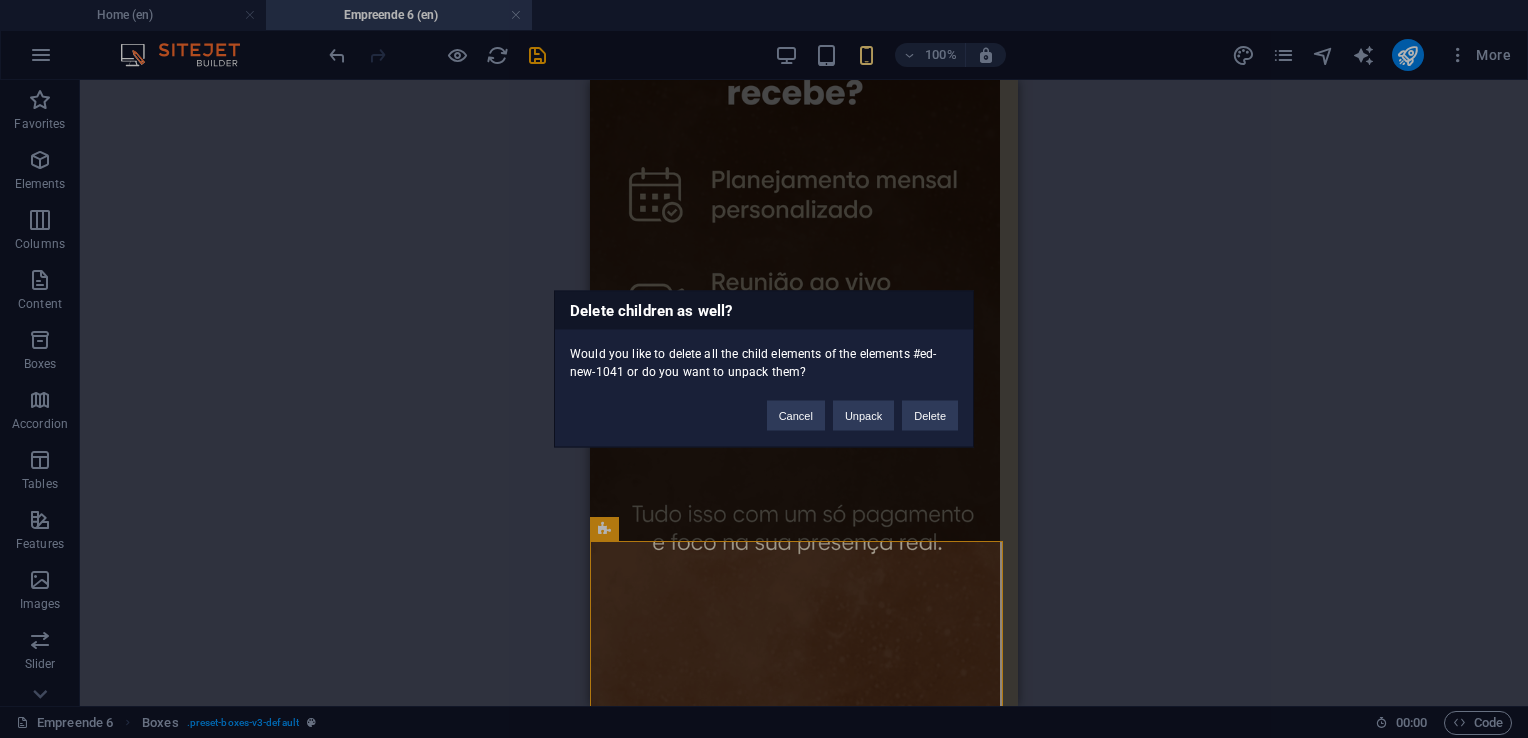 scroll, scrollTop: 1560, scrollLeft: 0, axis: vertical 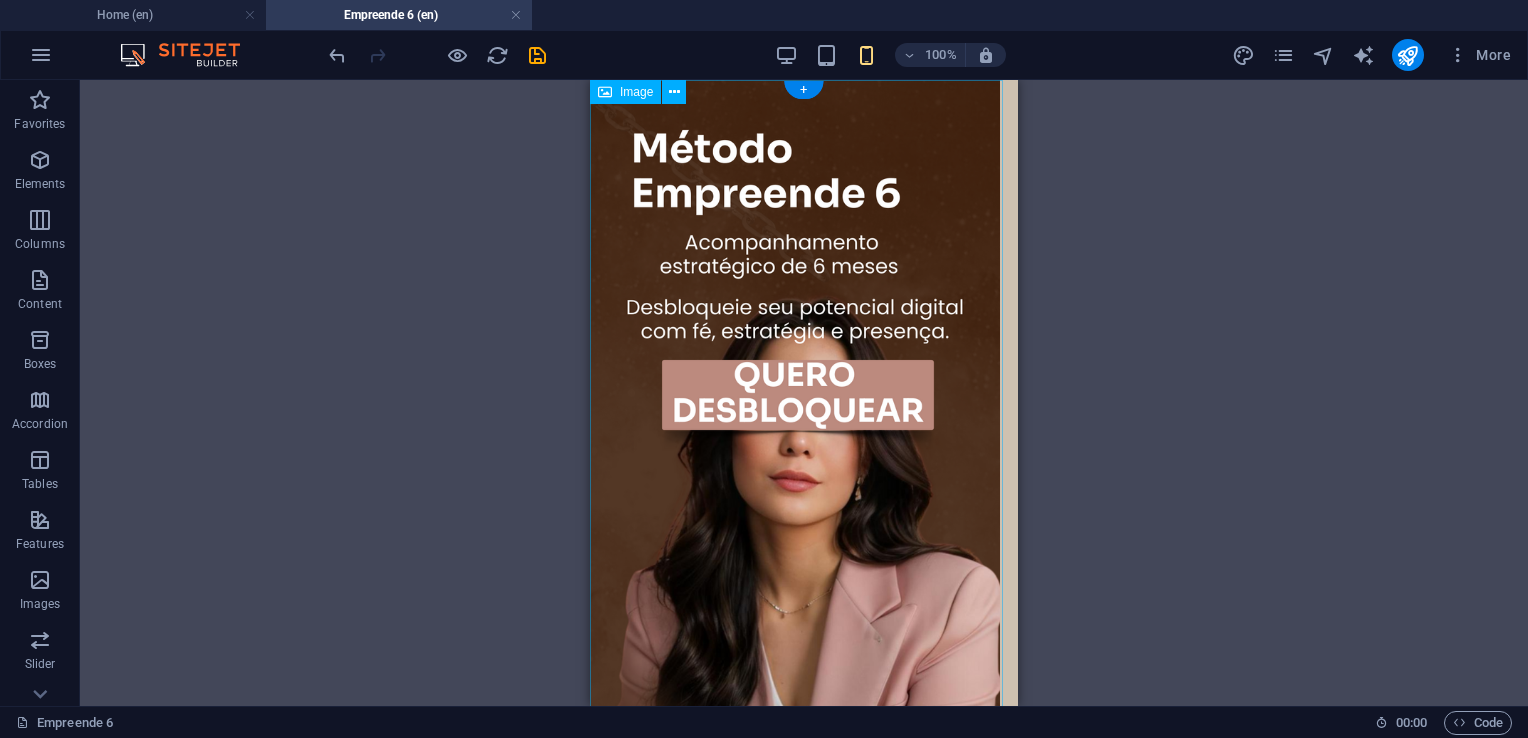 click at bounding box center [804, 444] 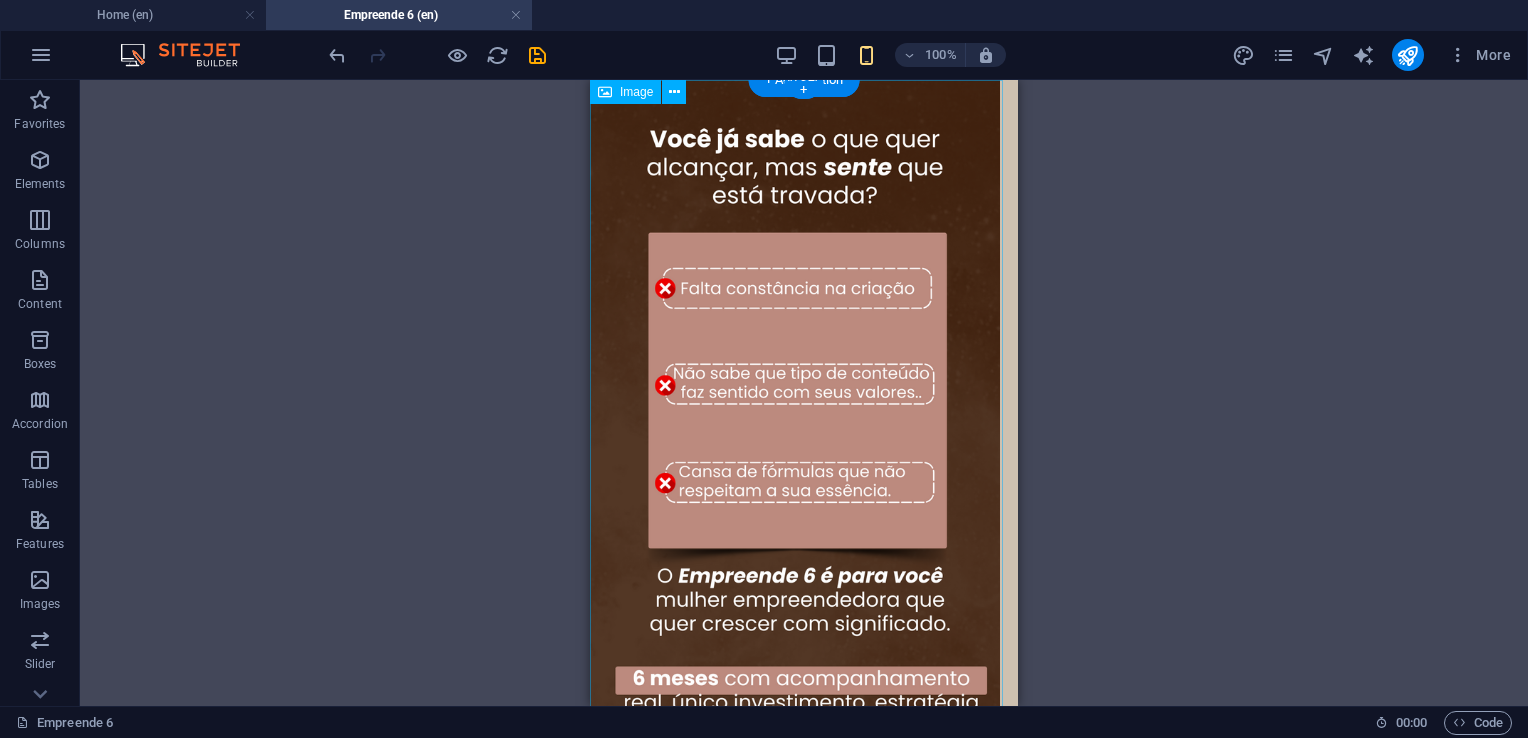 click at bounding box center (804, 444) 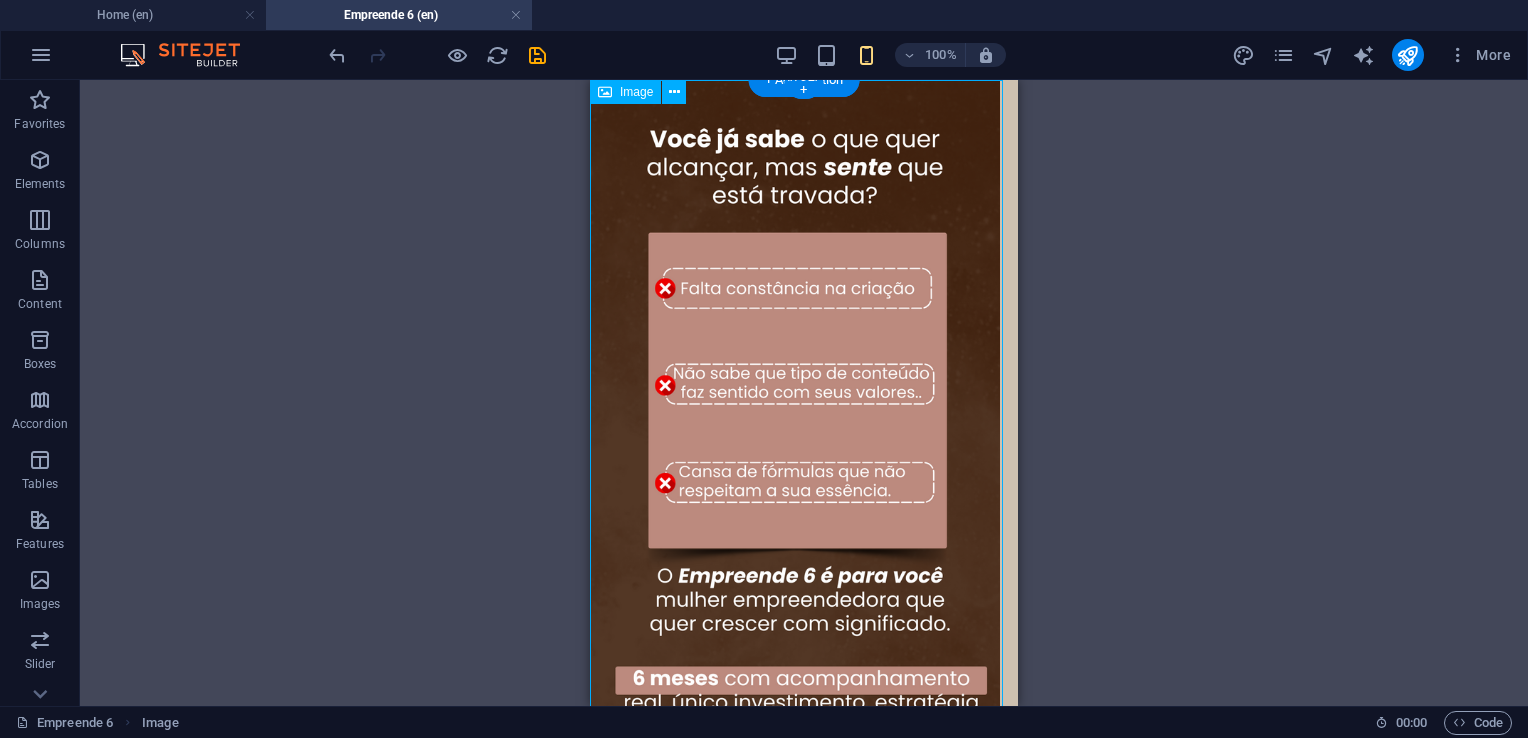 click at bounding box center [804, 444] 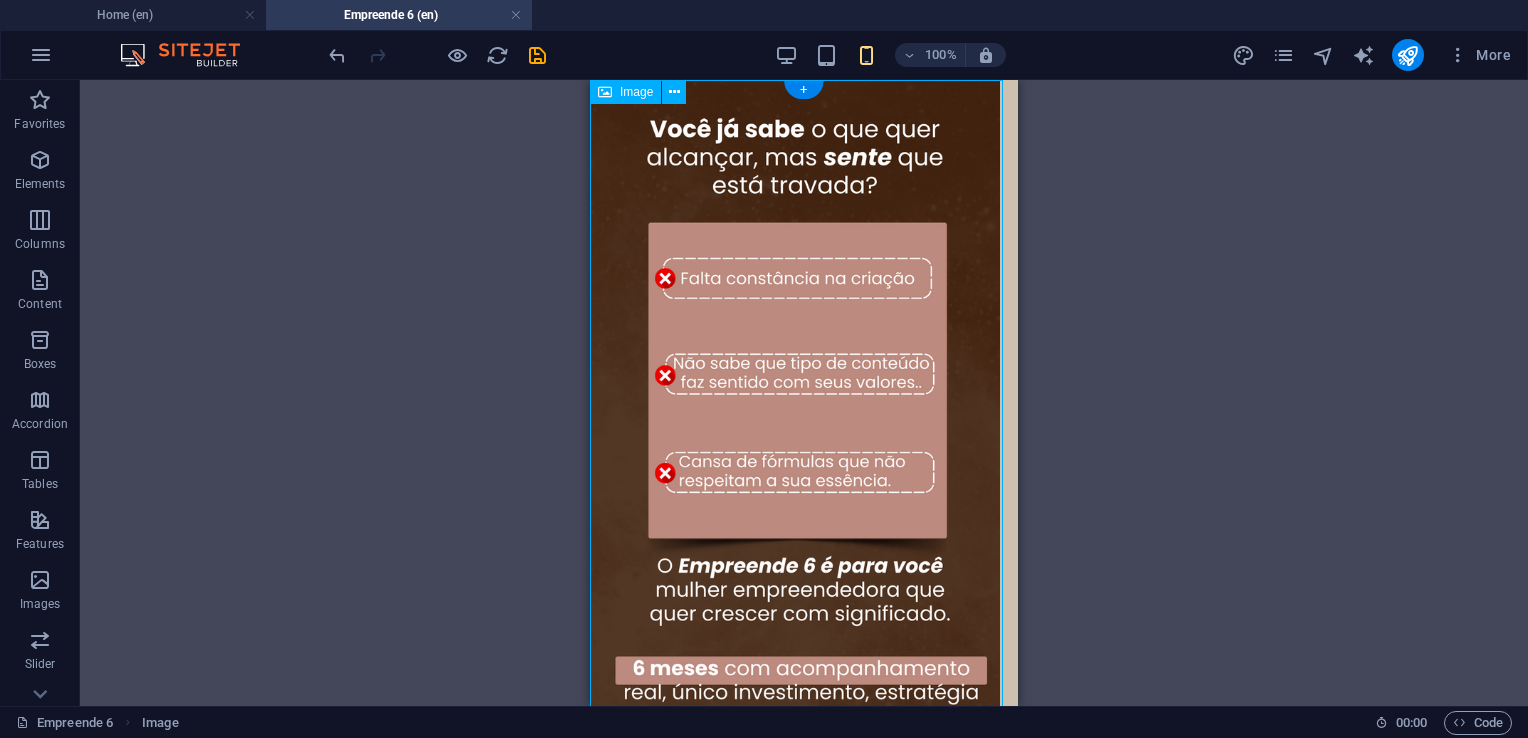scroll, scrollTop: 0, scrollLeft: 0, axis: both 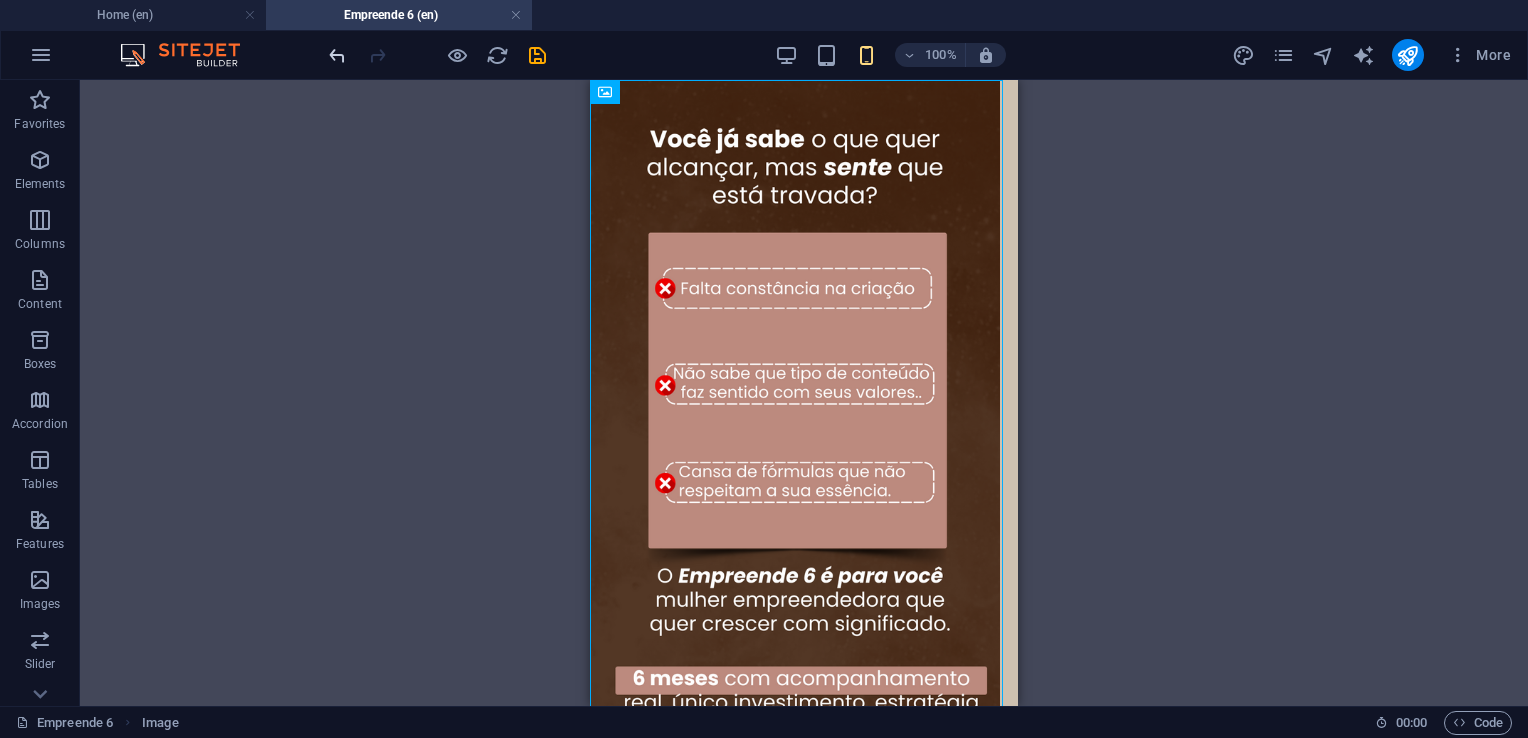 click at bounding box center (337, 55) 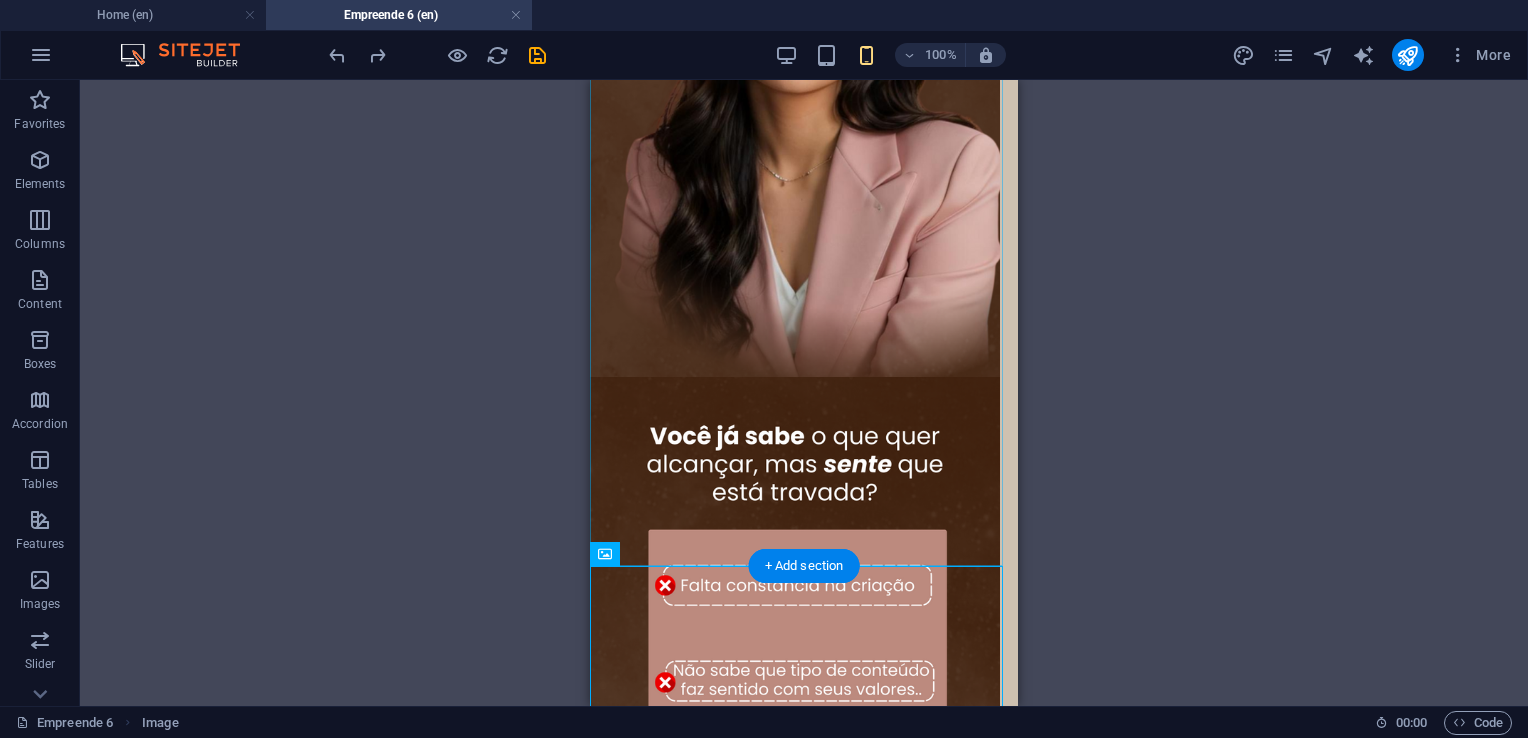 scroll, scrollTop: 600, scrollLeft: 0, axis: vertical 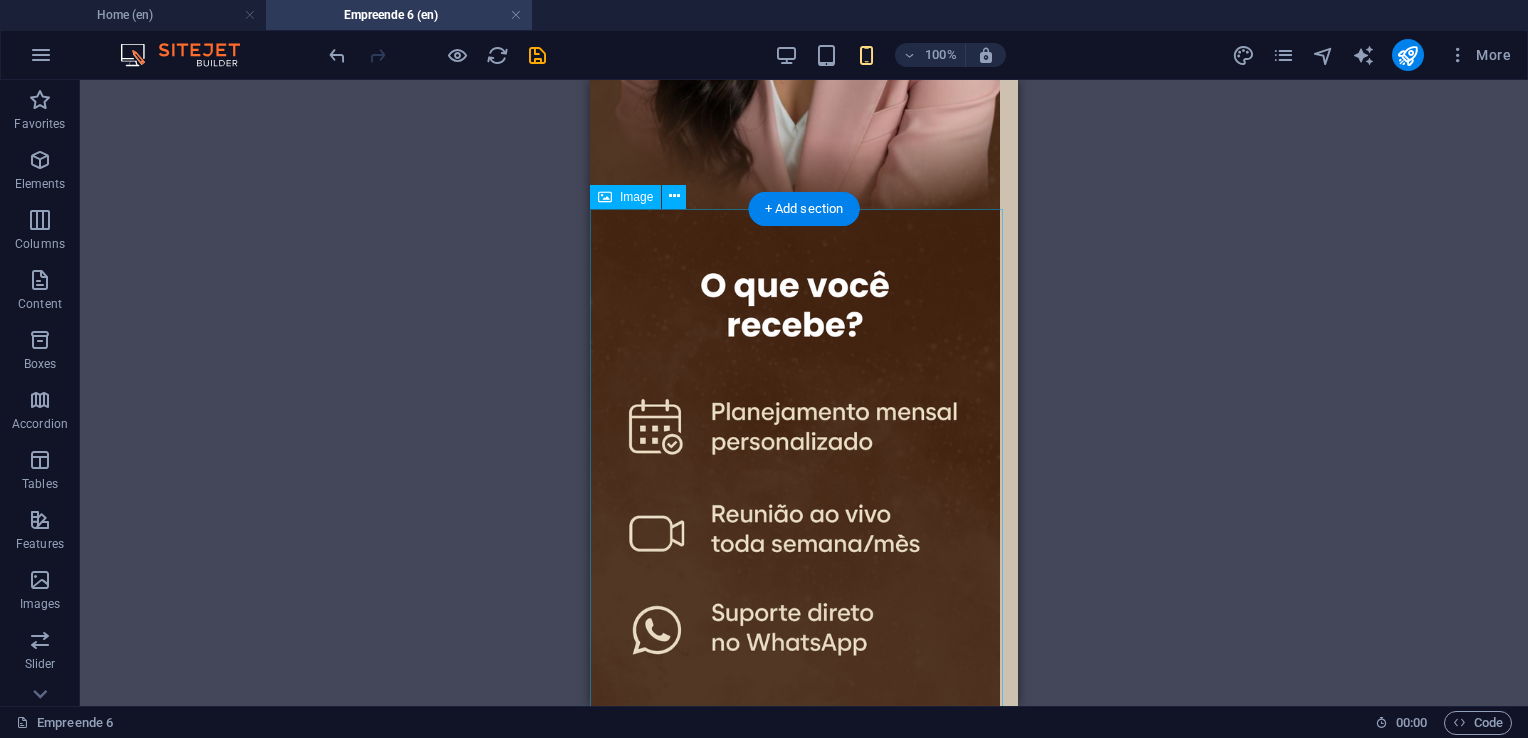 click at bounding box center (804, 573) 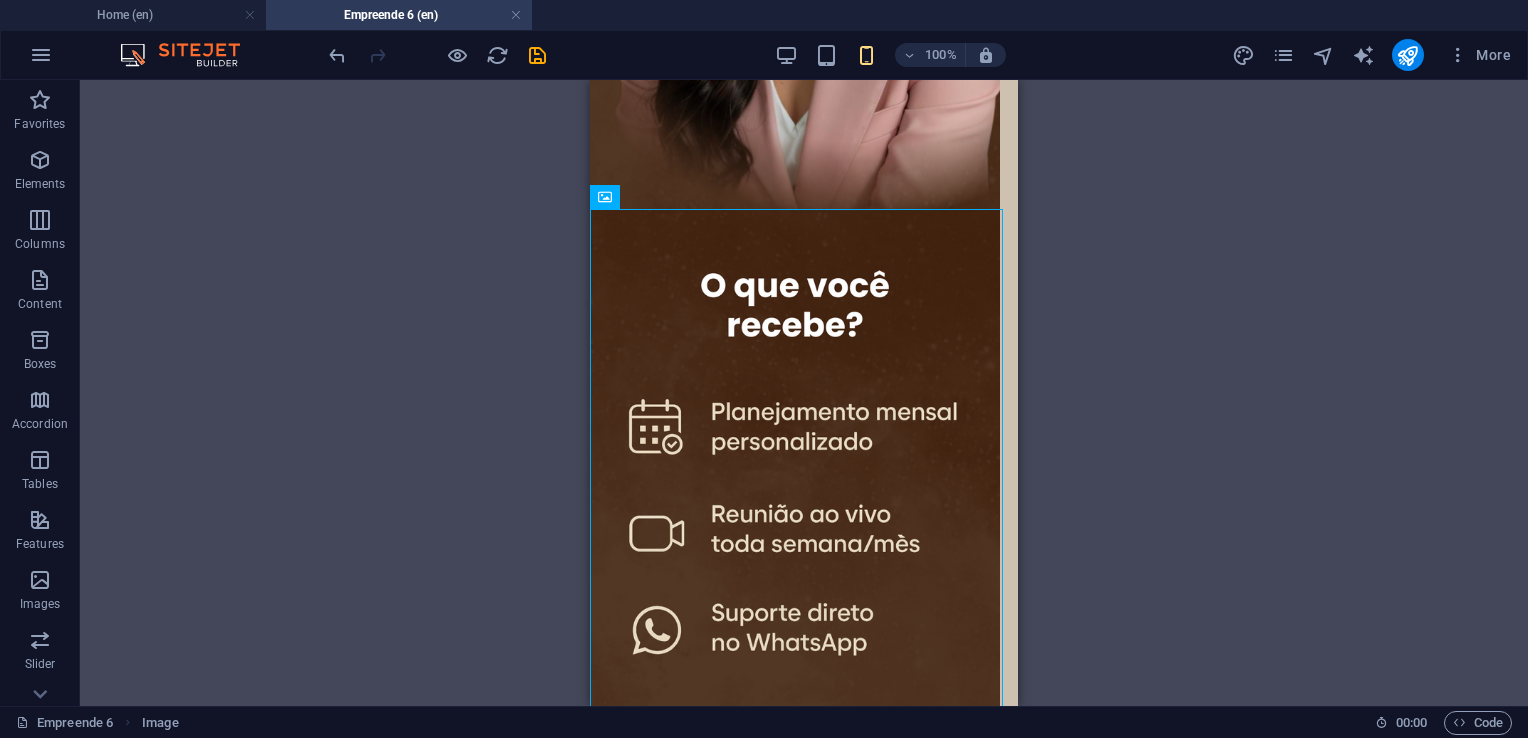 drag, startPoint x: 1017, startPoint y: 367, endPoint x: 1003, endPoint y: 205, distance: 162.6038 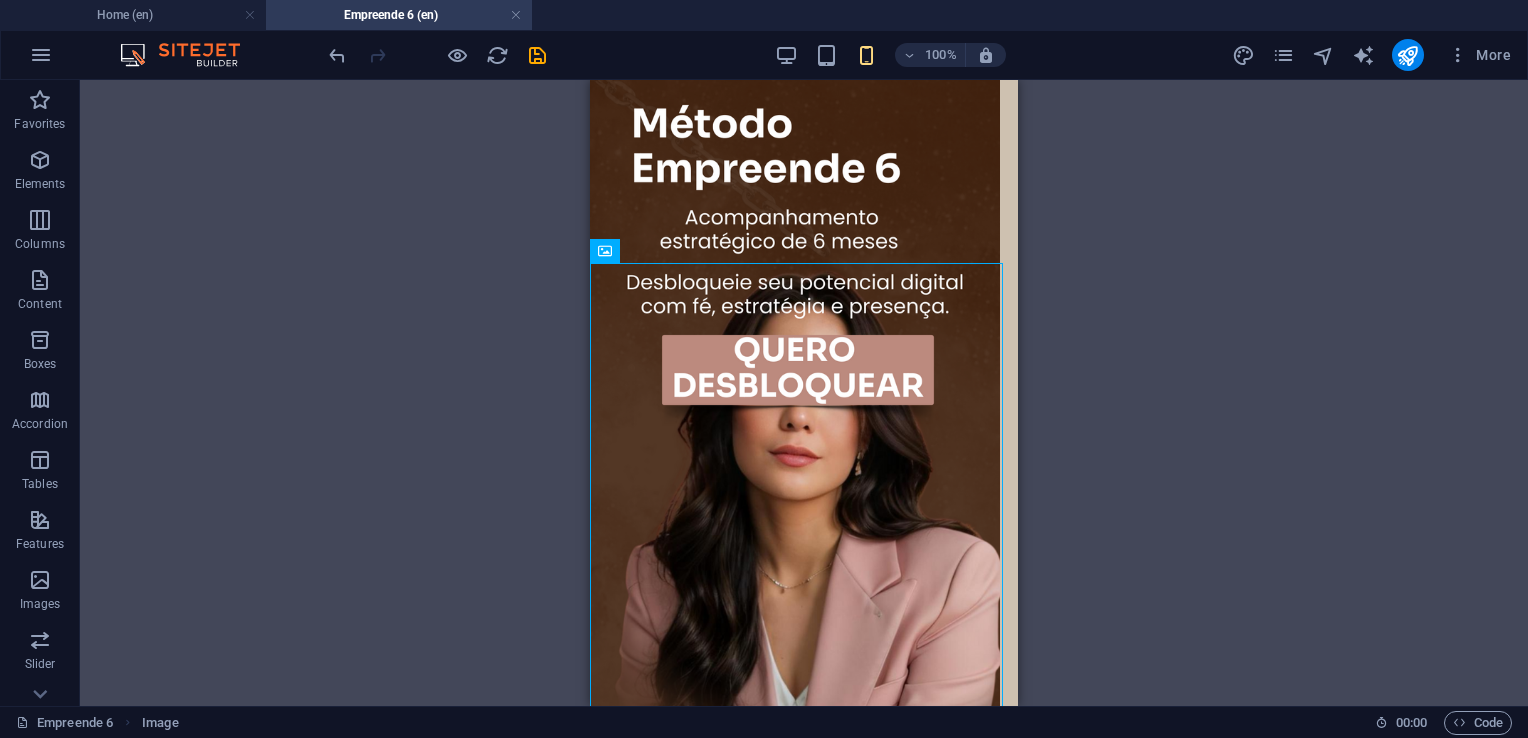 scroll, scrollTop: 9, scrollLeft: 0, axis: vertical 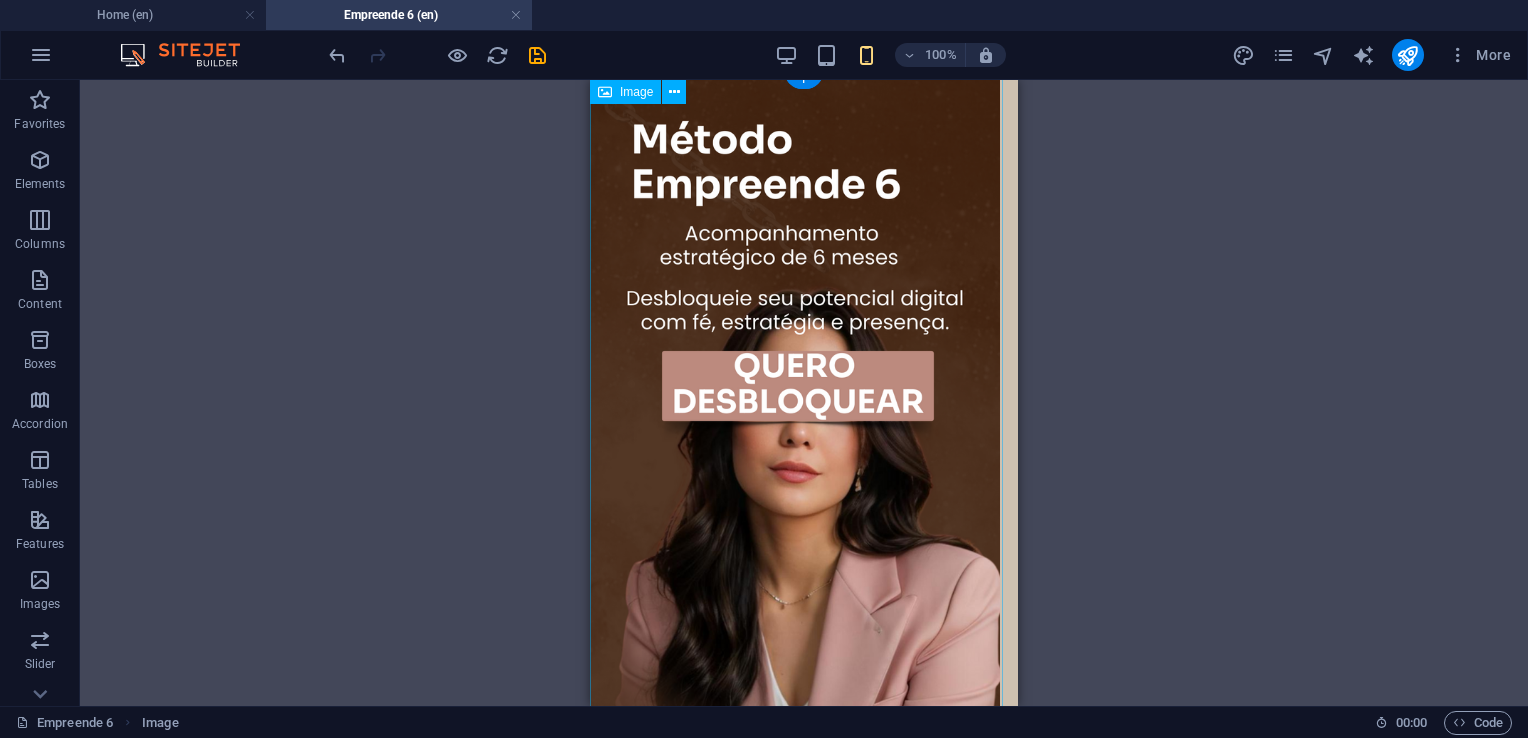 click at bounding box center [804, 435] 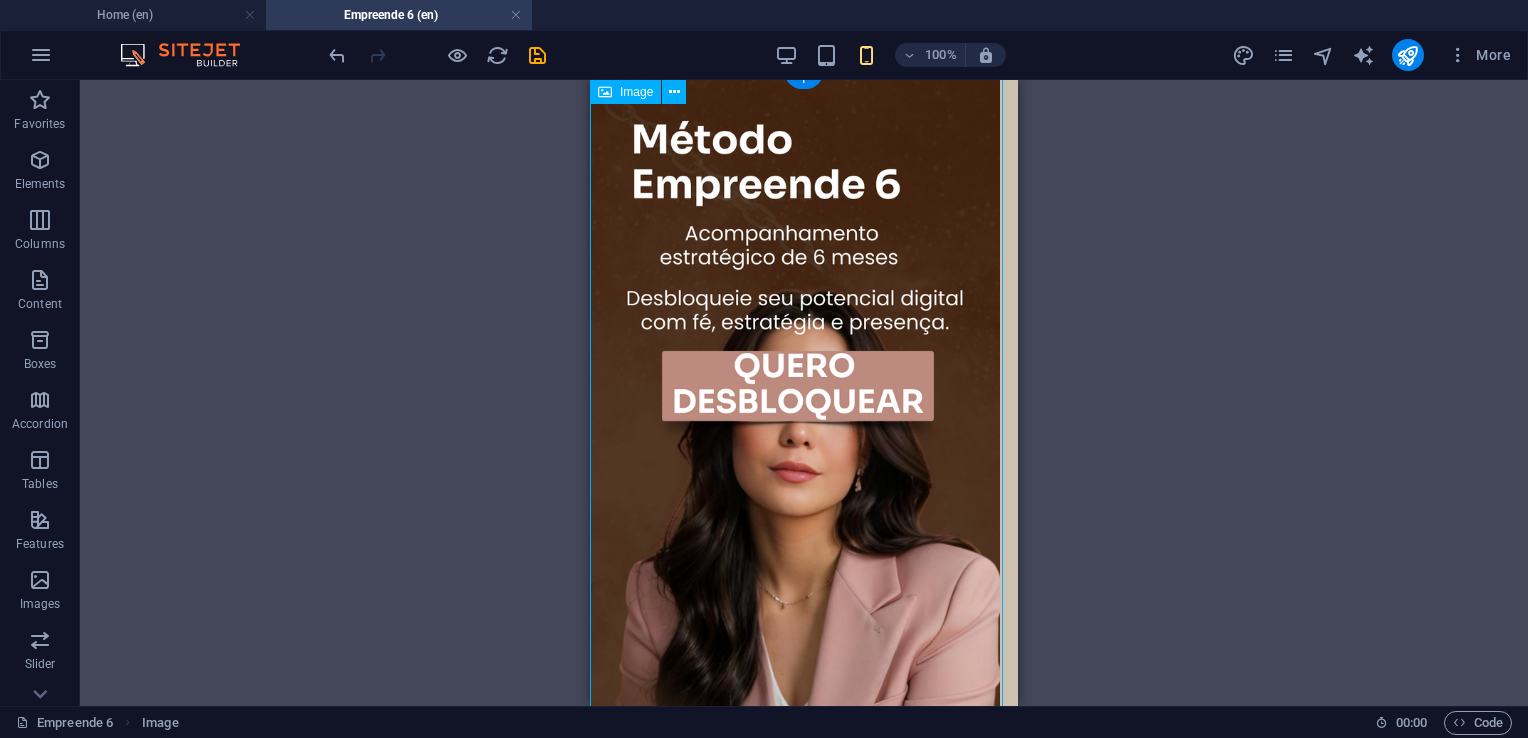click at bounding box center [804, 435] 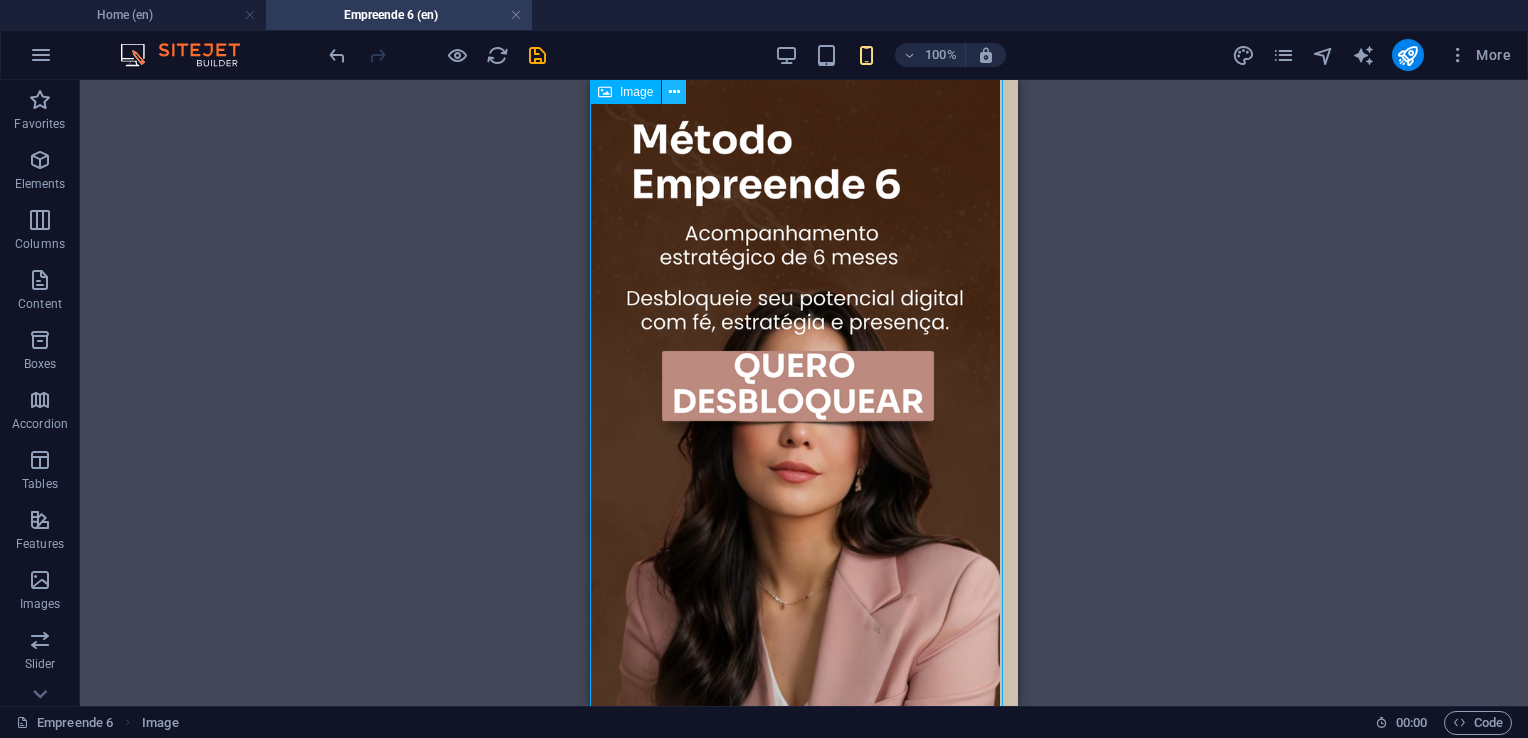 click at bounding box center (674, 92) 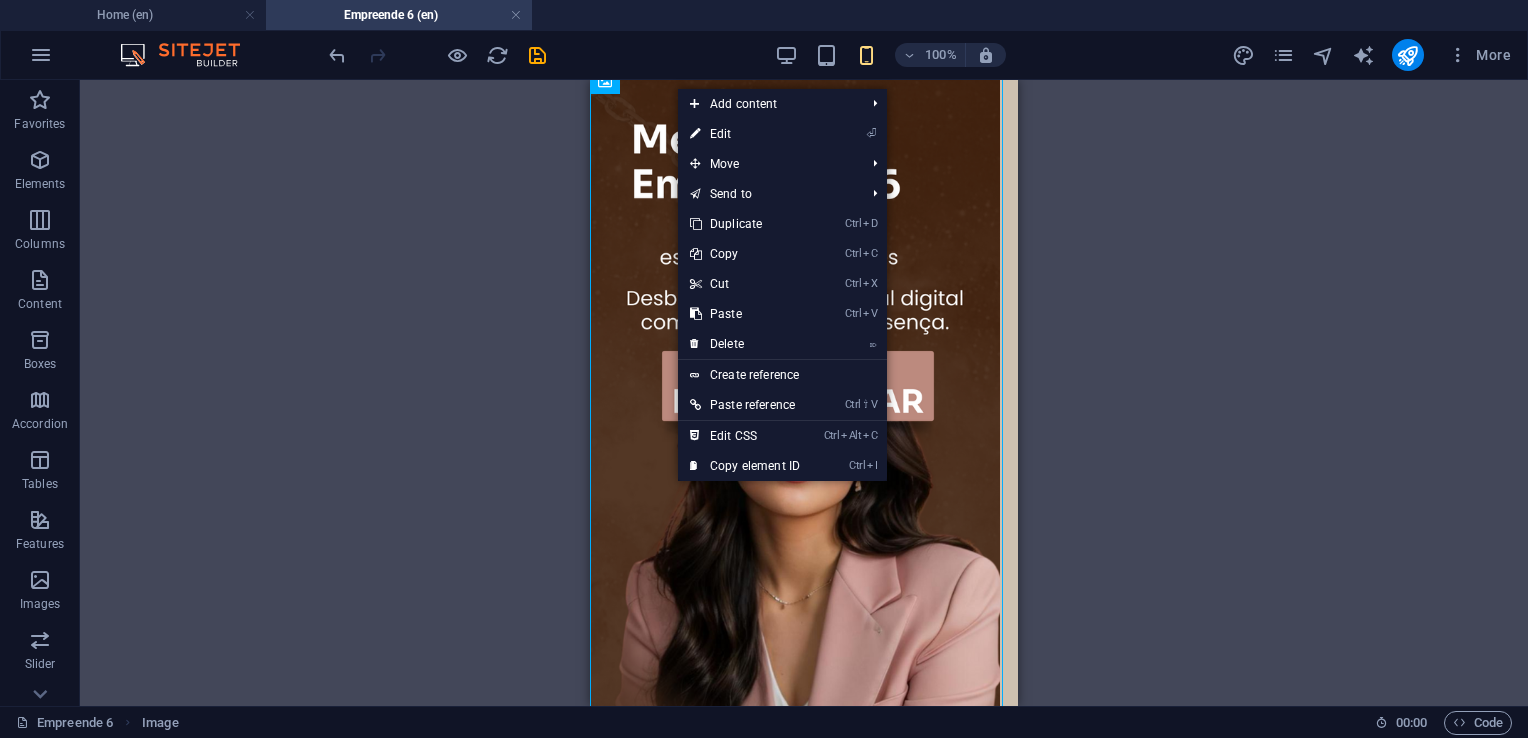 click on "⏎  Edit" at bounding box center [745, 134] 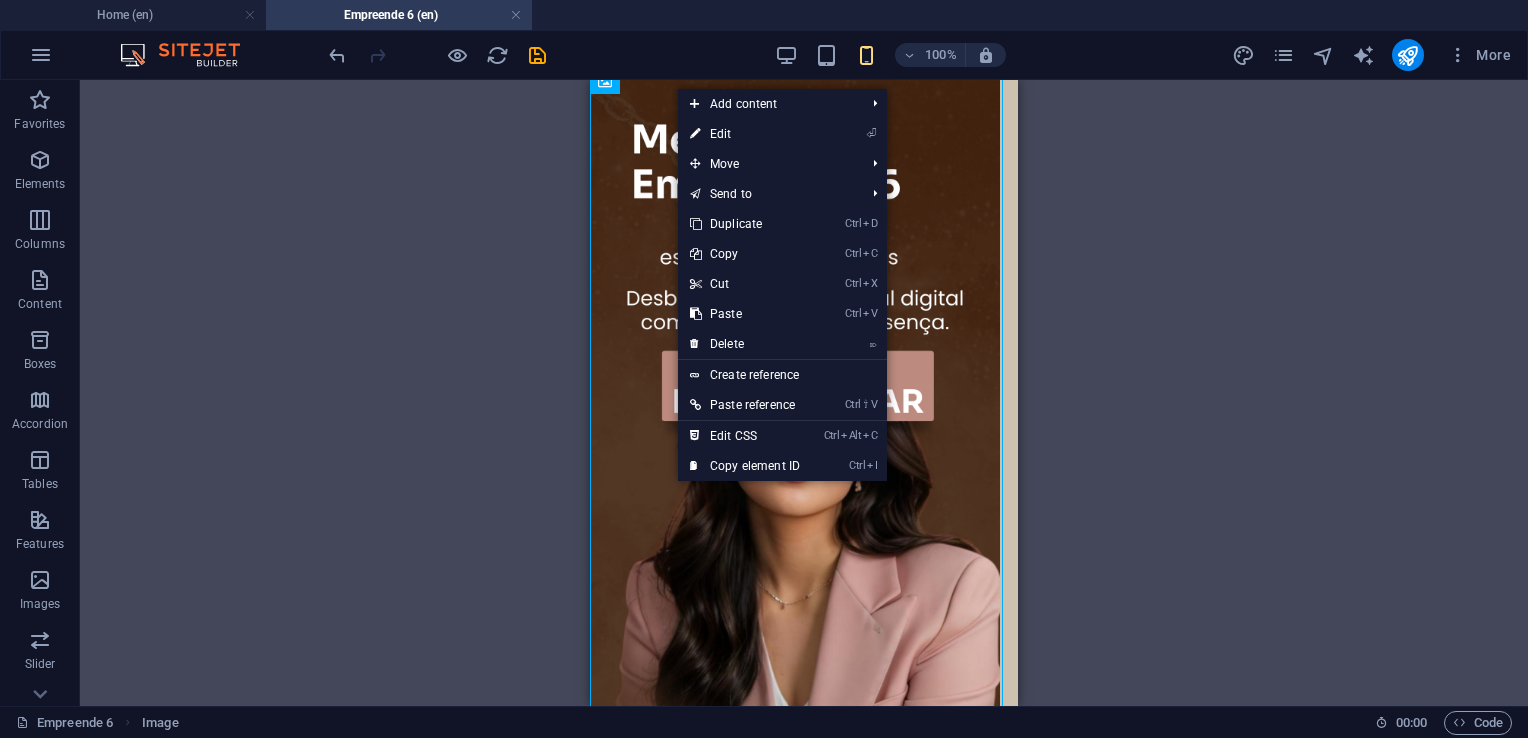 select on "px" 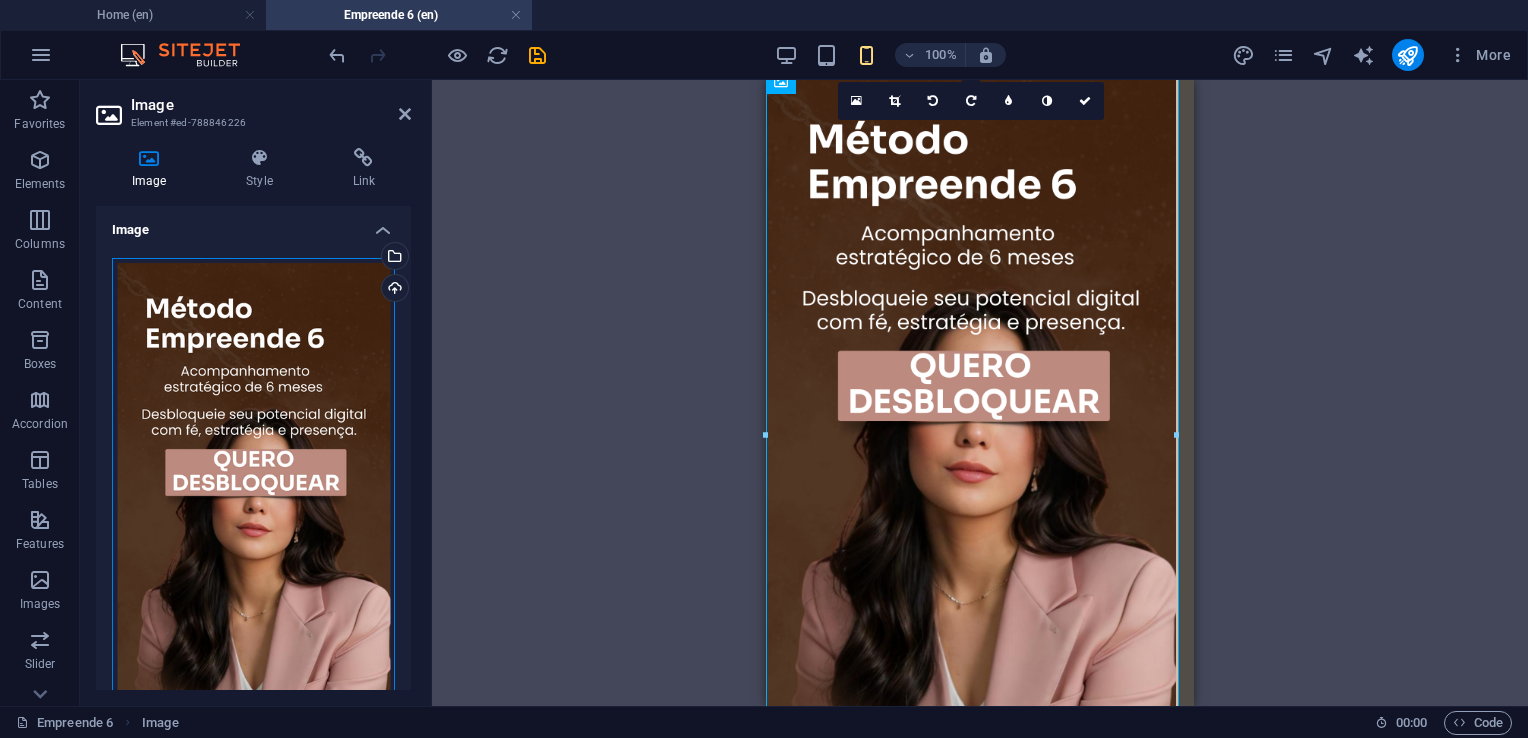 click on "Drag files here, click to choose files or select files from Files or our free stock photos & videos" at bounding box center [253, 505] 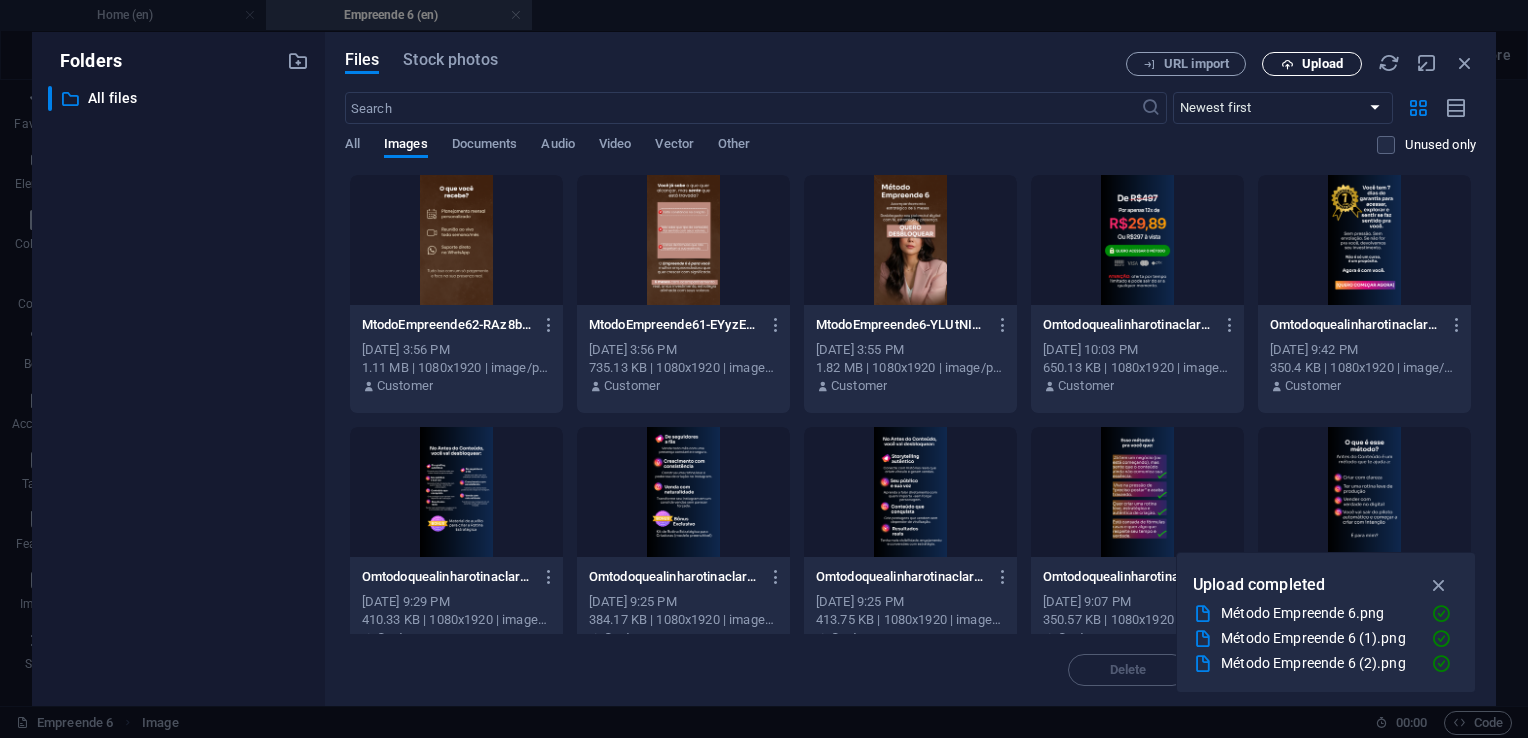 click on "Upload" at bounding box center (1312, 64) 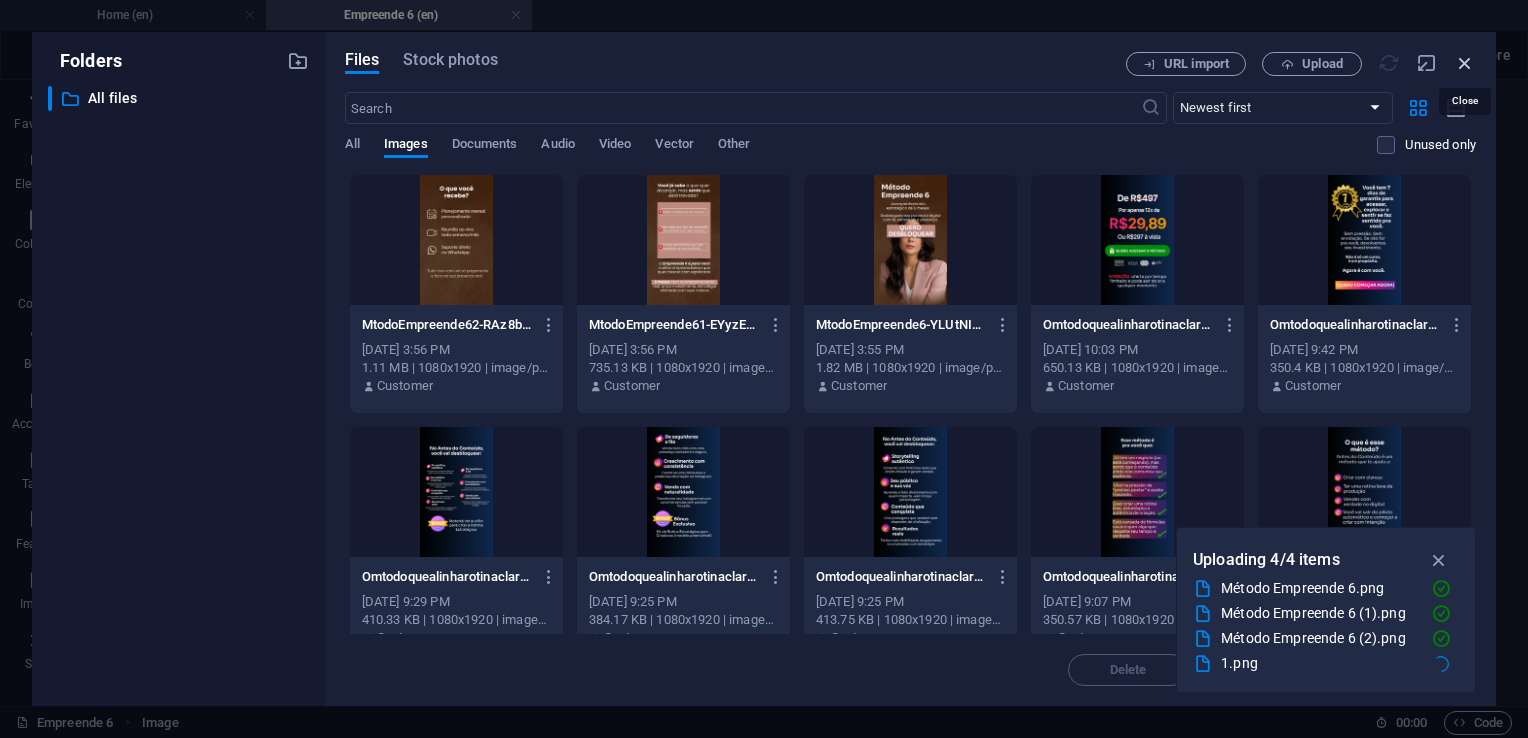 type 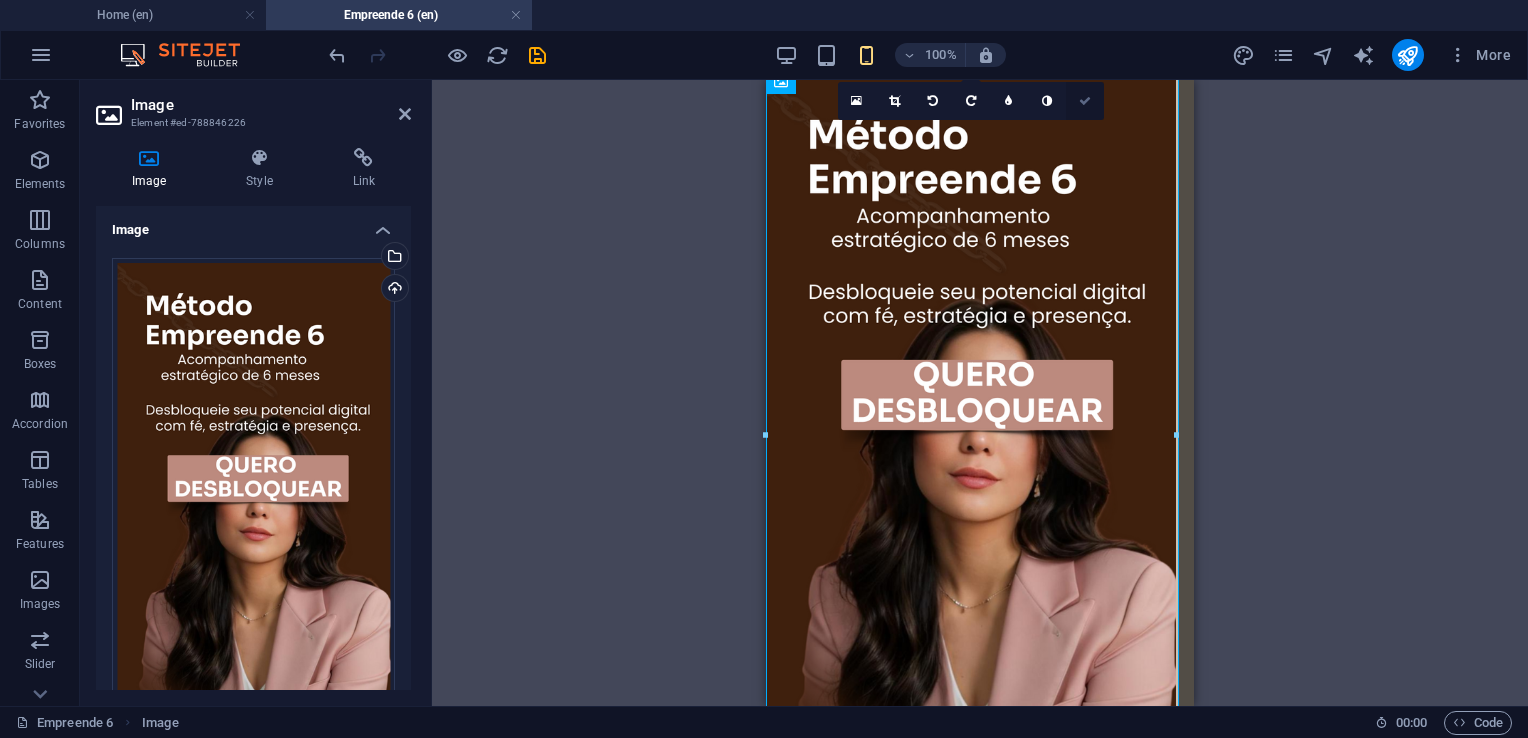click at bounding box center (1085, 101) 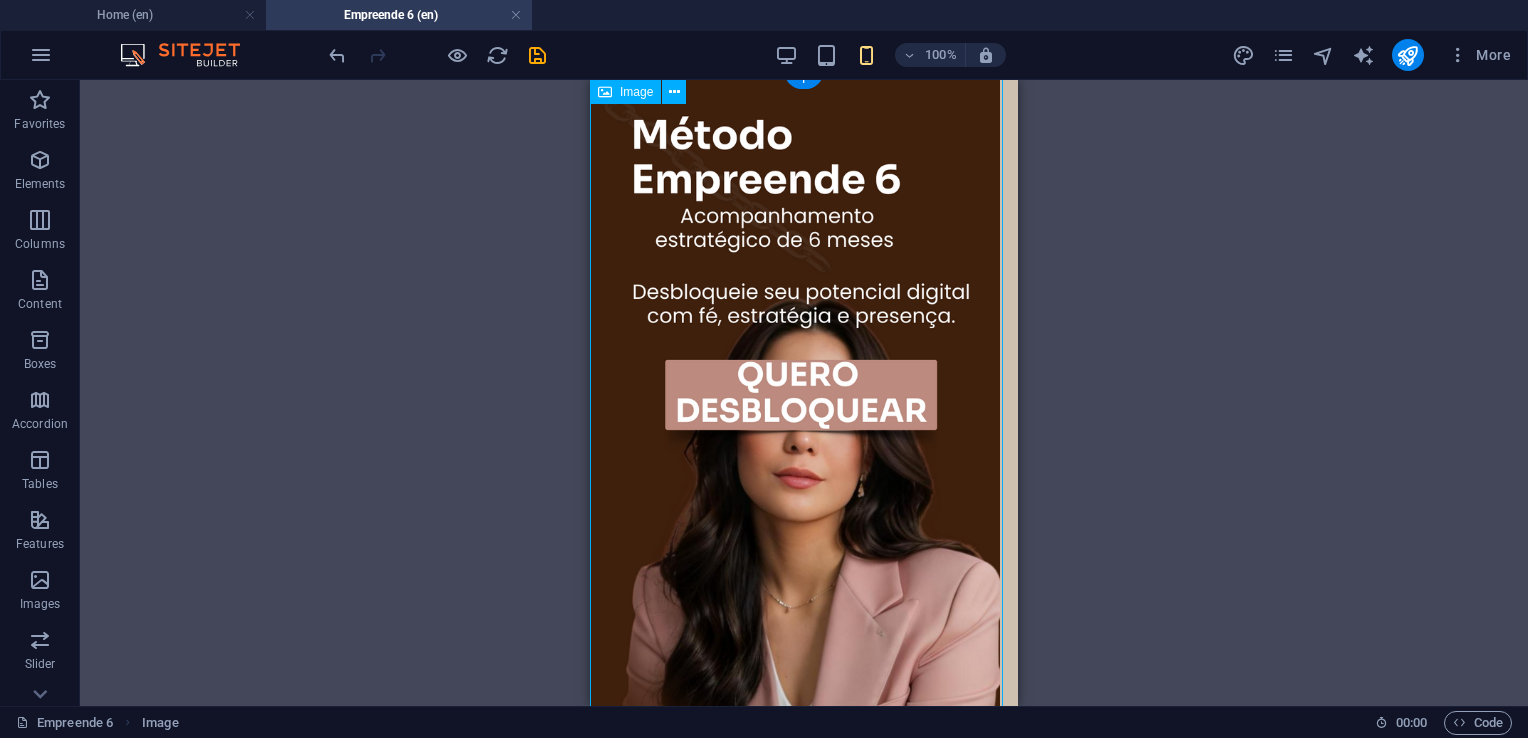 scroll, scrollTop: 609, scrollLeft: 0, axis: vertical 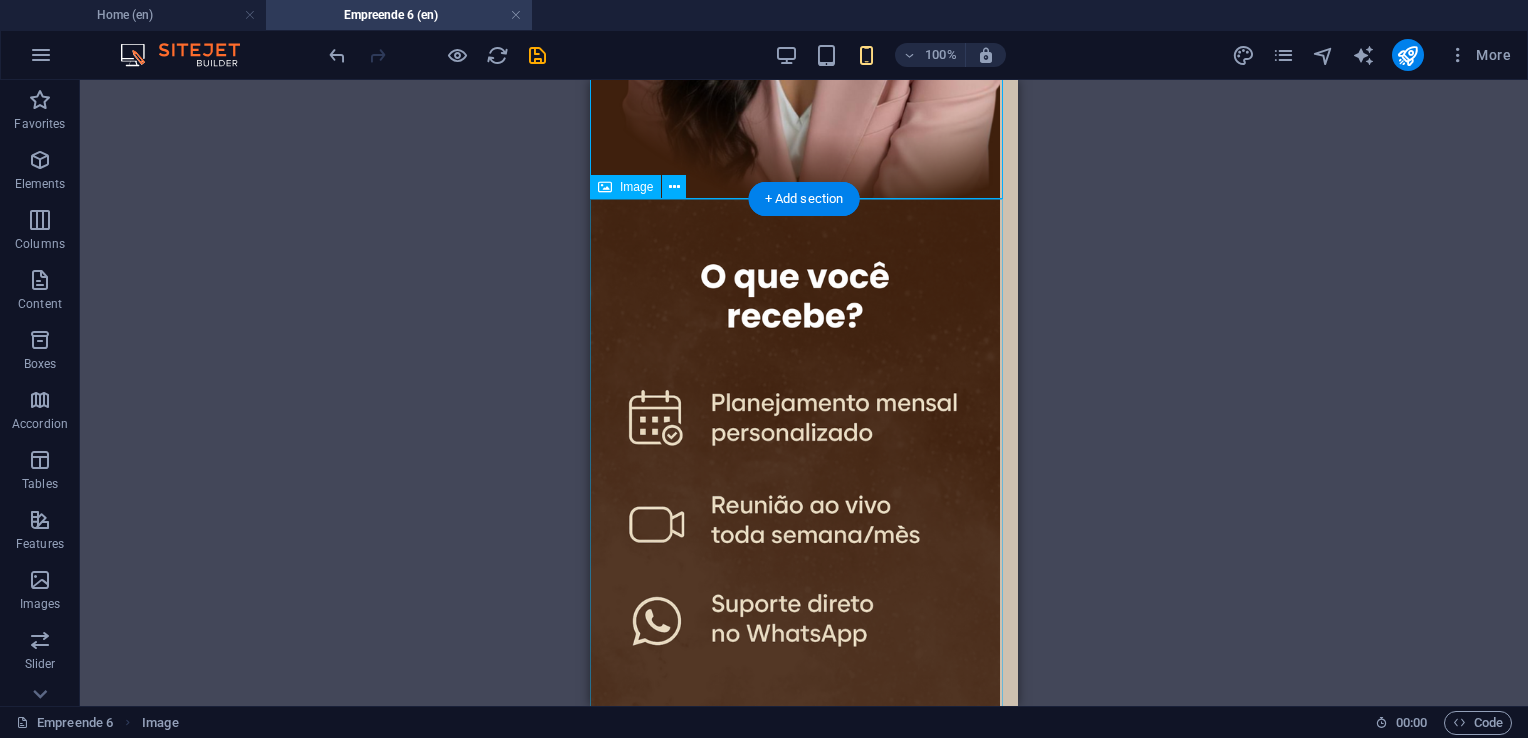 click at bounding box center (804, 564) 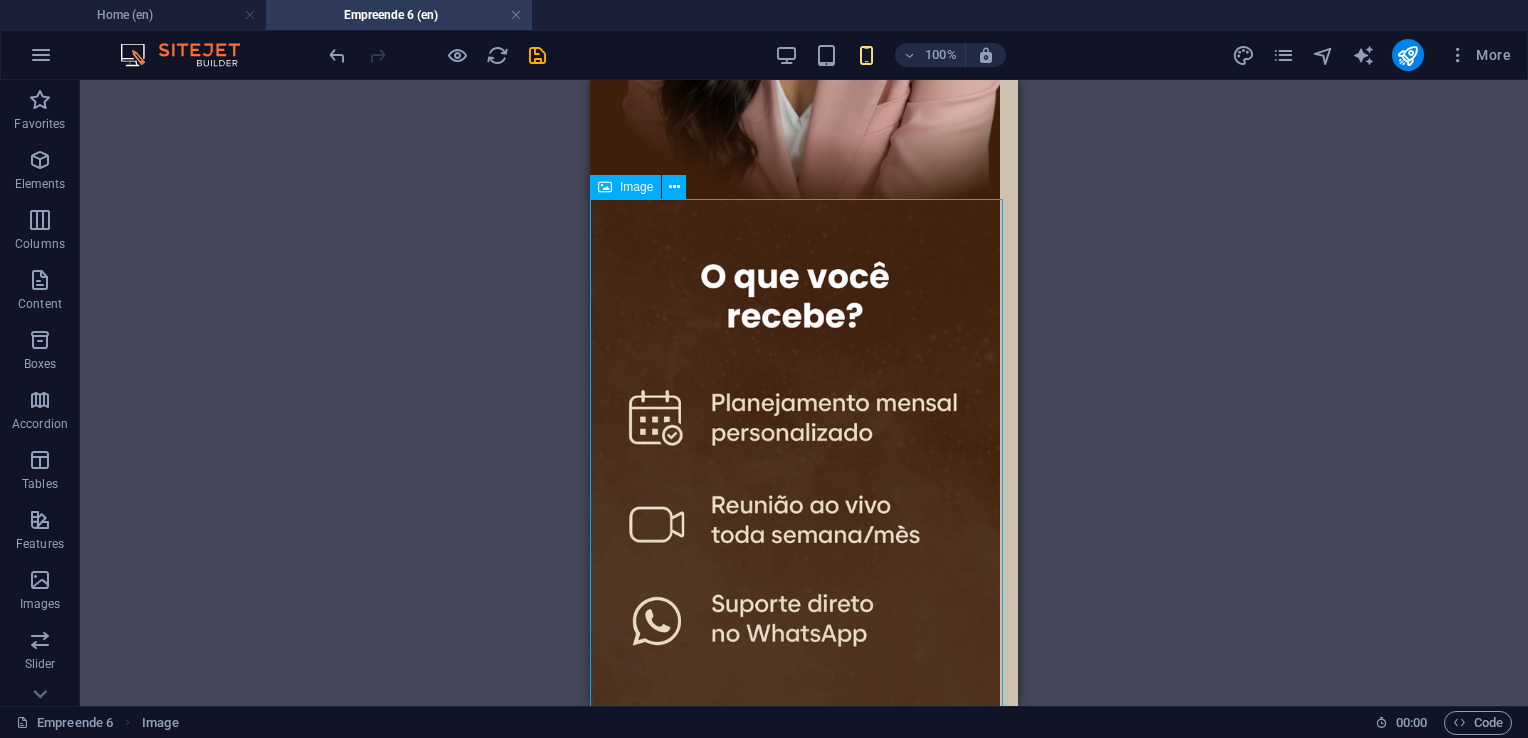 click on "Image" at bounding box center (636, 187) 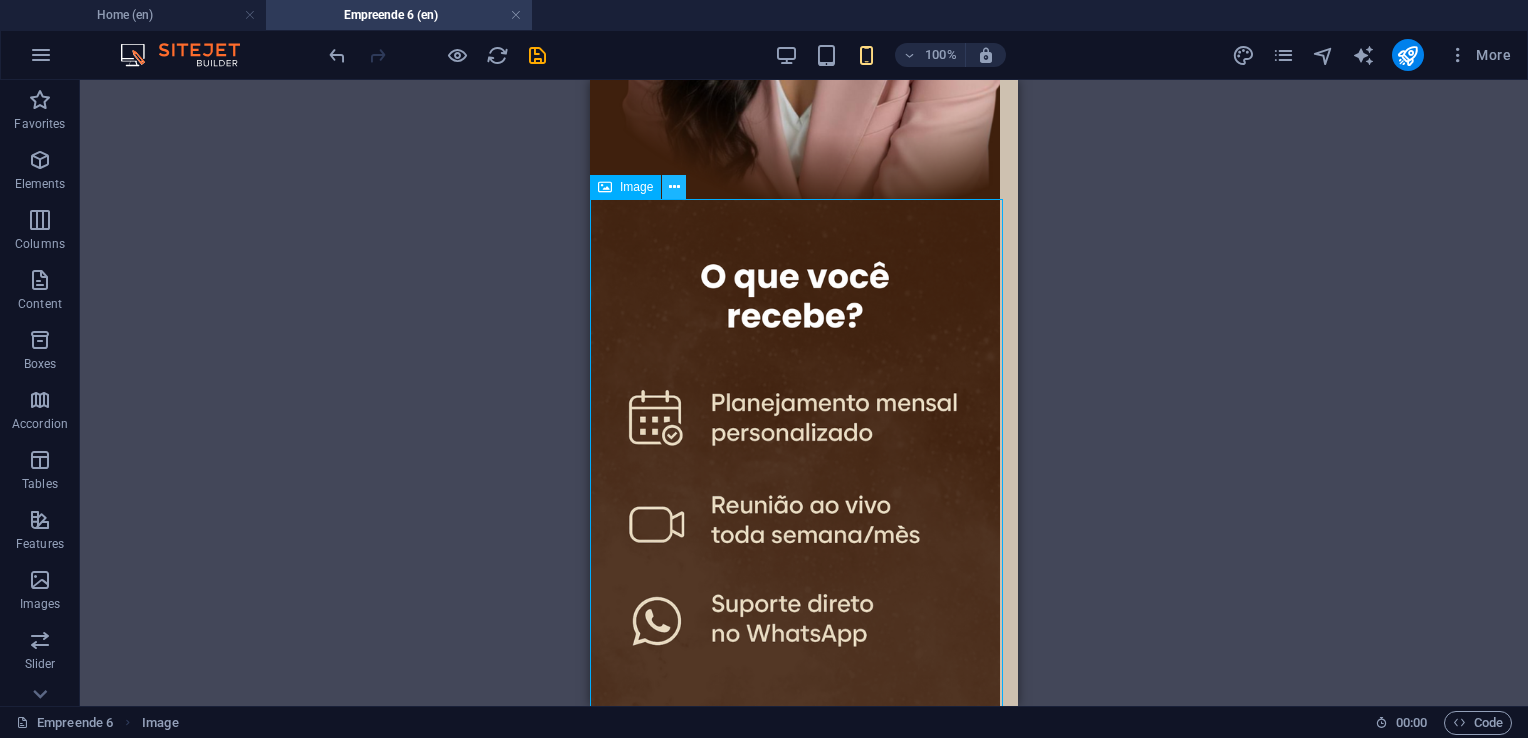 click at bounding box center [674, 187] 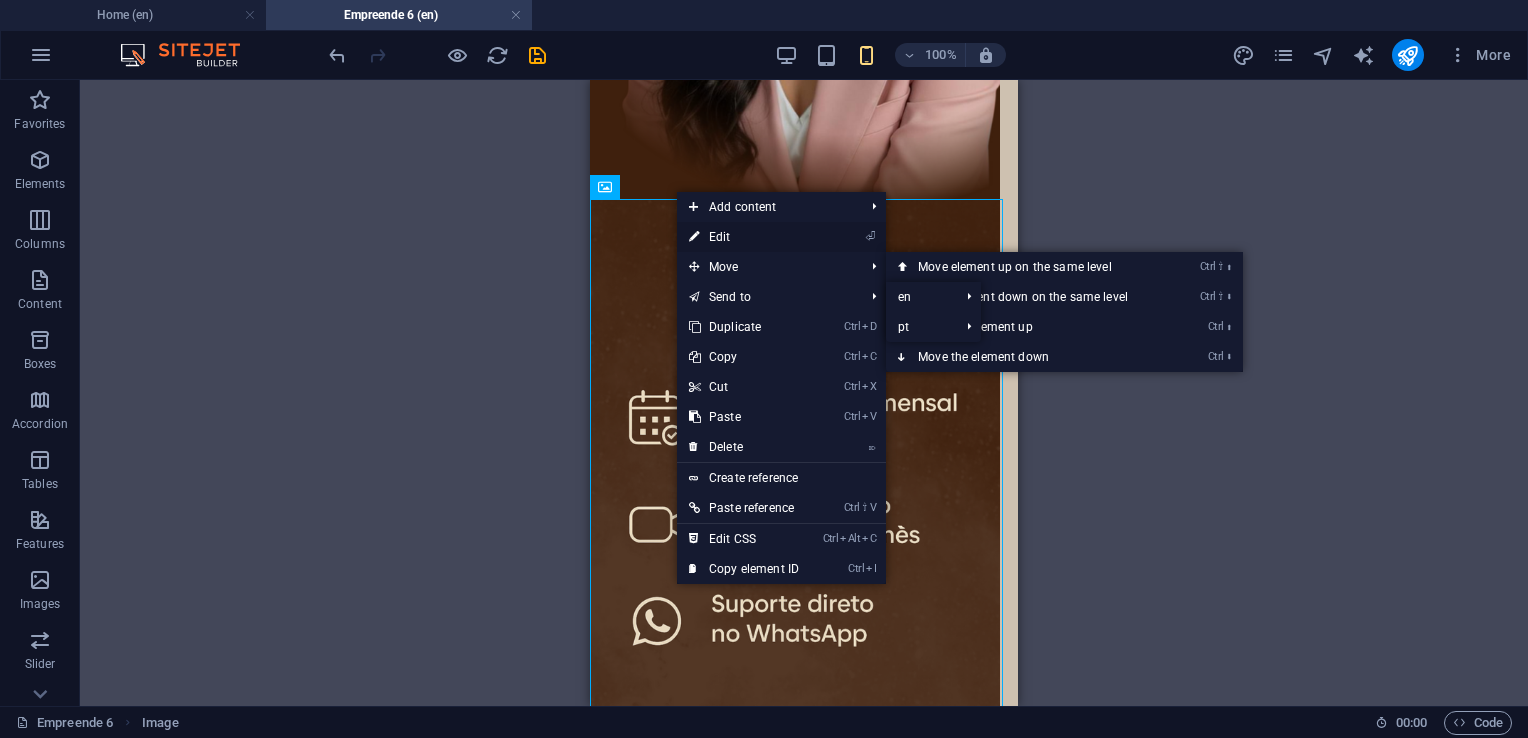 click on "⏎  Edit" at bounding box center (744, 237) 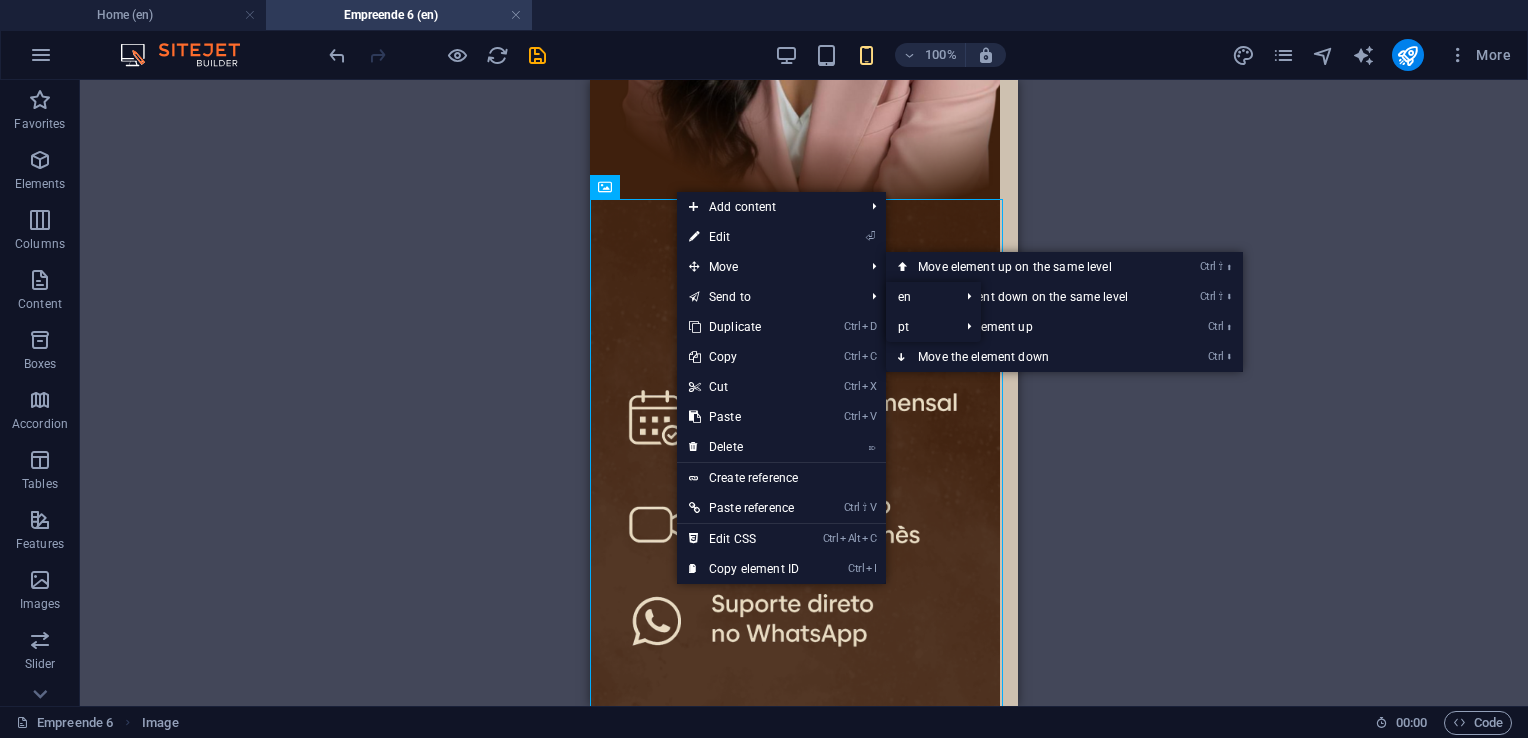 select on "px" 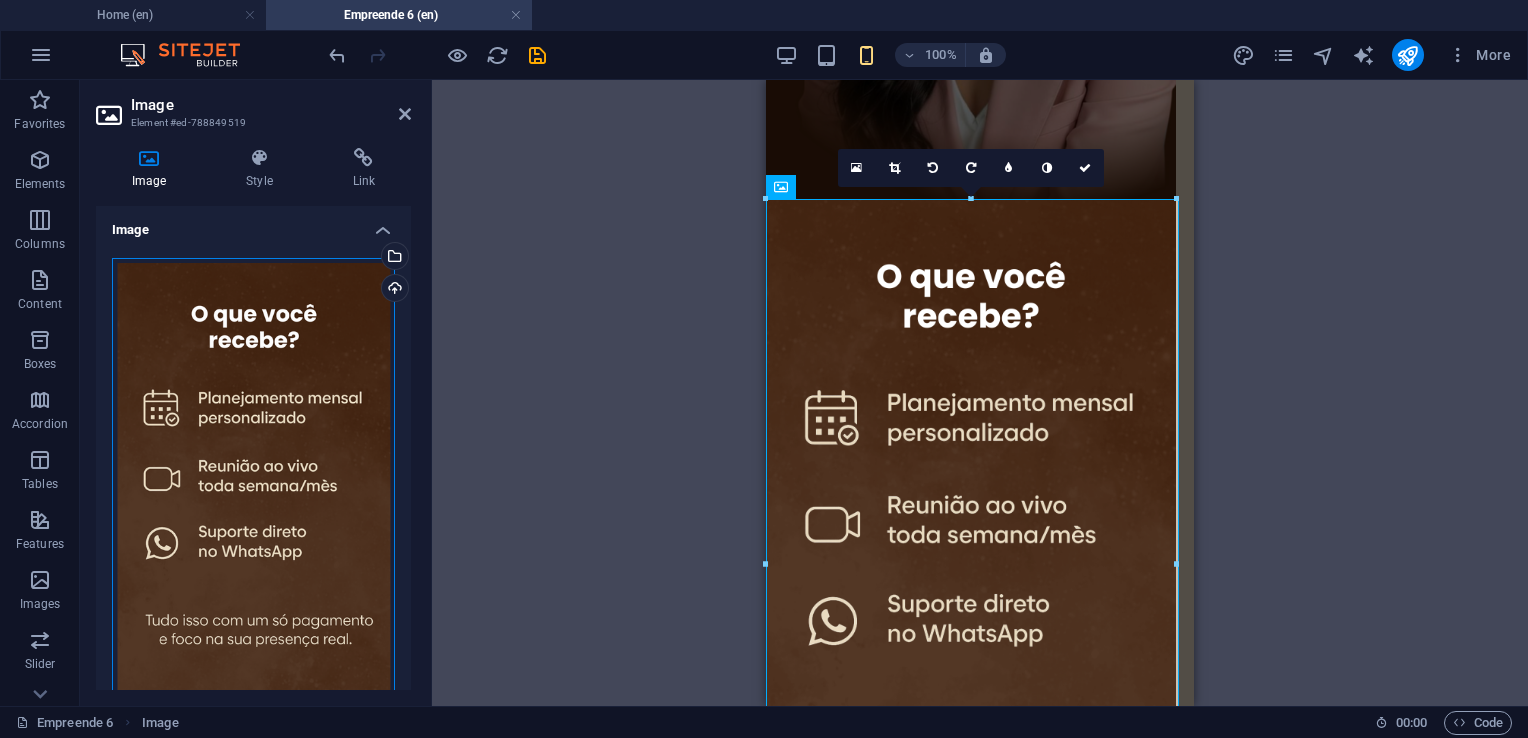 click on "Drag files here, click to choose files or select files from Files or our free stock photos & videos" at bounding box center (253, 505) 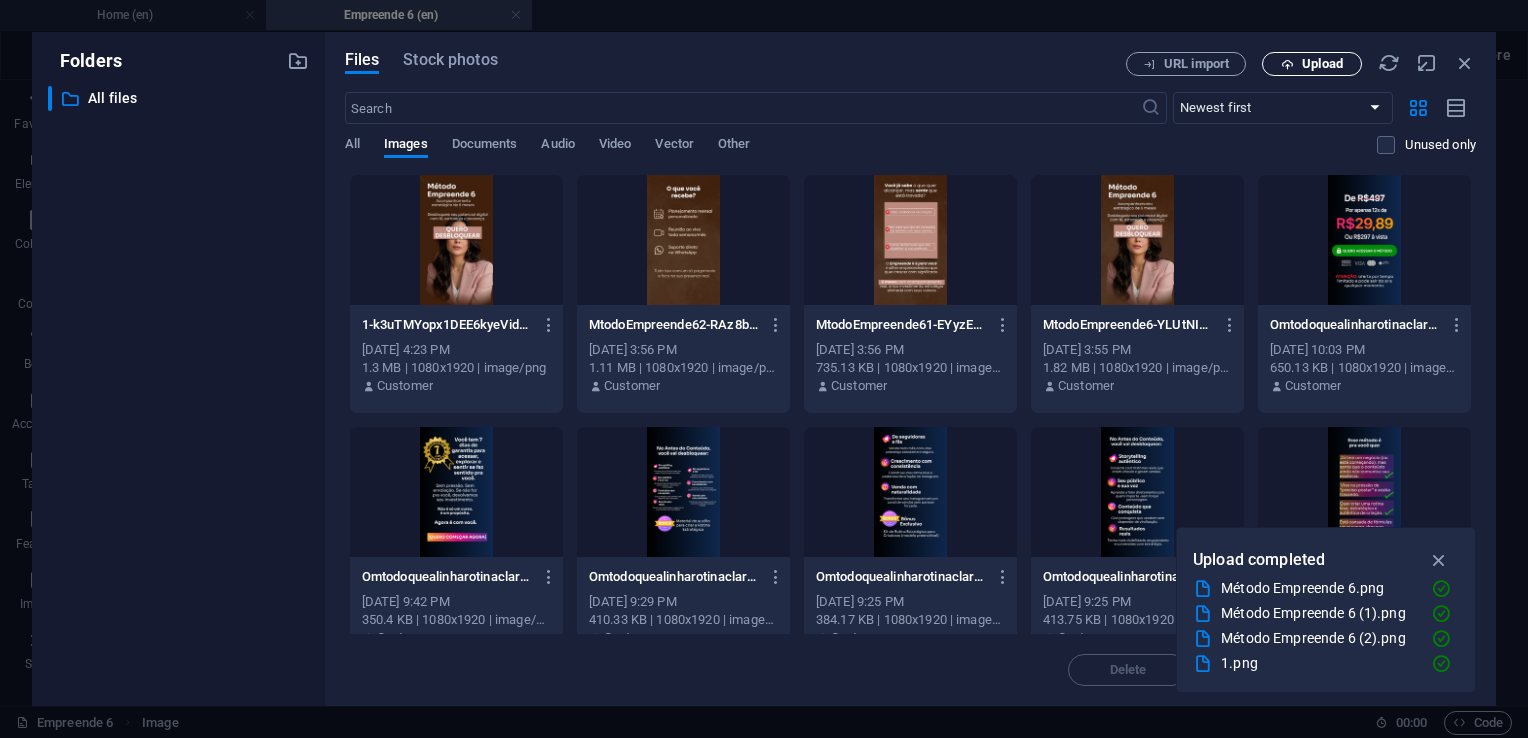 click on "Upload" at bounding box center [1322, 64] 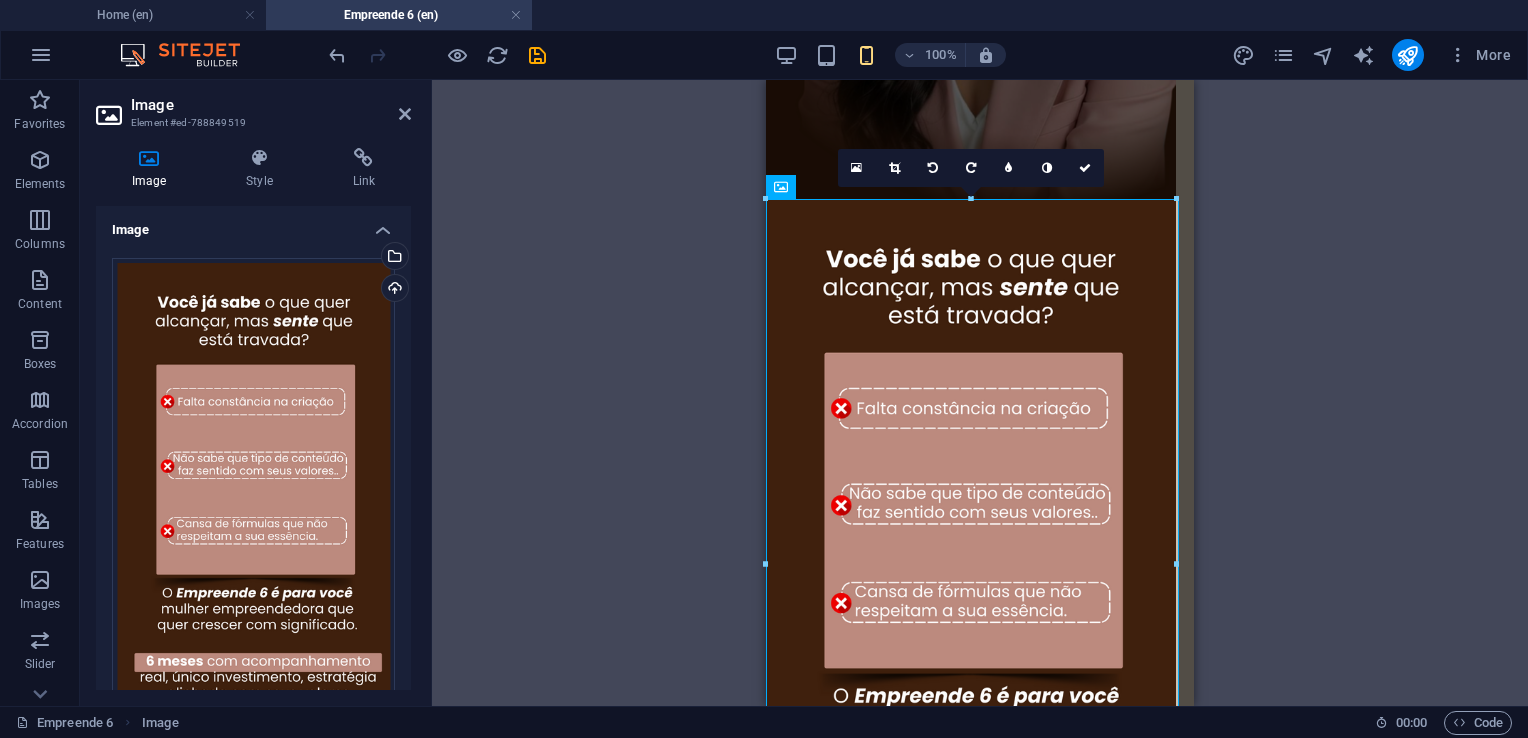 click on "100% More" at bounding box center (764, 55) 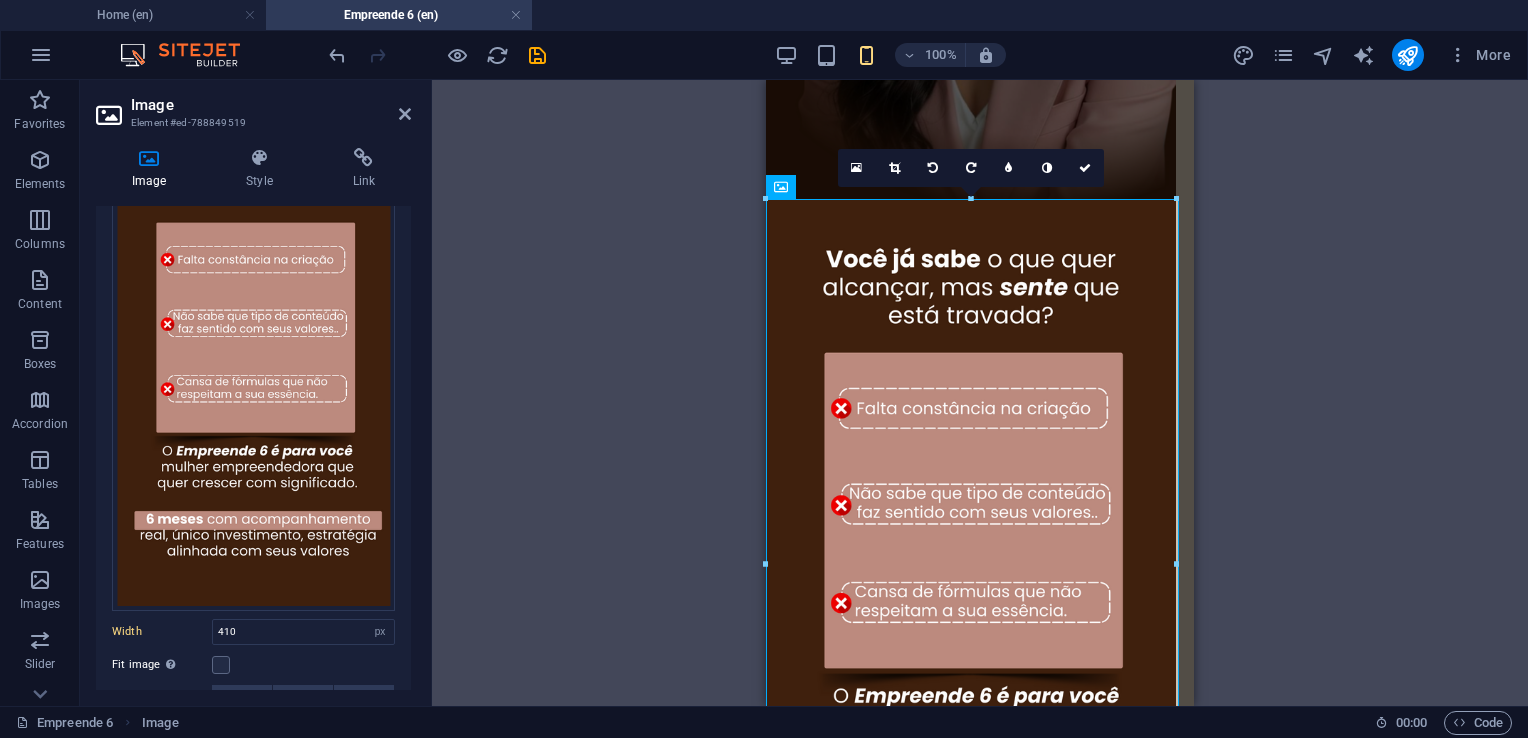 scroll, scrollTop: 200, scrollLeft: 0, axis: vertical 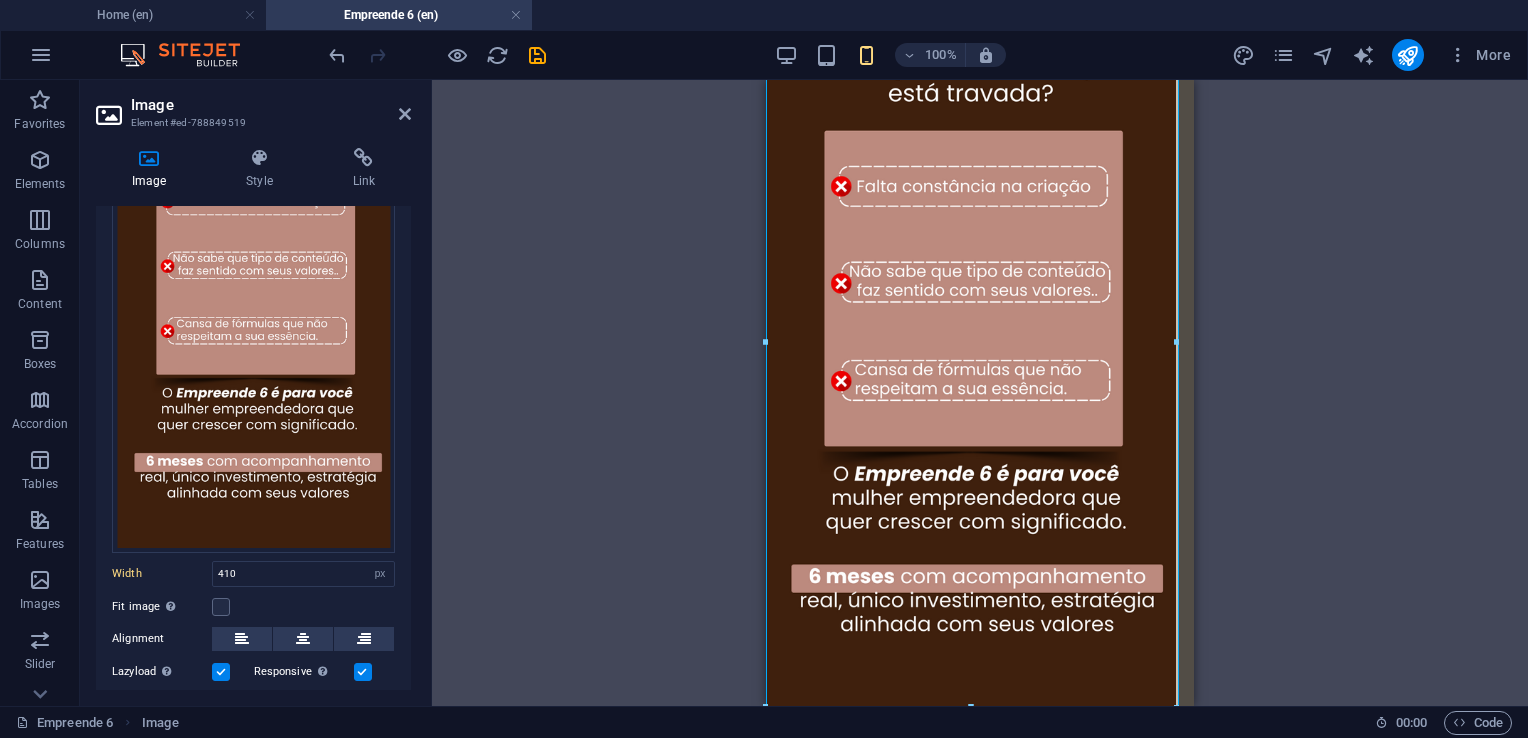 click at bounding box center (971, 707) 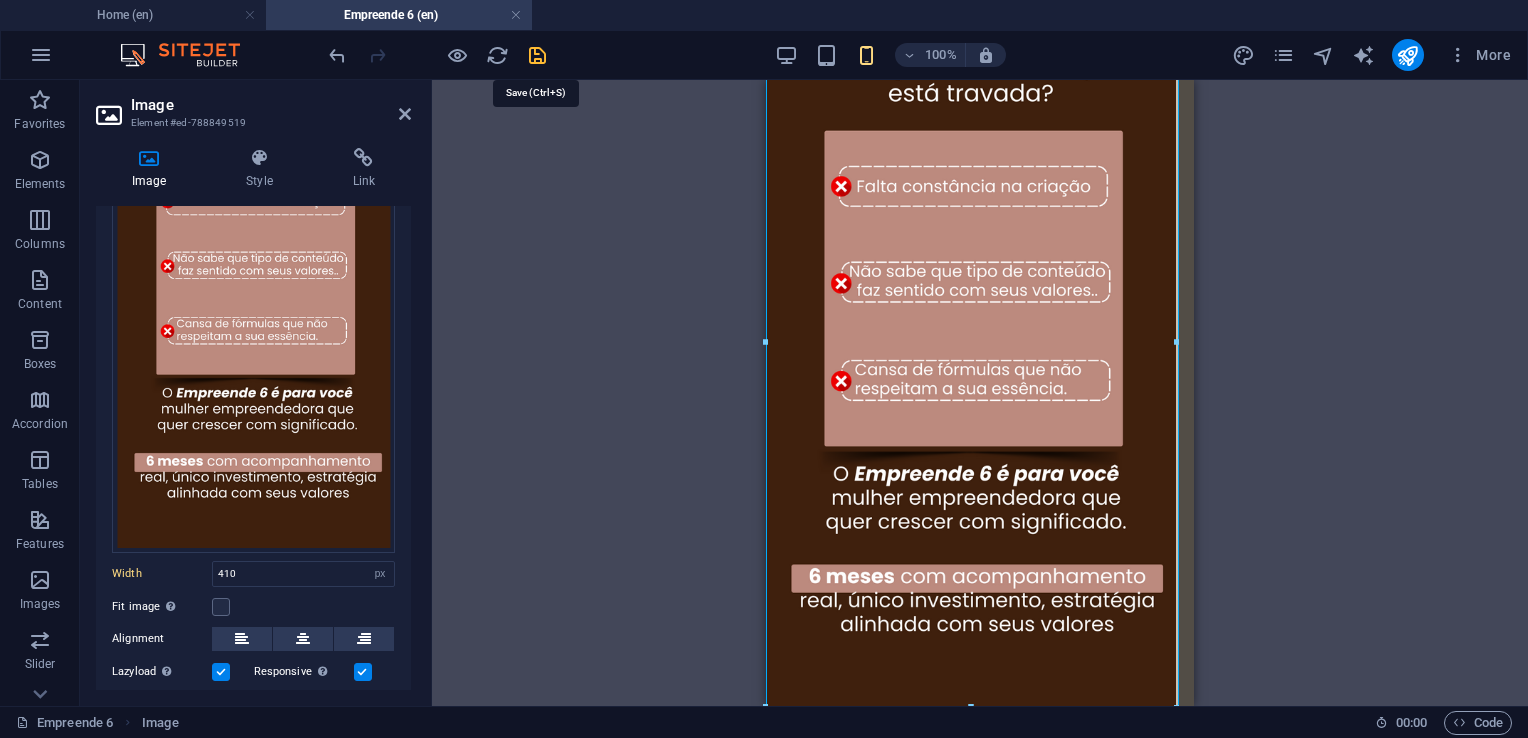 click at bounding box center [537, 55] 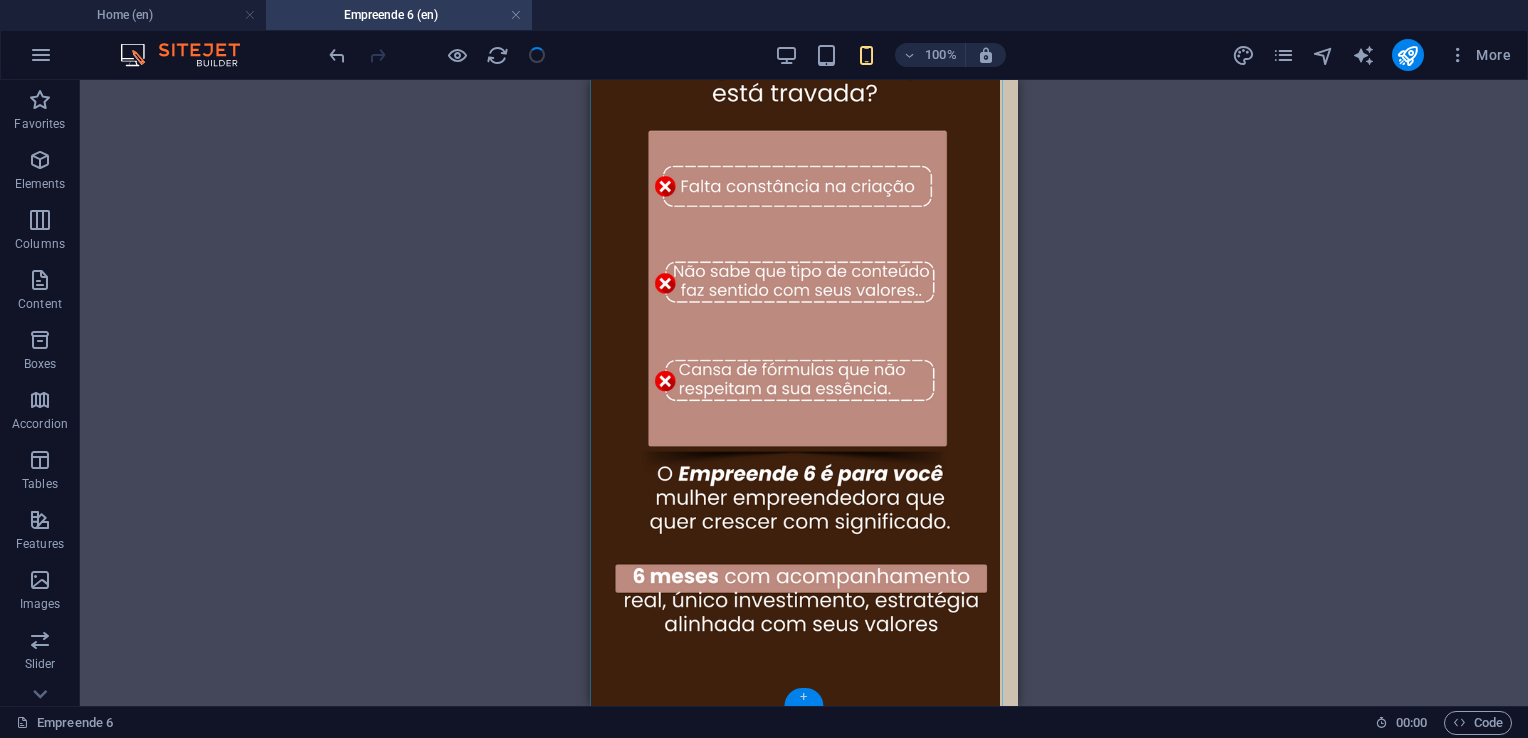 click on "+" at bounding box center (803, 697) 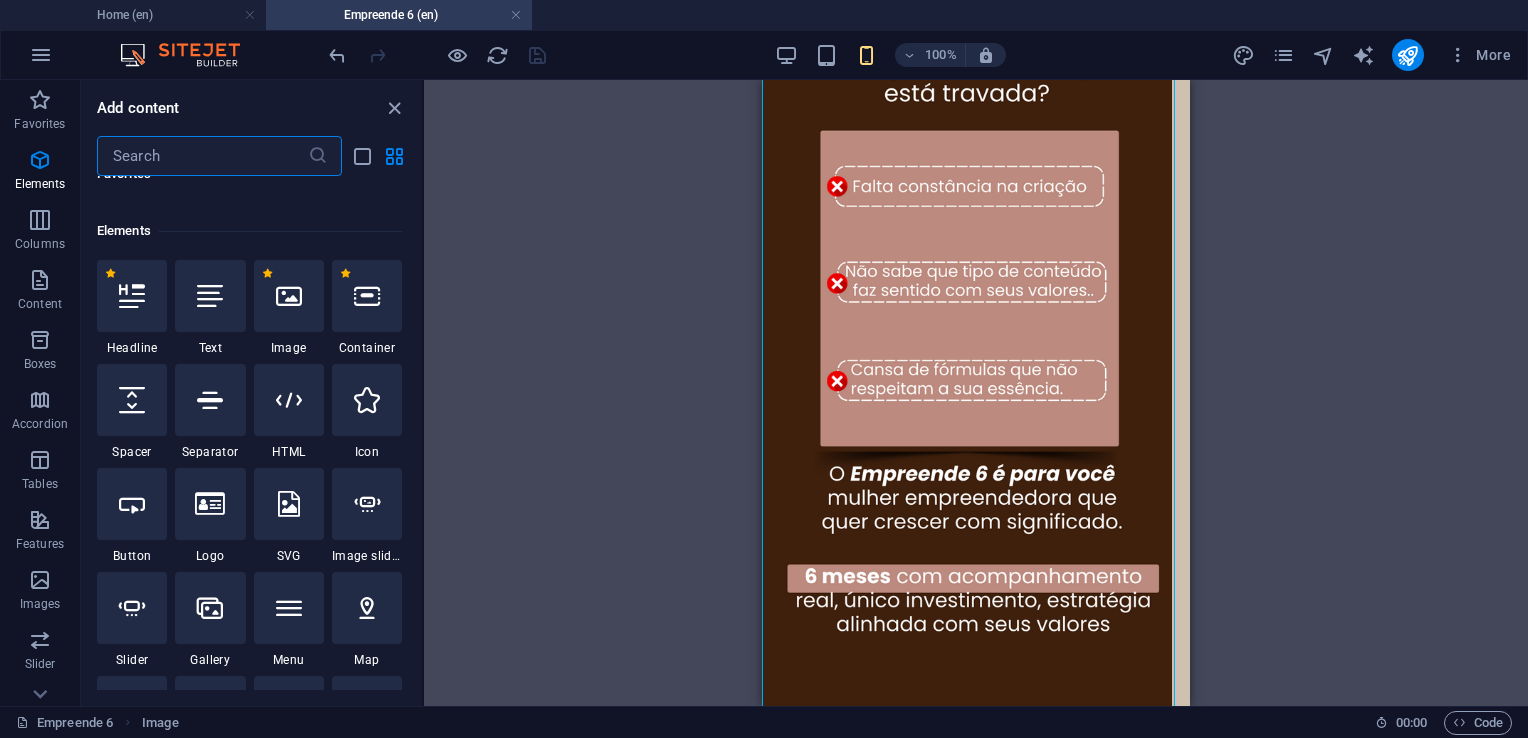 scroll, scrollTop: 163, scrollLeft: 0, axis: vertical 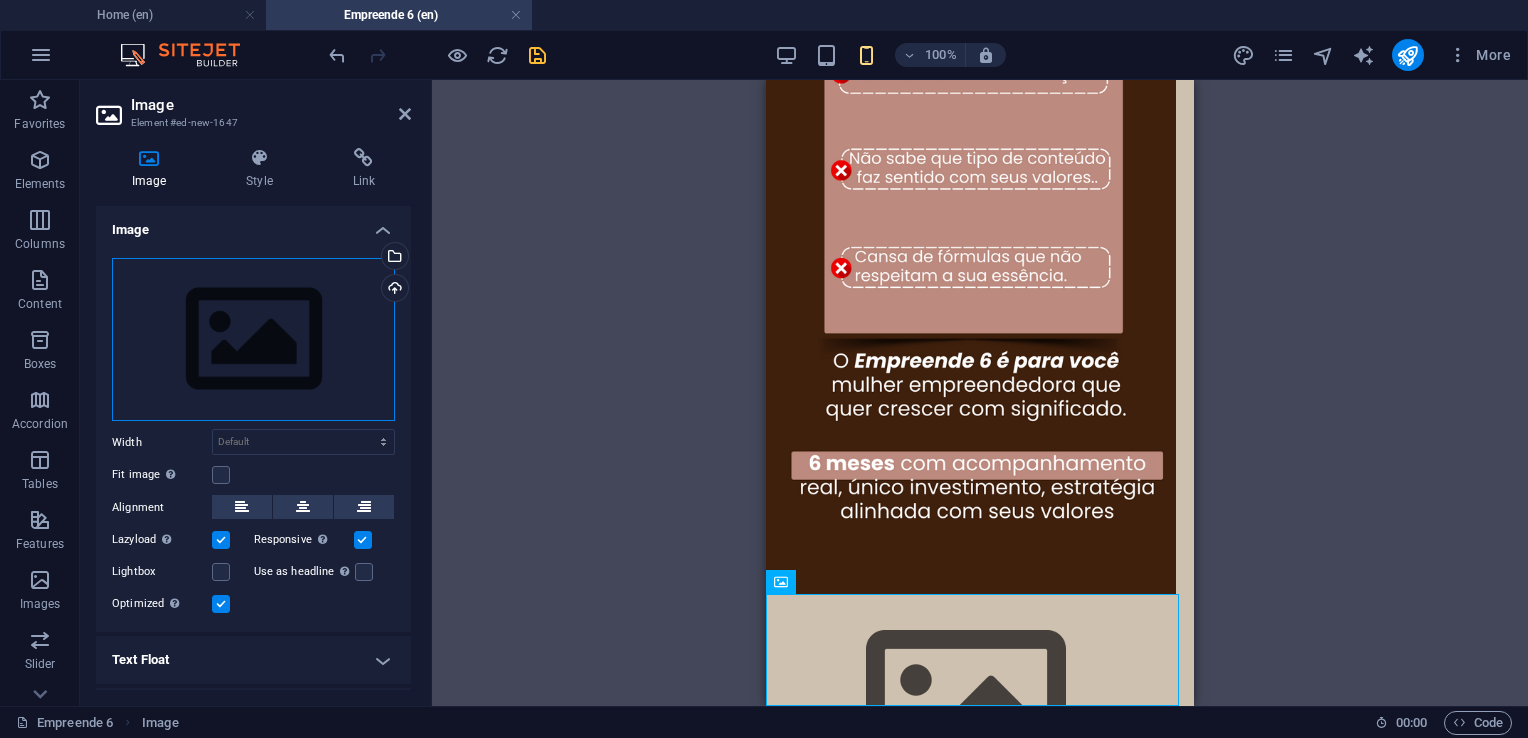 click on "Drag files here, click to choose files or select files from Files or our free stock photos & videos" at bounding box center (253, 340) 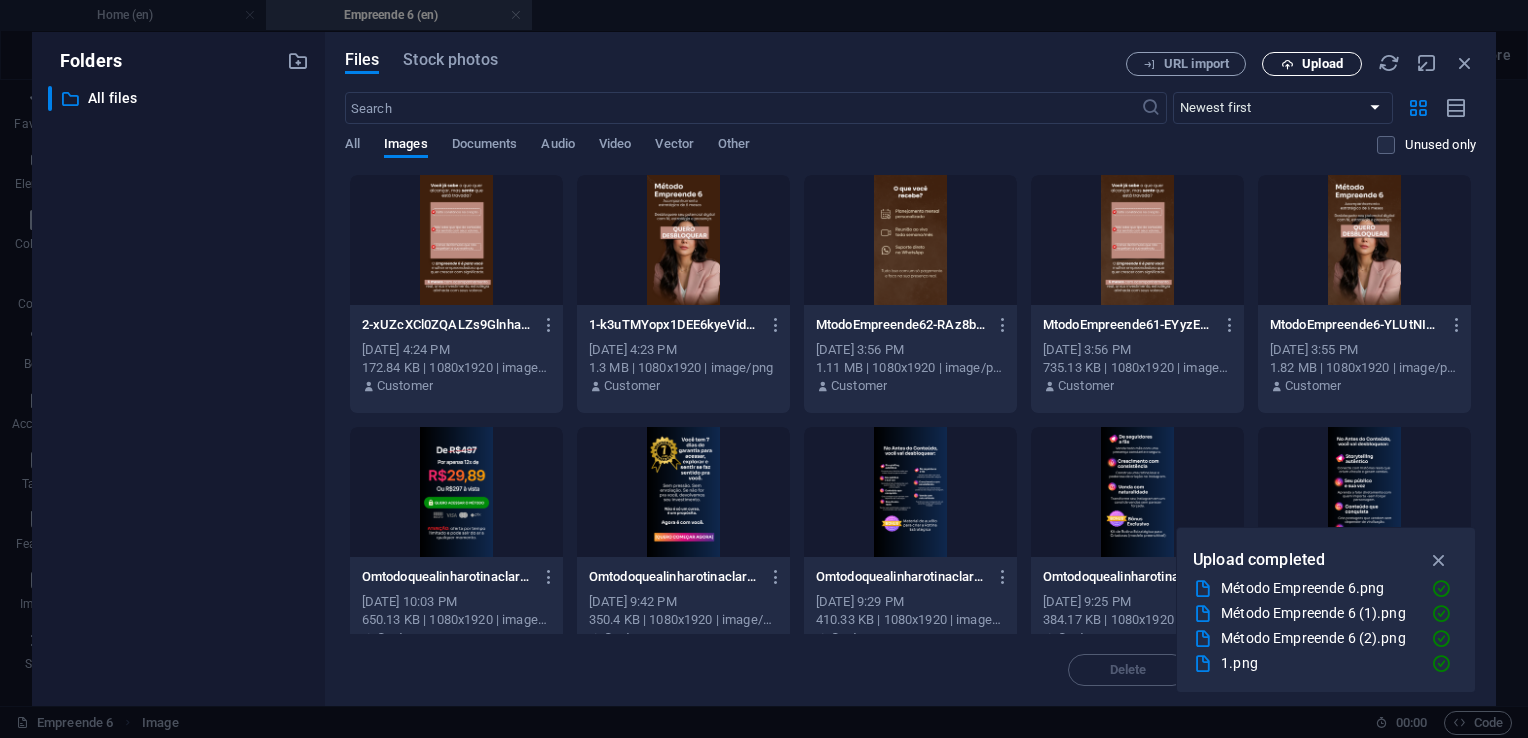 click on "Upload" at bounding box center (1312, 64) 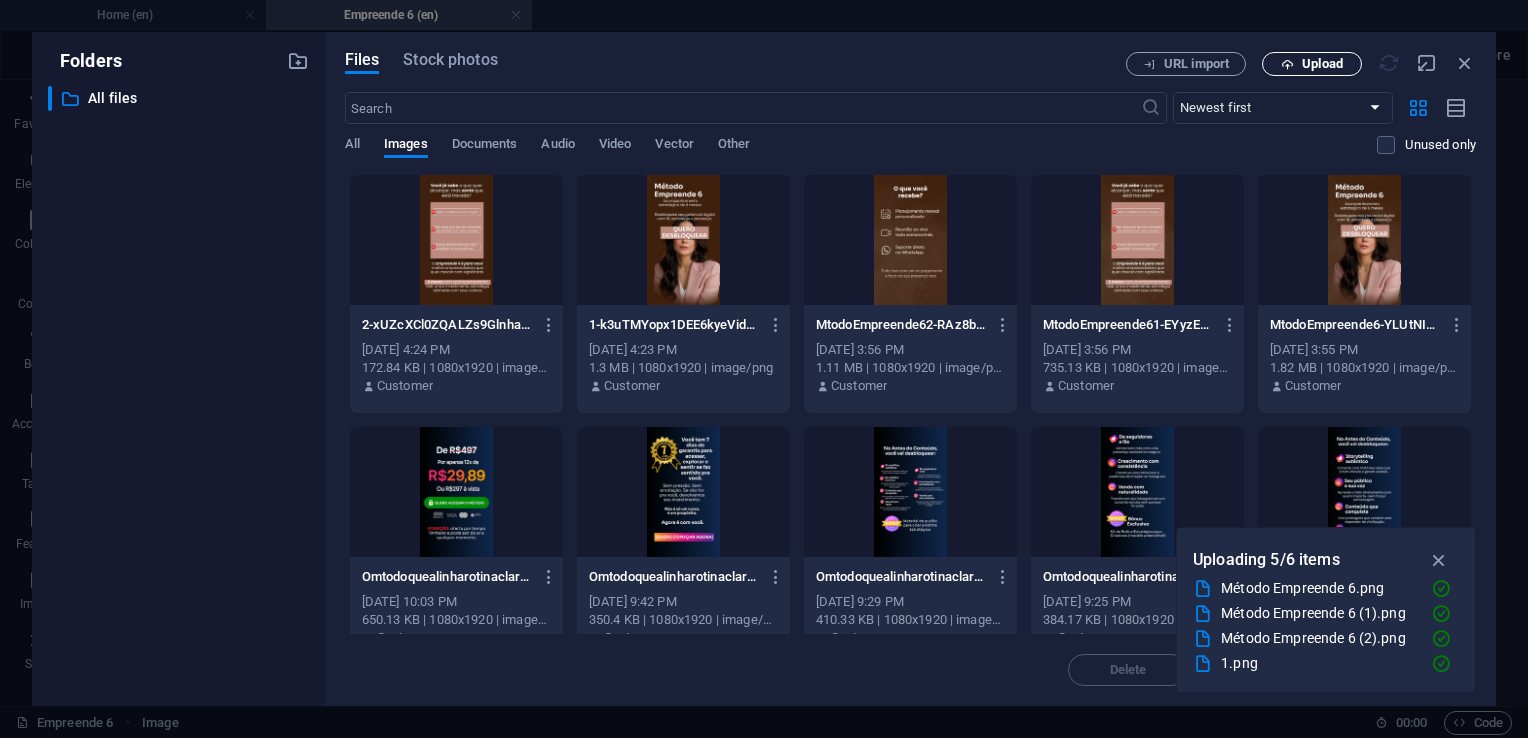 click on "Upload" at bounding box center (1322, 64) 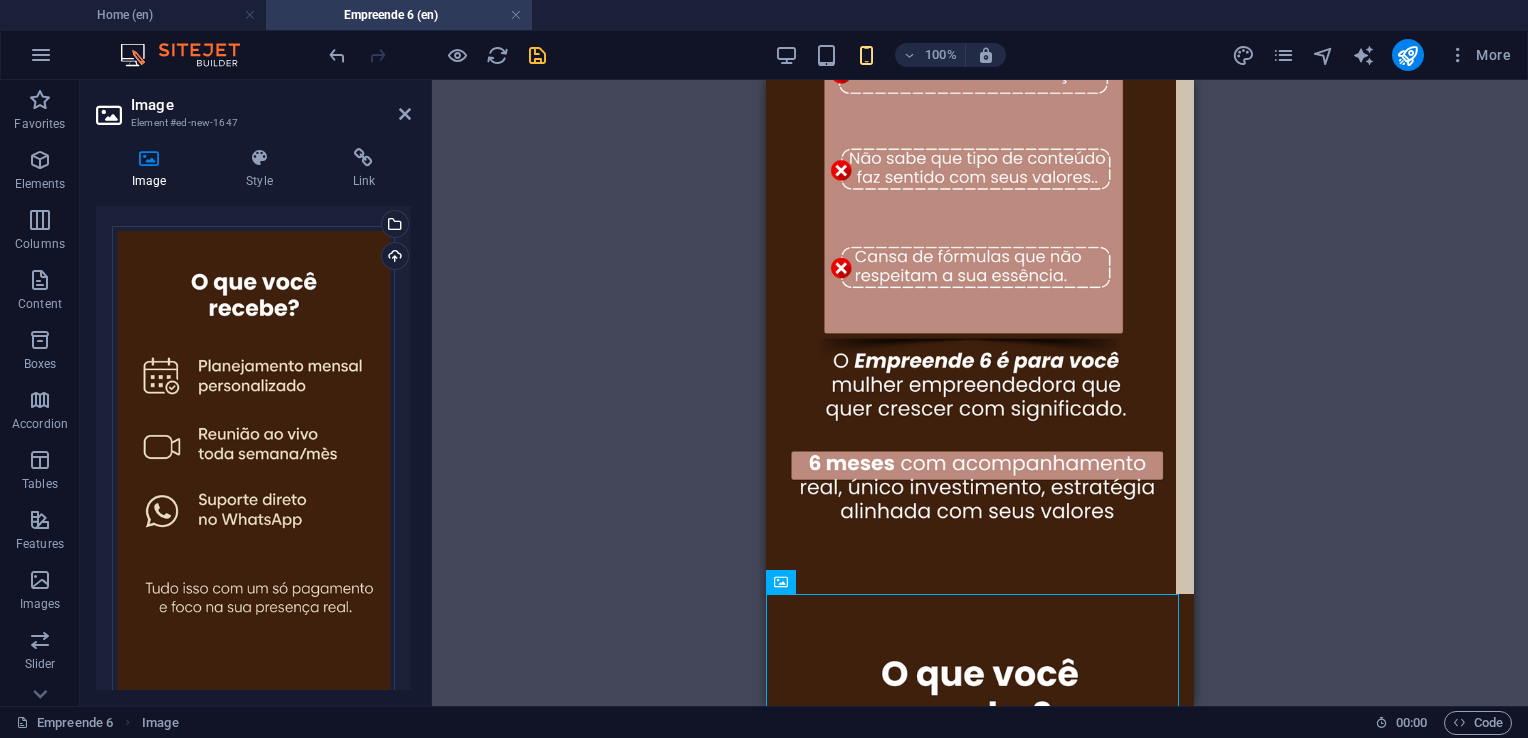 scroll, scrollTop: 43, scrollLeft: 0, axis: vertical 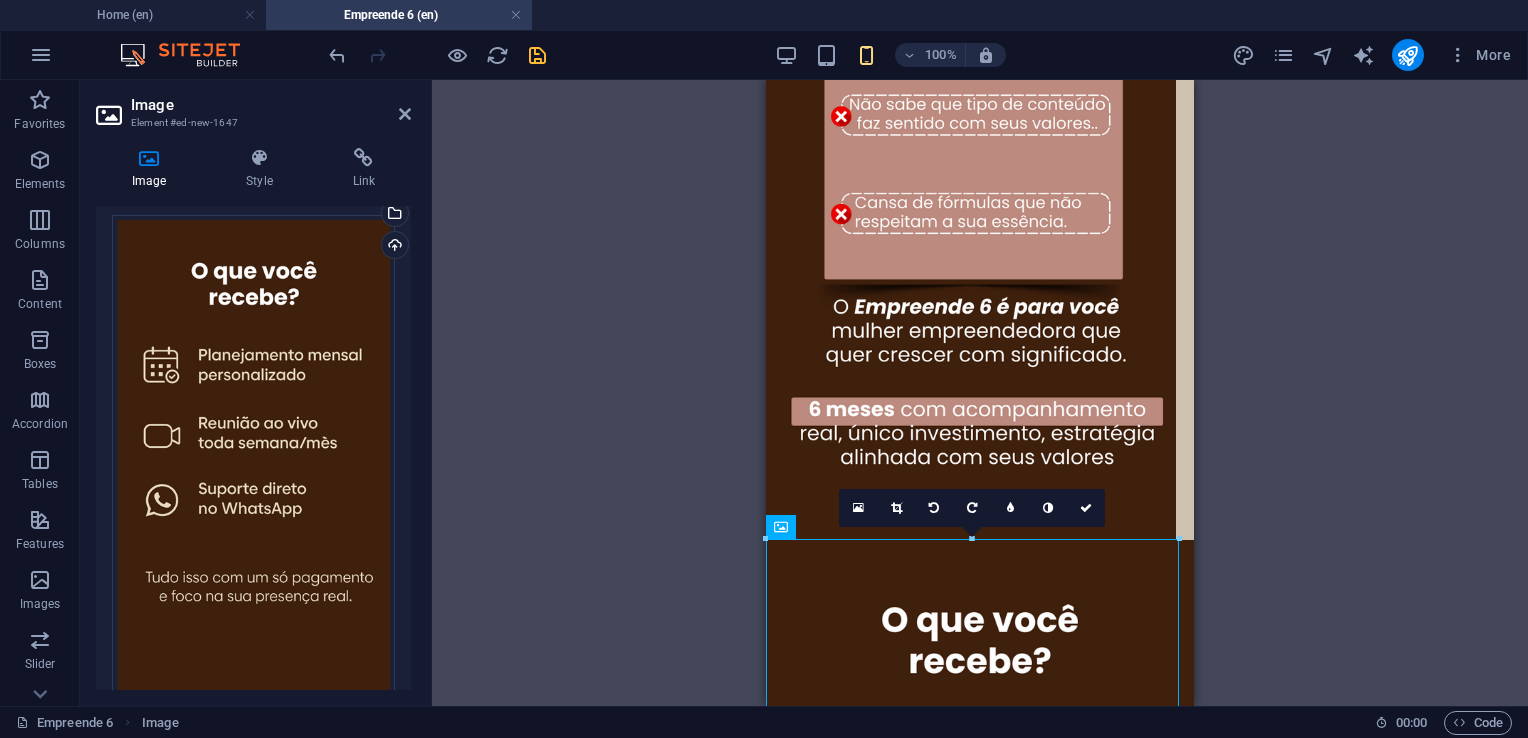 drag, startPoint x: 412, startPoint y: 418, endPoint x: 412, endPoint y: 495, distance: 77 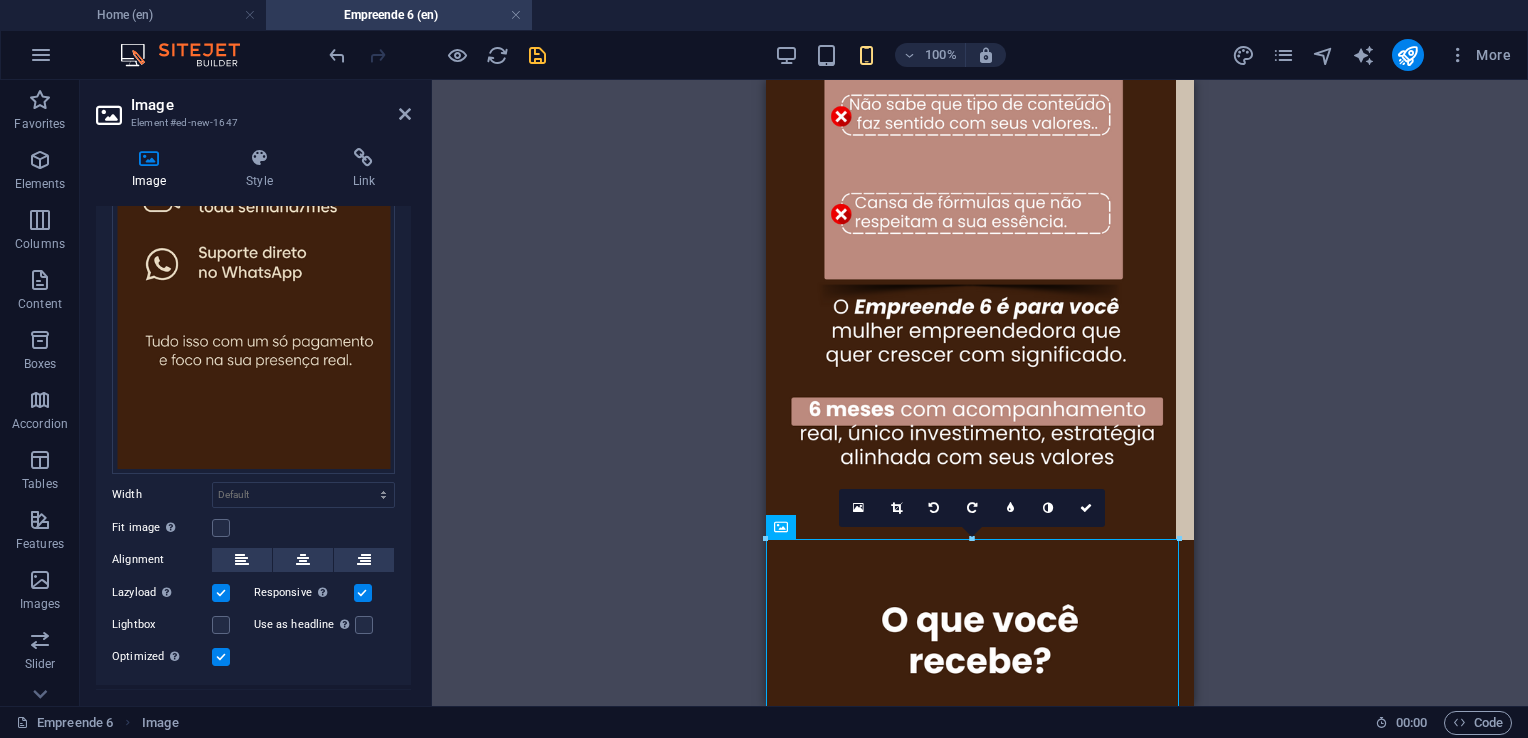 scroll, scrollTop: 370, scrollLeft: 0, axis: vertical 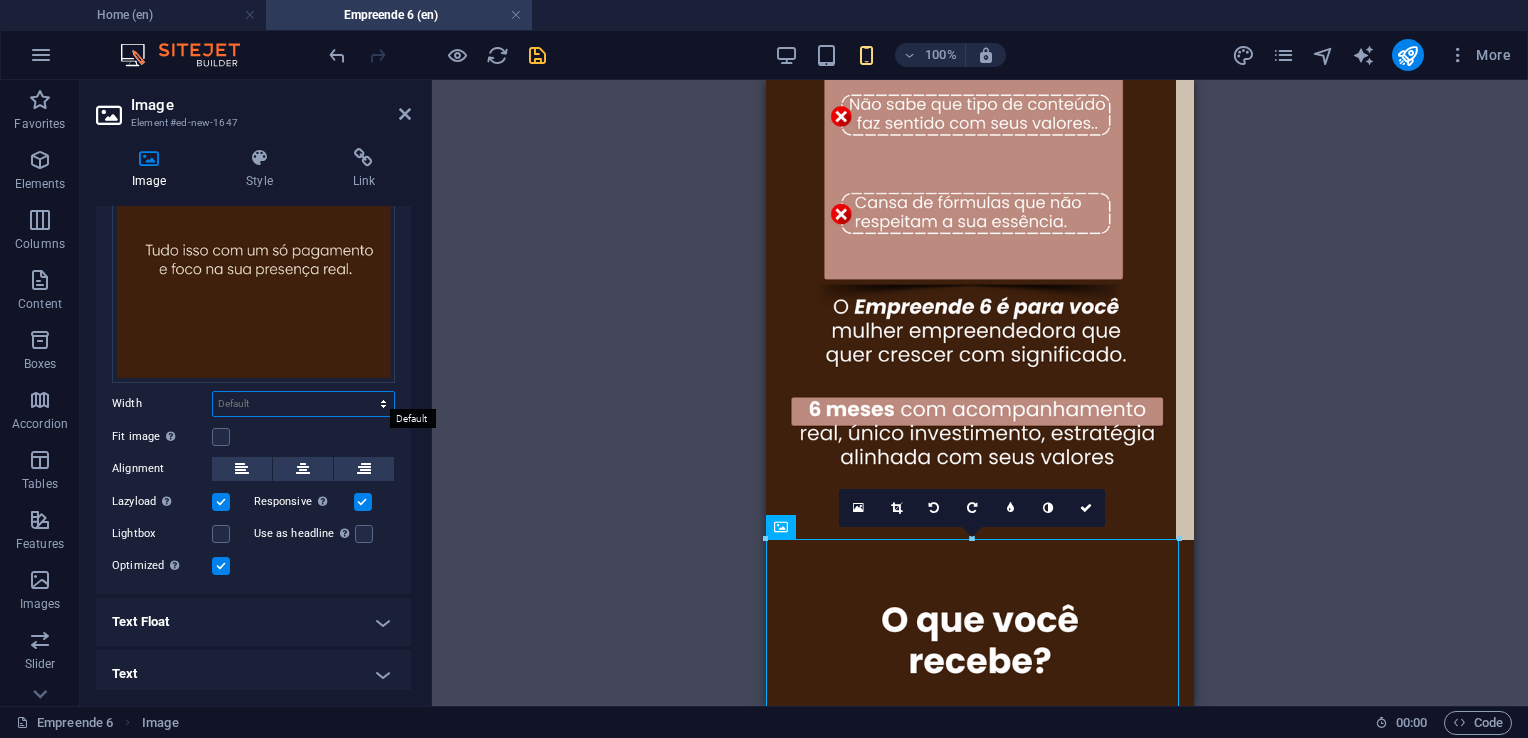 click on "Default auto px rem % em vh vw" at bounding box center (303, 404) 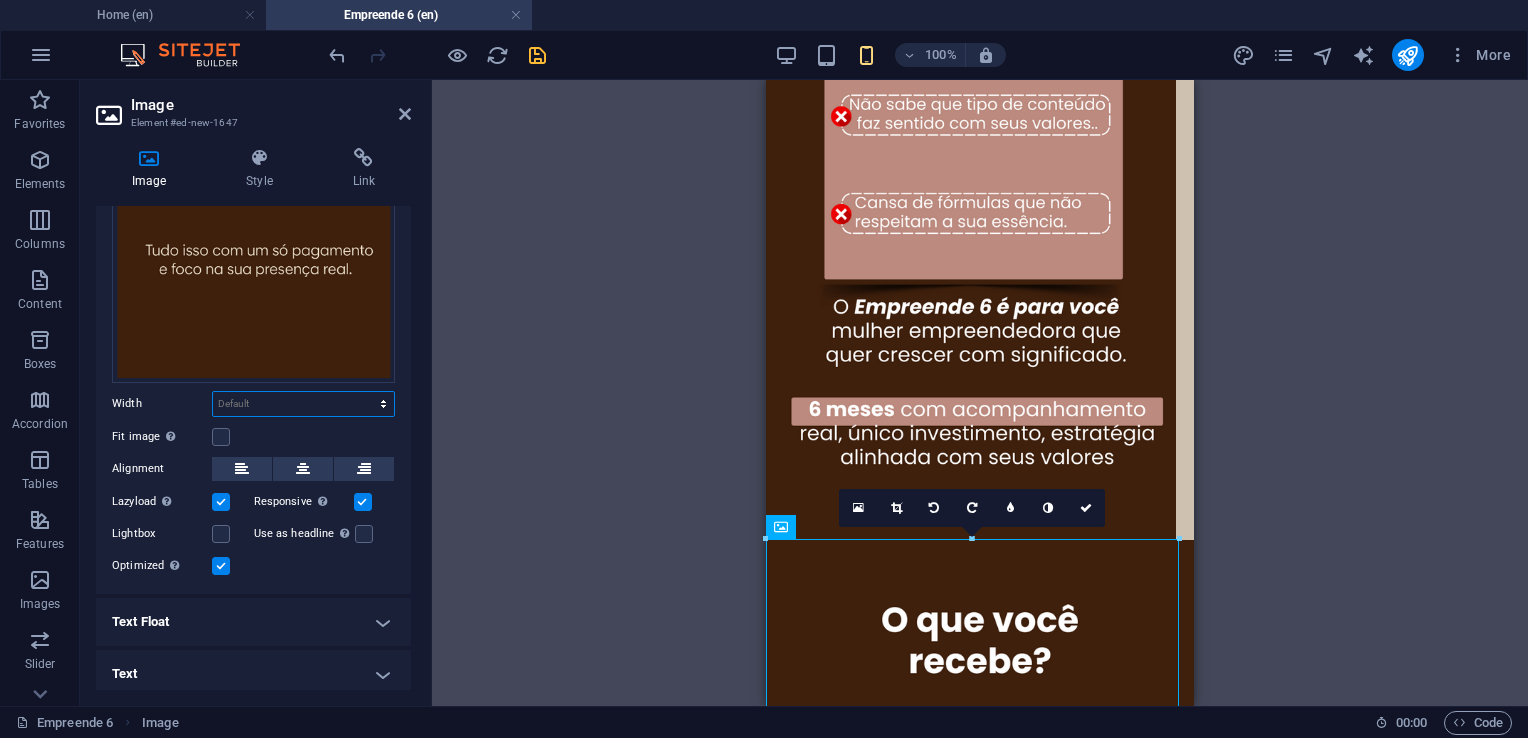select on "px" 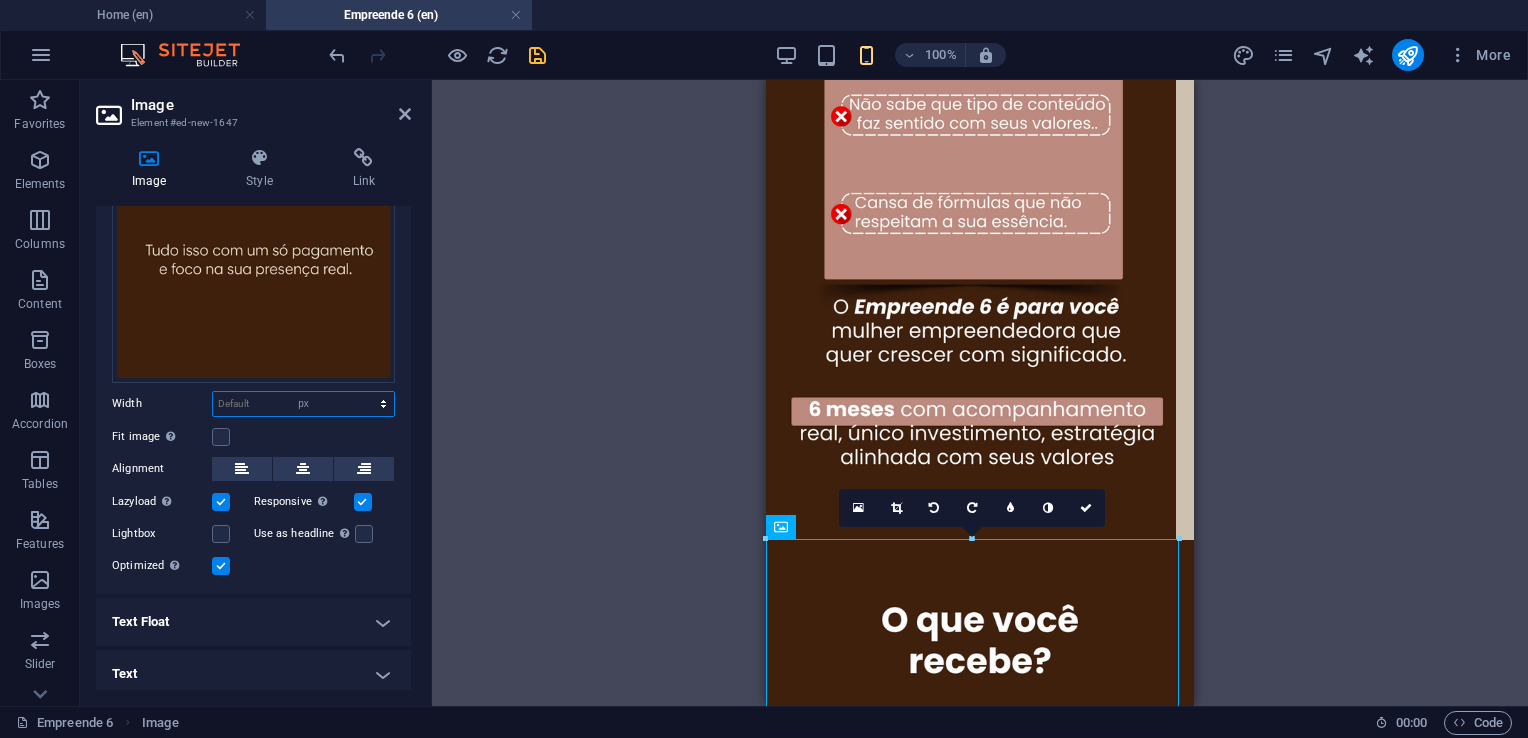 click on "Default auto px rem % em vh vw" at bounding box center (303, 404) 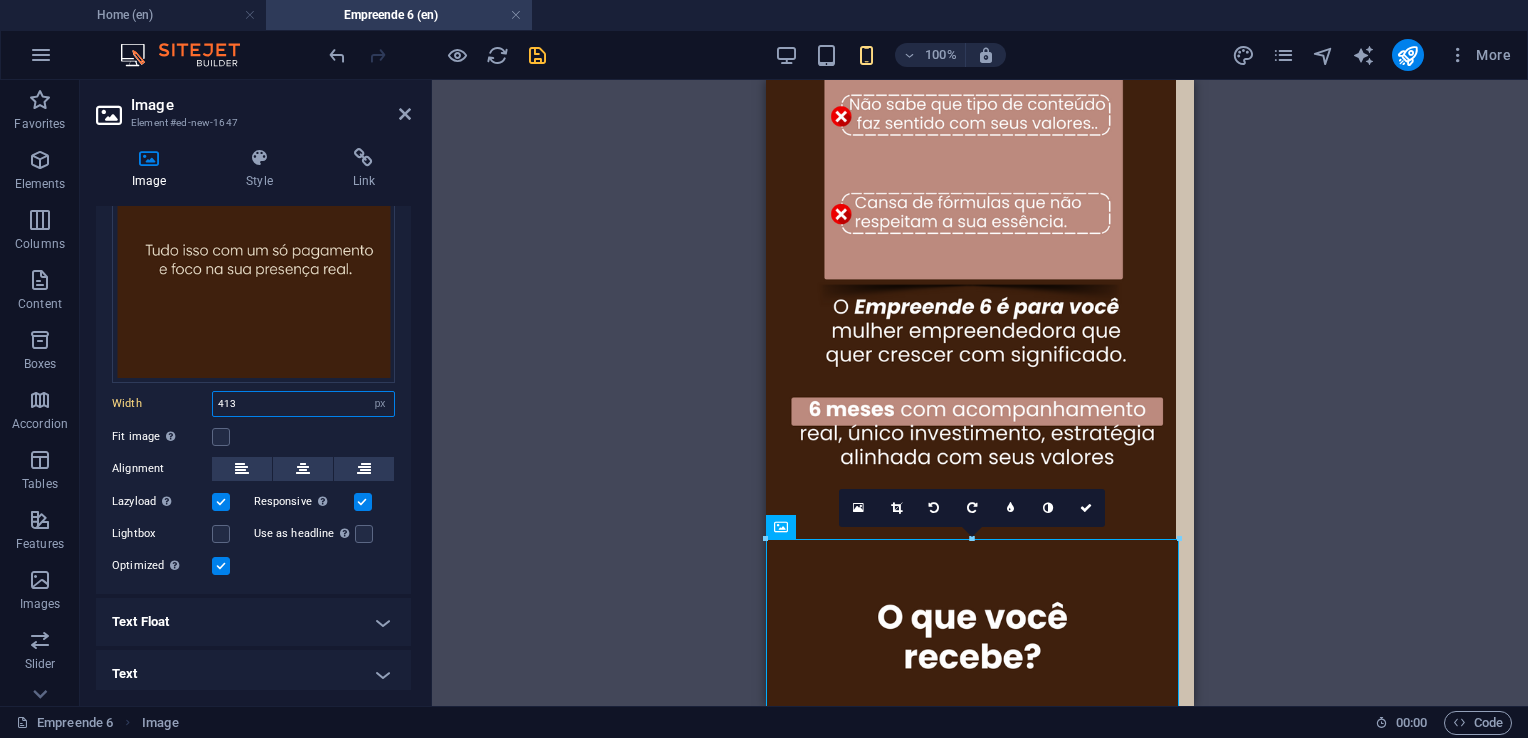 click on "413" at bounding box center [303, 404] 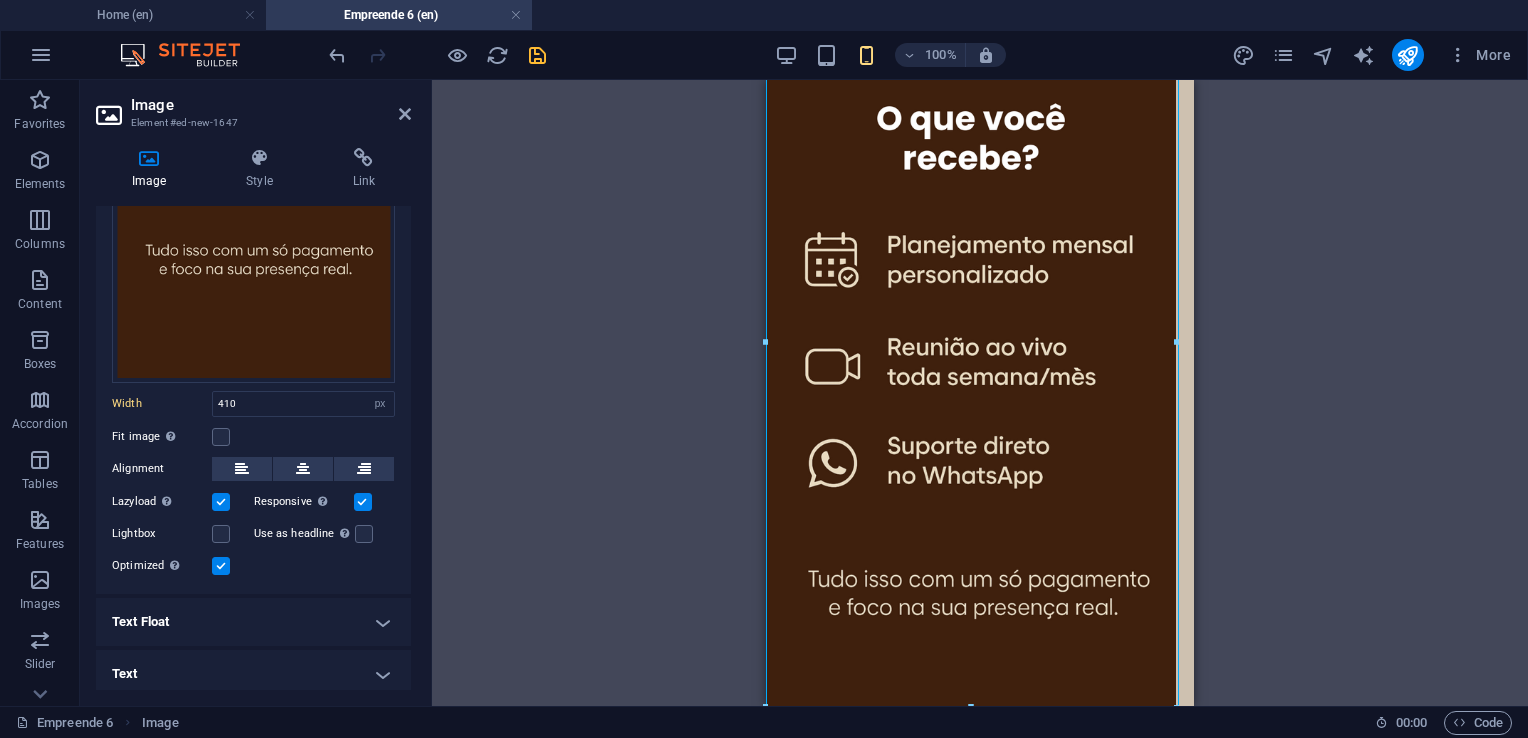 scroll, scrollTop: 1560, scrollLeft: 0, axis: vertical 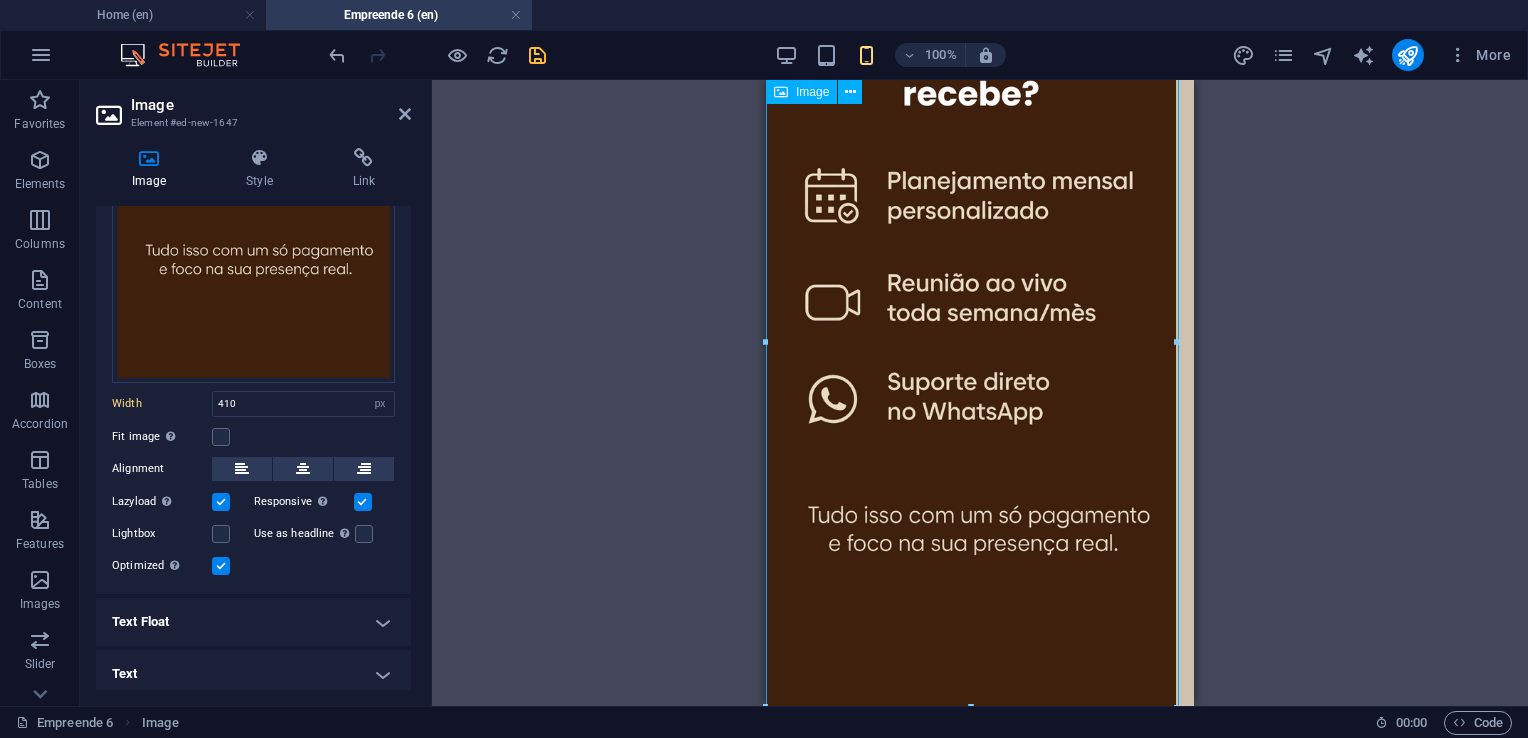 click at bounding box center [980, 342] 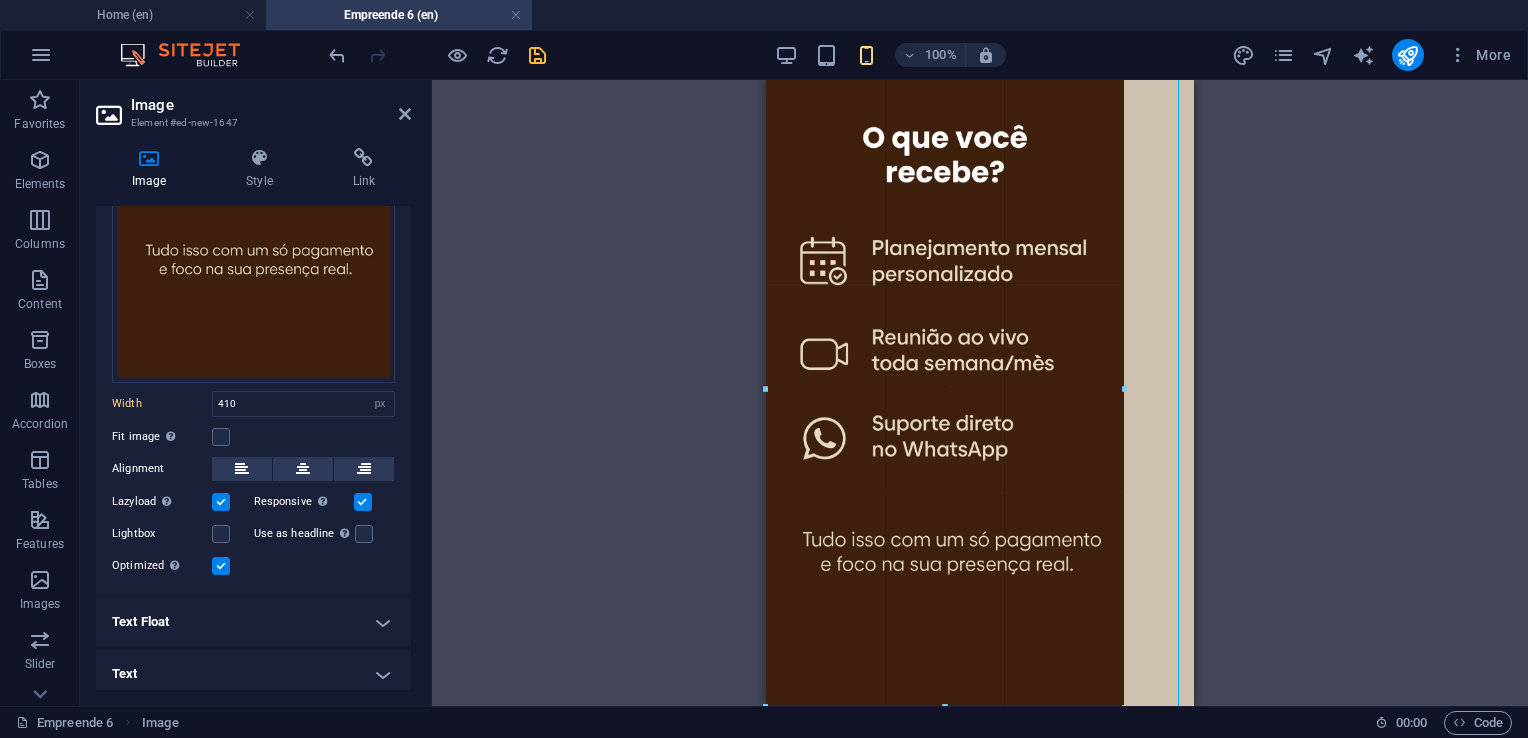 drag, startPoint x: 972, startPoint y: 704, endPoint x: 987, endPoint y: 607, distance: 98.15294 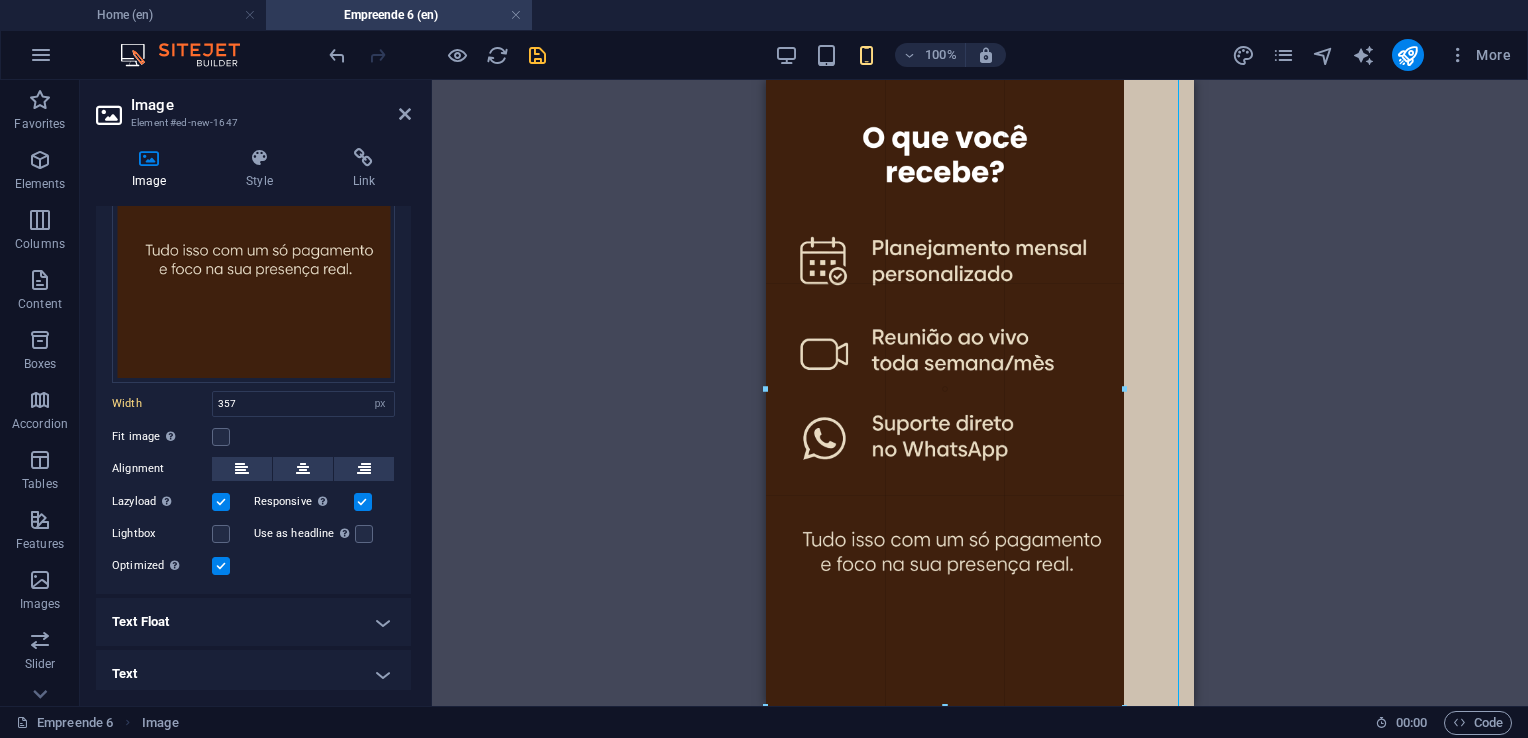 scroll, scrollTop: 1466, scrollLeft: 0, axis: vertical 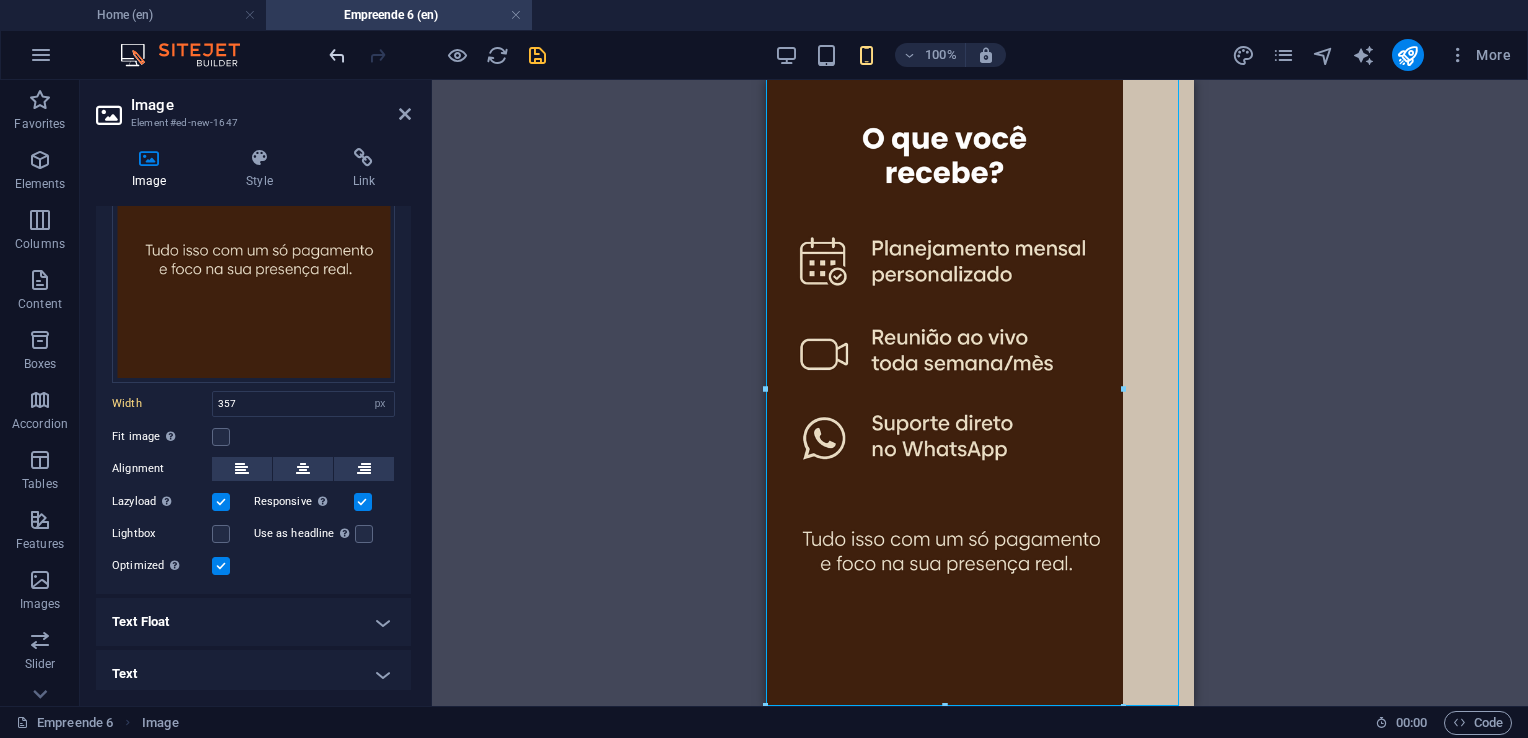 click at bounding box center (337, 55) 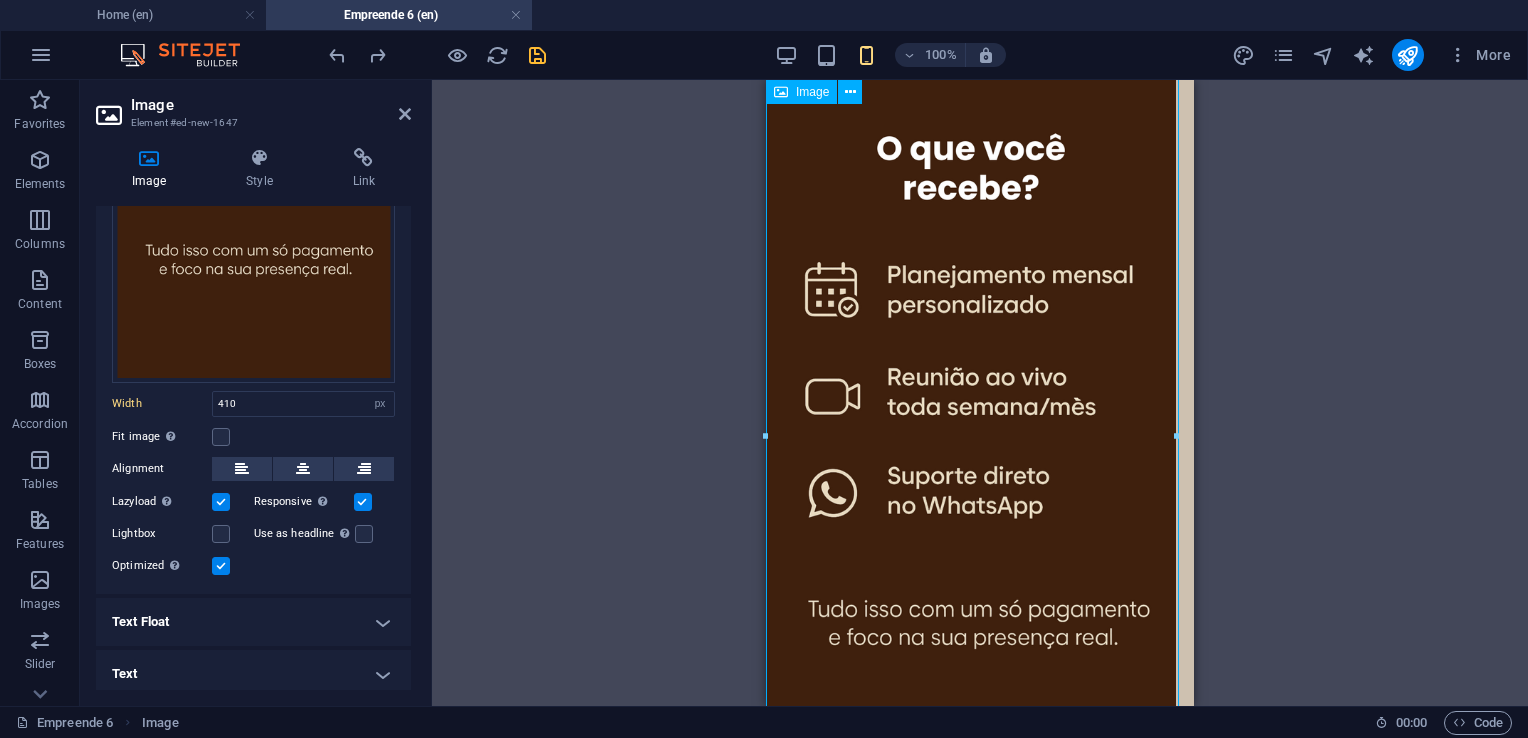 type 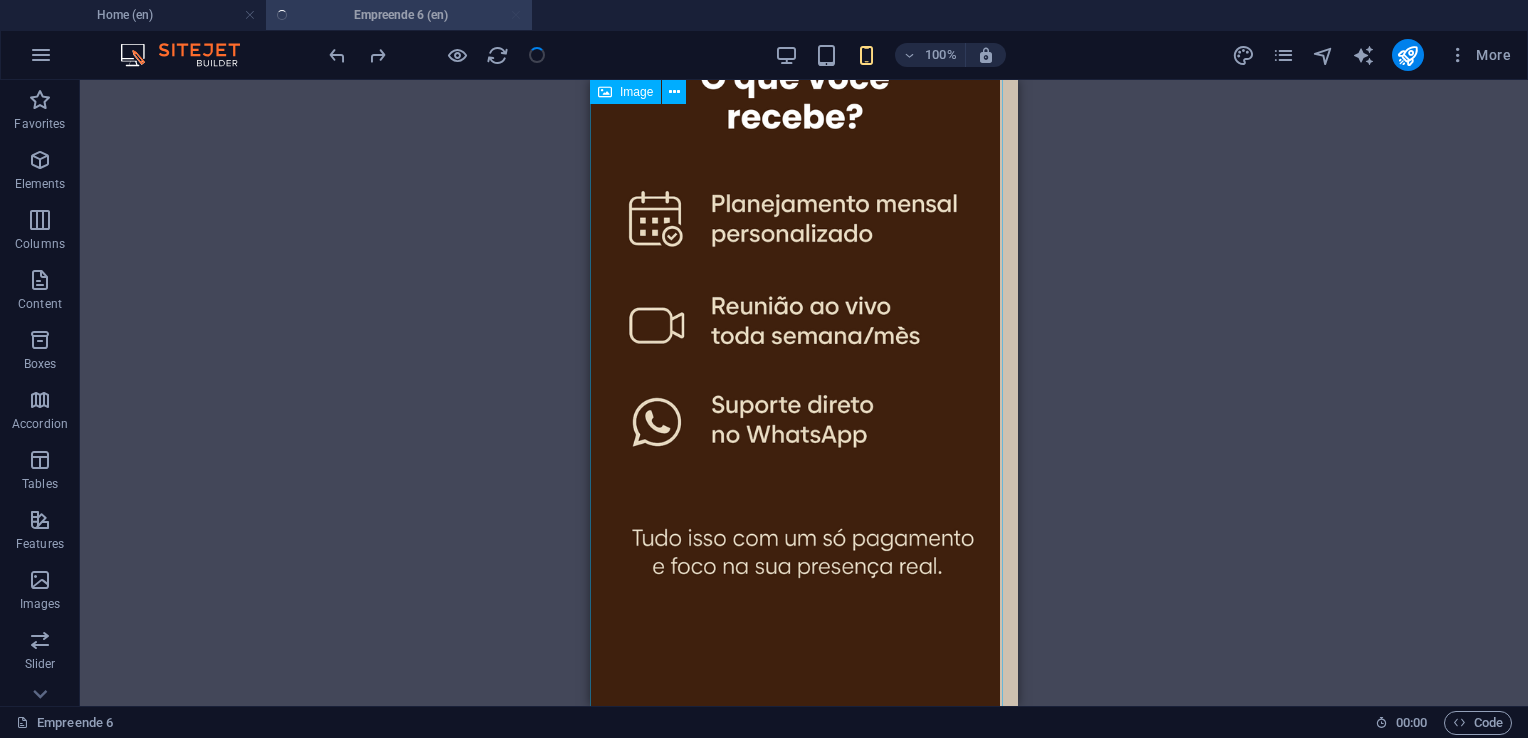 scroll, scrollTop: 1560, scrollLeft: 0, axis: vertical 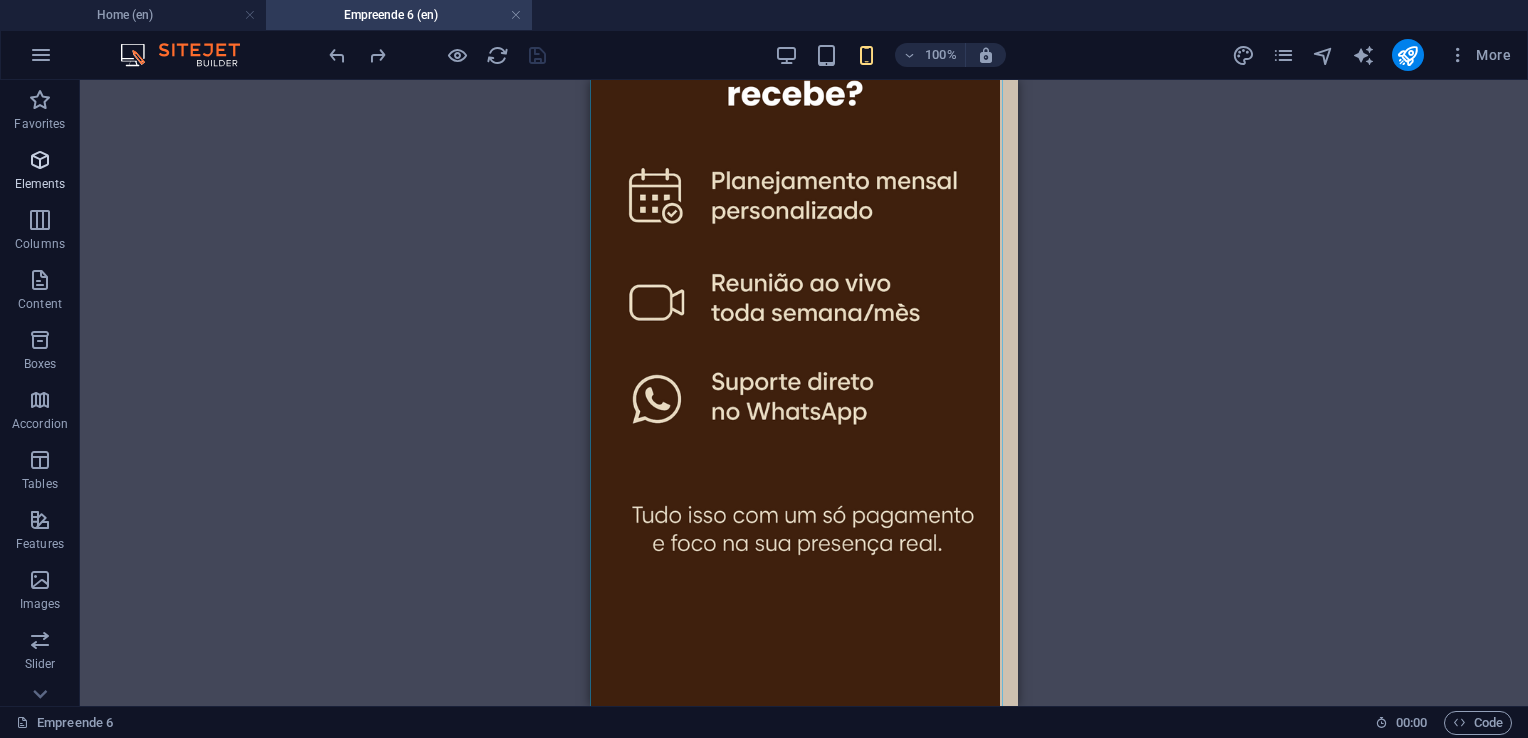 drag, startPoint x: 57, startPoint y: 181, endPoint x: 76, endPoint y: 190, distance: 21.023796 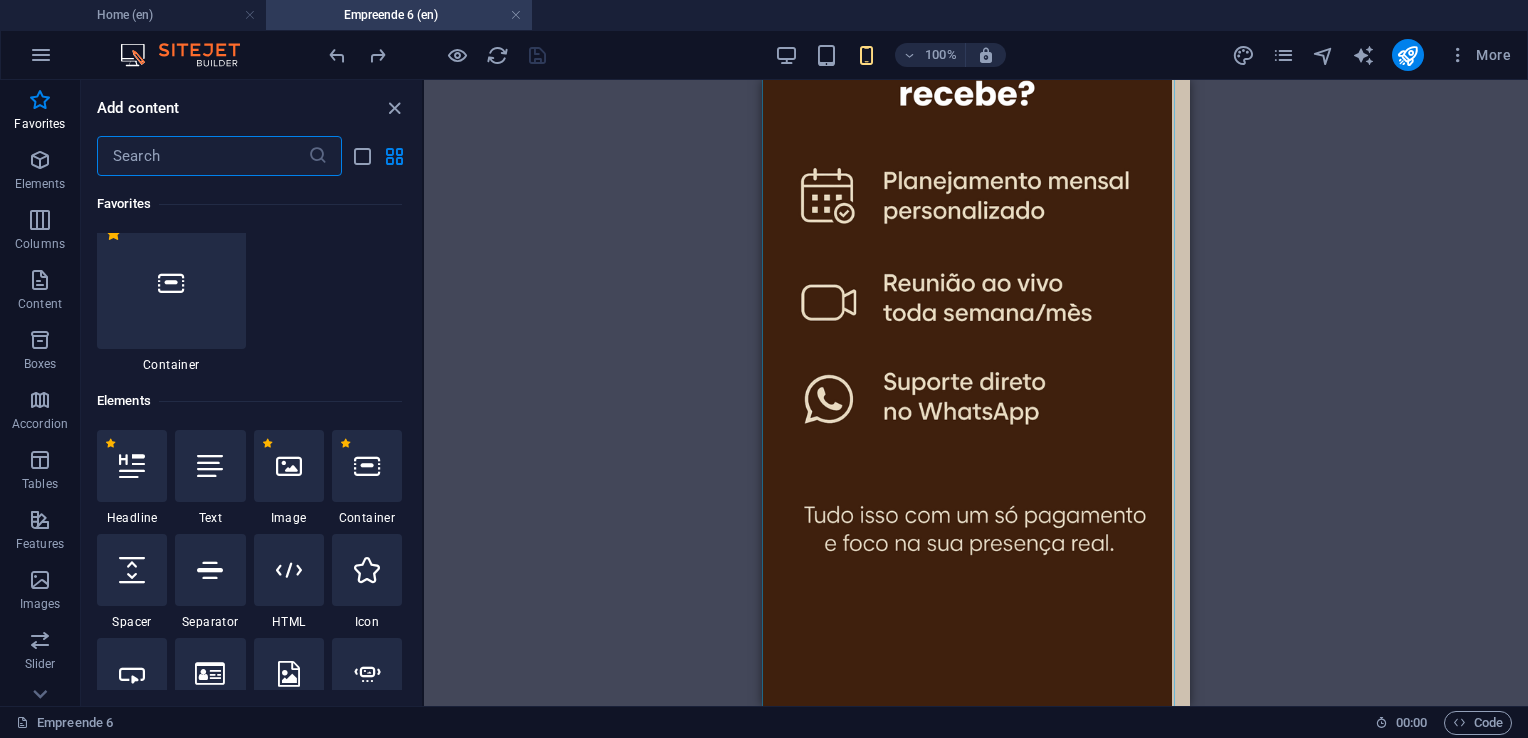 scroll, scrollTop: 176, scrollLeft: 0, axis: vertical 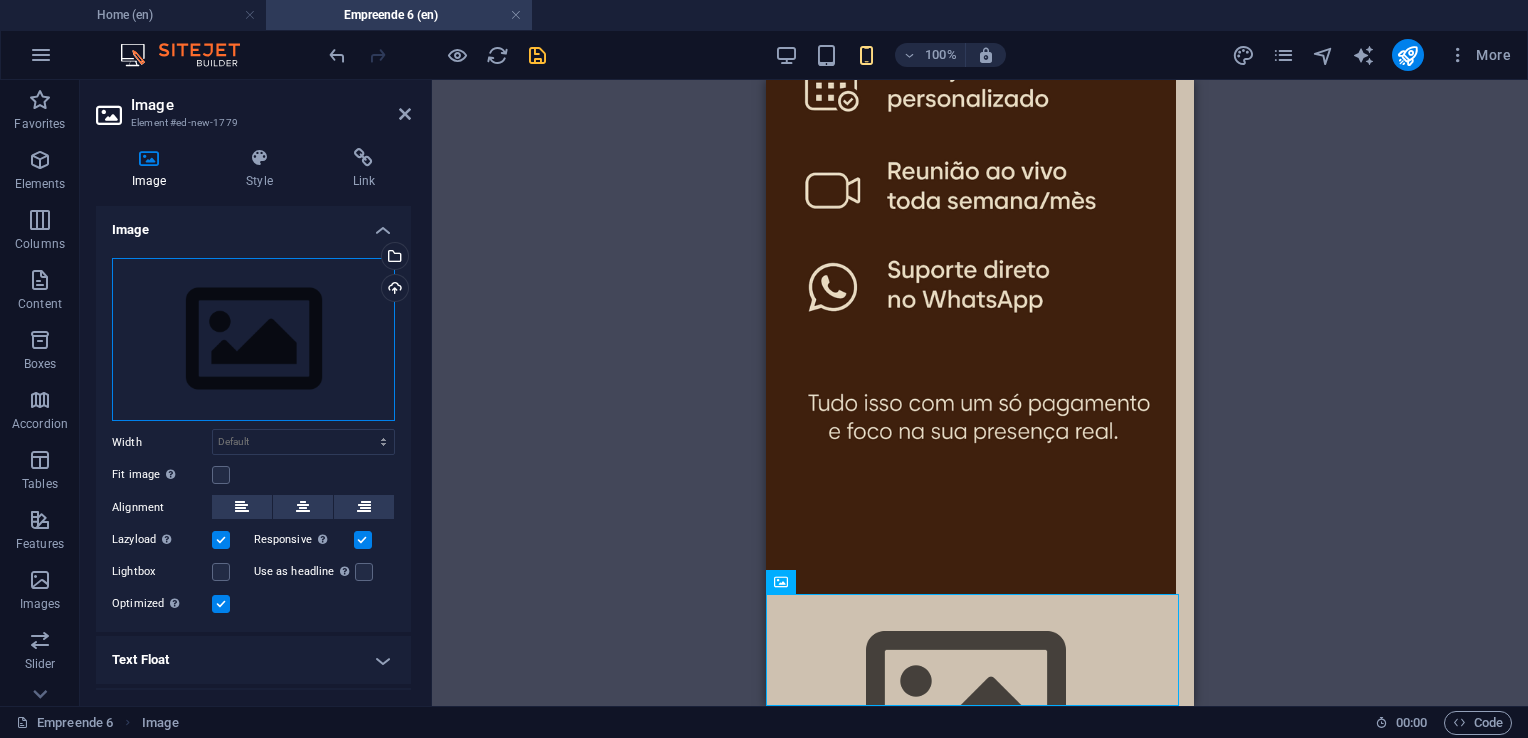 click on "Drag files here, click to choose files or select files from Files or our free stock photos & videos" at bounding box center (253, 340) 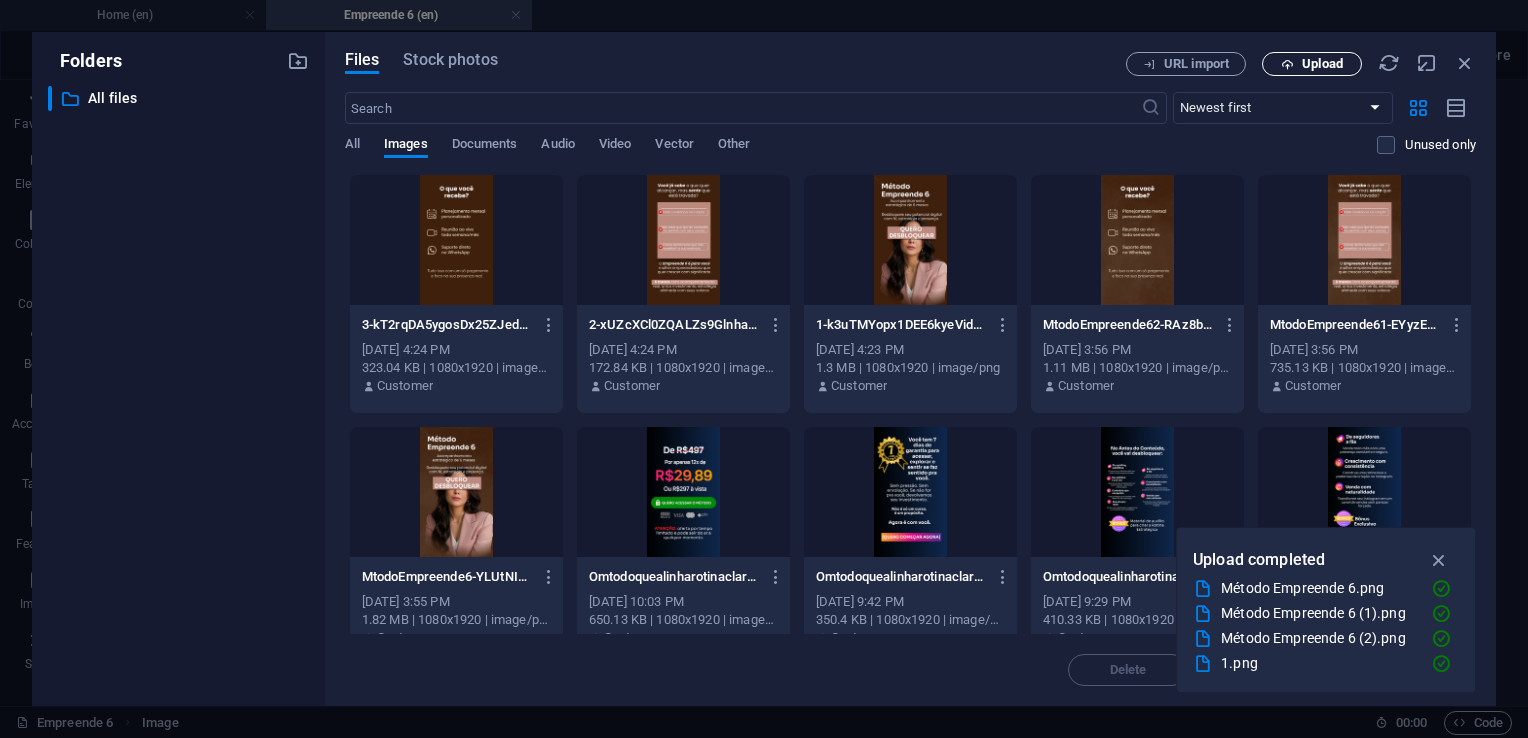 click on "Upload" at bounding box center (1322, 64) 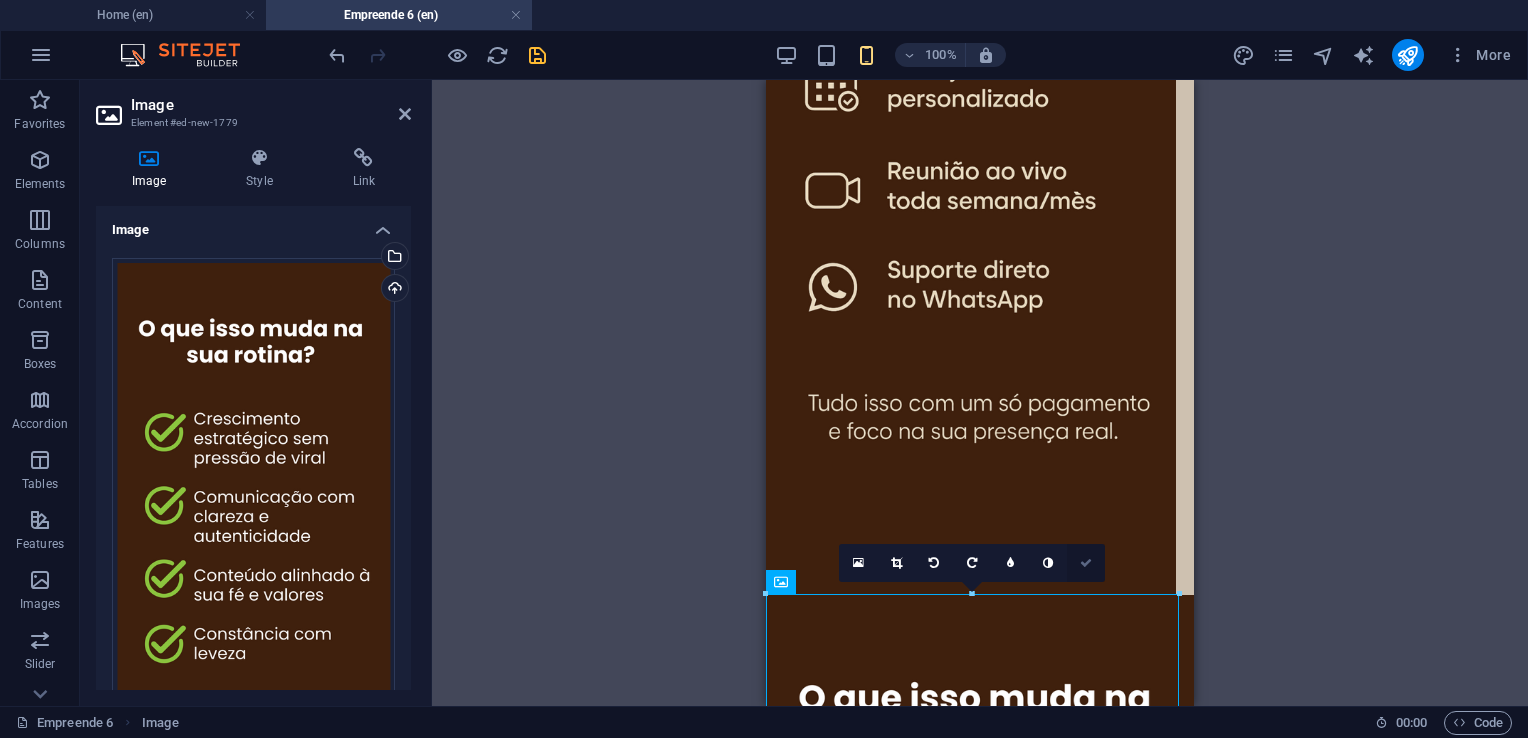 click at bounding box center [1086, 563] 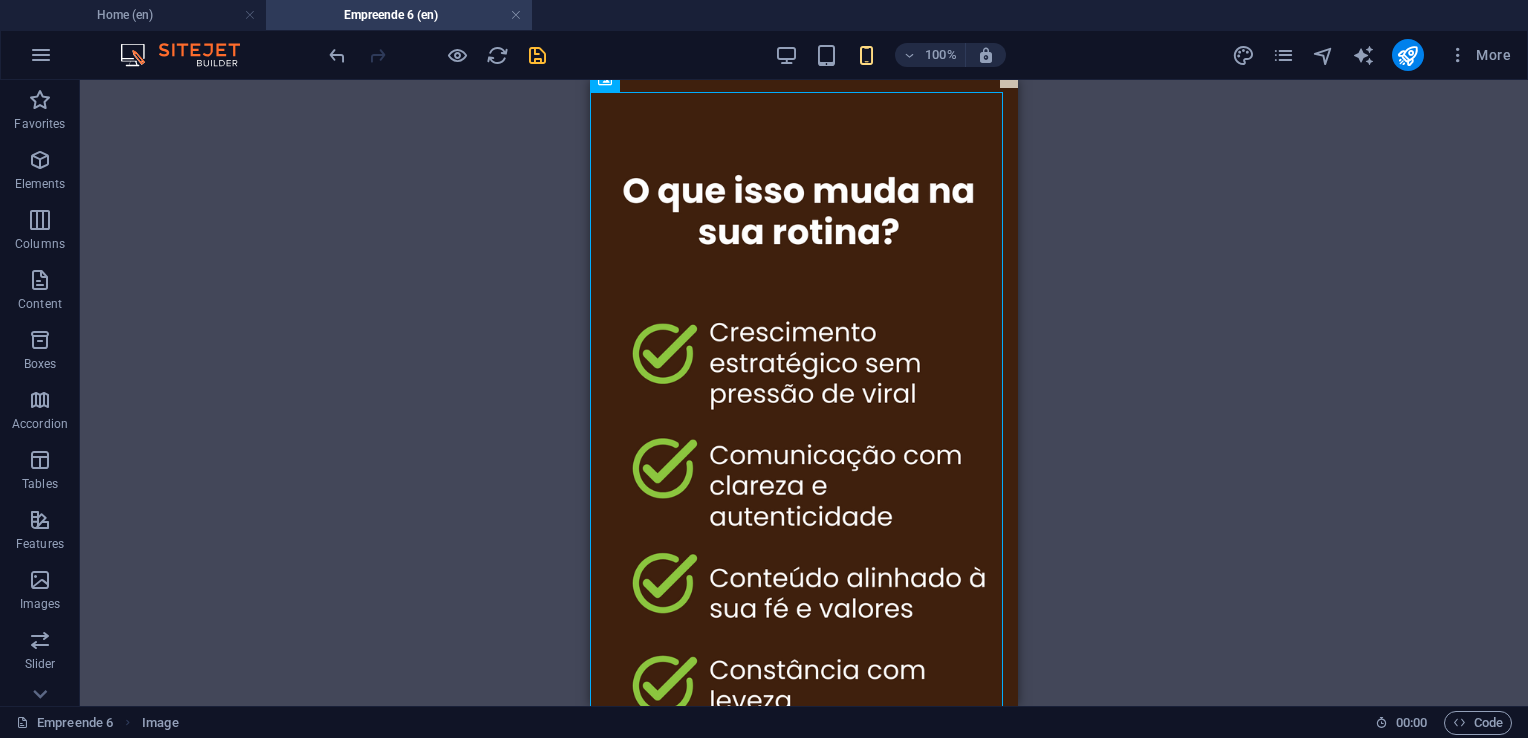 scroll, scrollTop: 2294, scrollLeft: 0, axis: vertical 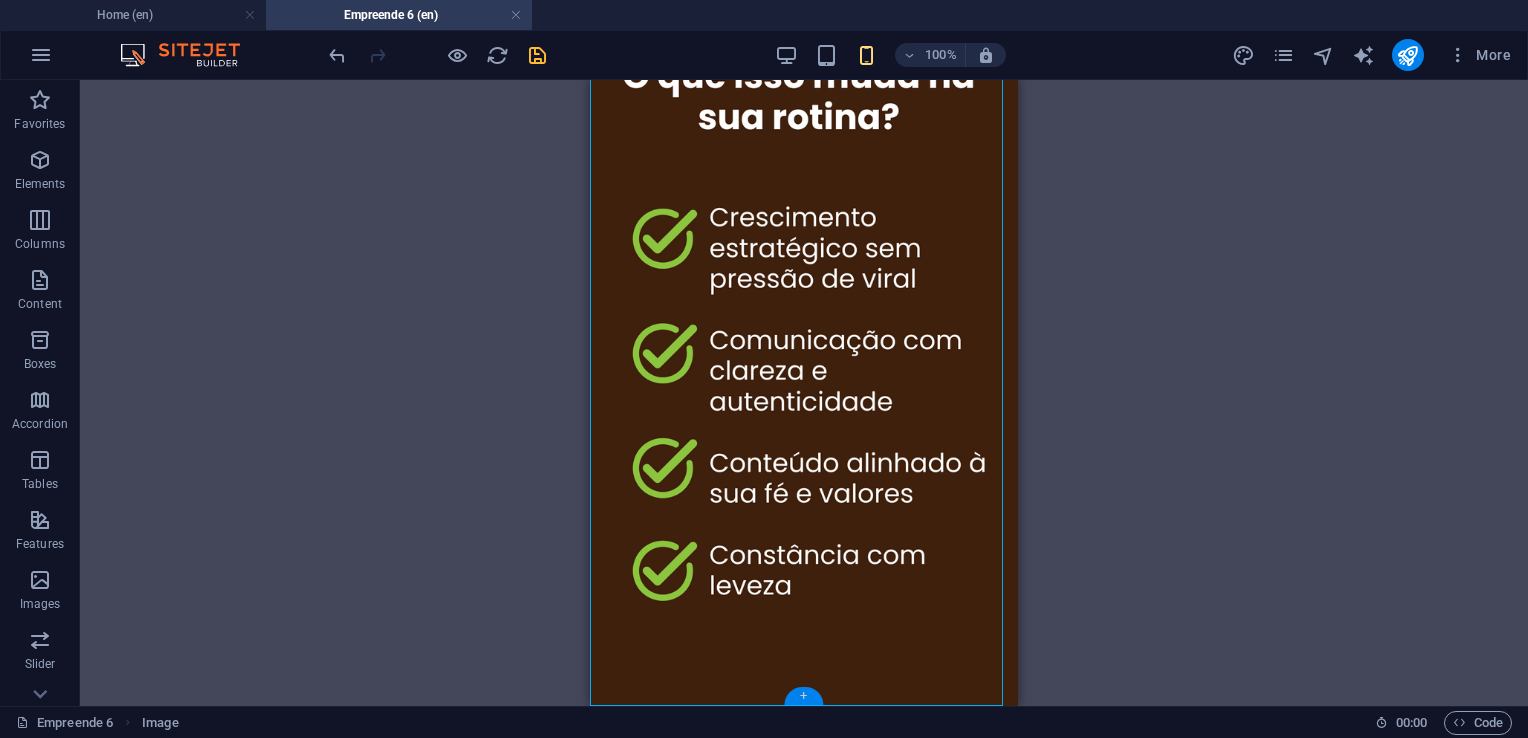 click on "+" at bounding box center [803, 696] 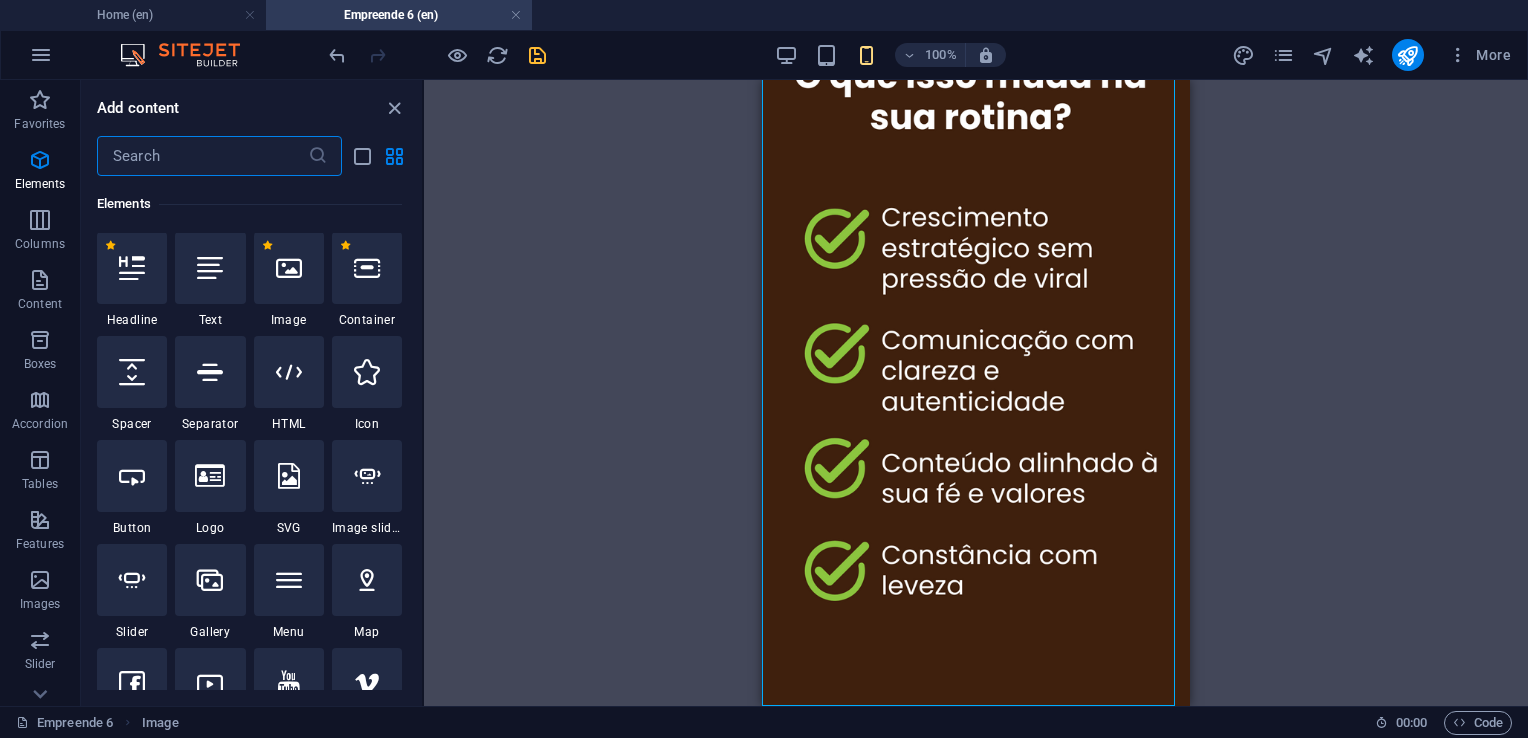 scroll, scrollTop: 363, scrollLeft: 0, axis: vertical 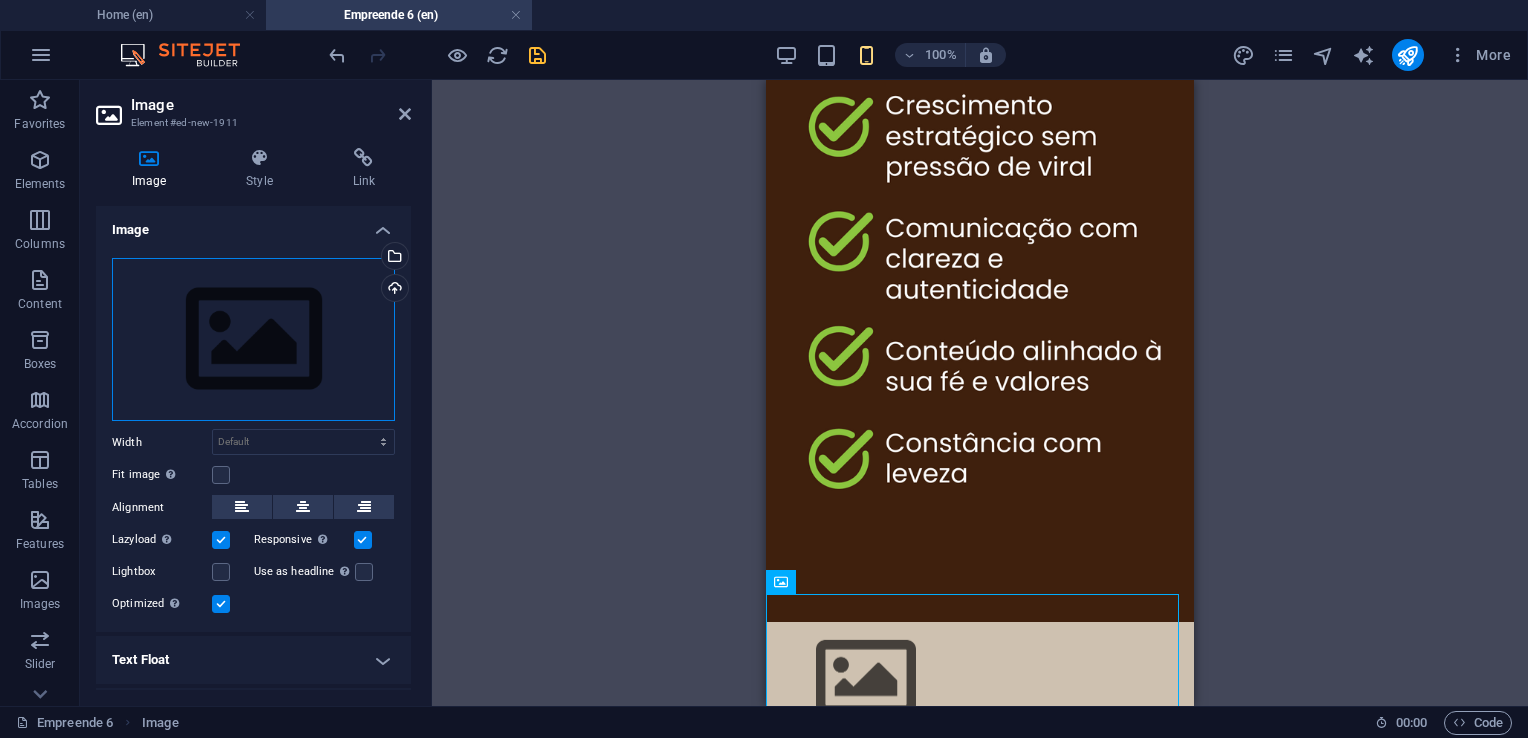 click on "Drag files here, click to choose files or select files from Files or our free stock photos & videos" at bounding box center [253, 340] 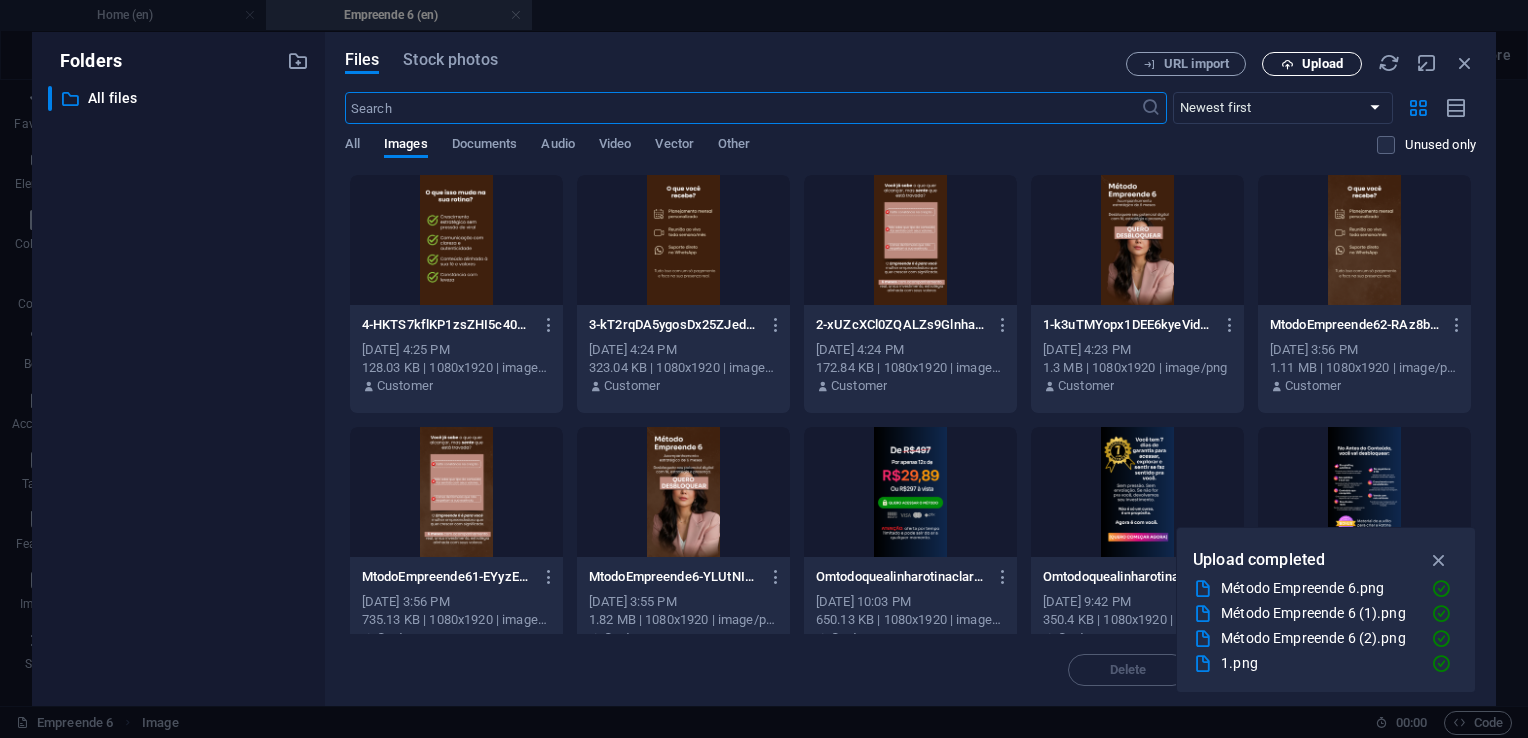 click on "Upload" at bounding box center (1322, 64) 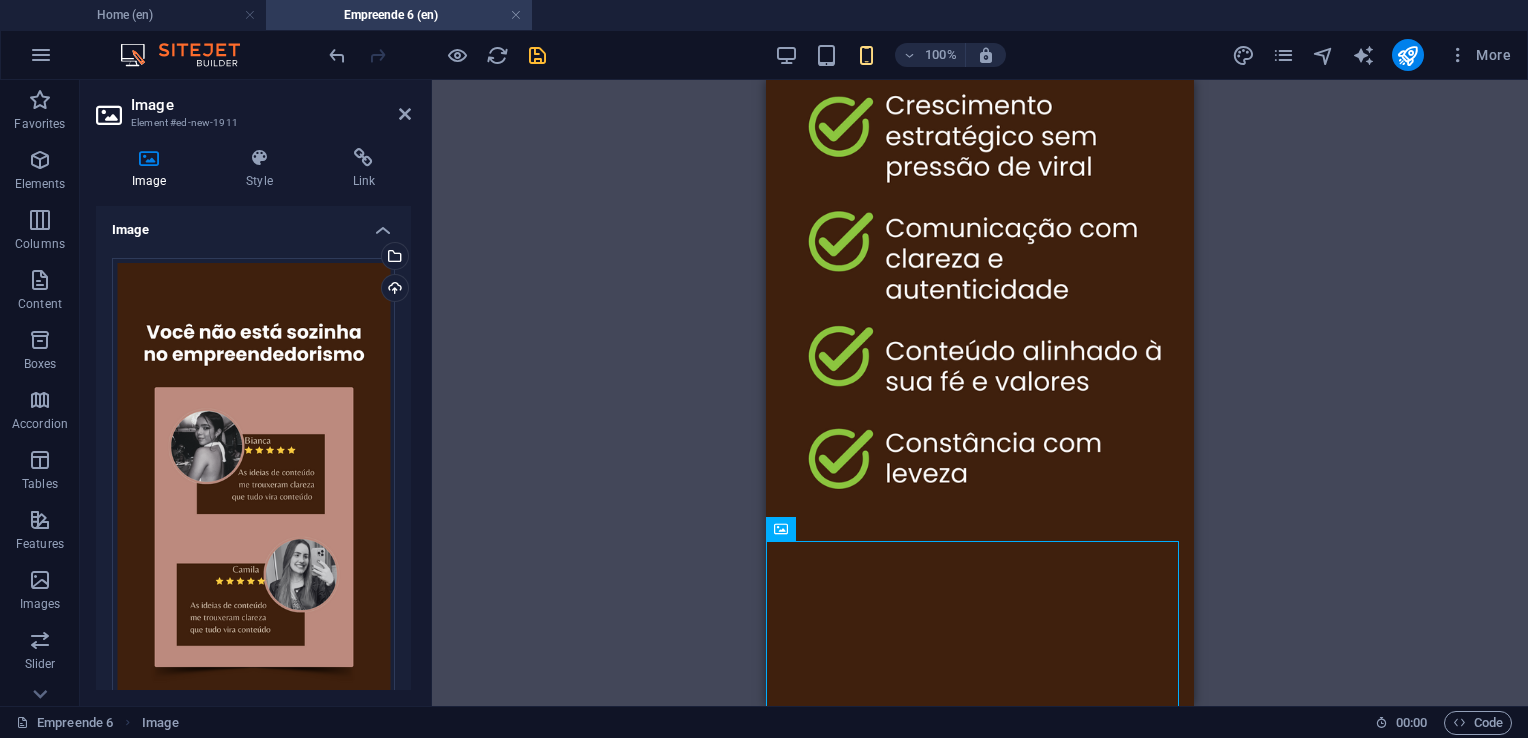 scroll, scrollTop: 2461, scrollLeft: 0, axis: vertical 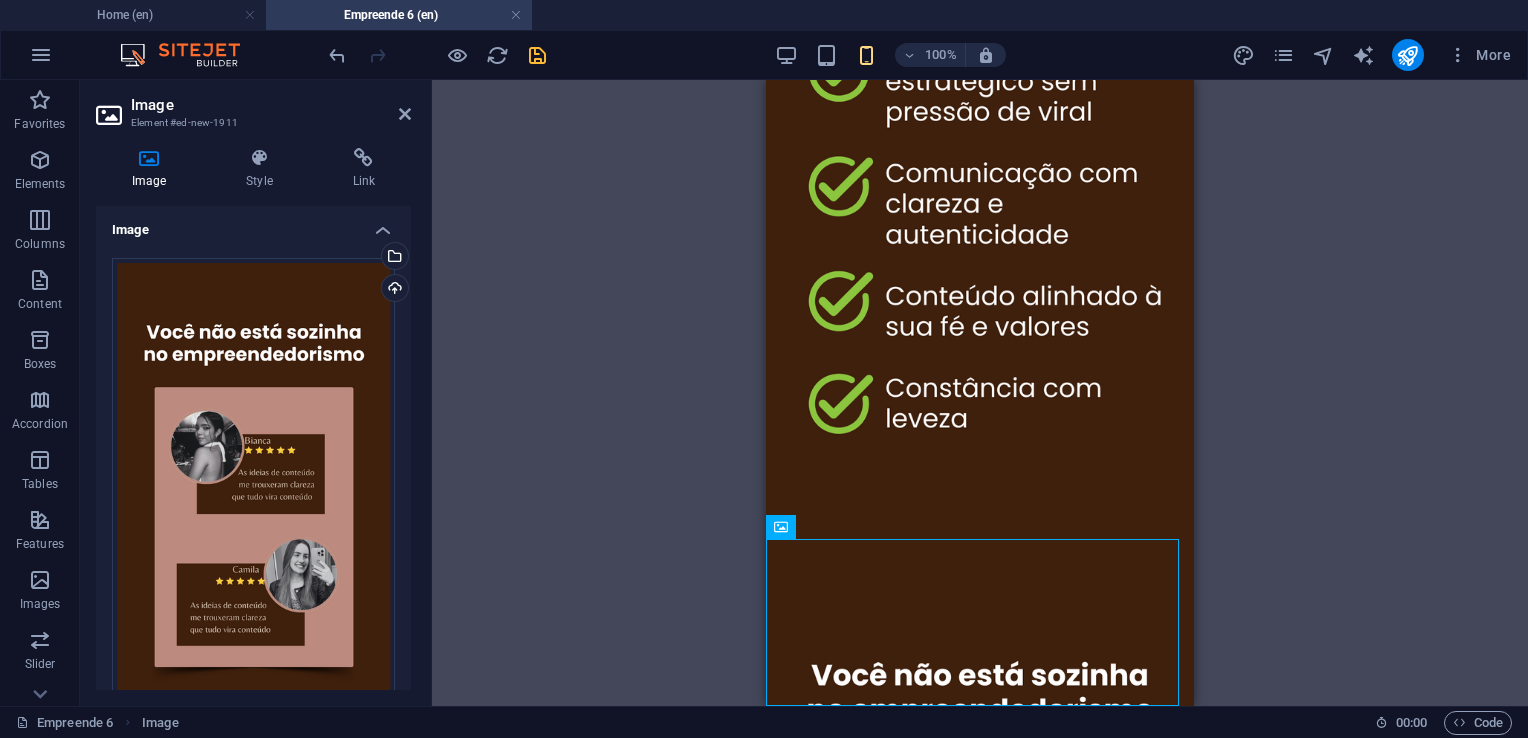 click on "Default auto px rem % em vh vw" at bounding box center [303, 774] 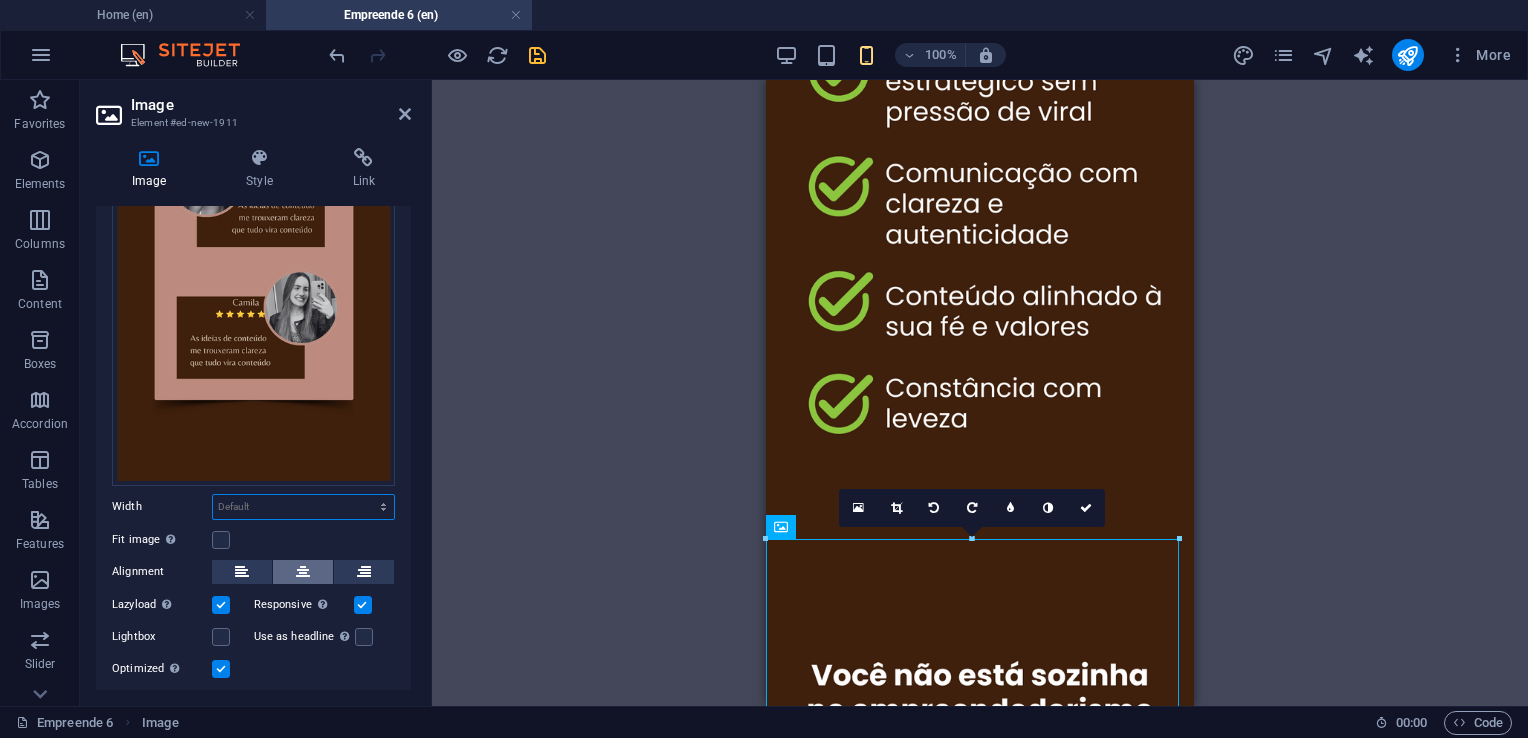 scroll, scrollTop: 370, scrollLeft: 0, axis: vertical 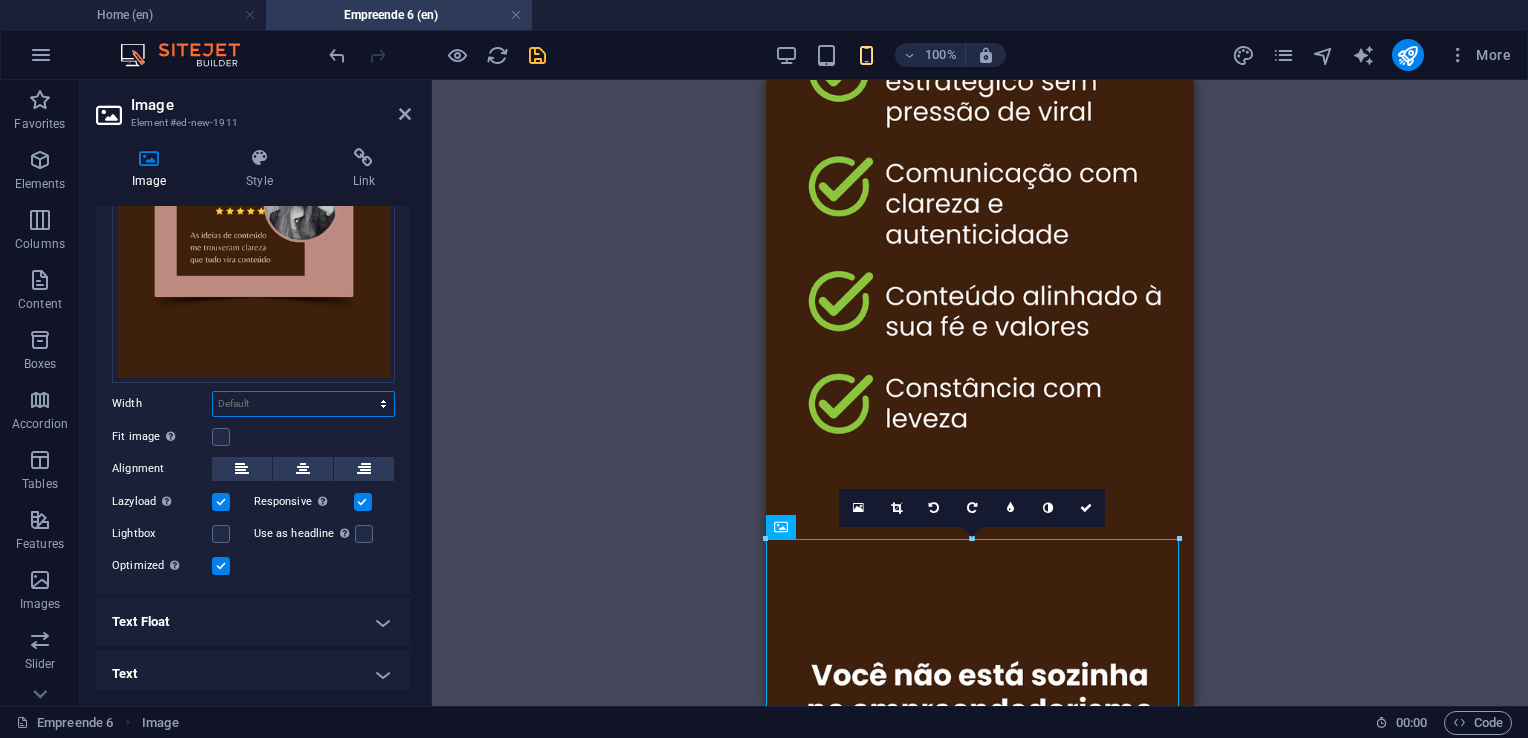 drag, startPoint x: 291, startPoint y: 395, endPoint x: 291, endPoint y: 406, distance: 11 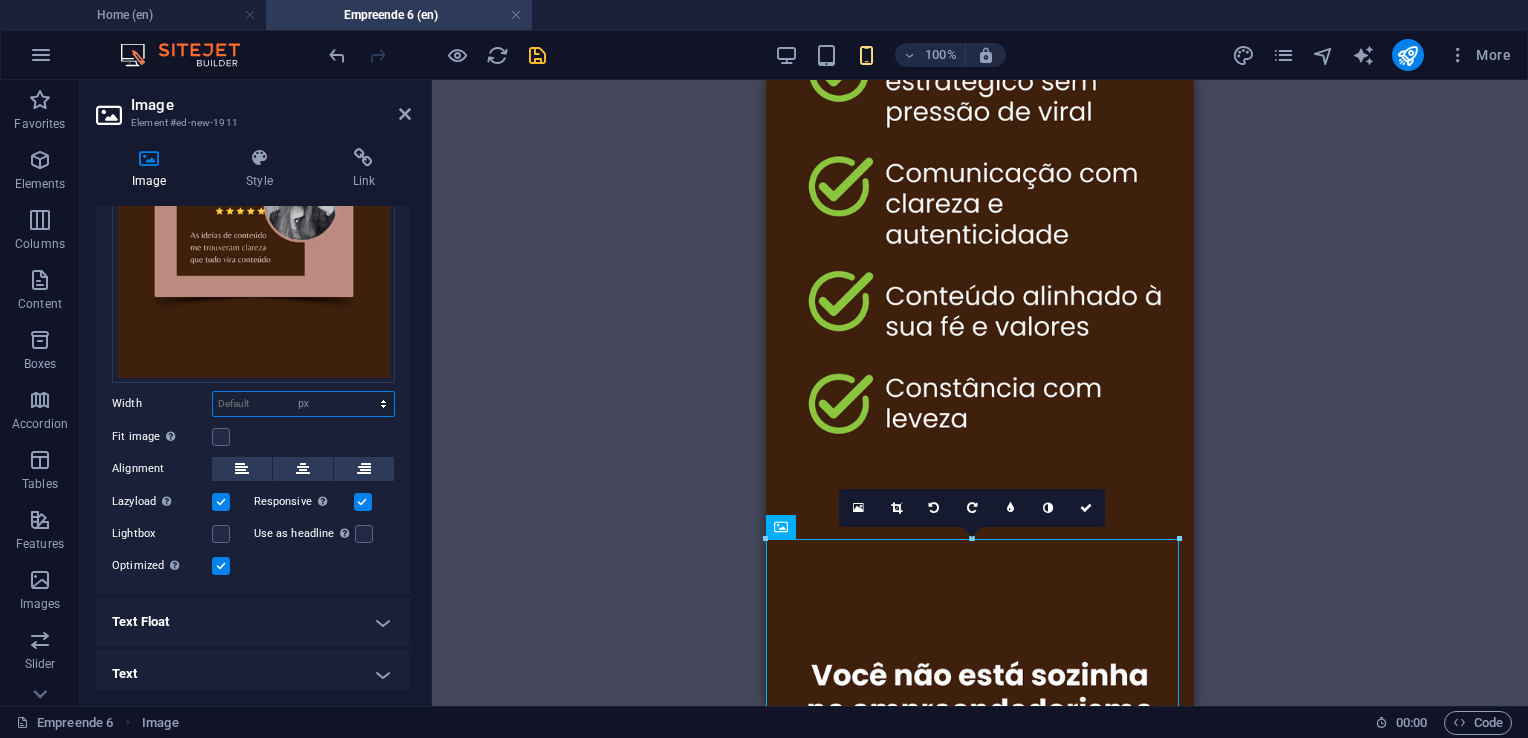 click on "Default auto px rem % em vh vw" at bounding box center (303, 404) 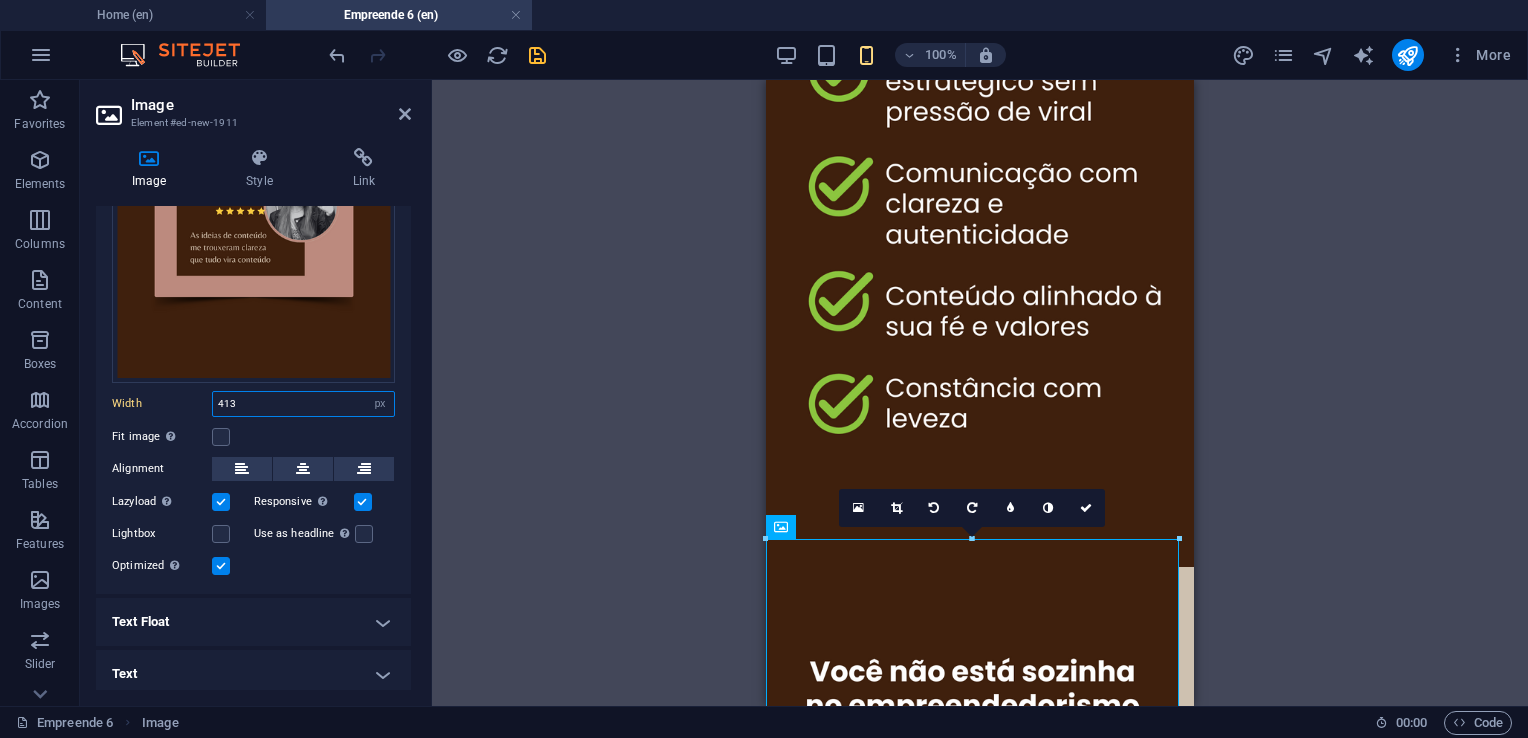 click on "413" at bounding box center (303, 404) 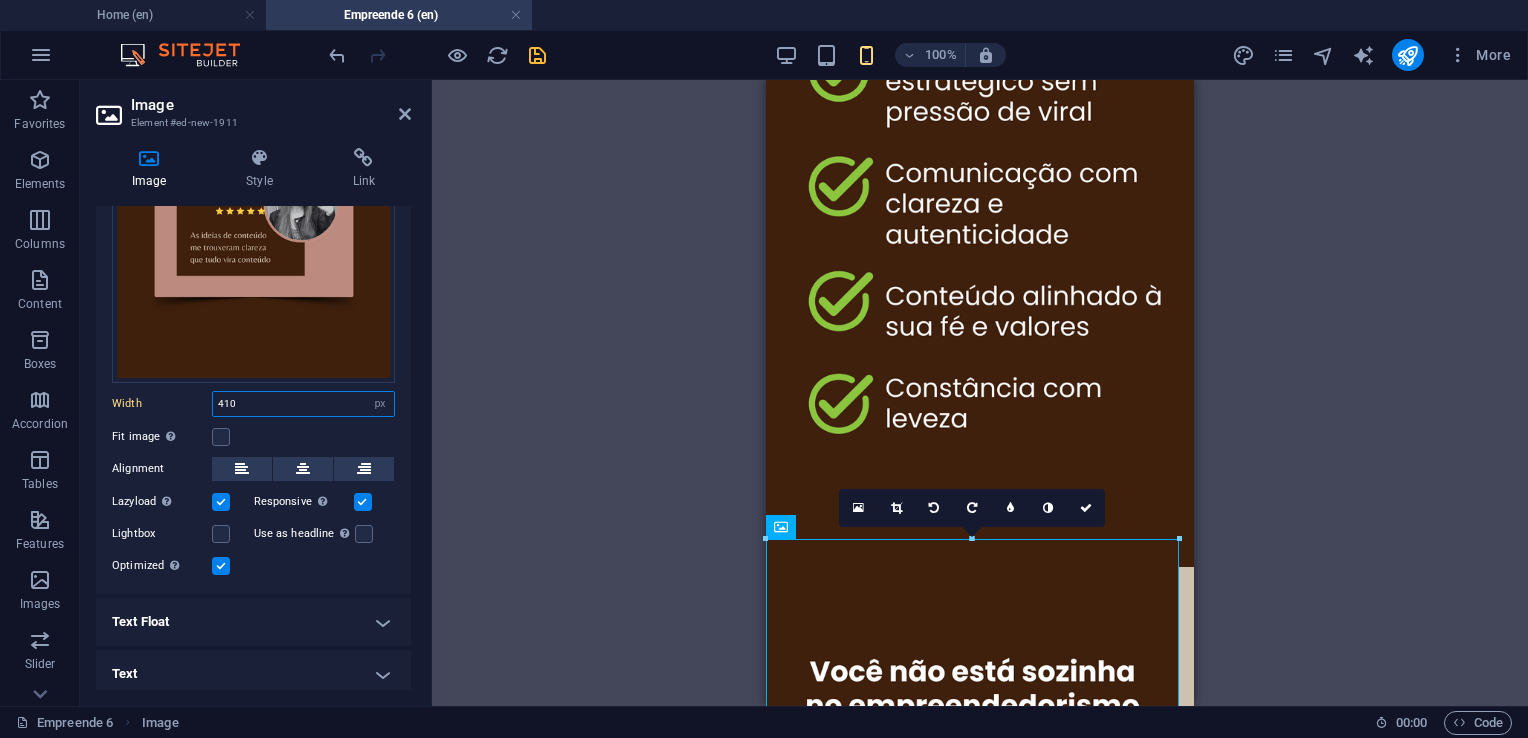 type on "410" 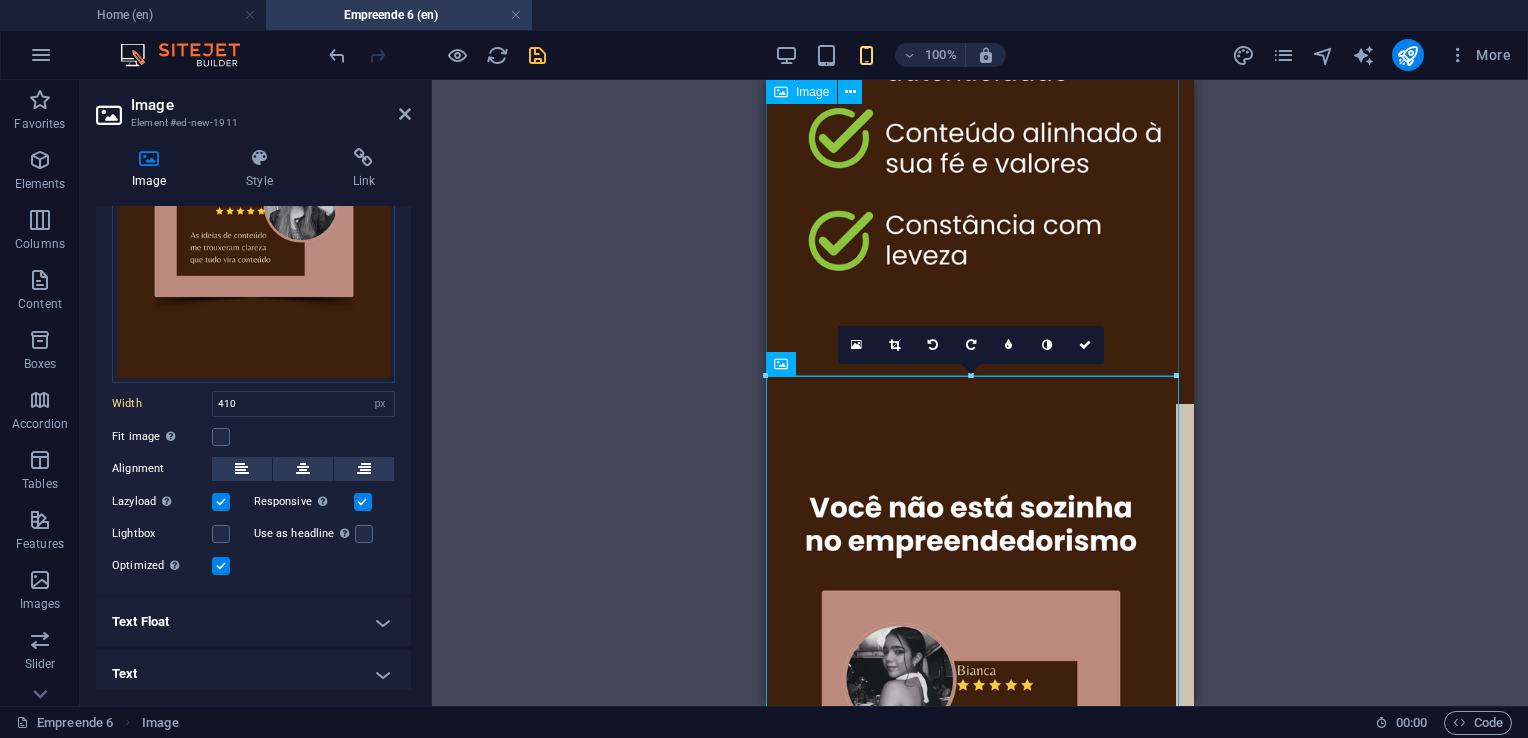 scroll, scrollTop: 2623, scrollLeft: 0, axis: vertical 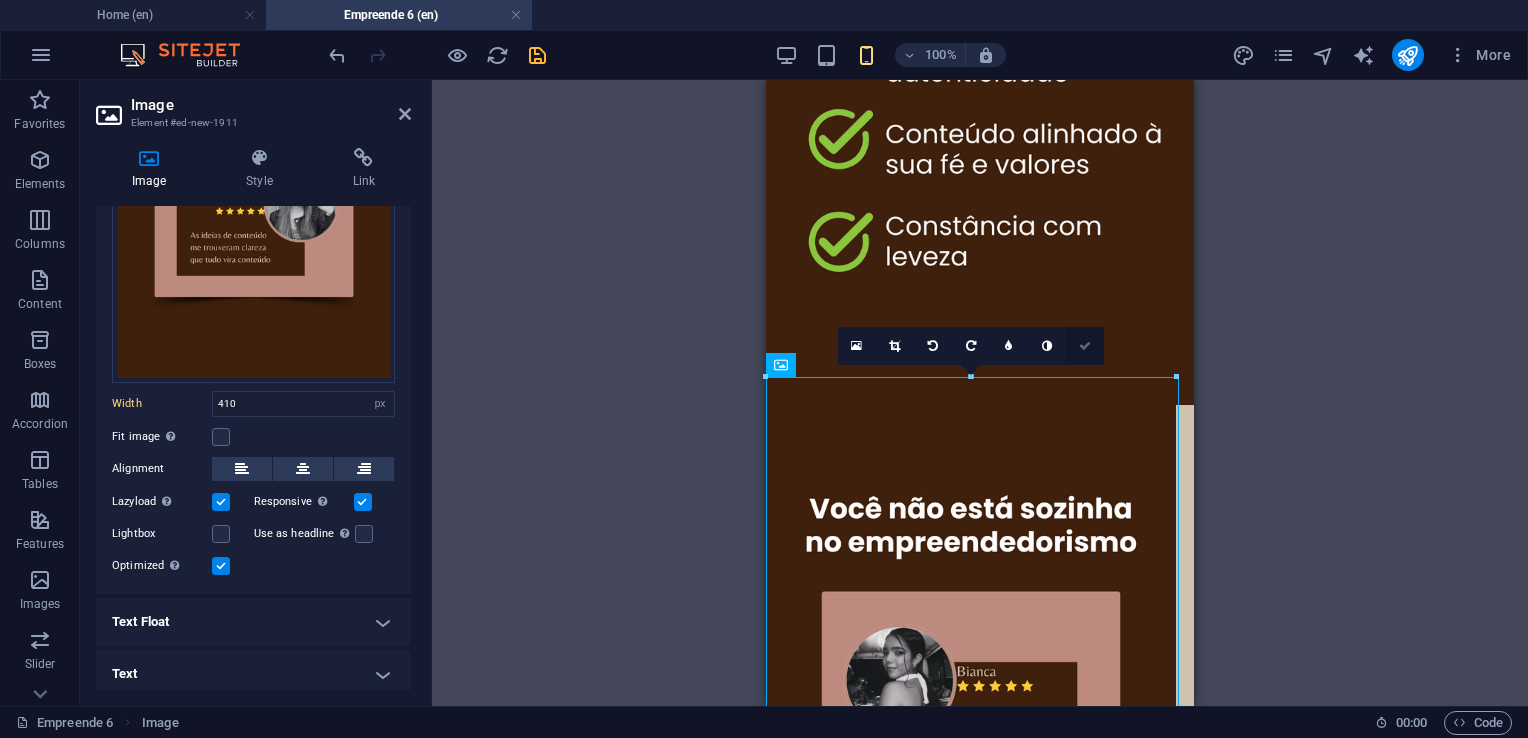 click at bounding box center (1085, 346) 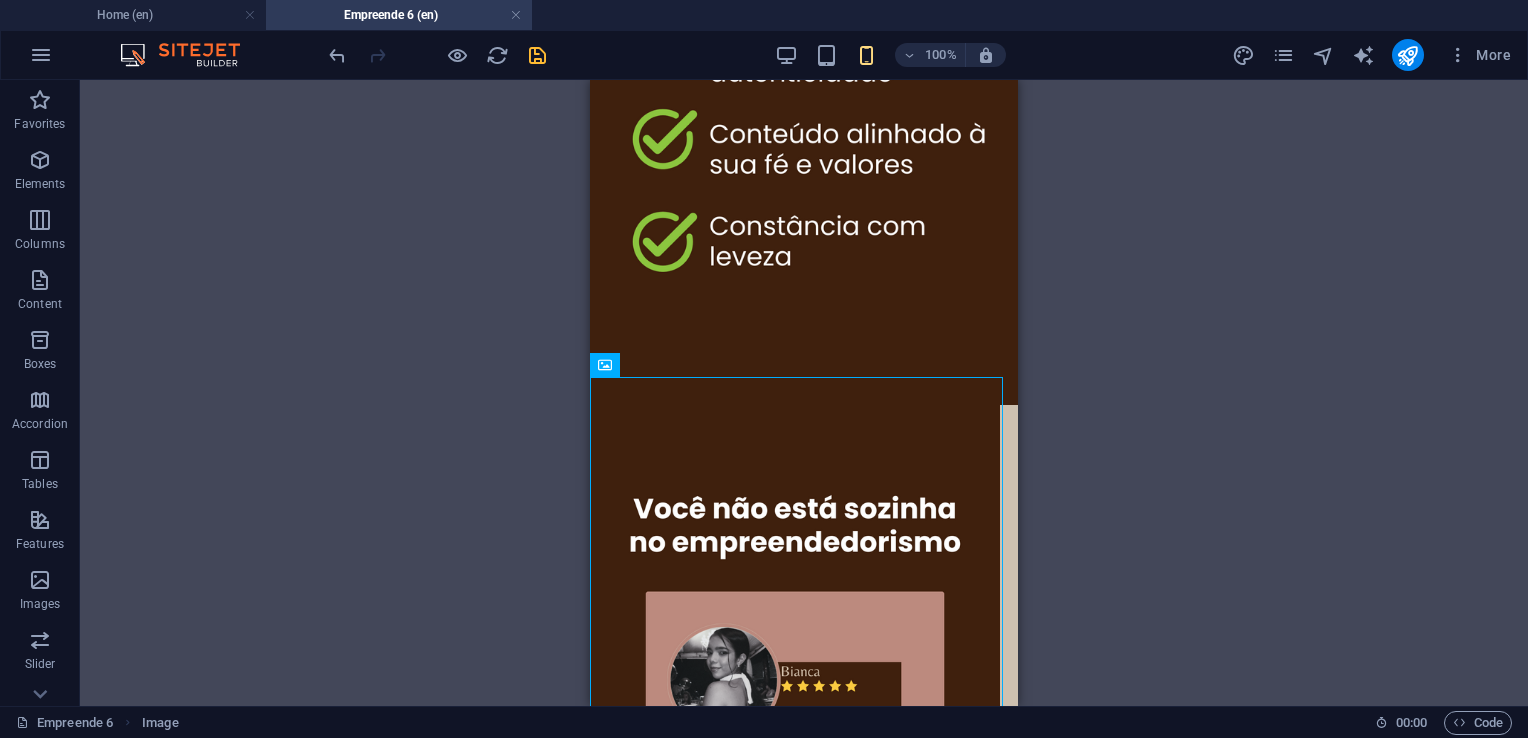 scroll, scrollTop: 3023, scrollLeft: 0, axis: vertical 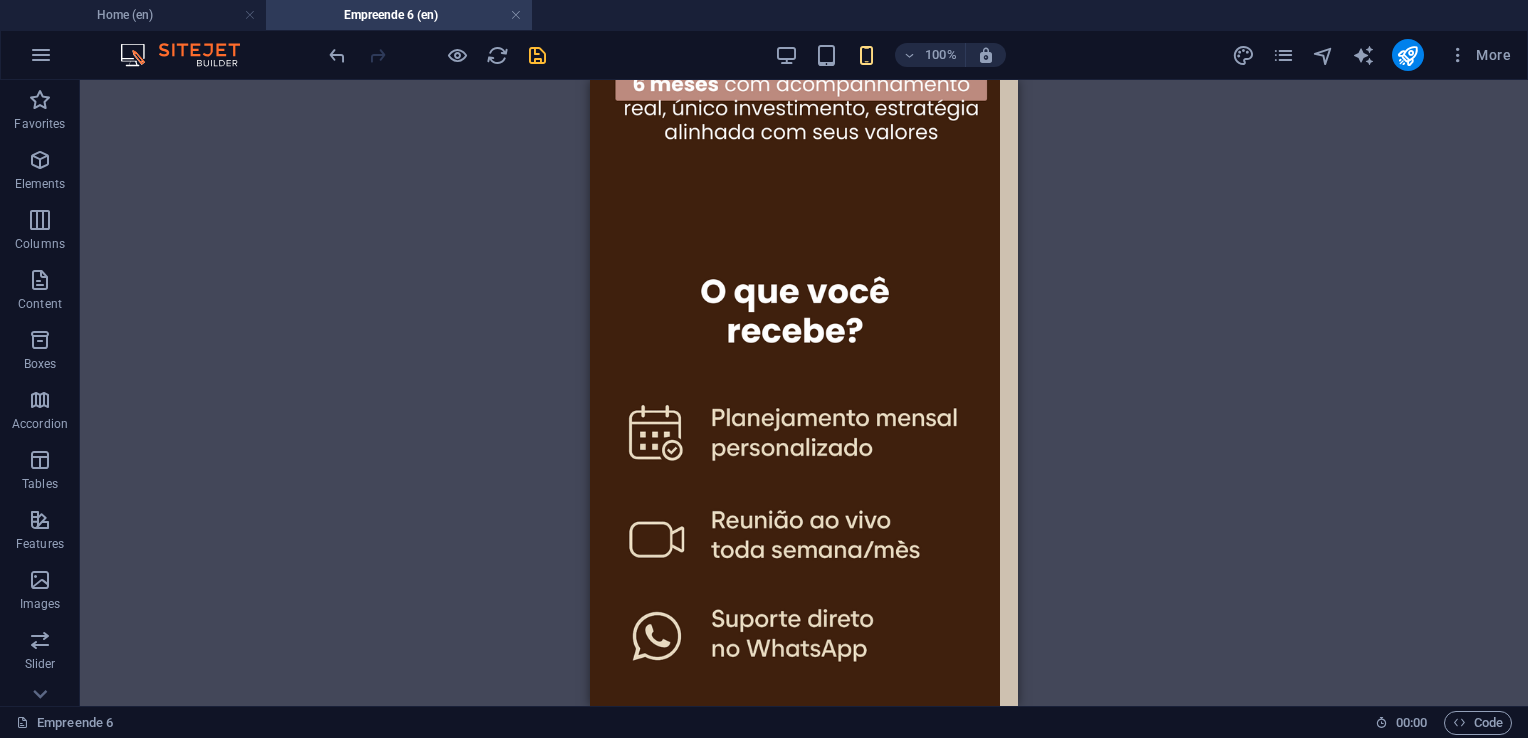 click at bounding box center [537, 55] 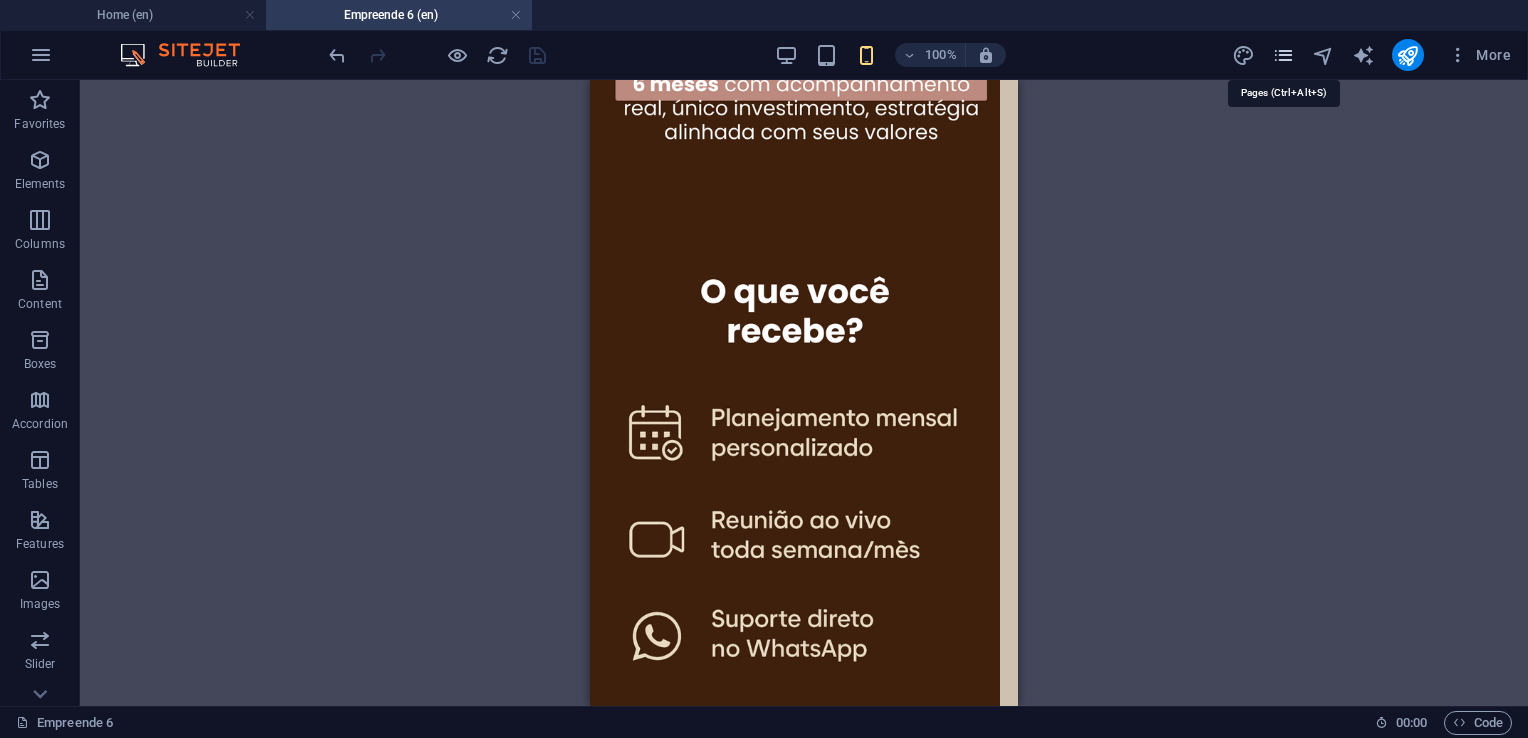 click at bounding box center (1283, 55) 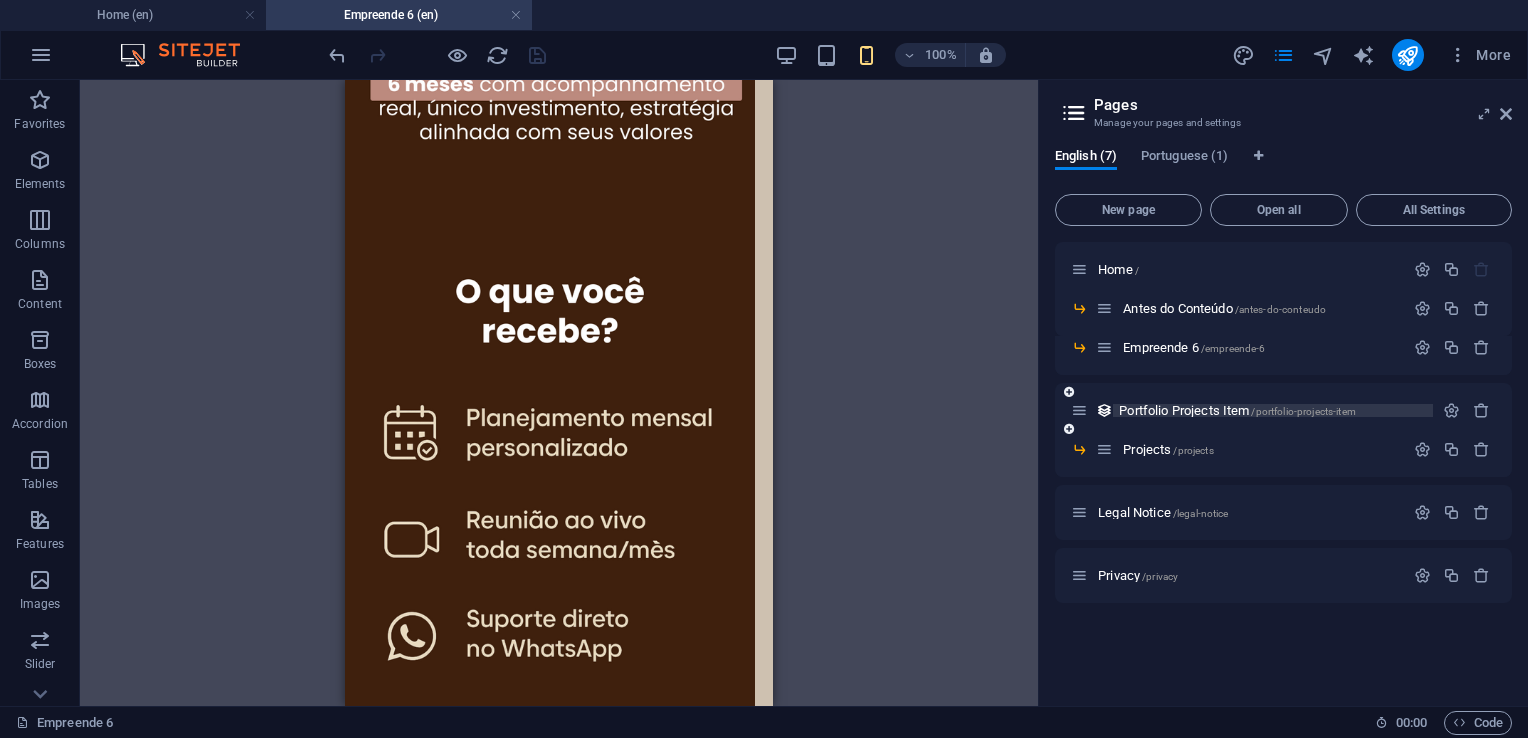 click on "Portfolio Projects Item /portfolio-projects-item" at bounding box center (1237, 410) 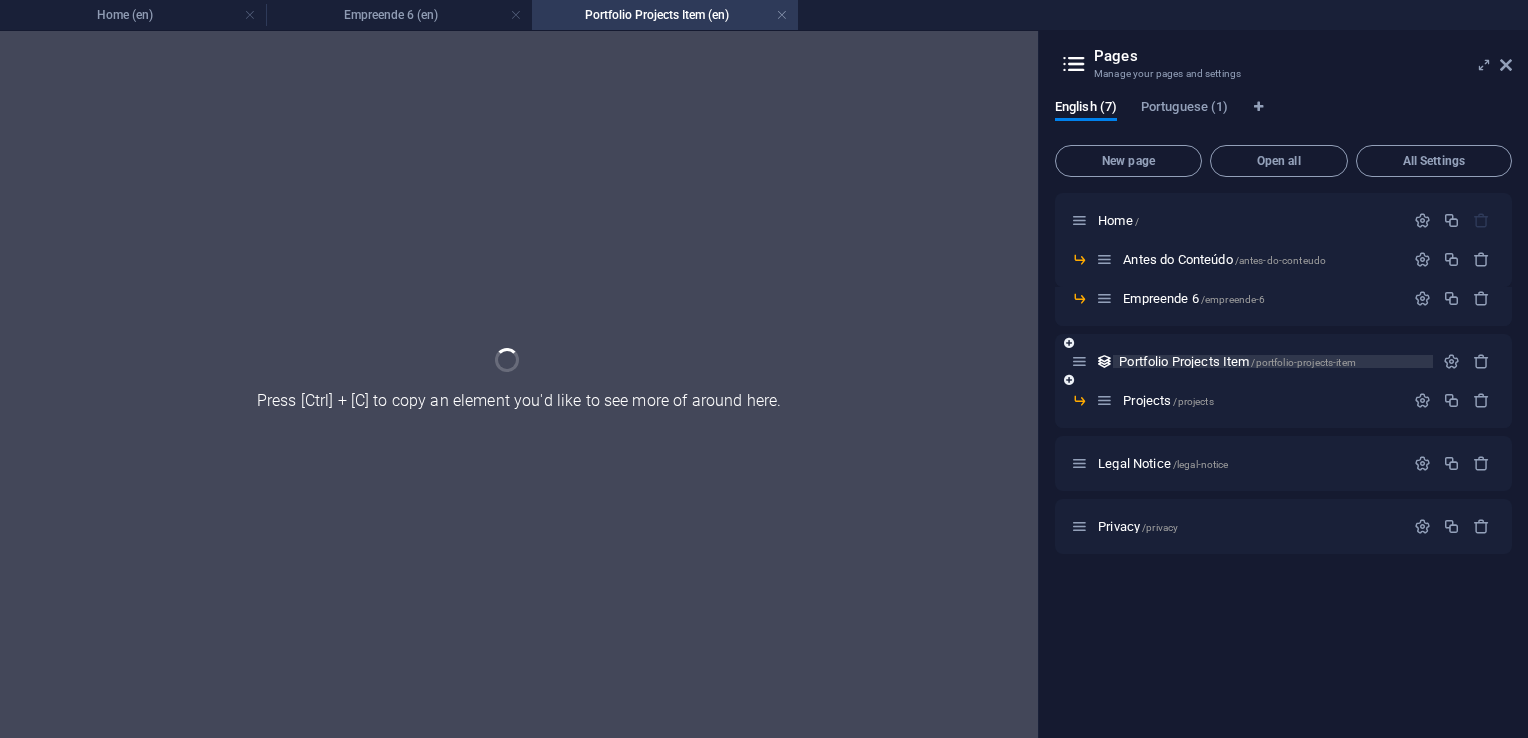 scroll, scrollTop: 0, scrollLeft: 0, axis: both 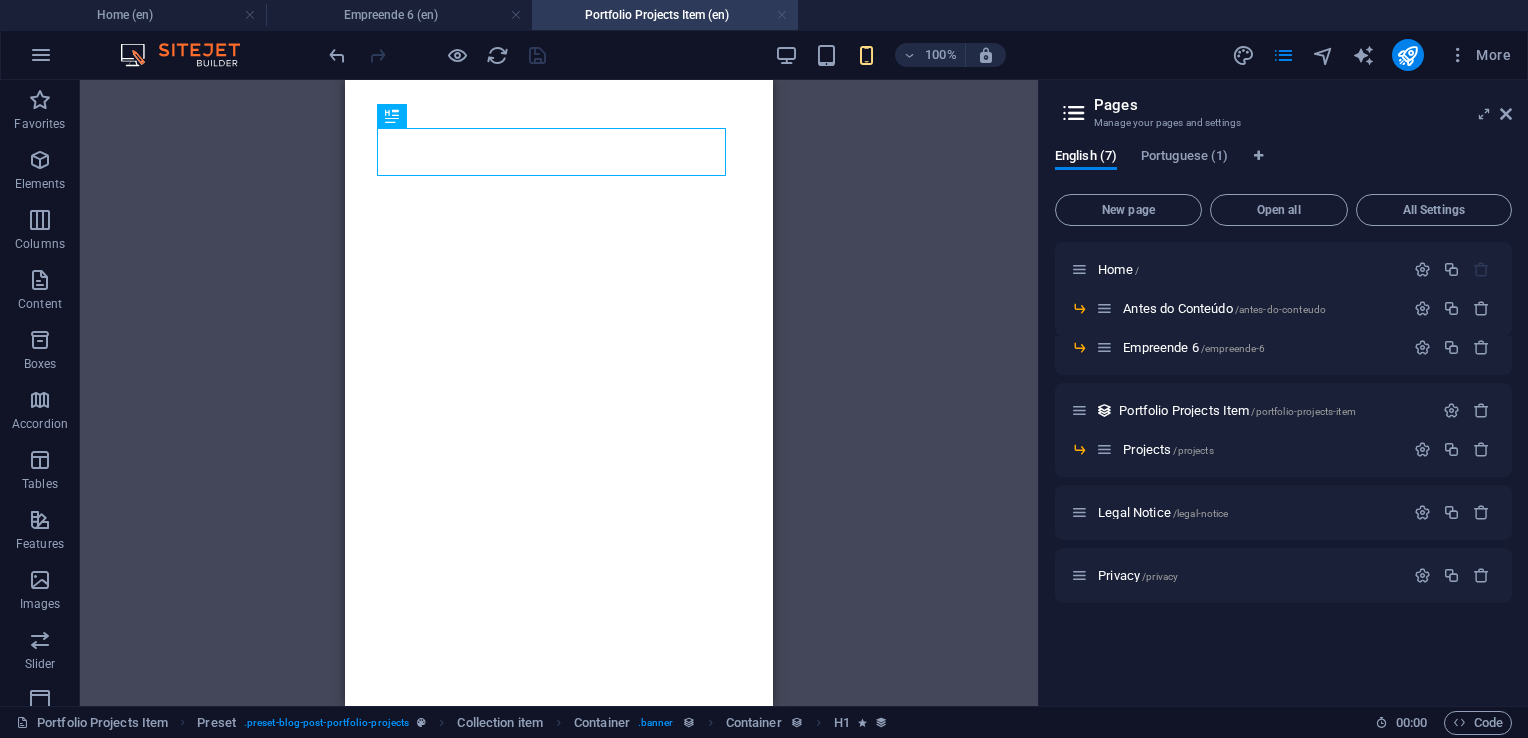 click at bounding box center (782, 15) 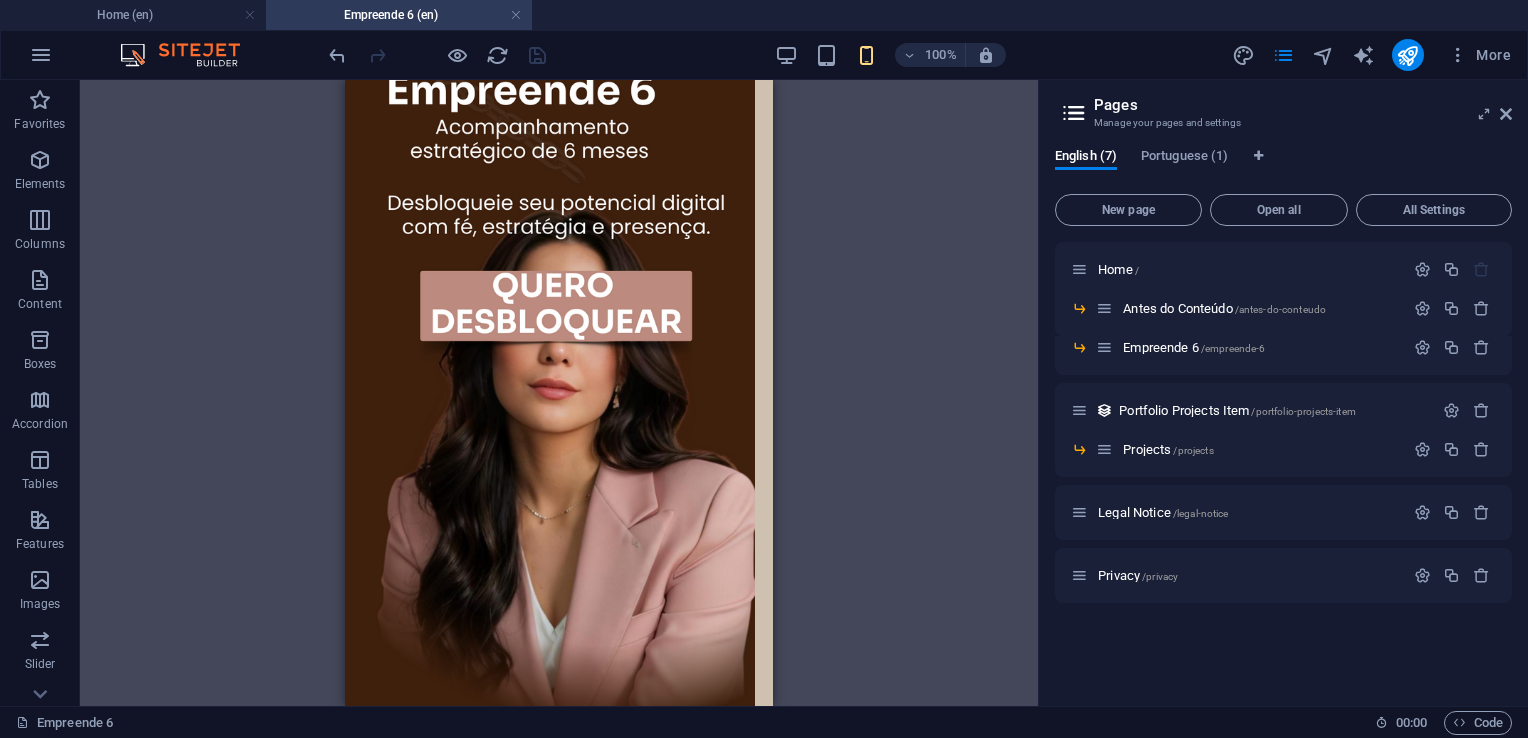 scroll, scrollTop: 0, scrollLeft: 0, axis: both 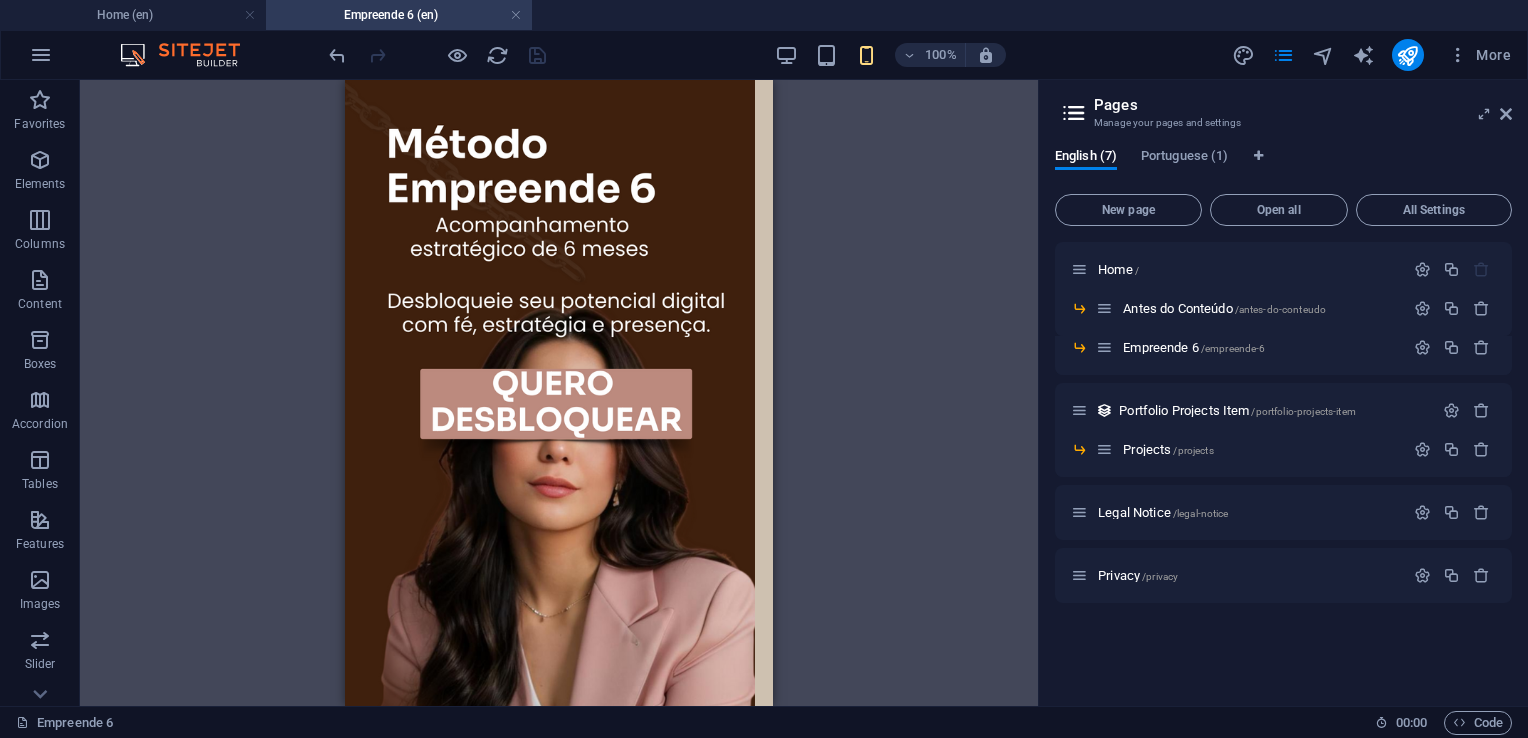 drag, startPoint x: 770, startPoint y: 327, endPoint x: 1112, endPoint y: 156, distance: 382.3676 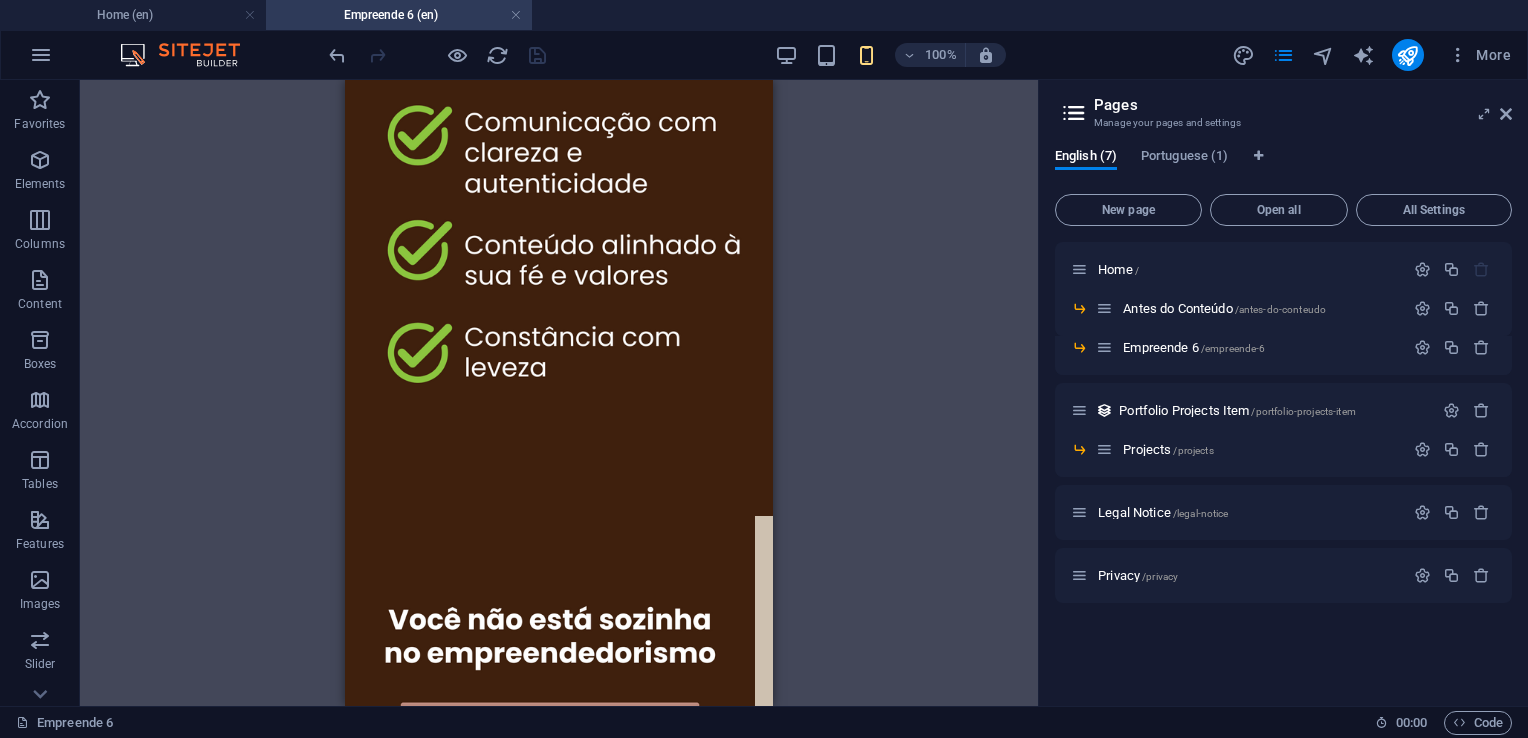 scroll, scrollTop: 2809, scrollLeft: 0, axis: vertical 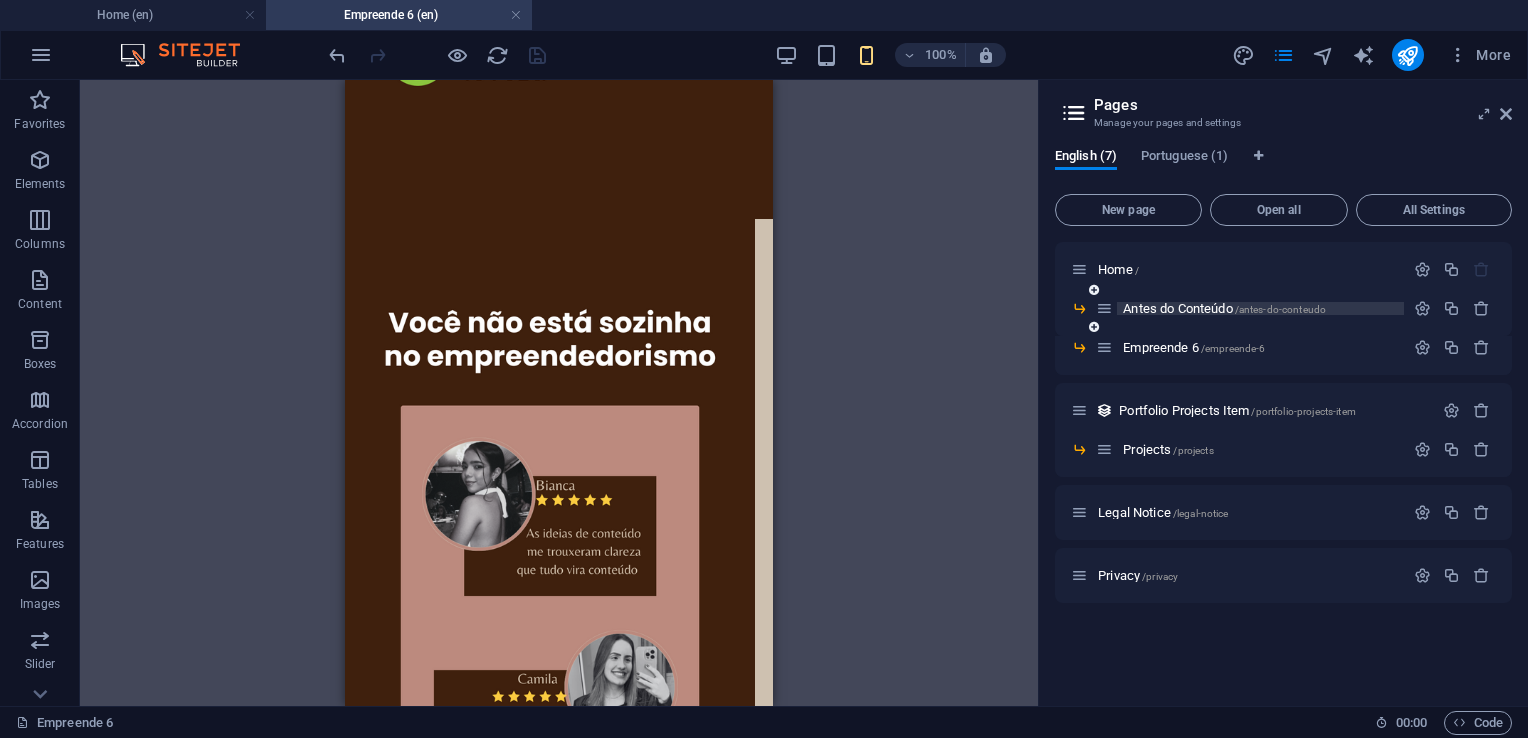 click on "Antes do Conteúdo  /antes-do-conteudo" at bounding box center [1224, 308] 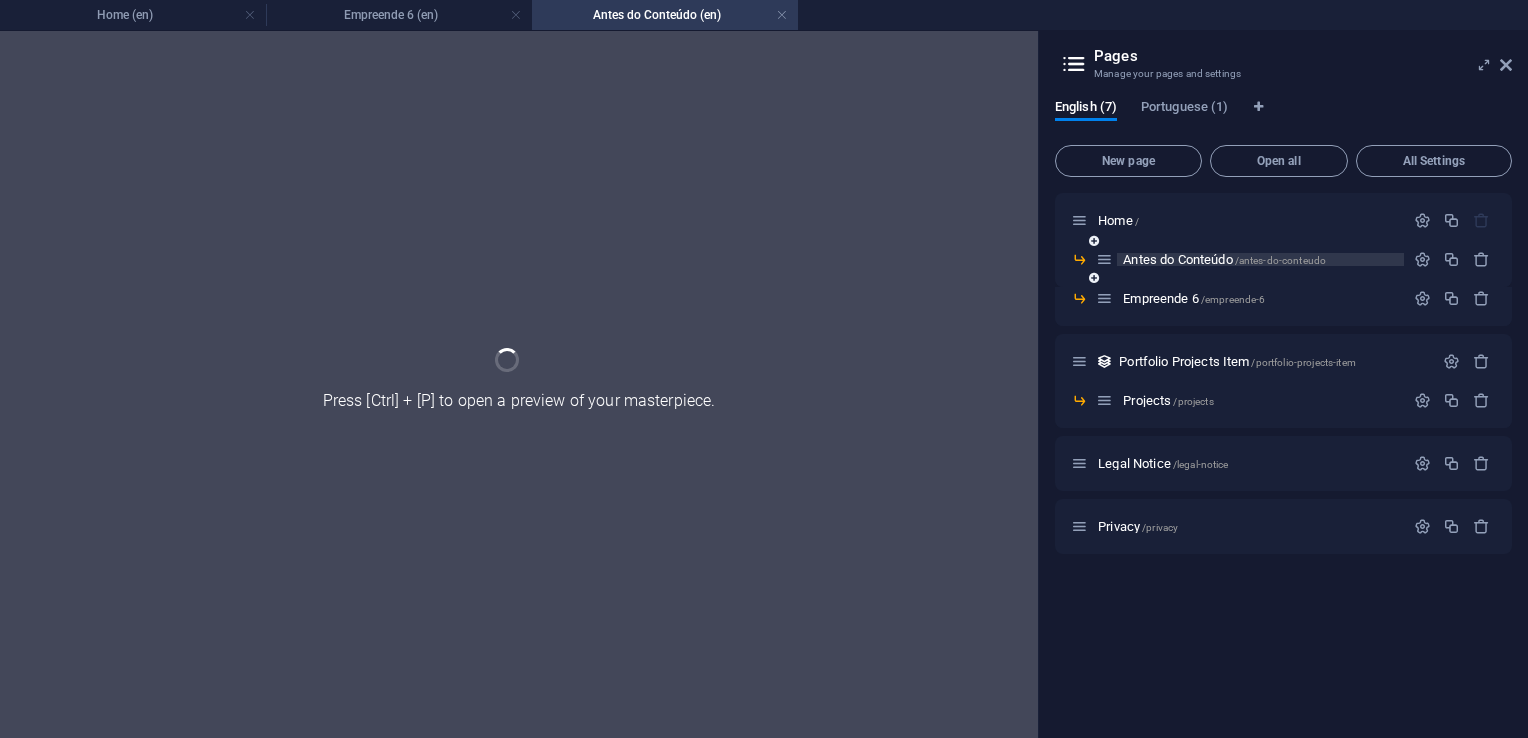 scroll, scrollTop: 0, scrollLeft: 0, axis: both 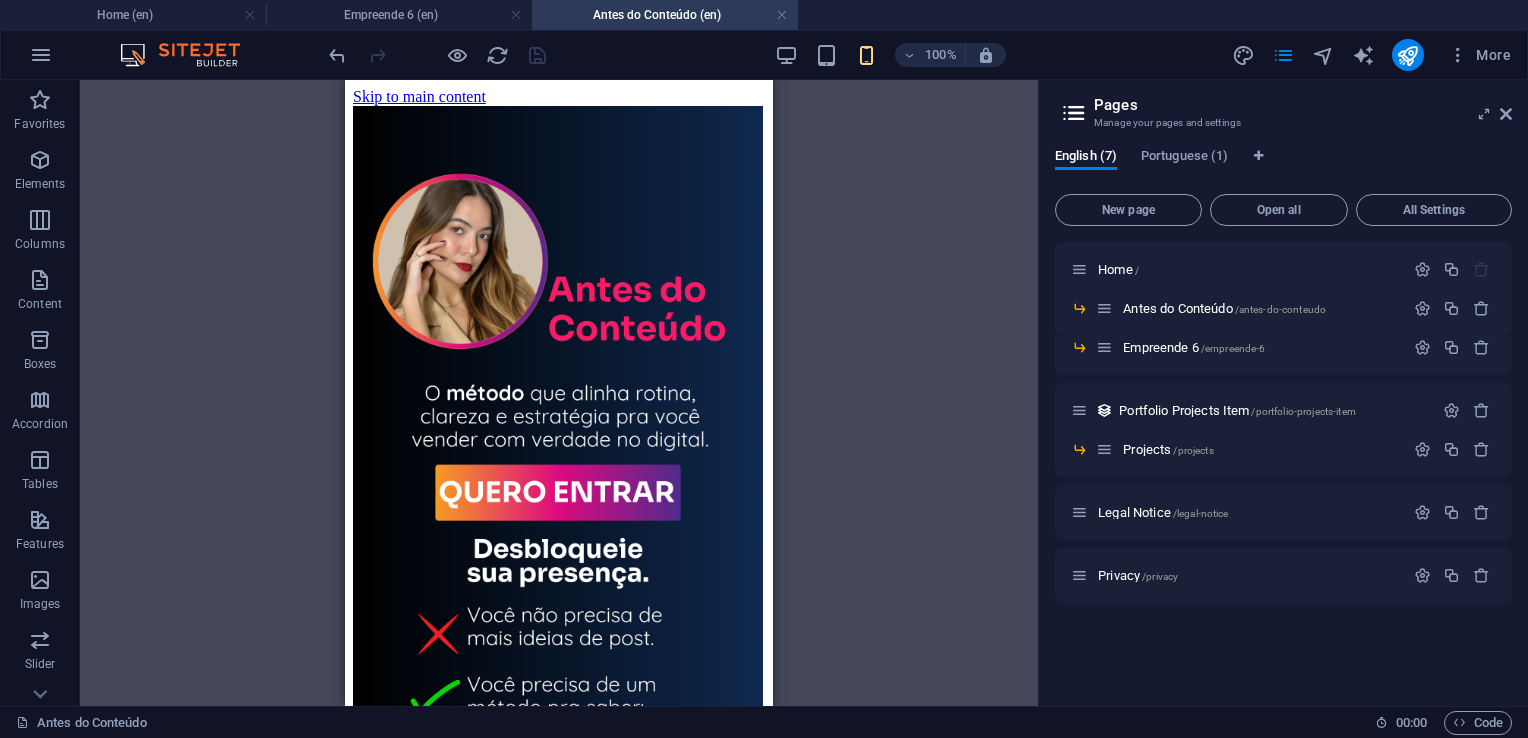 drag, startPoint x: 757, startPoint y: 628, endPoint x: 1640, endPoint y: 171, distance: 994.2525 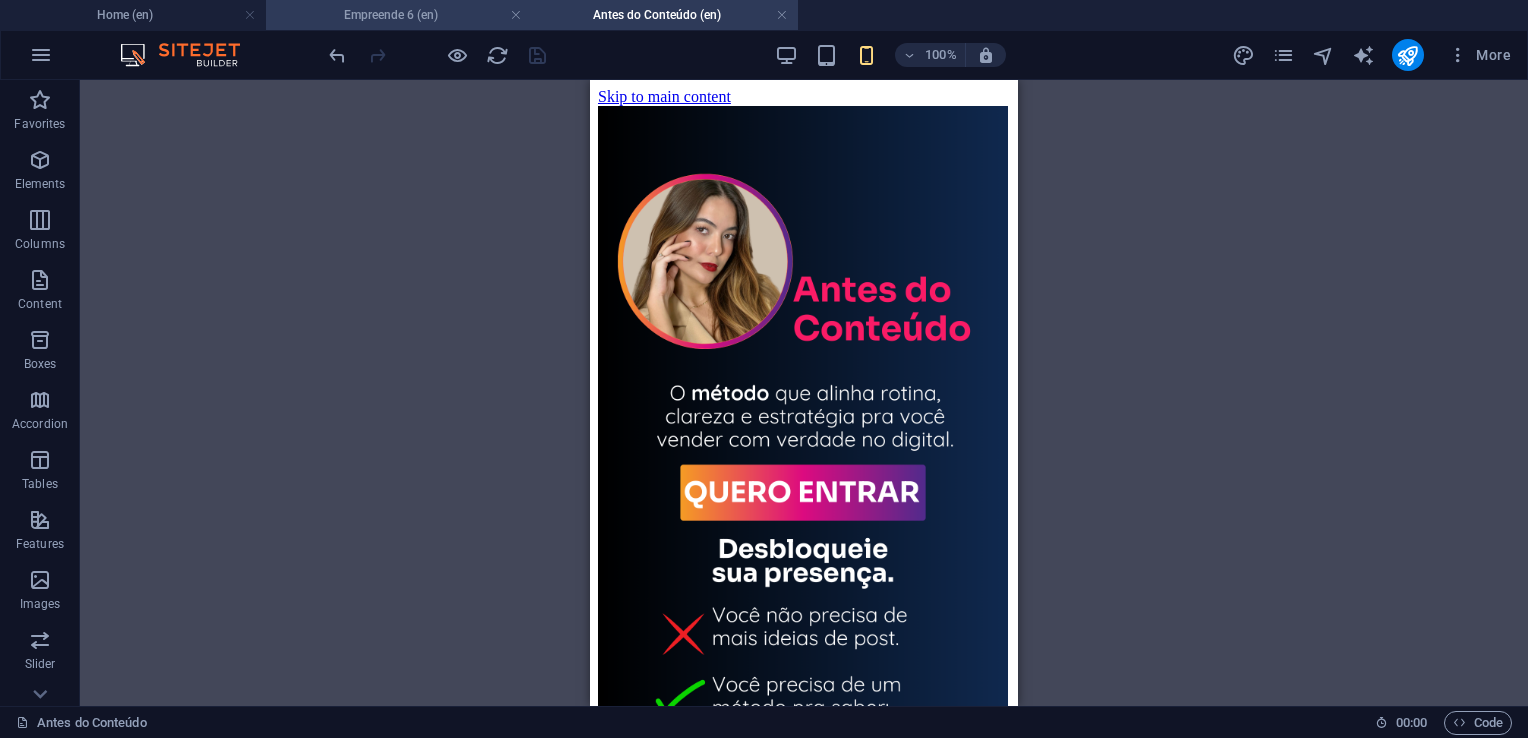 click on "Empreende 6  (en)" at bounding box center (399, 15) 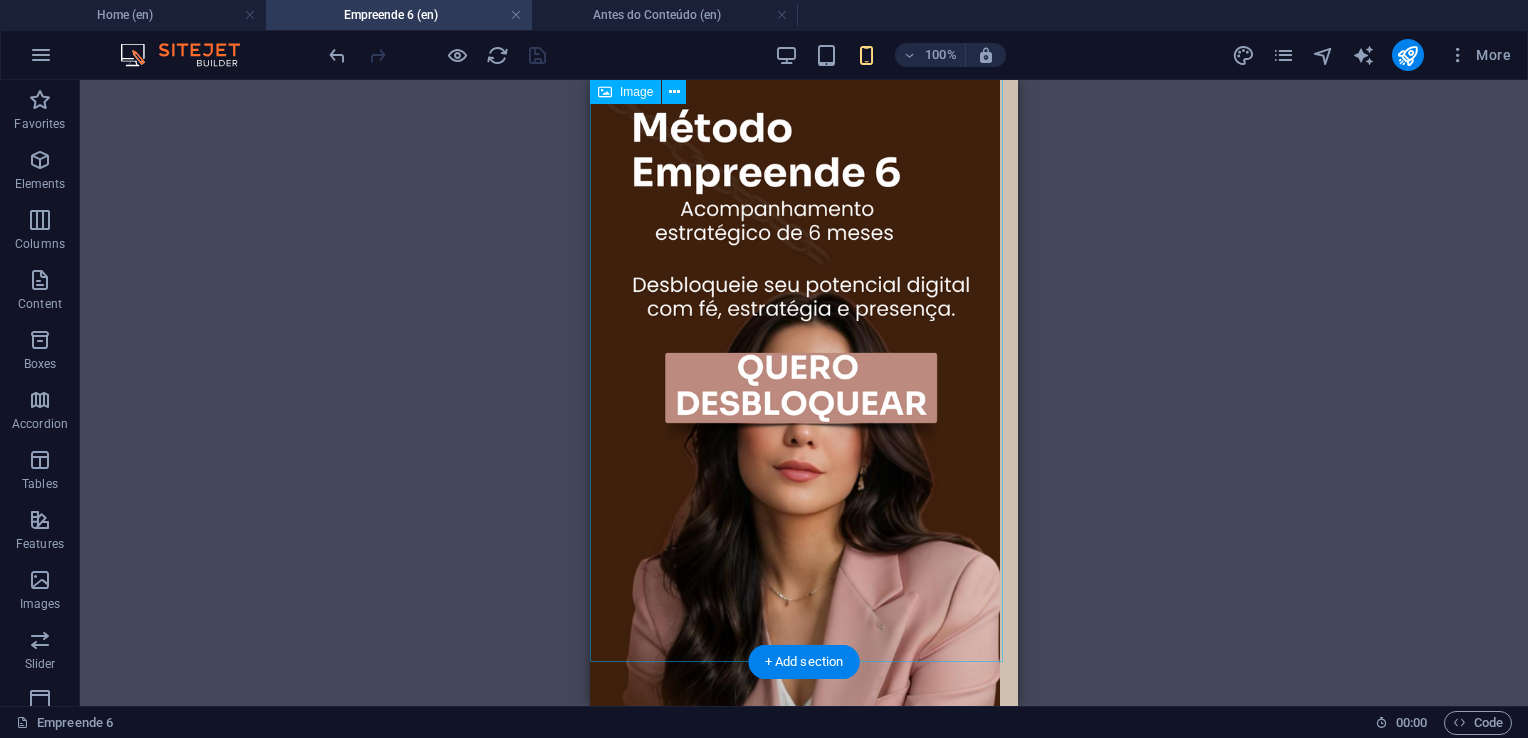 scroll, scrollTop: 0, scrollLeft: 0, axis: both 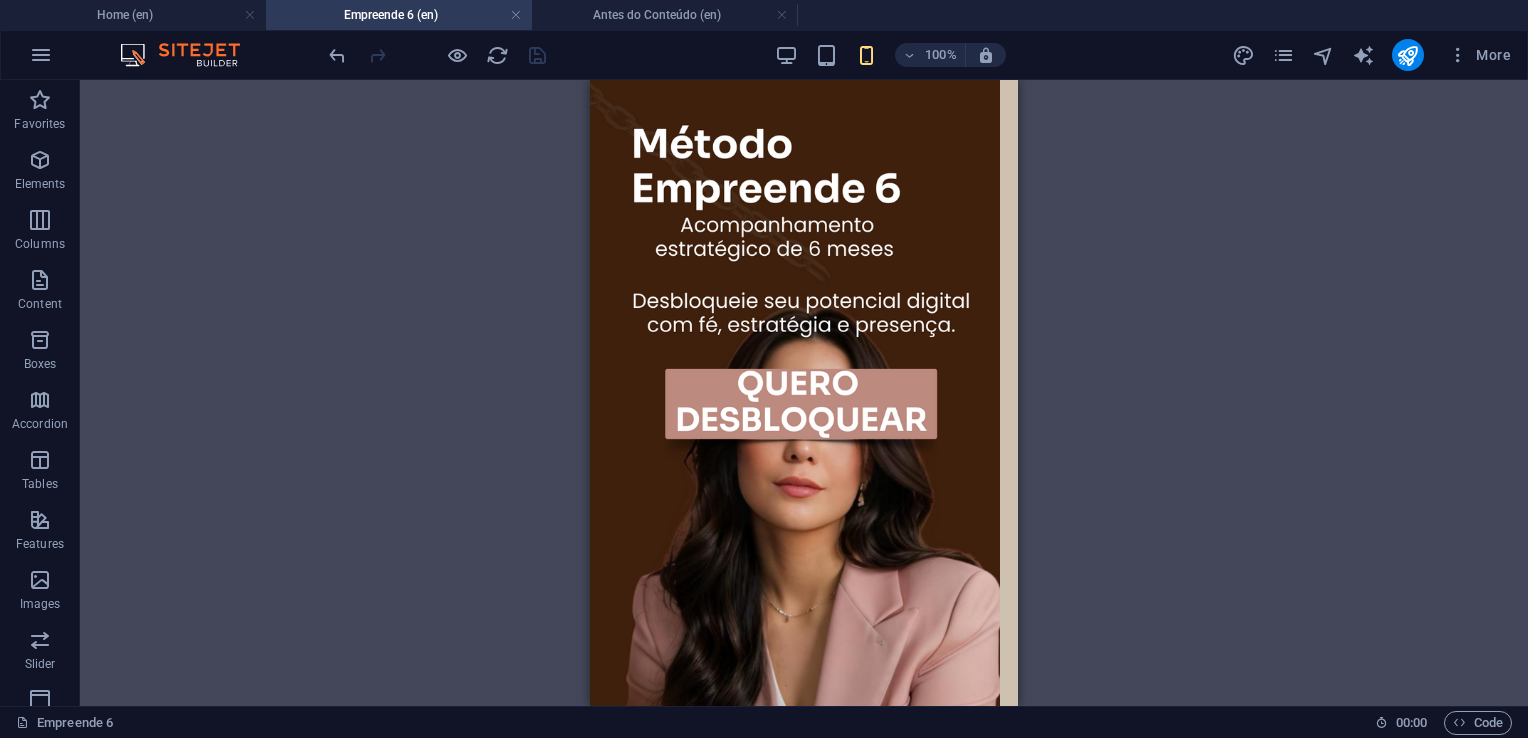 click on "More" at bounding box center [1375, 55] 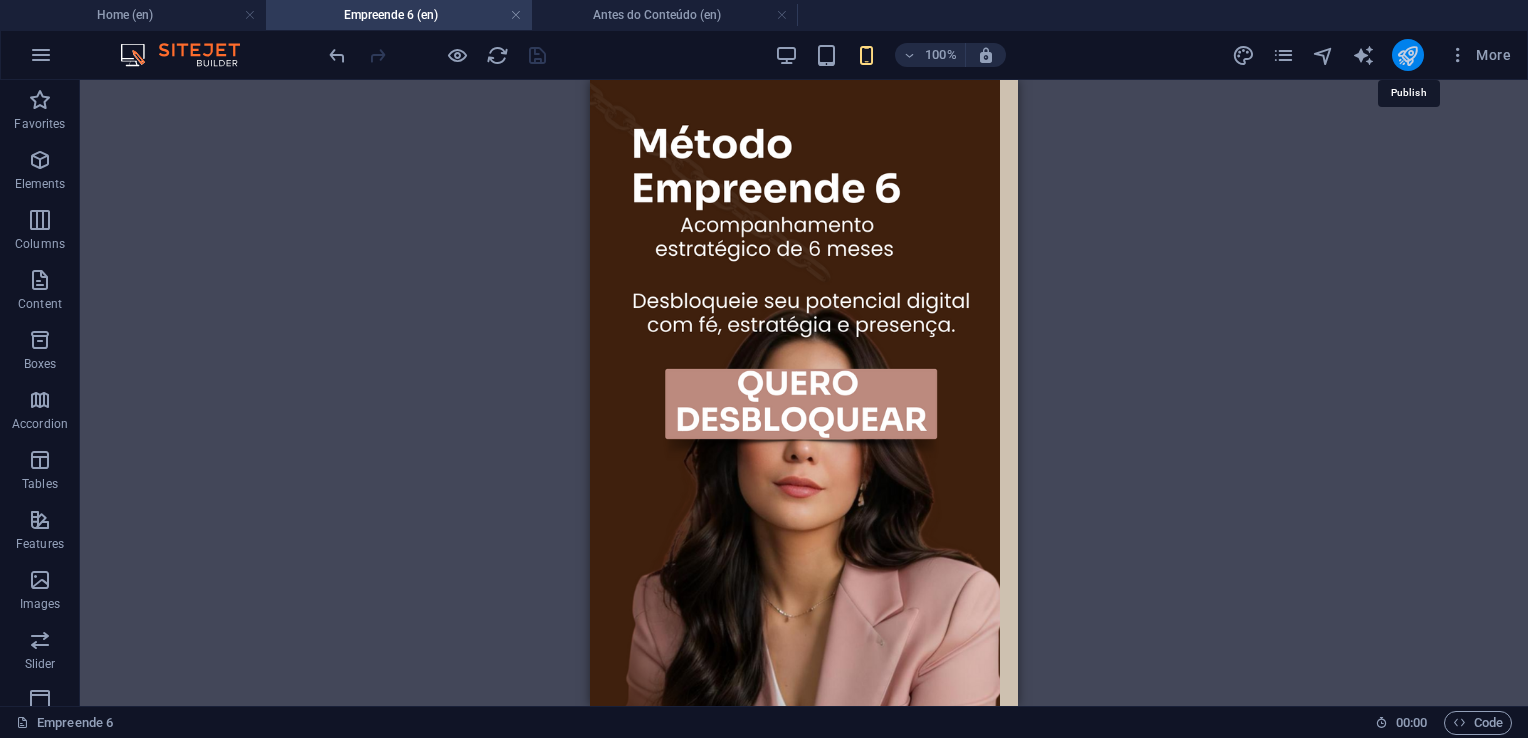 click at bounding box center (1407, 55) 